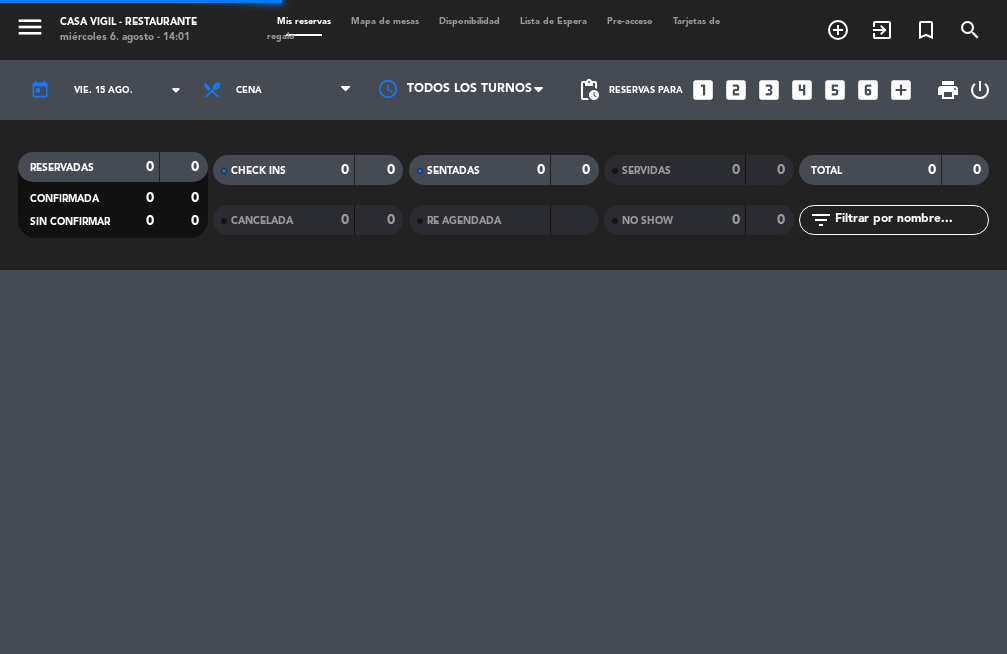 scroll, scrollTop: 0, scrollLeft: 0, axis: both 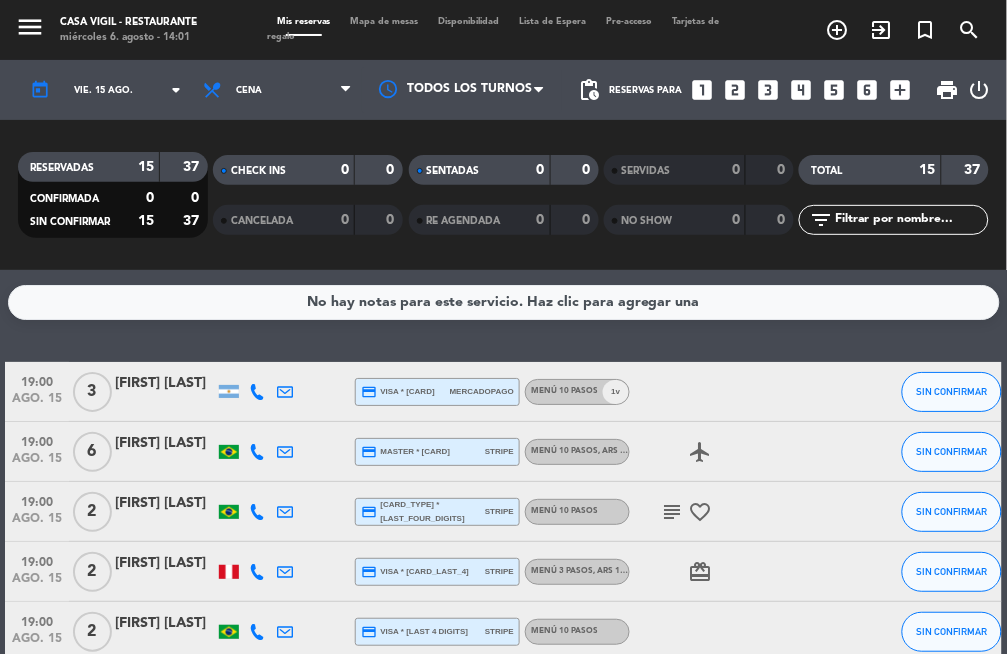 click on "No hay notas para este servicio. Haz clic para agregar una 19:00 ago. 15 3 [FIRST] [LAST] credit_card visa * [LAST_4_DIGITS] mercadopago Menú 10 pasos 1 v SIN CONFIRMAR 101 cancel 19:00 ago. 15 6 [FIRST] [LAST] credit_card master * [LAST_4_DIGITS] stripe Menú 10 pasos , ARS 226800 airplanemode_active SIN CONFIRMAR 106 cancel 19:00 ago. 15 2 [FIRST] [LAST] credit_card master * [LAST_4_DIGITS] stripe Menú 10 pasos subject favorite_border SIN CONFIRMAR 104 cancel 19:00 ago. 15 2 [FIRST] [LAST] credit_card visa * [LAST_4_DIGITS] stripe Menú 3 Pasos , ARS 129150 card_giftcard SIN CONFIRMAR 111 cancel 19:00 ago. 15 2 [FIRST] [LAST] credit_card visa * [LAST_4_DIGITS] stripe Menú 10 pasos SIN CONFIRMAR 116 cancel 19:30 ago. 15 2 AG: [FIRST] [LAST] X 2 / MENDOZA BELLA 22 Visitas headset_mic Menu 5 pasos , ARS 165000 subject SIN CONFIRMAR 155 cancel 19:30 ago. 15 2 [FIRST] [LAST] credit_card visa * [LAST_4_DIGITS] stripe Menú 3 Pasos subject cake SIN CONFIRMAR 107" 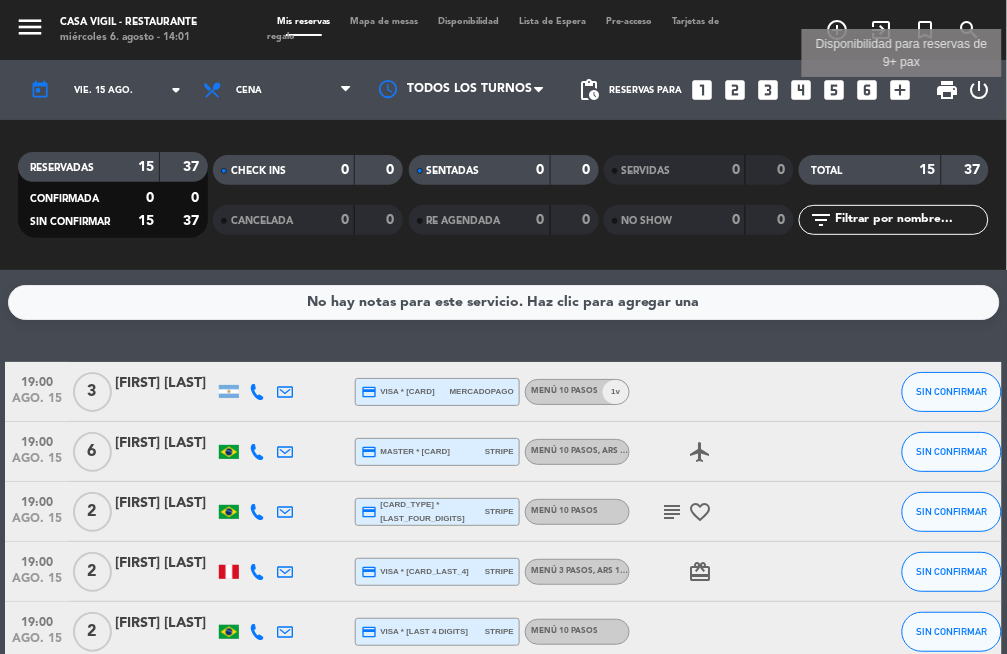 click on "add_box" at bounding box center [901, 90] 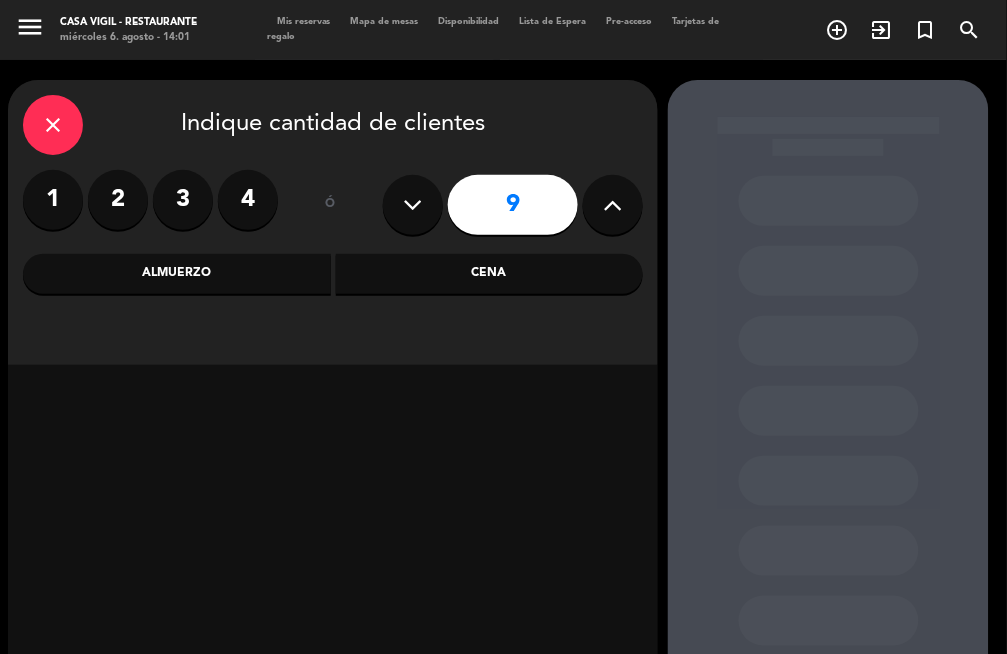 click at bounding box center [413, 205] 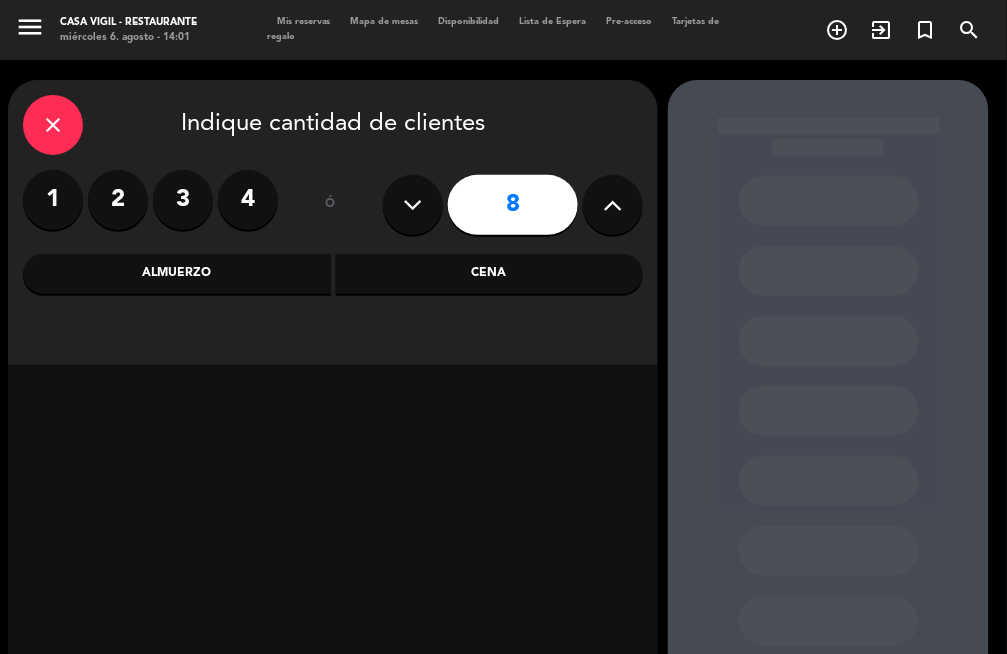 click on "Almuerzo" at bounding box center (177, 274) 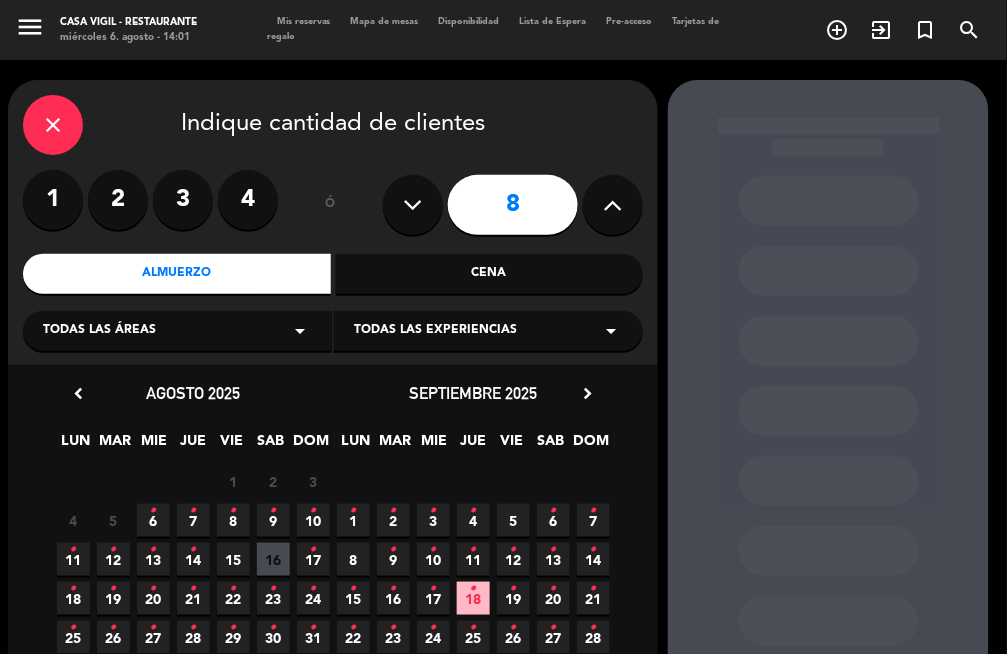 click on "Cena" at bounding box center (490, 274) 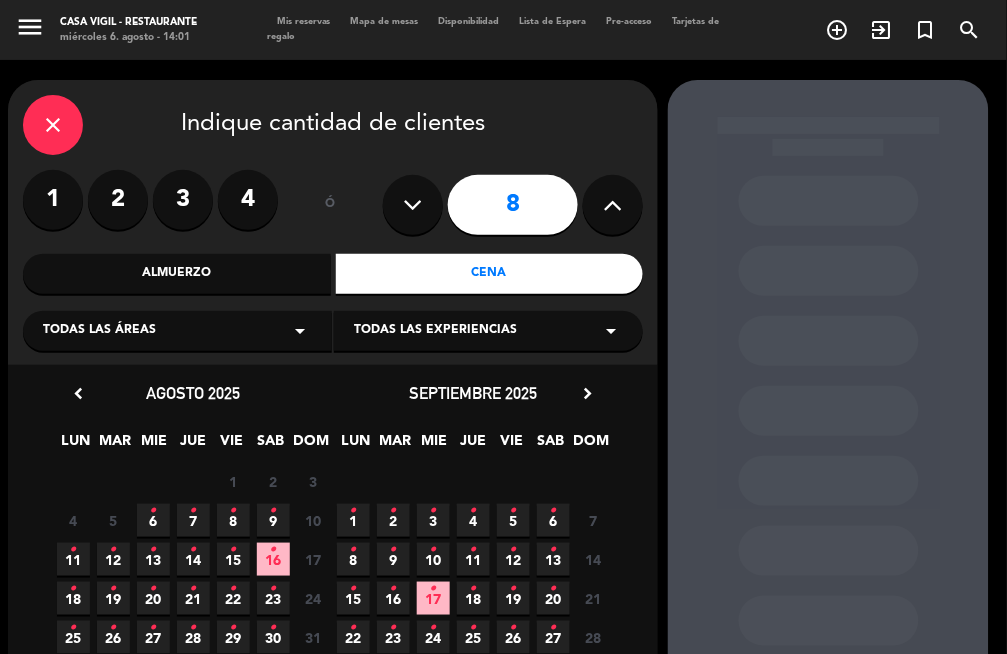 click on "Todas las experiencias" at bounding box center (435, 331) 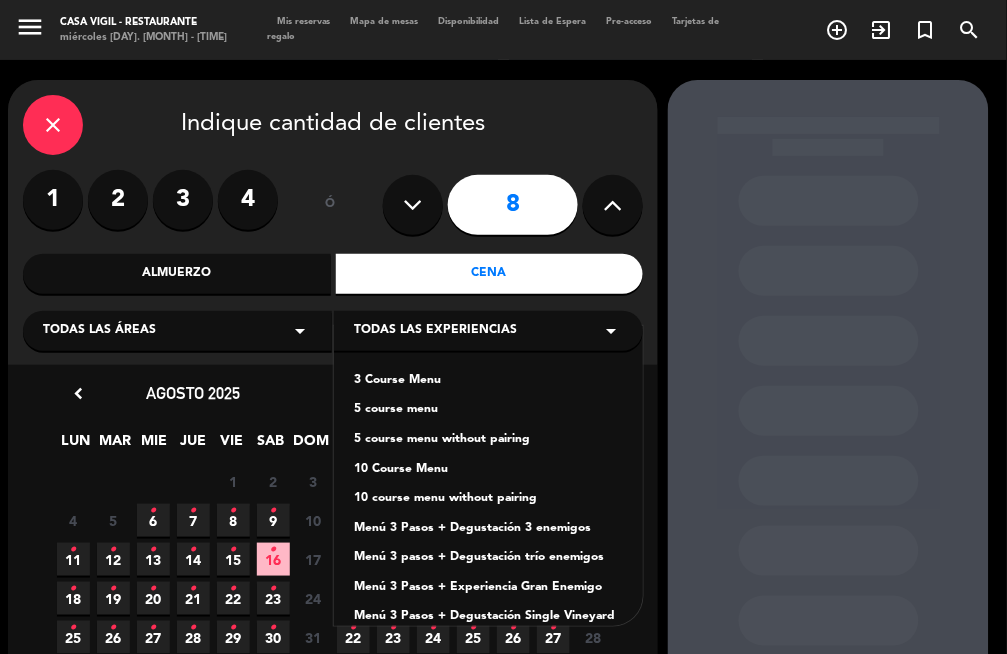 click on "5 course menu" at bounding box center [488, 410] 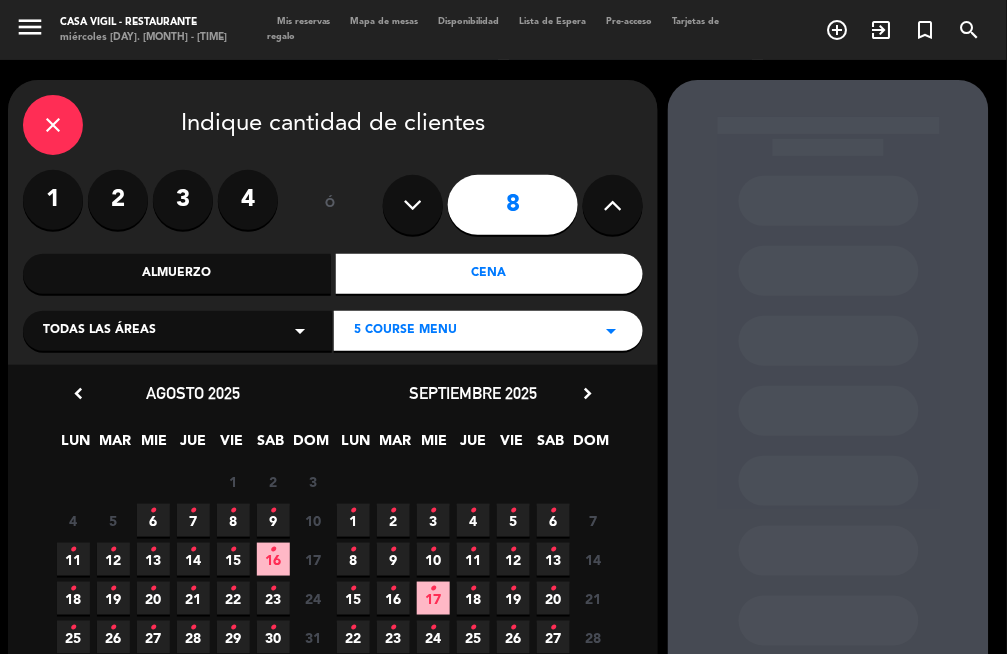 click on "chevron_right" at bounding box center (587, 393) 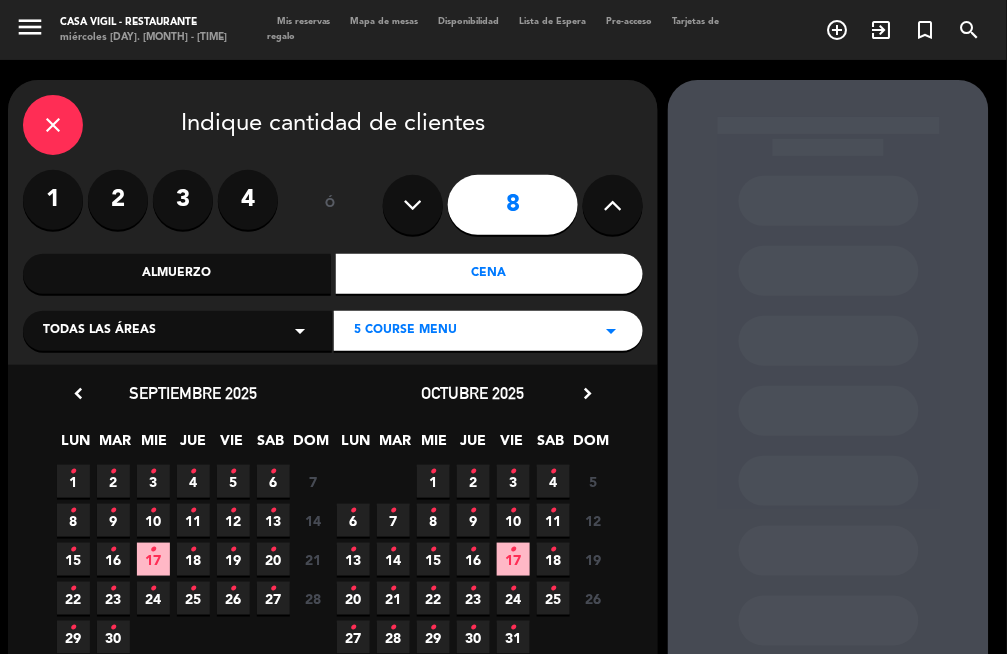 click on "chevron_left" at bounding box center (78, 393) 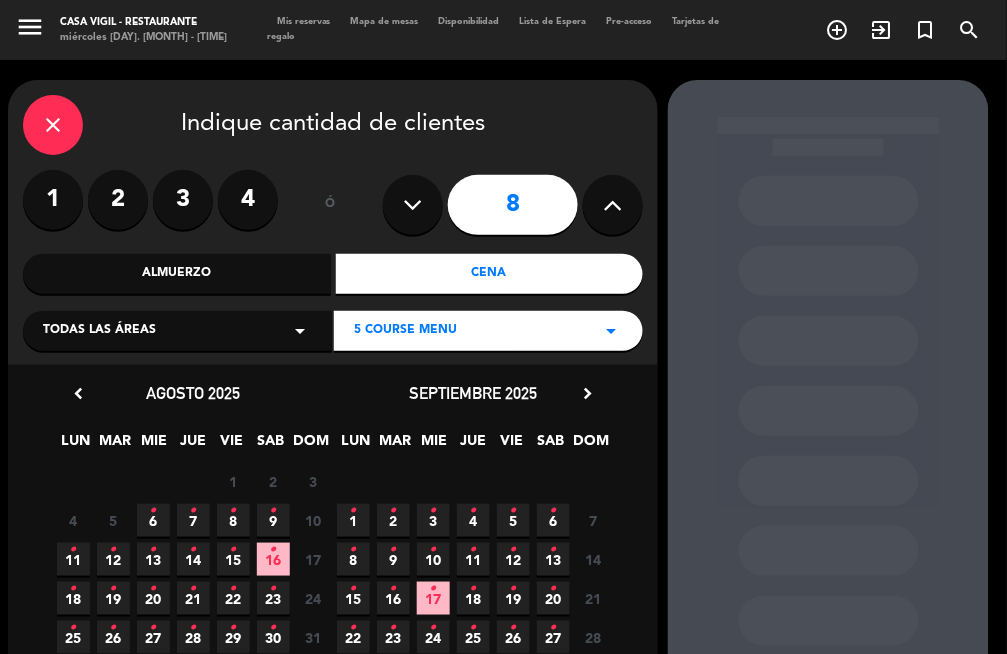 click on "15  •" at bounding box center (233, 559) 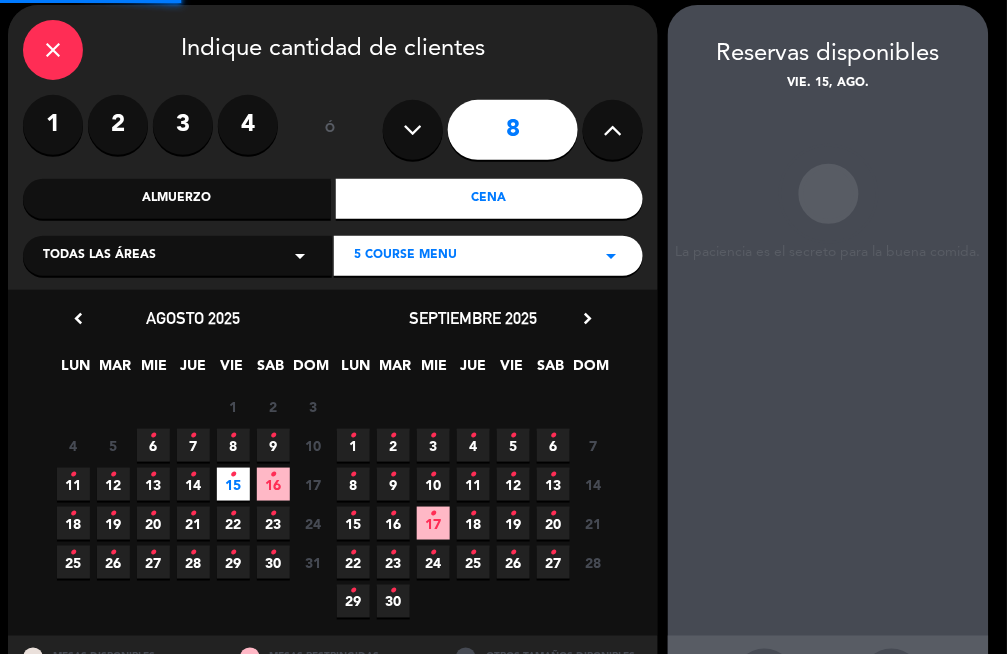 scroll, scrollTop: 80, scrollLeft: 0, axis: vertical 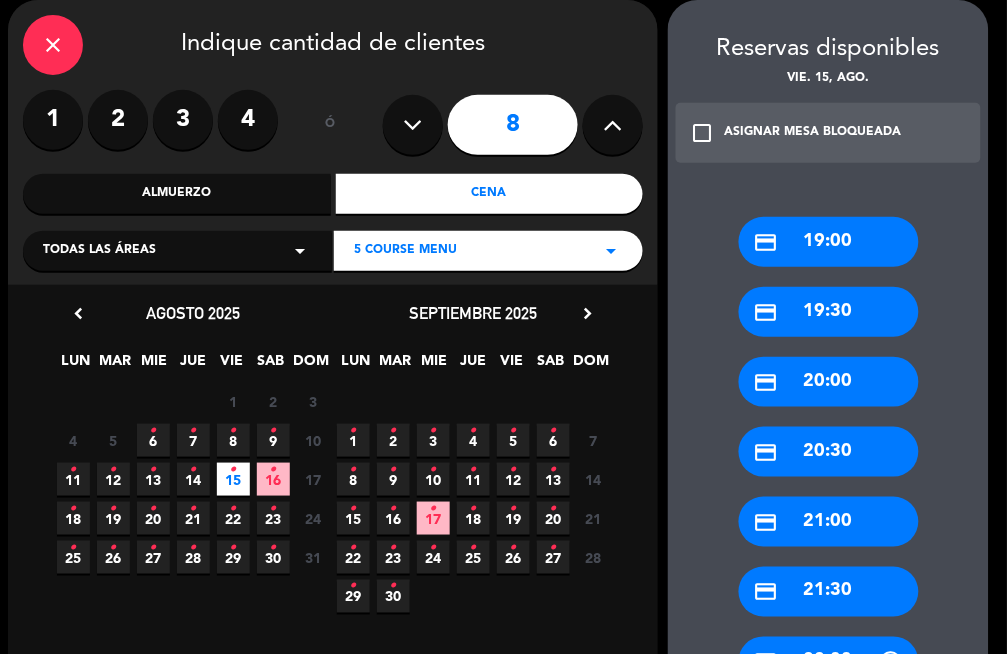 click on "credit_card  19:30" at bounding box center [829, 312] 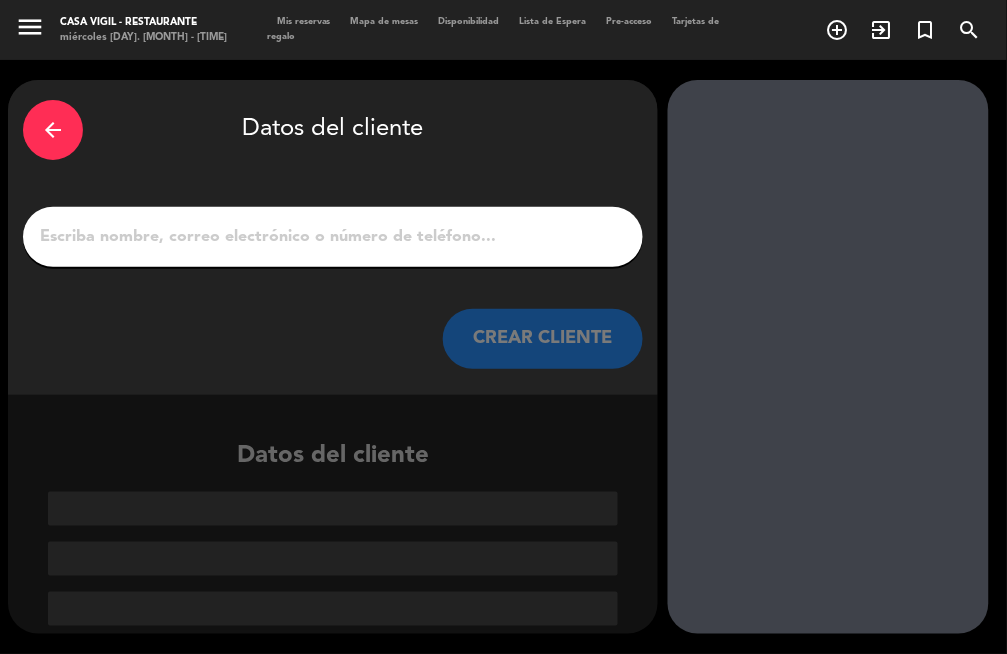 click on "1" at bounding box center (333, 237) 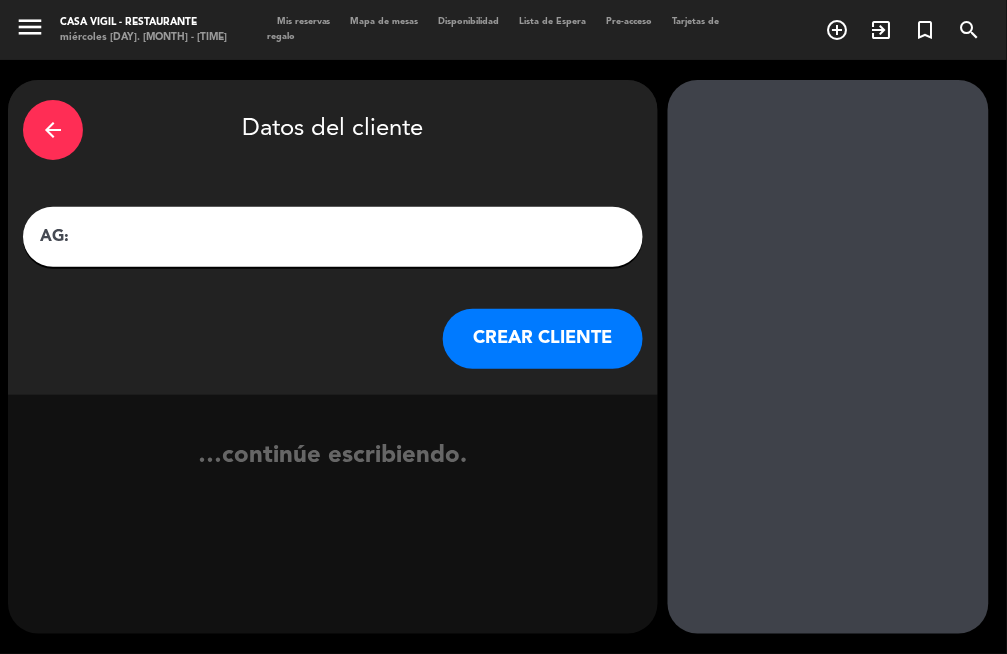 click on "AG:" at bounding box center (333, 237) 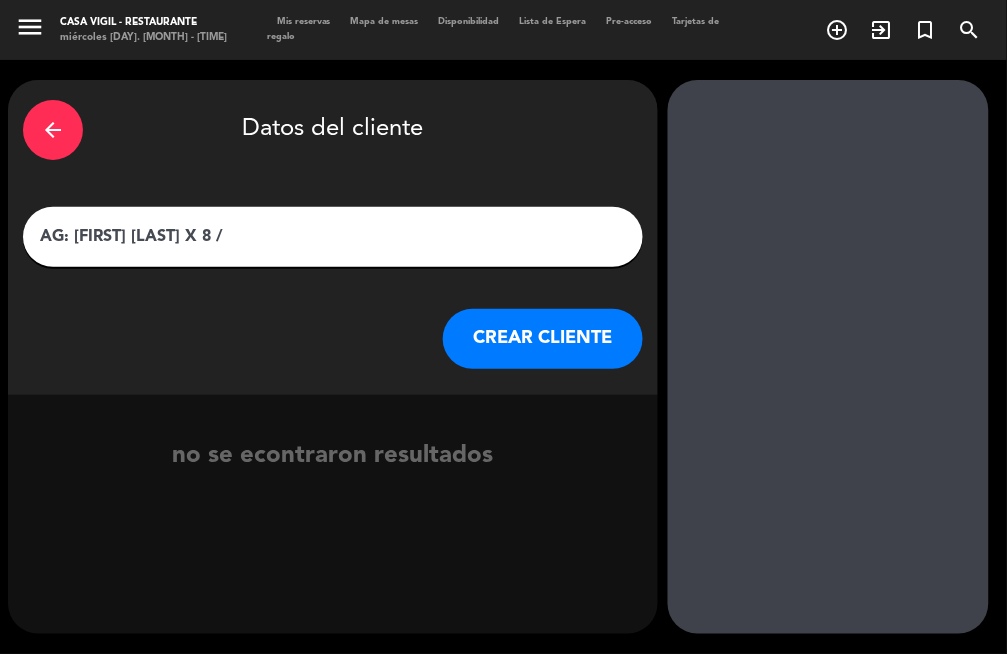 type on "AG: [FIRST] [LAST] X 8 /" 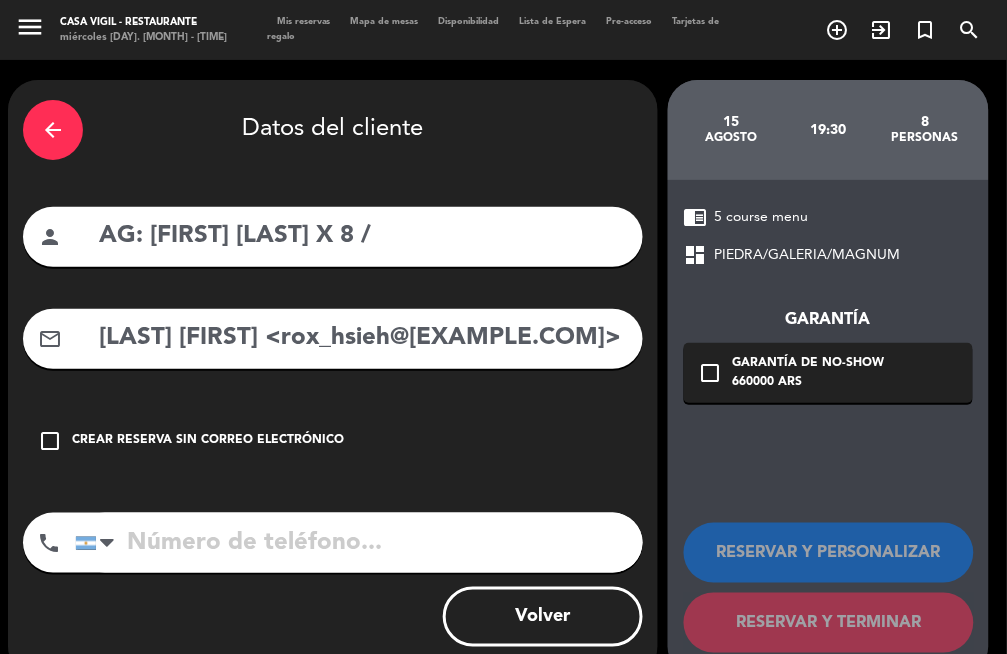 click on "[LAST] [FIRST] <rox_hsieh@[EXAMPLE.COM]>" at bounding box center [362, 338] 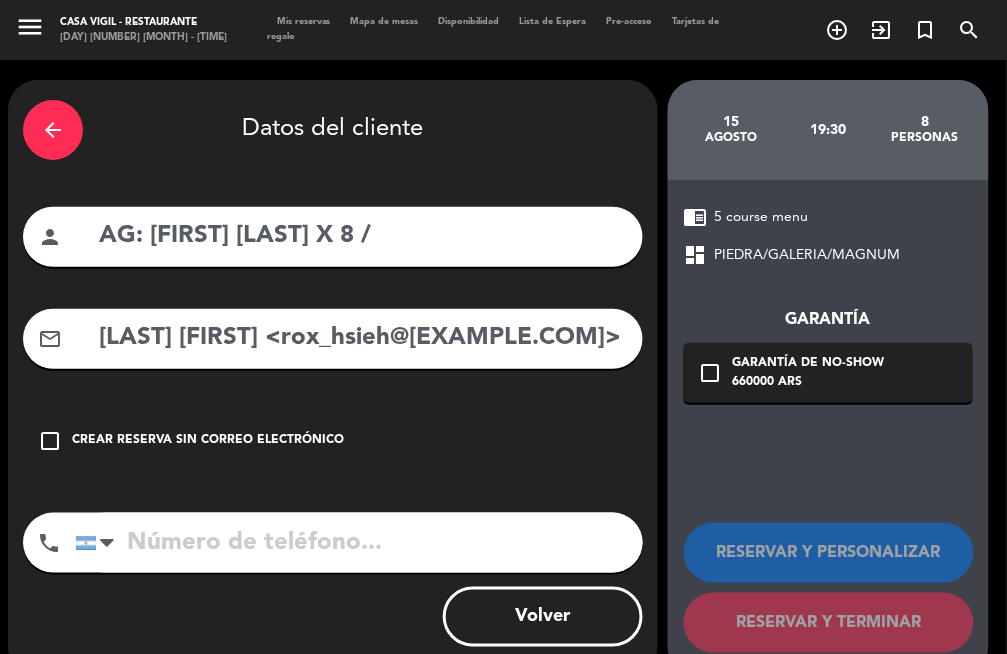 click on "[LAST] [FIRST] <rox_hsieh@[EXAMPLE.COM]>" at bounding box center (362, 338) 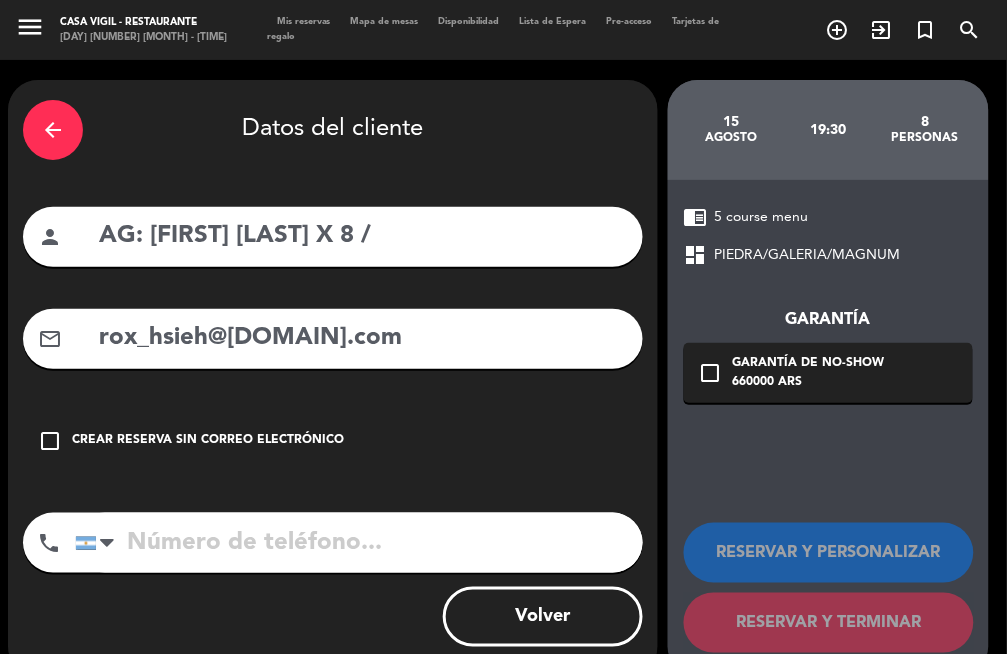 click on "rox_hsieh@[DOMAIN].com" at bounding box center (362, 338) 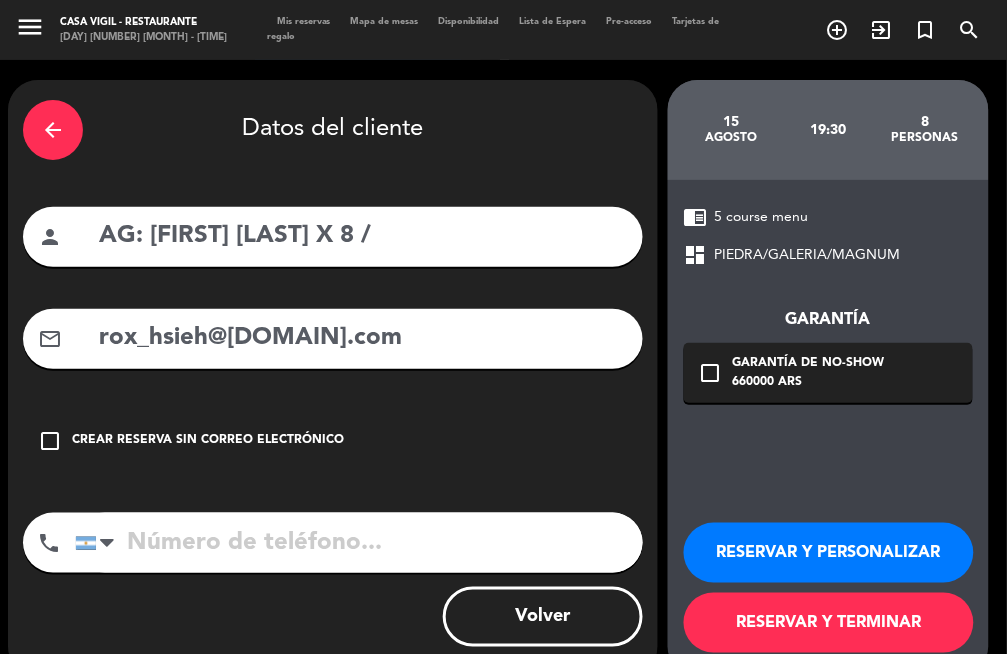 type on "rox_hsieh@[DOMAIN].com" 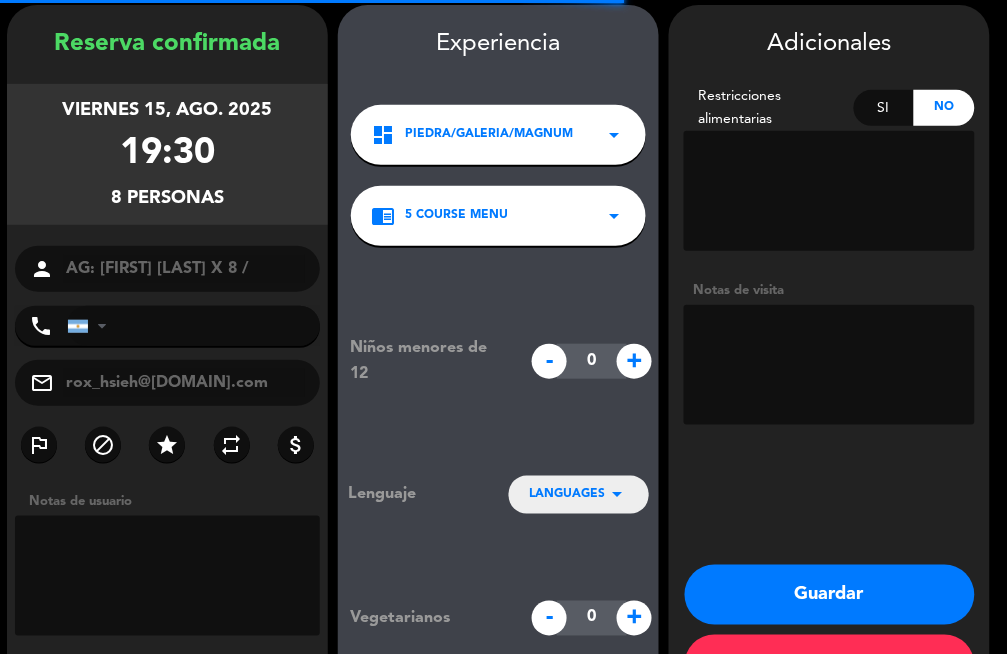 scroll, scrollTop: 80, scrollLeft: 0, axis: vertical 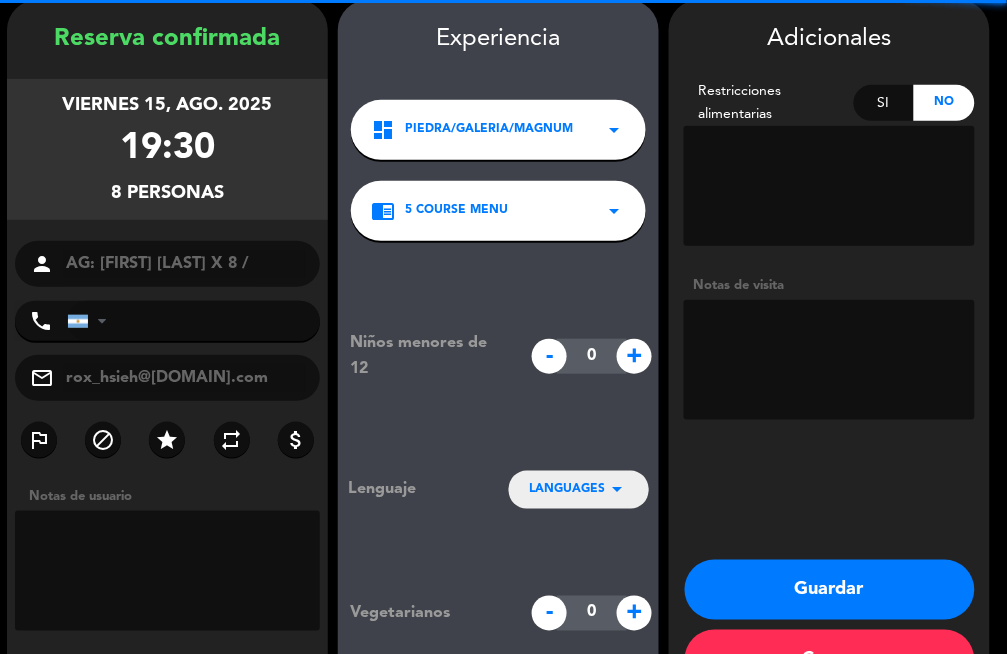 click at bounding box center [829, 360] 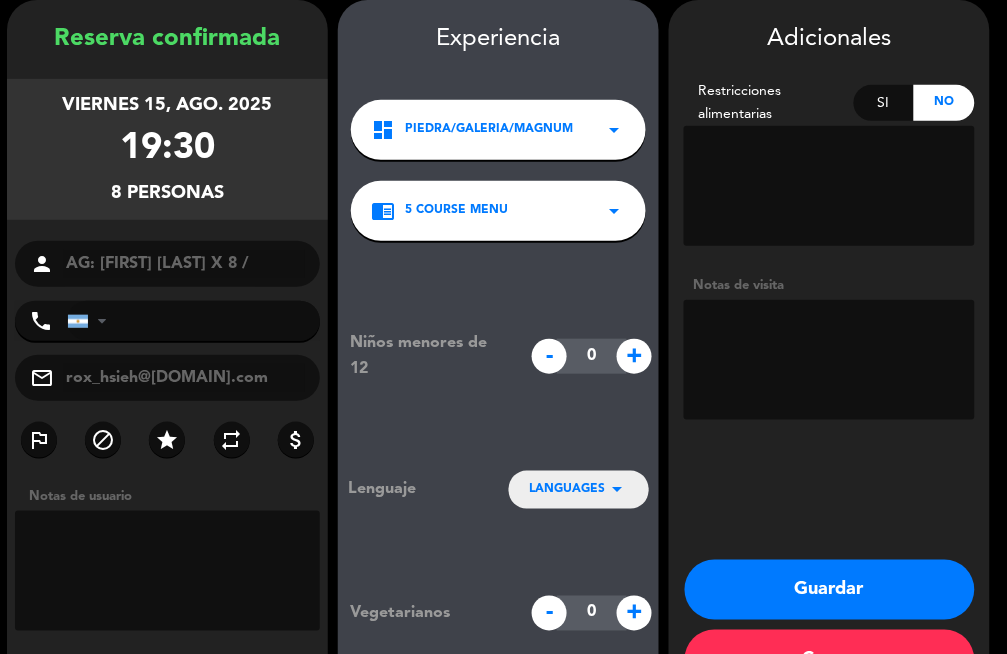 click at bounding box center [829, 360] 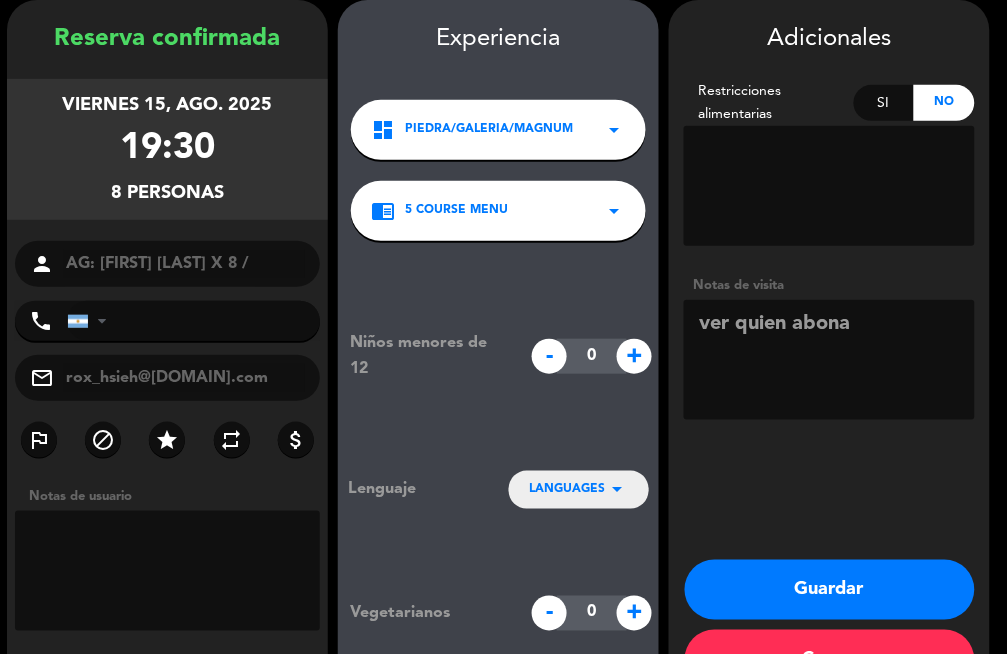 type on "ver quien abona" 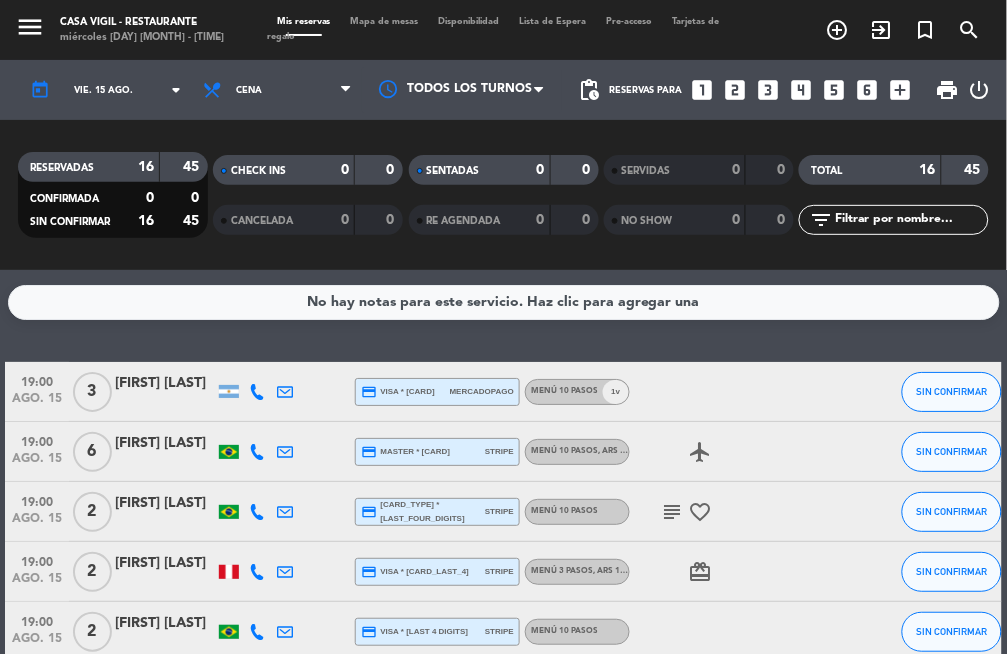 scroll, scrollTop: 0, scrollLeft: 0, axis: both 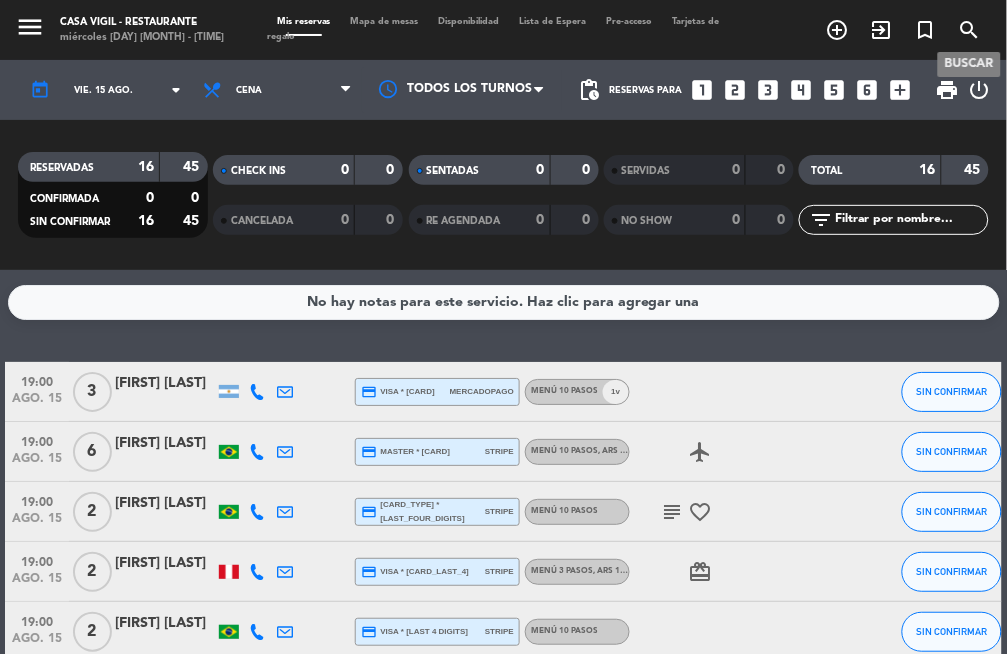 click on "search" at bounding box center [970, 30] 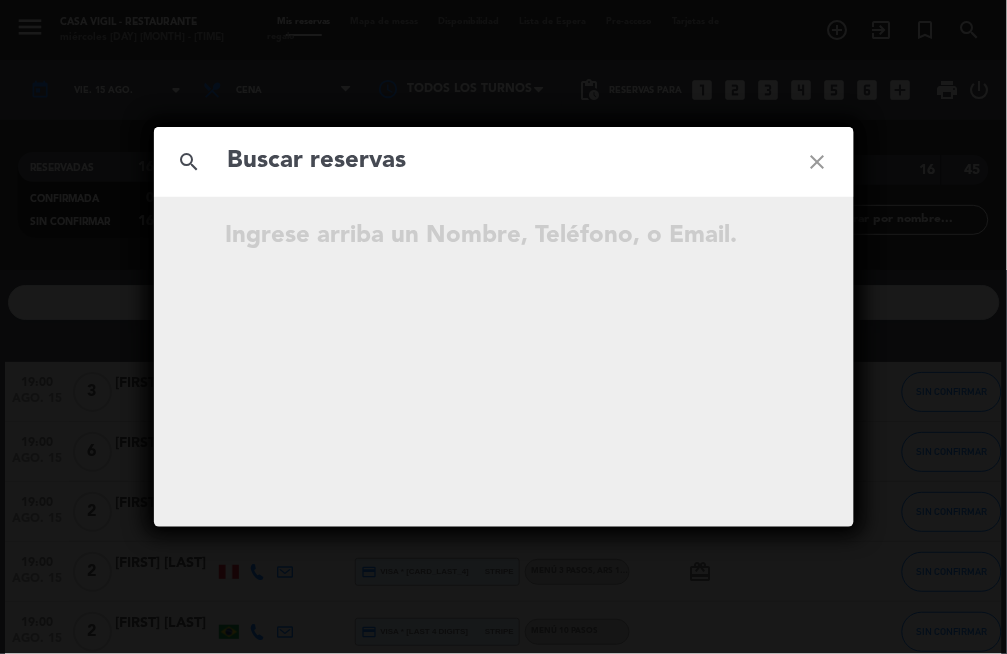 click 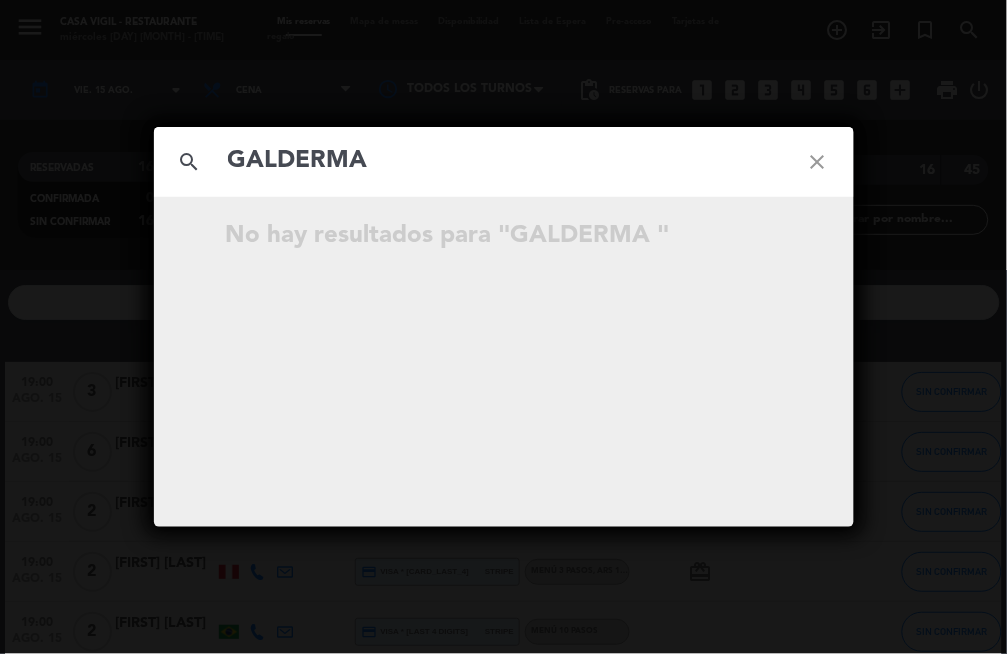 type on "GALDERMA" 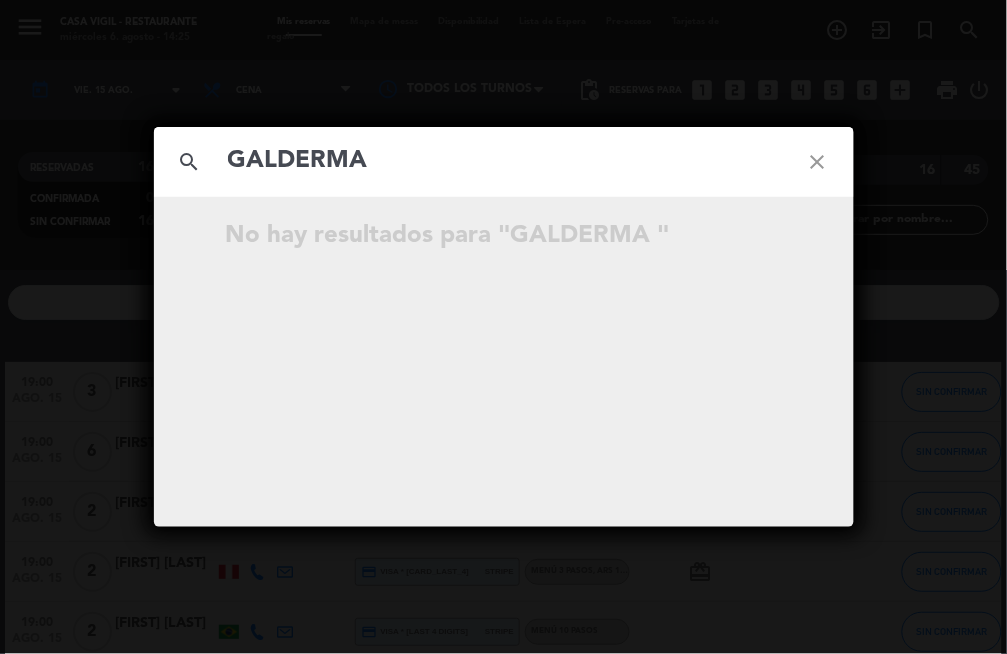 click on "close" 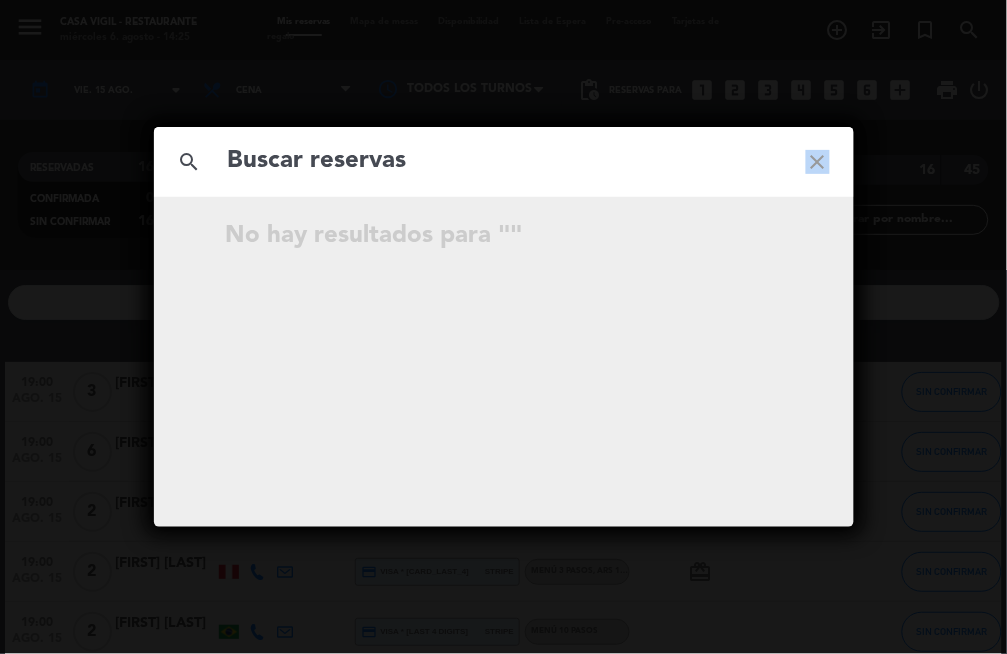 click on "close" 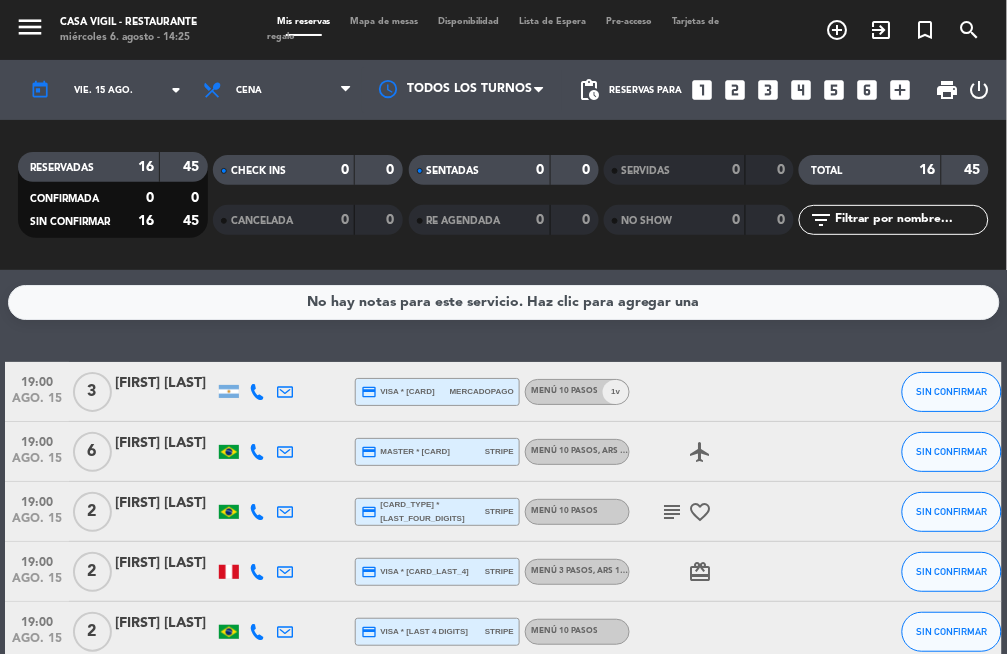 click on "No hay notas para este servicio. Haz clic para agregar una   19:00   ago. 15   3   [FIRST] [LAST]  credit_card  visa * [CARD_LAST_4]   mercadopago   Menú 10 pasos 1 v  SIN CONFIRMAR 101  cancel   19:00   ago. 15   6   [FIRST] [LAST]  credit_card  master * [CARD_LAST_4]   stripe   Menú 10 pasos , ARS 226800  airplanemode_active  SIN CONFIRMAR 112  cancel   19:00   ago. 15   2   [FIRST] [LAST]  credit_card  master * [CARD_LAST_4]   stripe   Menú 10 pasos  subject   favorite_border  SIN CONFIRMAR 116  cancel   19:00   ago. 15   2   [FIRST] [LAST]  credit_card  visa * [CARD_LAST_4]   stripe   Menú 3 Pasos , ARS 129150  card_giftcard  SIN CONFIRMAR 110  cancel   19:00   ago. 15   2   [FIRST] [LAST]  credit_card  visa * [CARD_LAST_4]   stripe   Menú 10 pasos SIN CONFIRMAR 107  cancel   19:30   ago. 15   8   AG: [LAST] [LAST] X 8 /     headset_mic   Menu 5 pasos  , ARS 165000  subject  SIN CONFIRMAR 105  cancel   19:30   ago. 15   2   AG: [FIRST] [LAST] X 2 / MENDOZA BELLA    22 Visitas   headset_mic   Menu 5 pasos  , ARS 165000  subject  SIN CONFIRMAR 155  2" 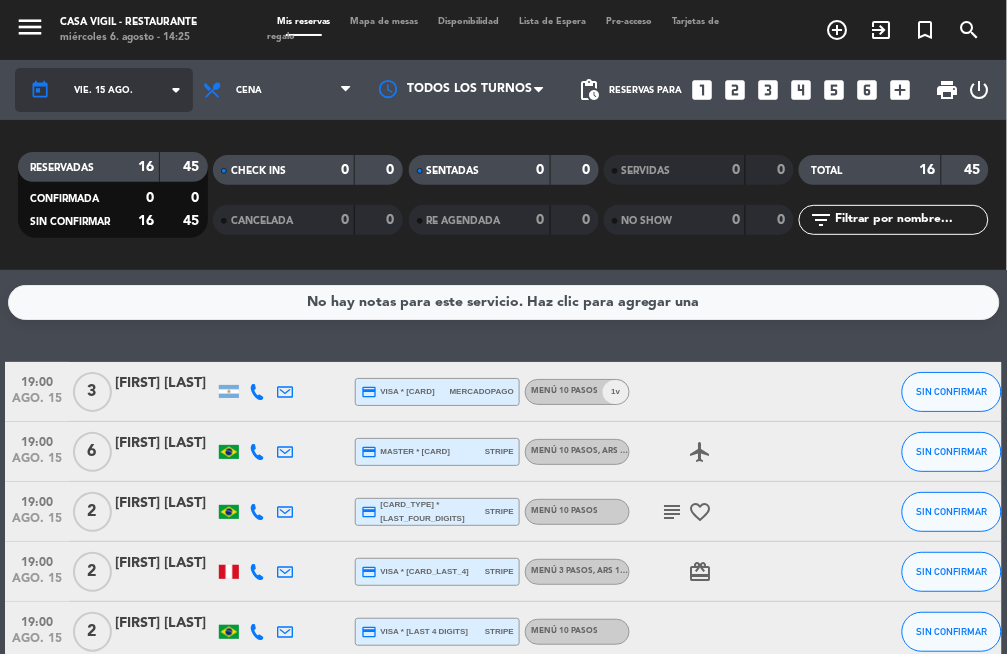 click on "arrow_drop_down" 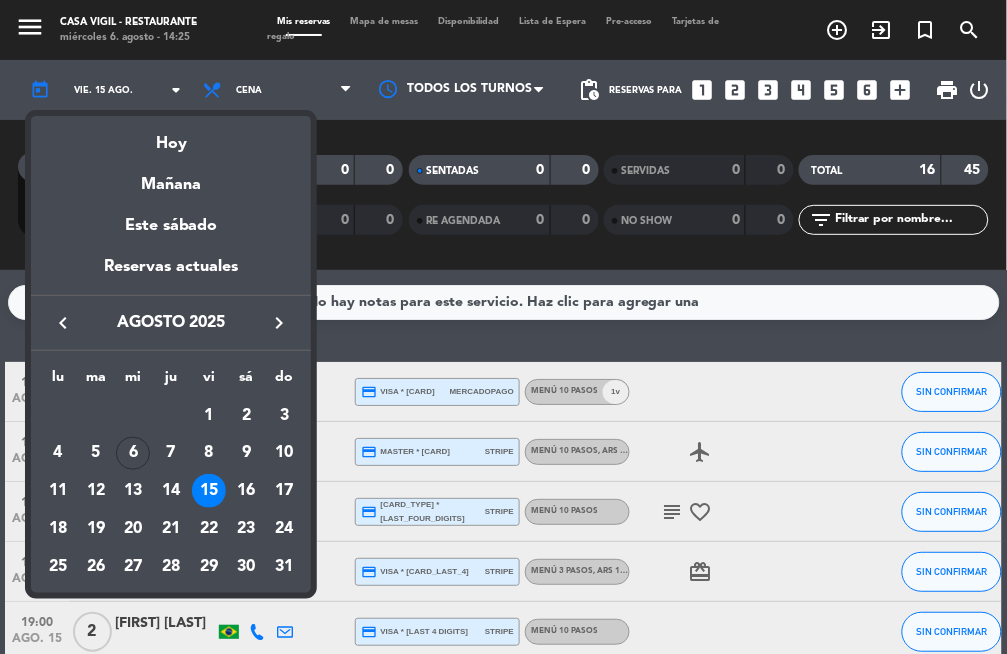 click on "keyboard_arrow_right" at bounding box center (279, 323) 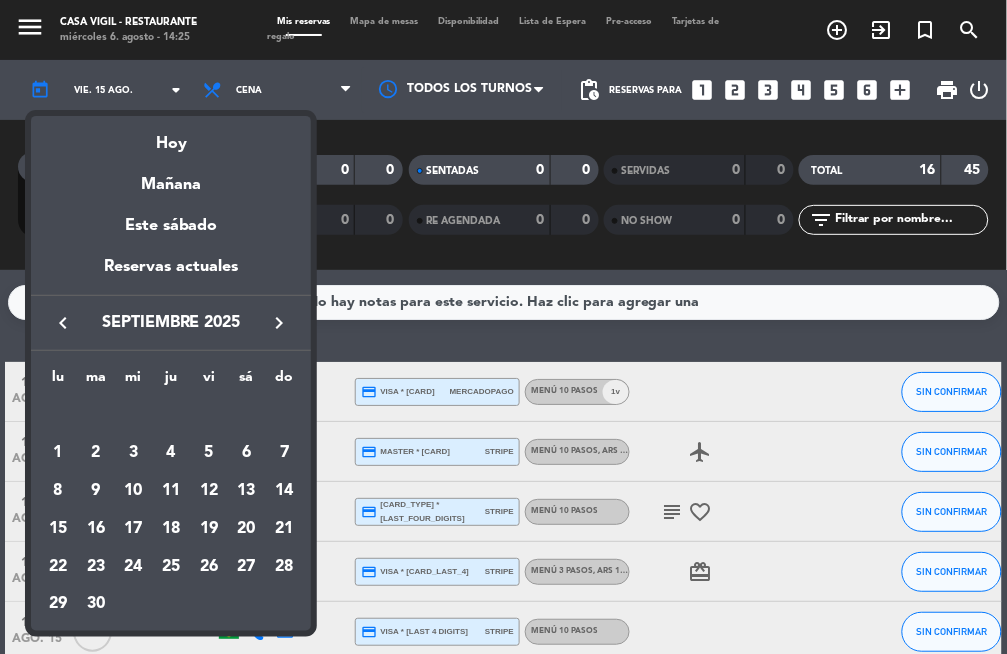 click on "keyboard_arrow_right" at bounding box center (279, 323) 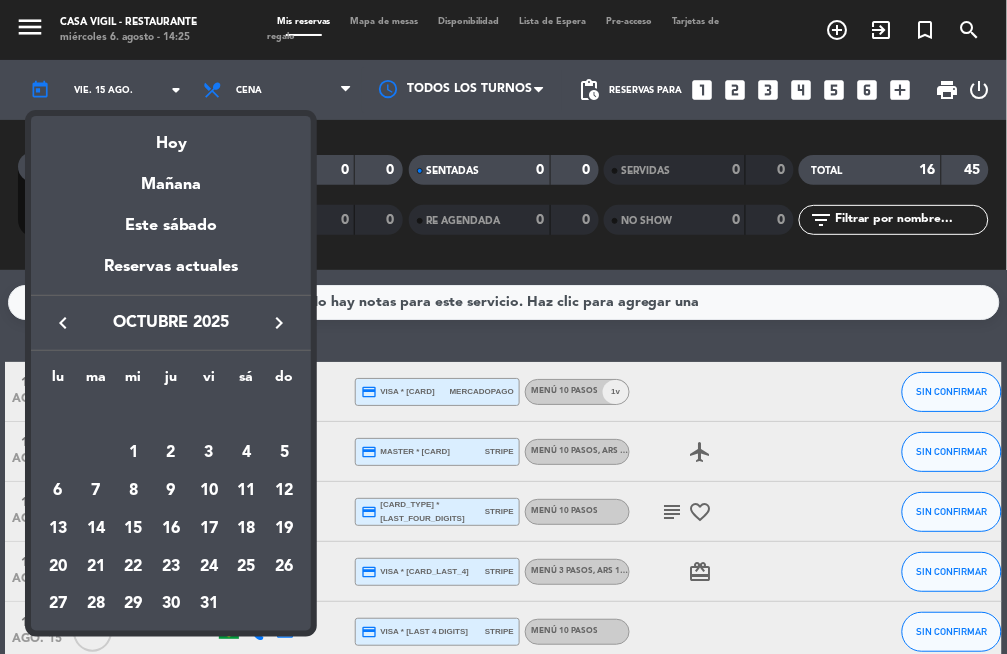 click on "13" at bounding box center [58, 529] 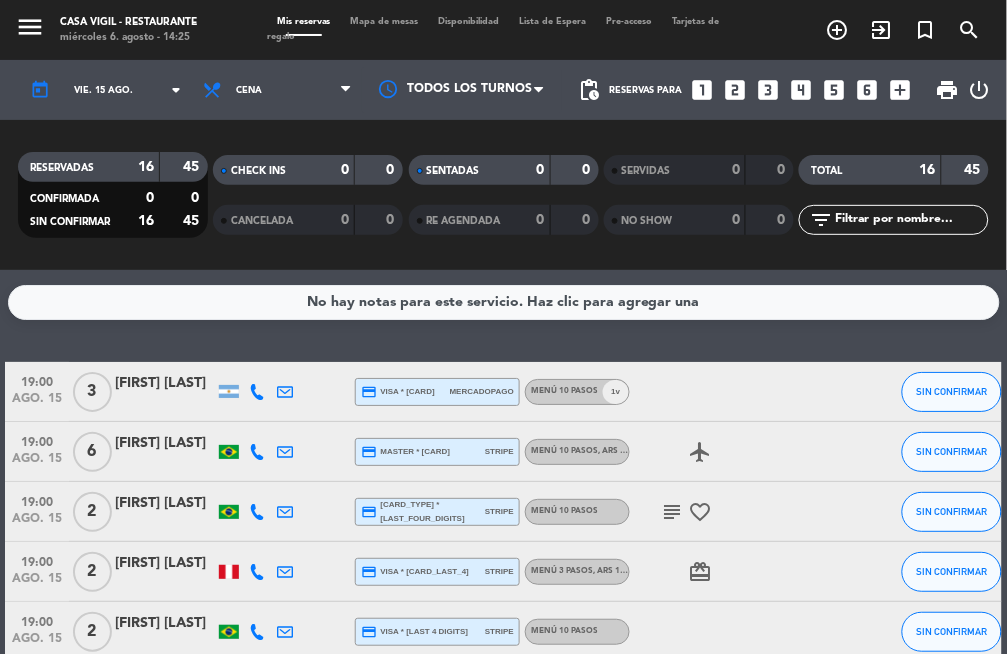type on "[DAY_SHORT] [NUMBER] [MONTH_SHORT]." 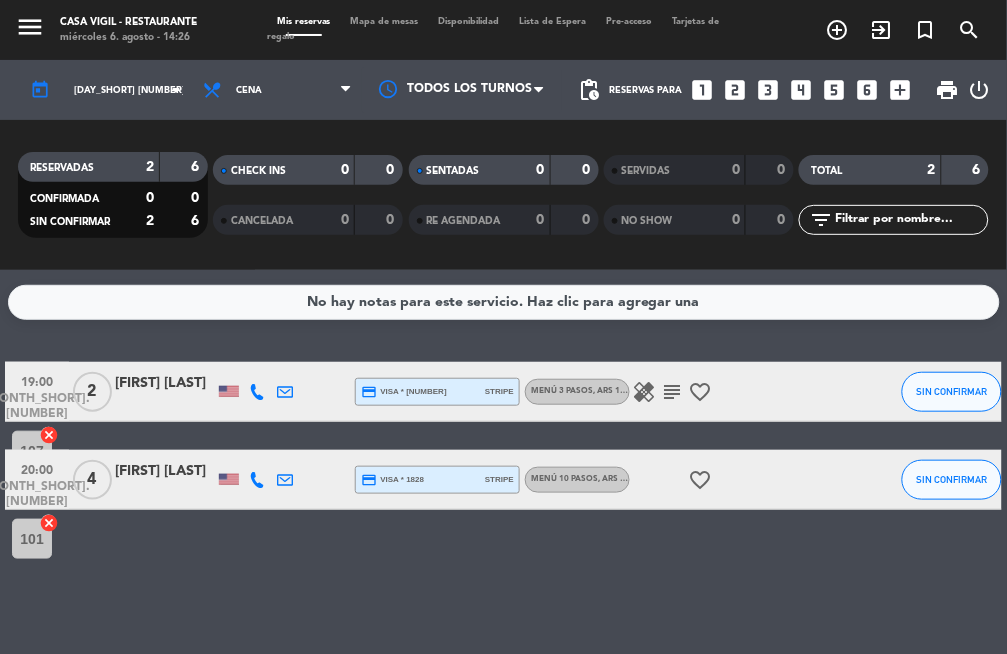 click on "looks_two" at bounding box center [736, 90] 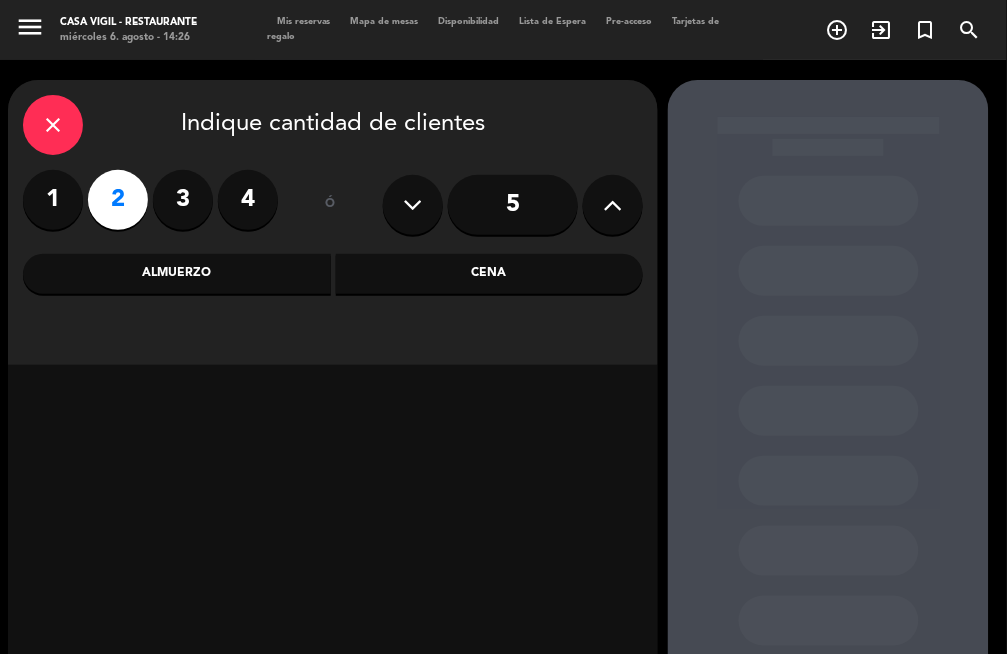 click on "Almuerzo" at bounding box center [177, 274] 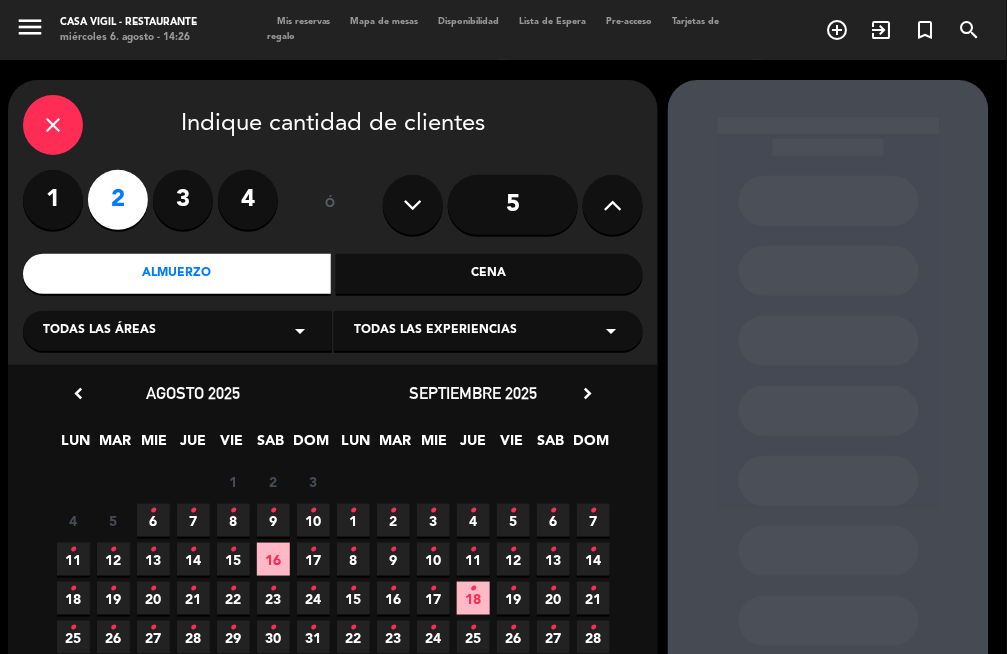 click on "Todas las experiencias" at bounding box center (435, 331) 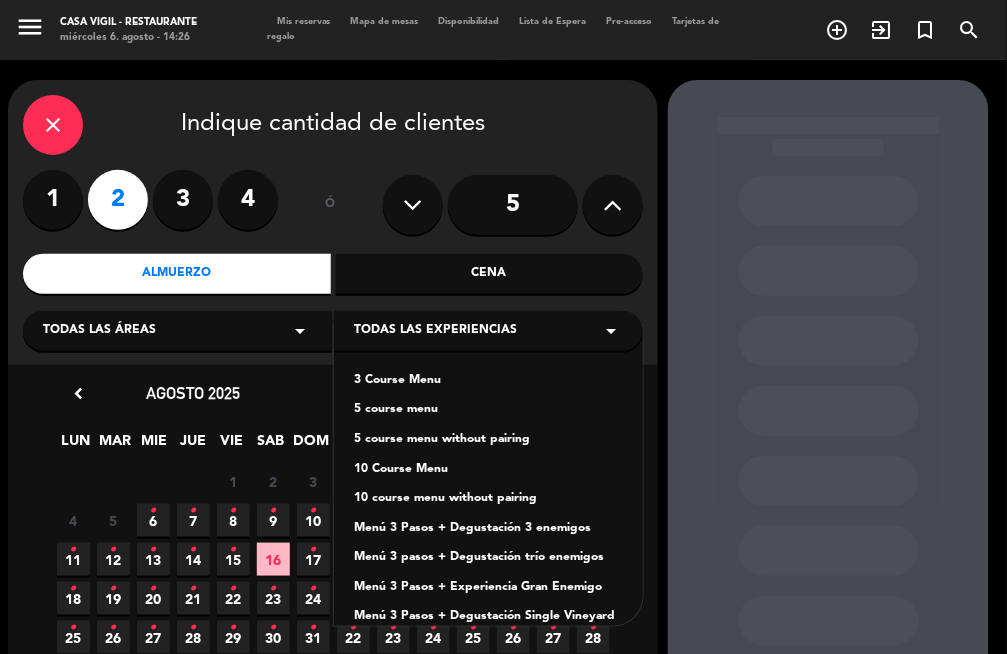 click on "Menú 3 Pasos + Degustación 3 enemigos" at bounding box center (488, 529) 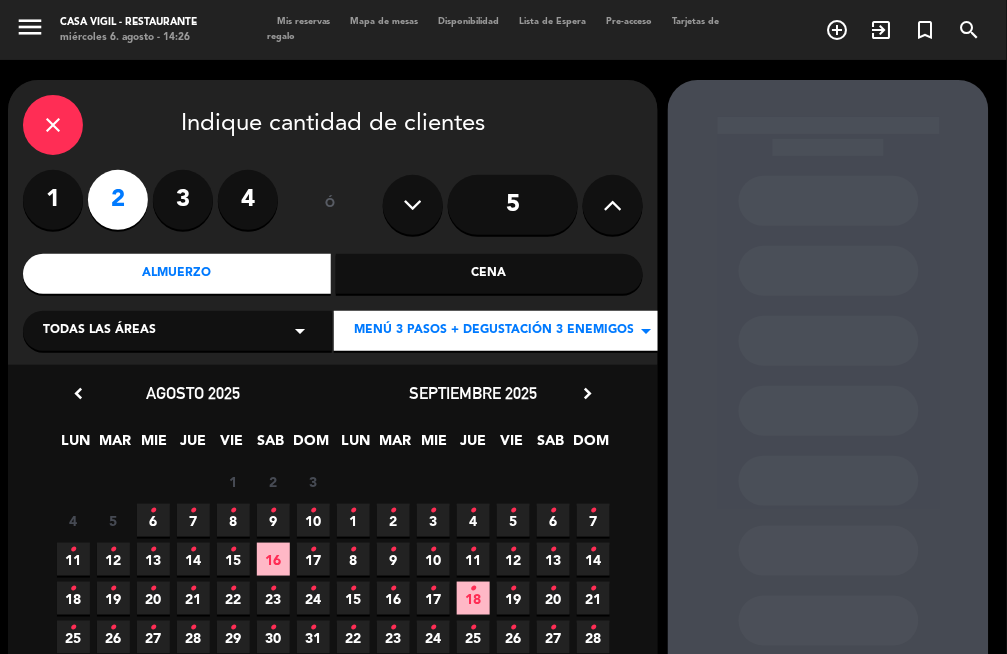 click on "chevron_right" at bounding box center (587, 393) 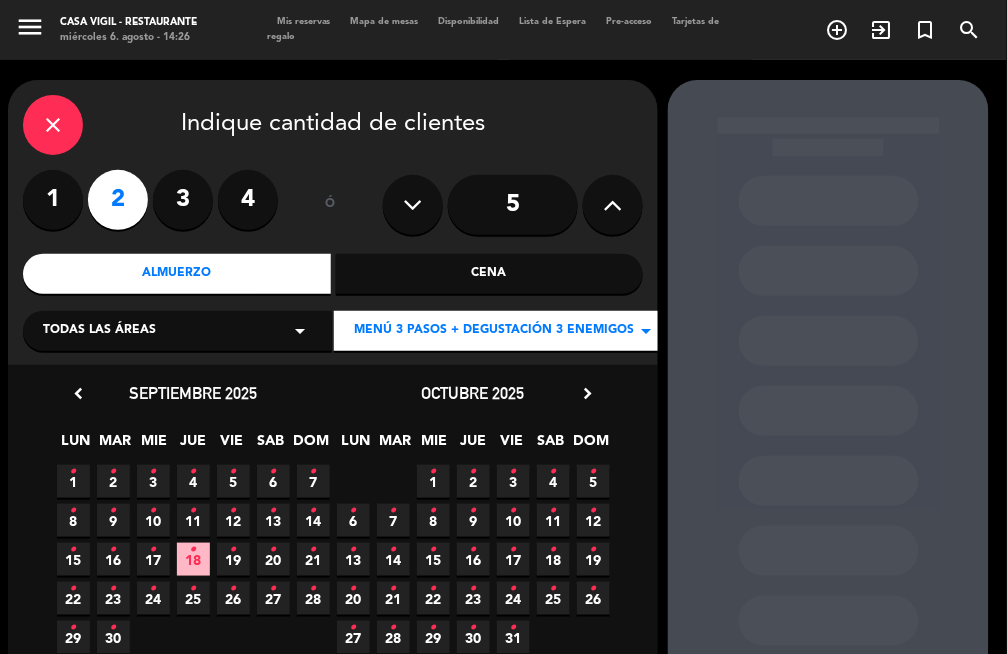 click on "•" at bounding box center (353, 550) 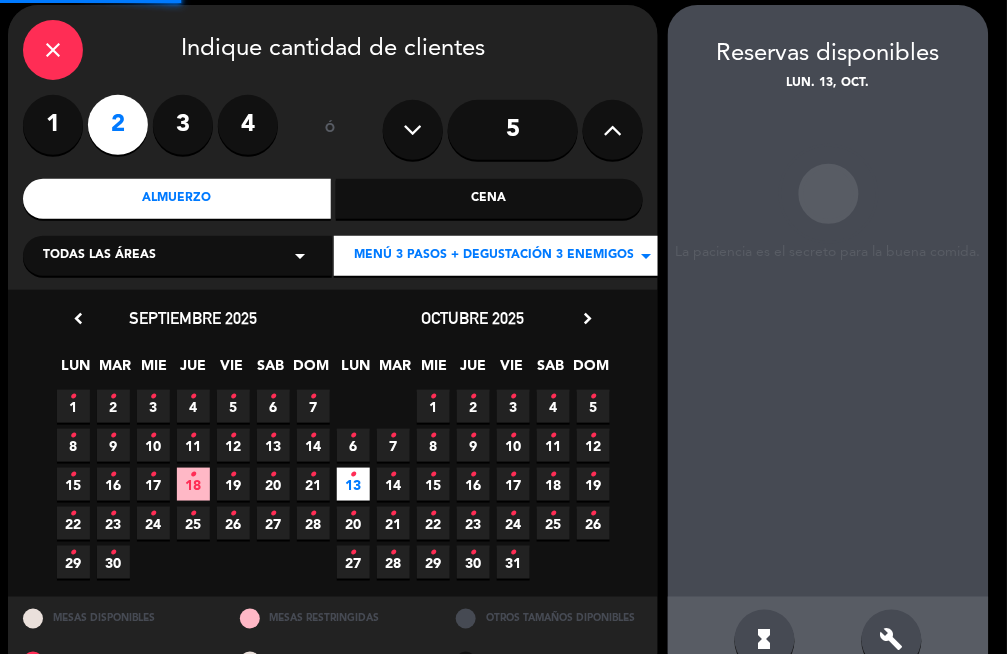 scroll, scrollTop: 80, scrollLeft: 0, axis: vertical 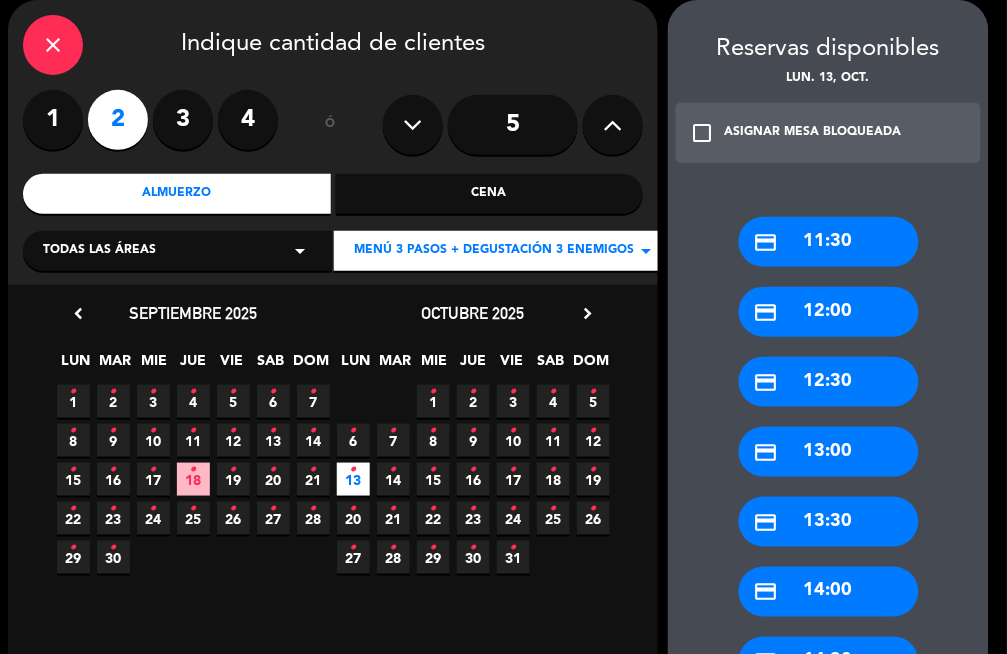 click on "credit_card  12:30" at bounding box center (829, 382) 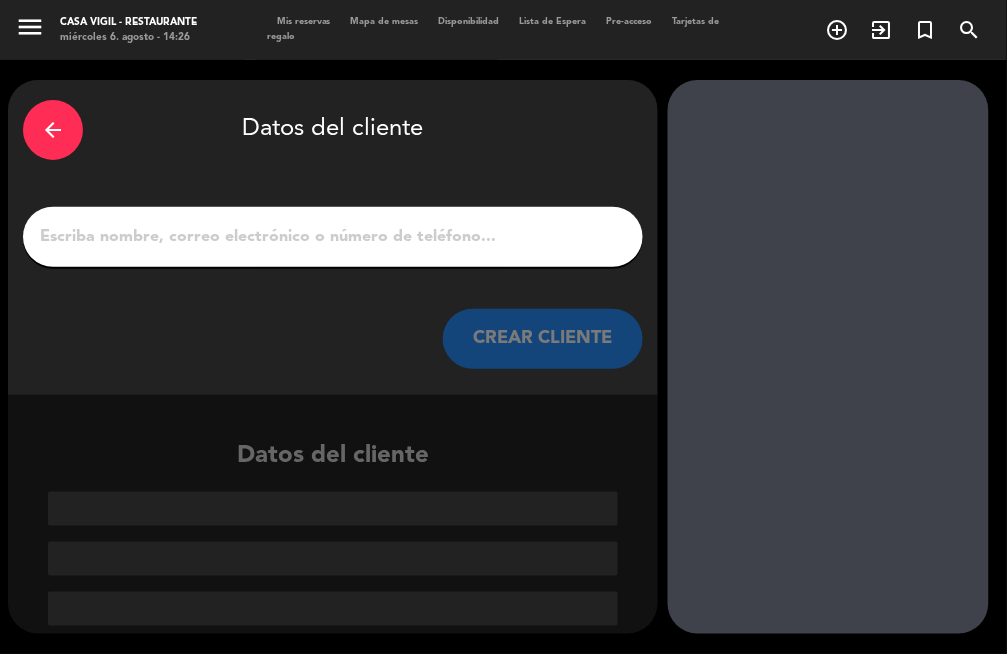 click on "1" at bounding box center [333, 237] 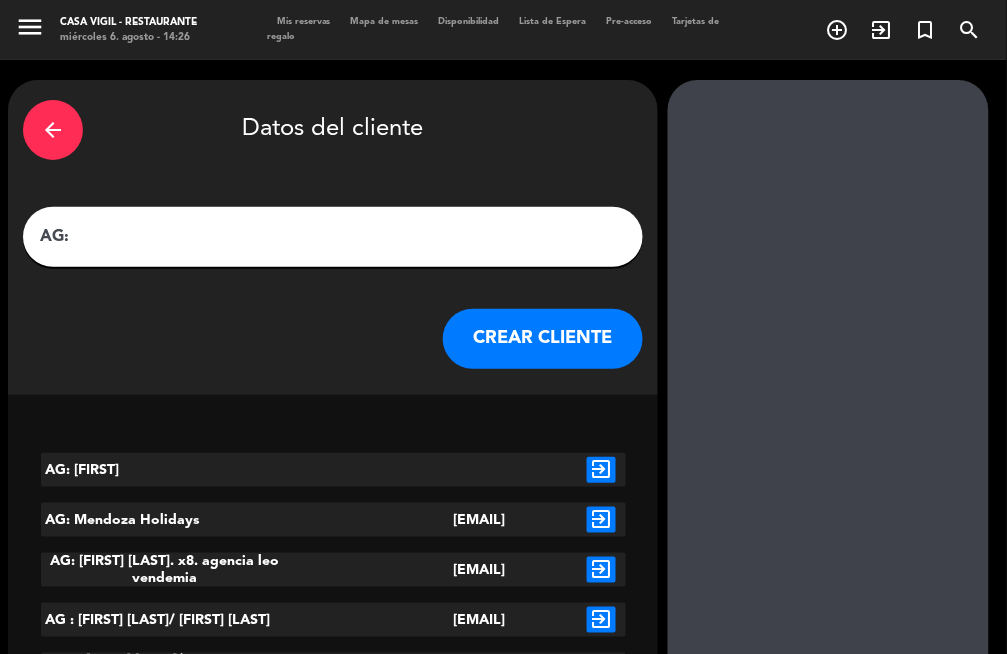 click on "AG:" at bounding box center [333, 237] 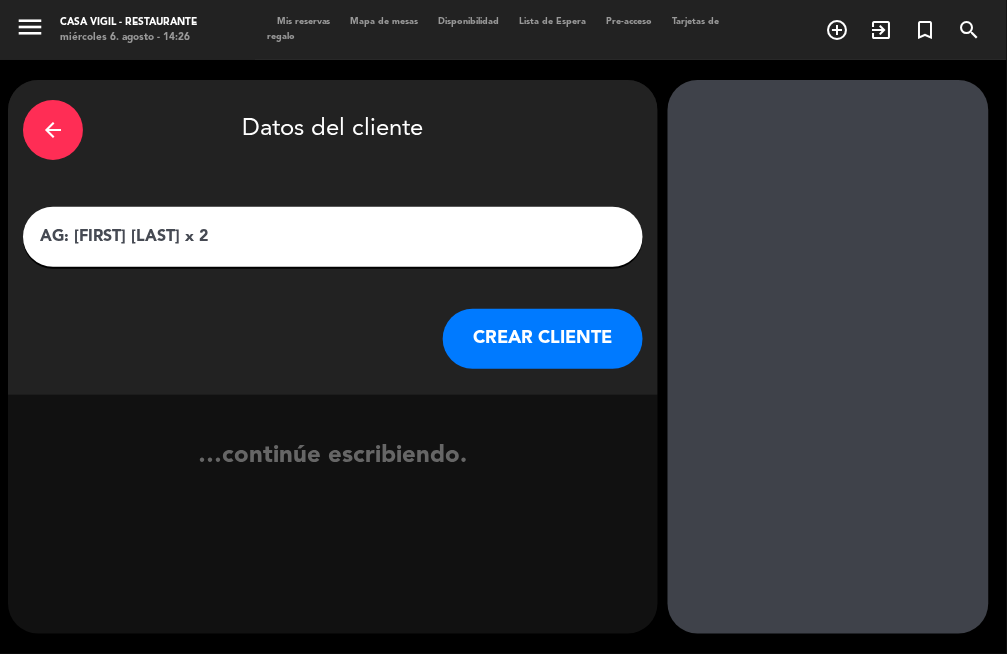 click on "AG: [FIRST] [LAST] x 2" at bounding box center [333, 237] 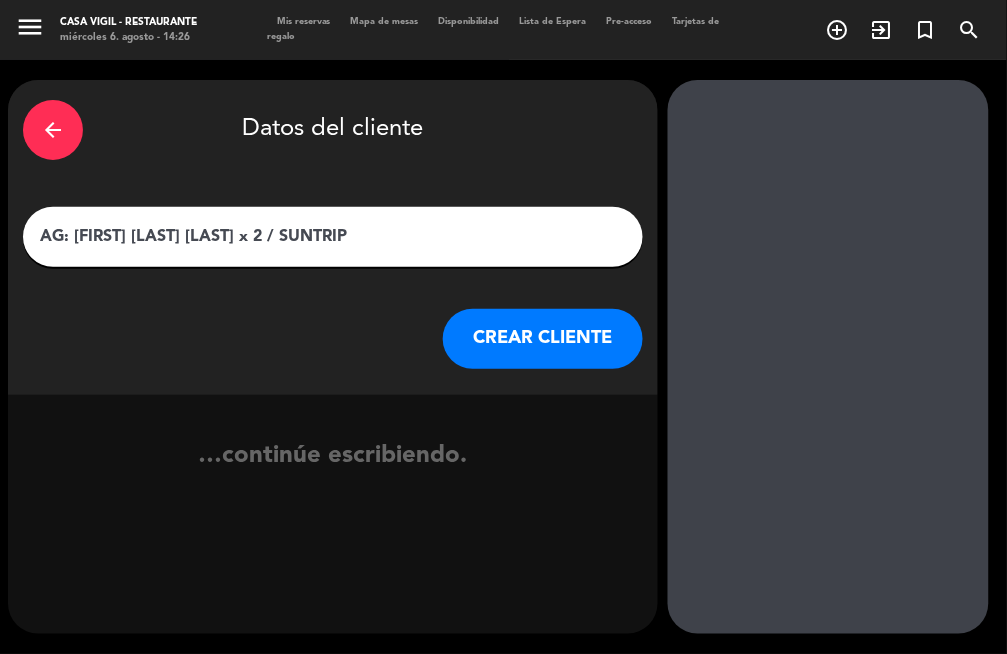 type on "AG: [FIRST] [LAST] [LAST] x 2 / SUNTRIP" 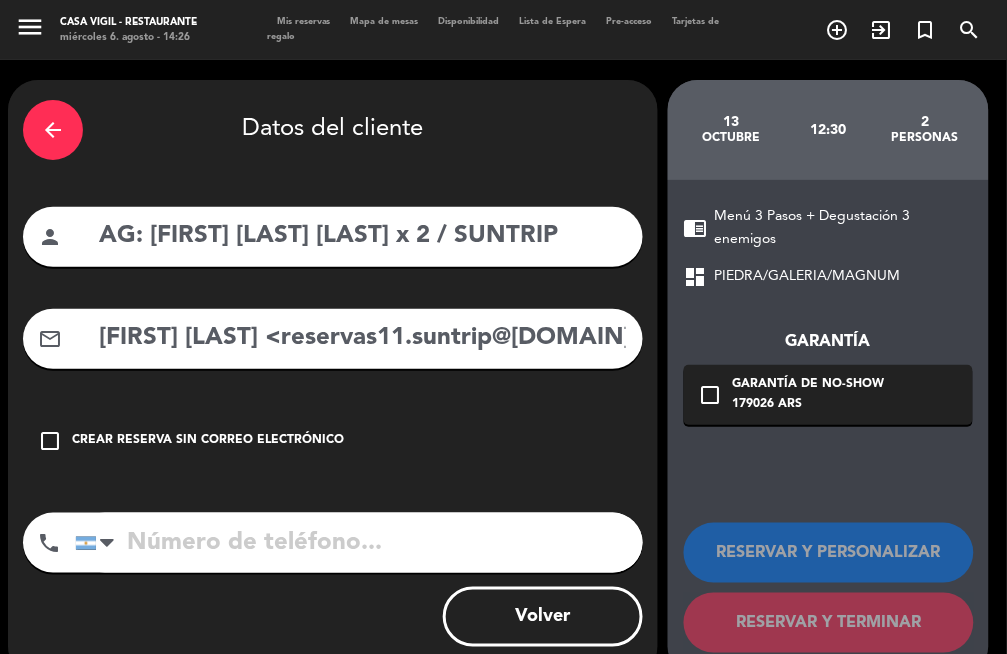 click on "arrow_back   Datos del cliente  person AG: [FIRST] [LAST] x 2 / SUNTRIP mail_outline [EMAIL]  check_box_outline_blank   Crear reserva sin correo electrónico  phone United States +1 United Kingdom +44 Peru (Perú) +51 Argentina +54 Brazil (Brasil) +55 Afghanistan (‫افغانستان‬‎) +93 Albania (Shqipëri) +355 Algeria (‫الجزائر‬‎) +213 American Samoa +1684 Andorra +376 Angola +244 Anguilla +1264 Antigua and Barbuda +1268 Argentina +54 Armenia (Հայաստան) +374 Aruba +297 Australia +61 Austria (Österreich) +43 Azerbaijan (Azərbaycan) +994 Bahamas +1242 Bahrain (‫البحرين‬‎) +973 Bangladesh (বাংলাদেশ) +880 Barbados +1246 Belarus (Беларусь) +375 Belgium (België) +32 Belize +501 Benin (Bénin) +229 Bermuda +1441 Bhutan (འབྲུག) +975 Bolivia +591 Bosnia and Herzegovina (Босна и Херцеговина) +387 Botswana +267 Brazil (Brasil) +55 British Indian Ocean Territory +246 +673" at bounding box center [333, 378] 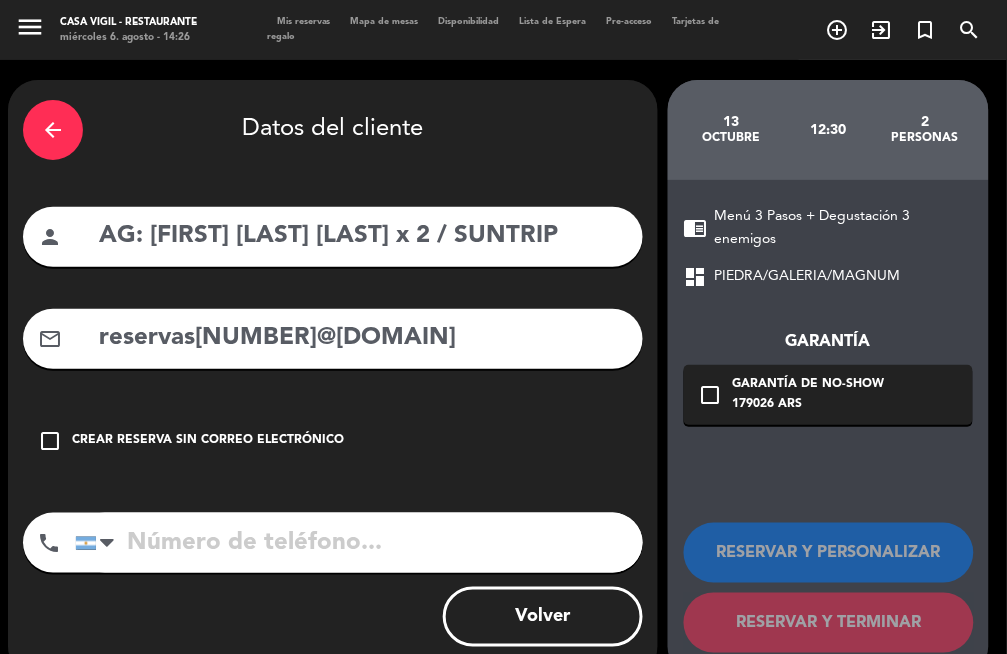 click on "reservas[NUMBER]@[DOMAIN]" at bounding box center (362, 338) 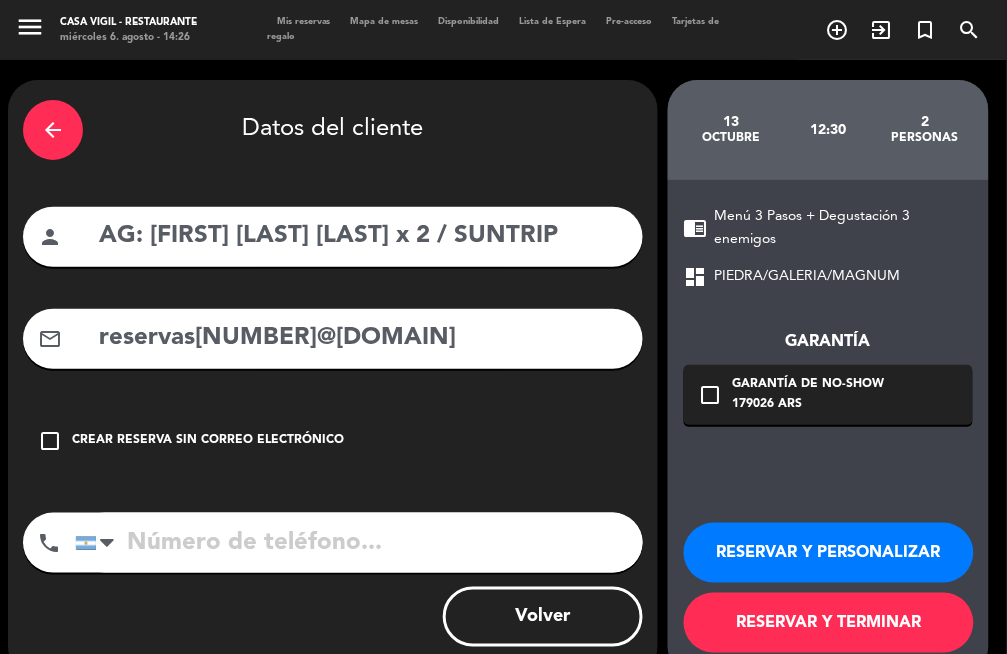 type on "reservas[NUMBER]@[DOMAIN]" 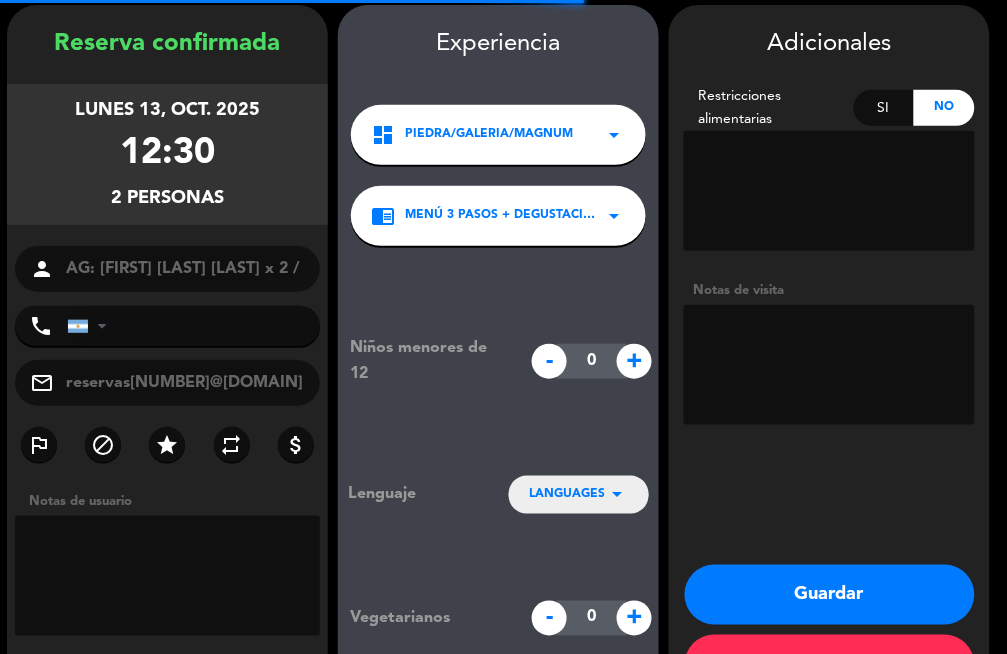 scroll, scrollTop: 80, scrollLeft: 0, axis: vertical 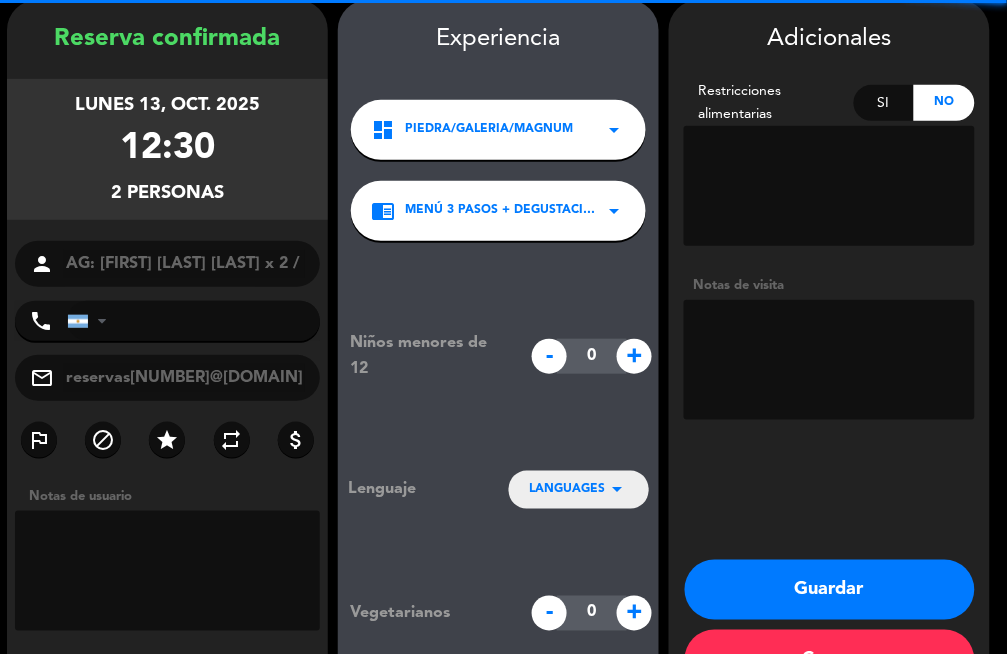 click at bounding box center [829, 360] 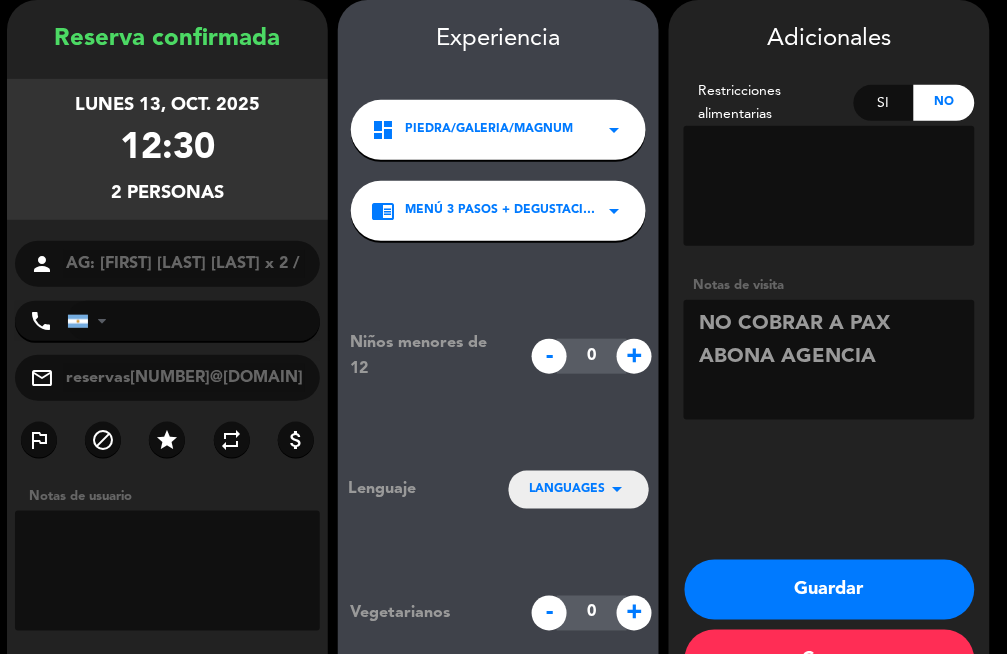 type on "NO COBRAR A PAX ABONA AGENCIA" 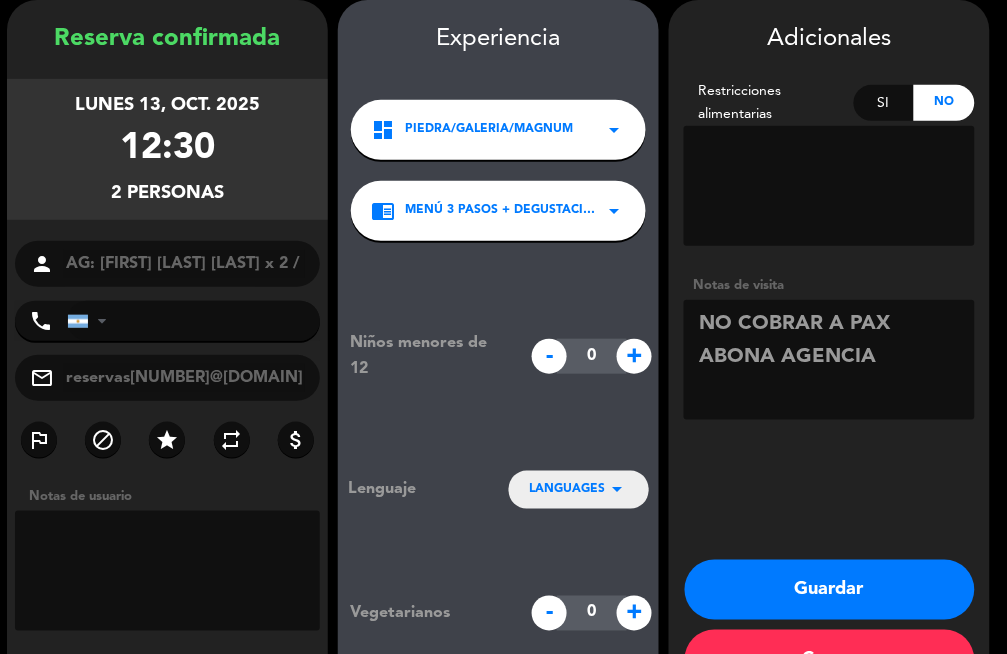 click on "arrow_drop_down" at bounding box center (617, 489) 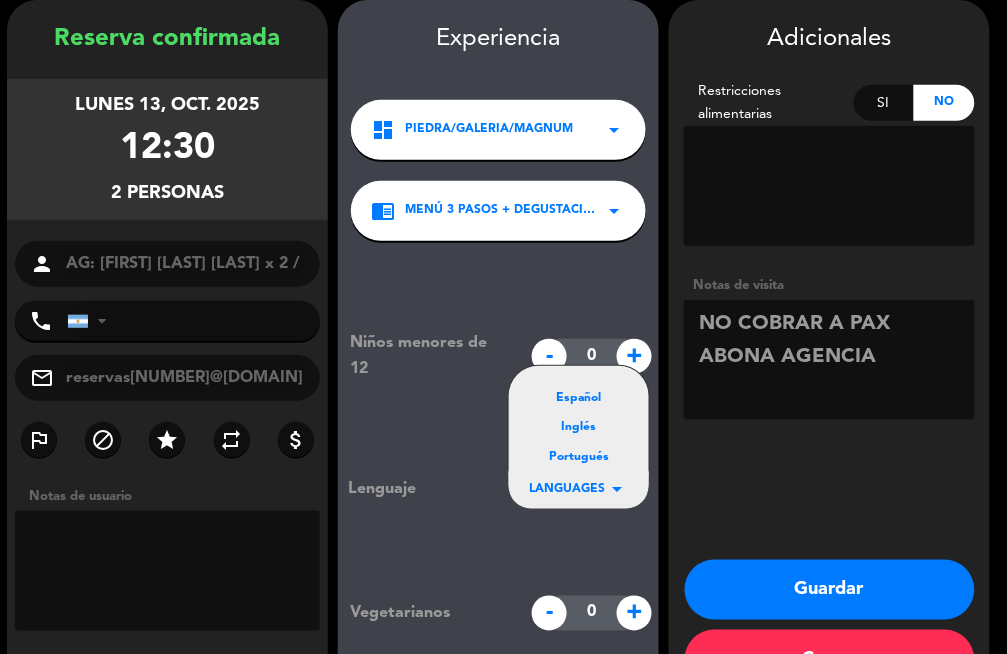 click on "Portugués" at bounding box center (579, 458) 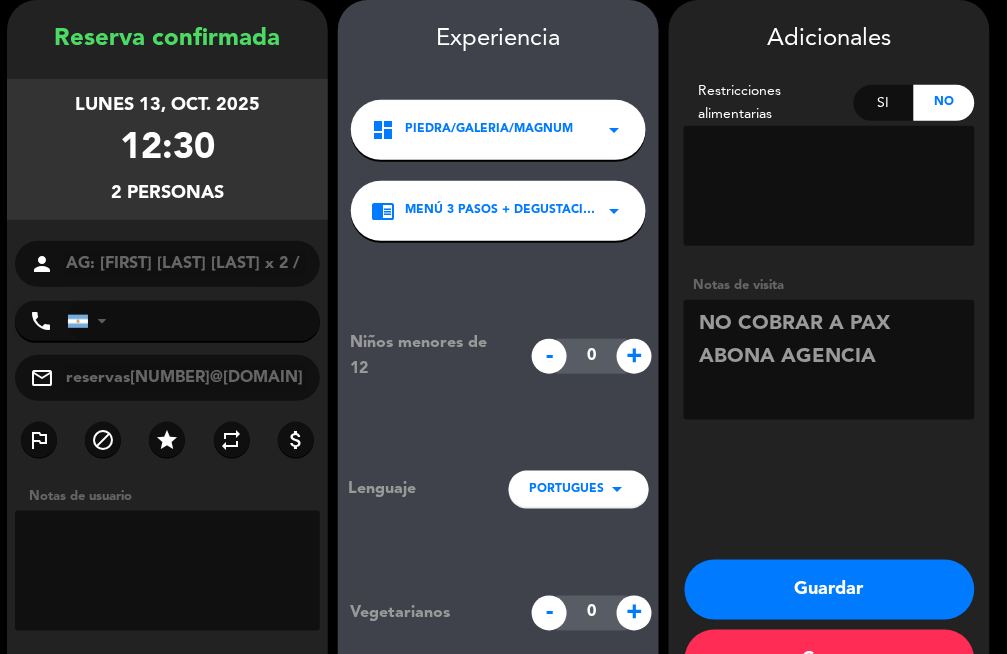 click on "Guardar" at bounding box center (830, 590) 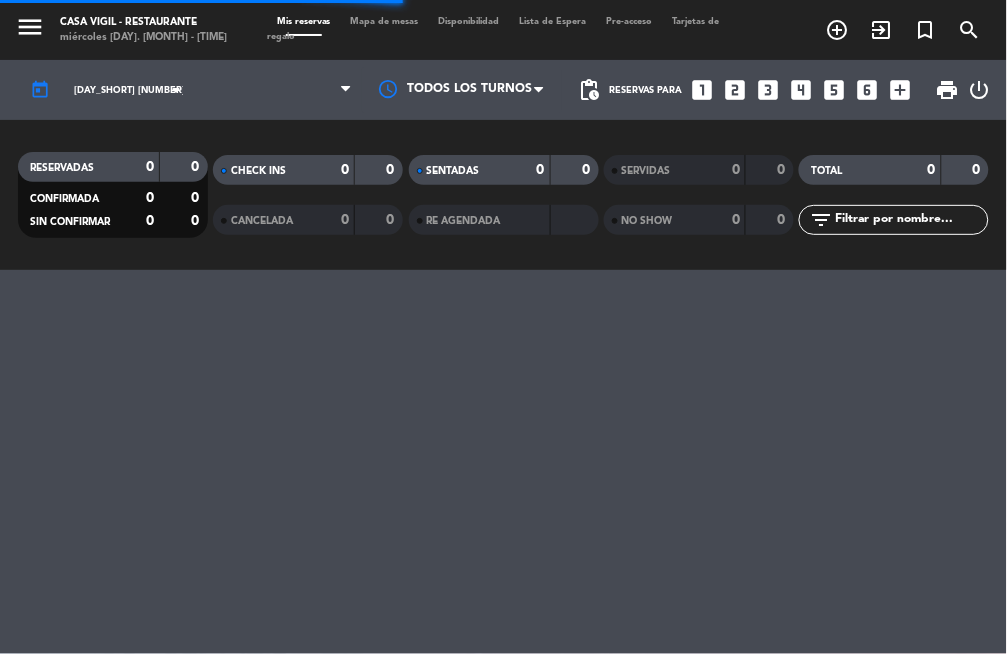 scroll, scrollTop: 0, scrollLeft: 0, axis: both 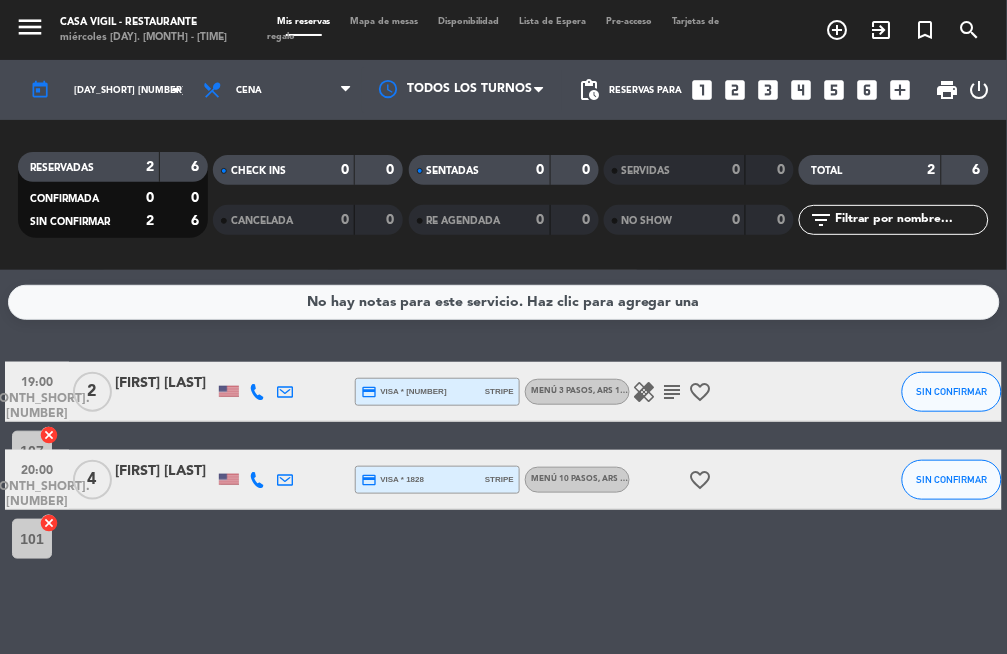 drag, startPoint x: 514, startPoint y: 596, endPoint x: 538, endPoint y: 547, distance: 54.56189 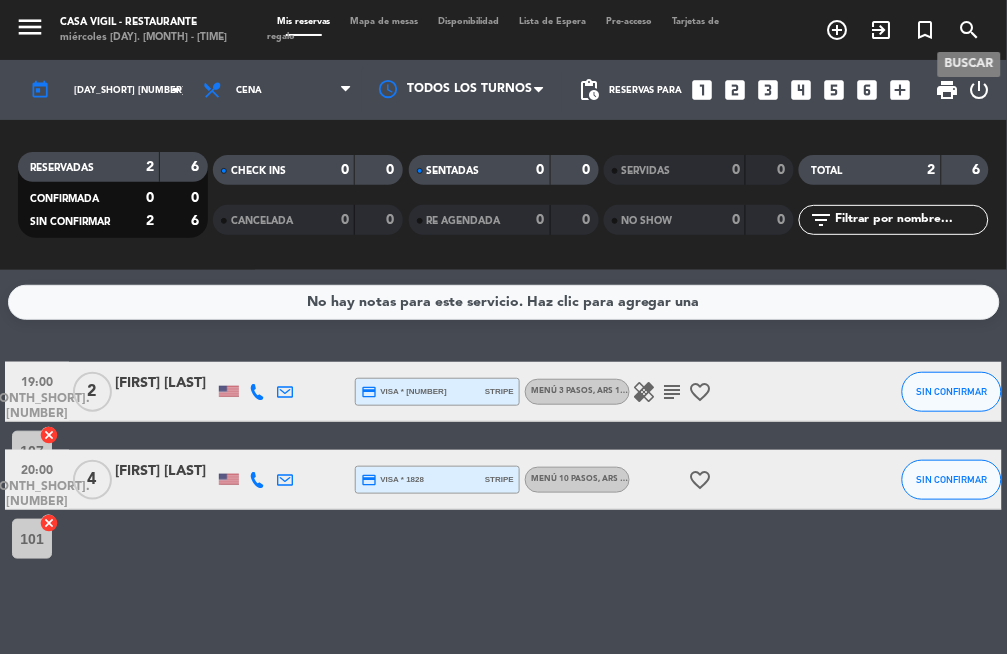 click on "search" at bounding box center (970, 30) 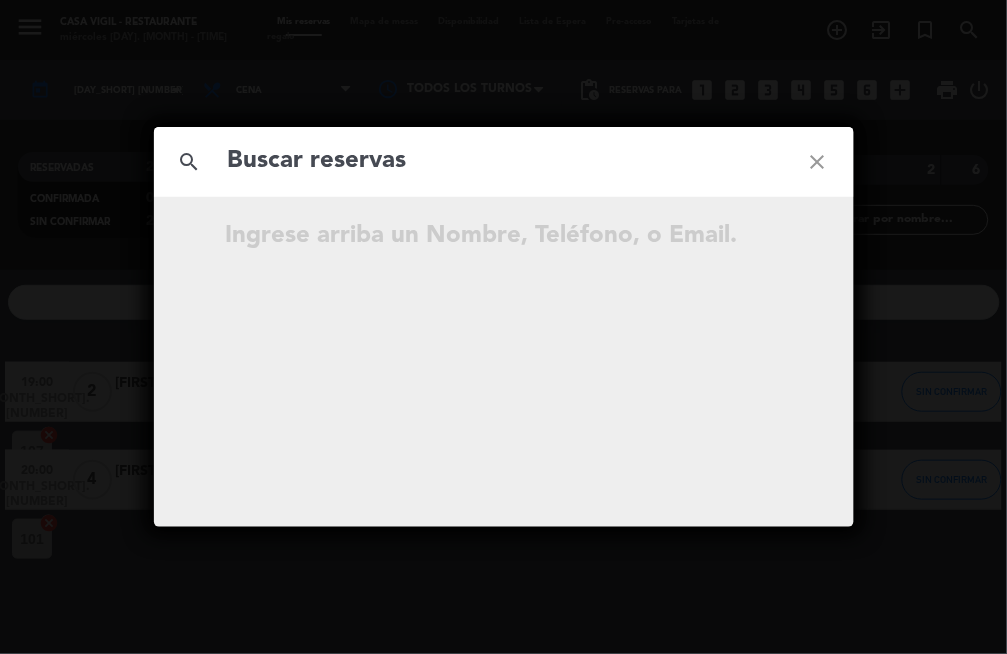 click 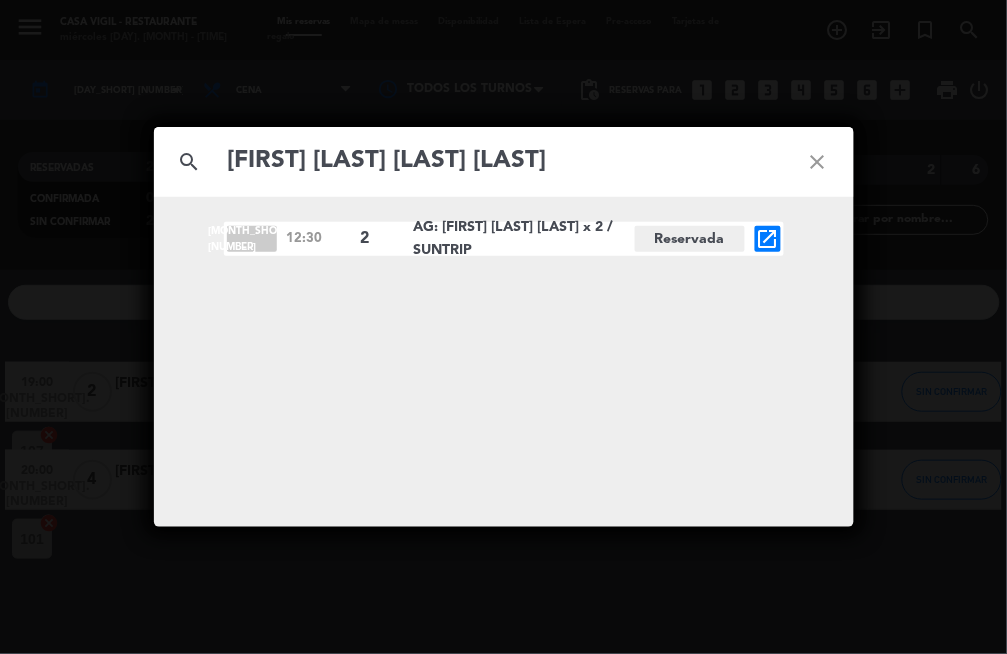 type on "[FIRST] [LAST] [LAST] [LAST]" 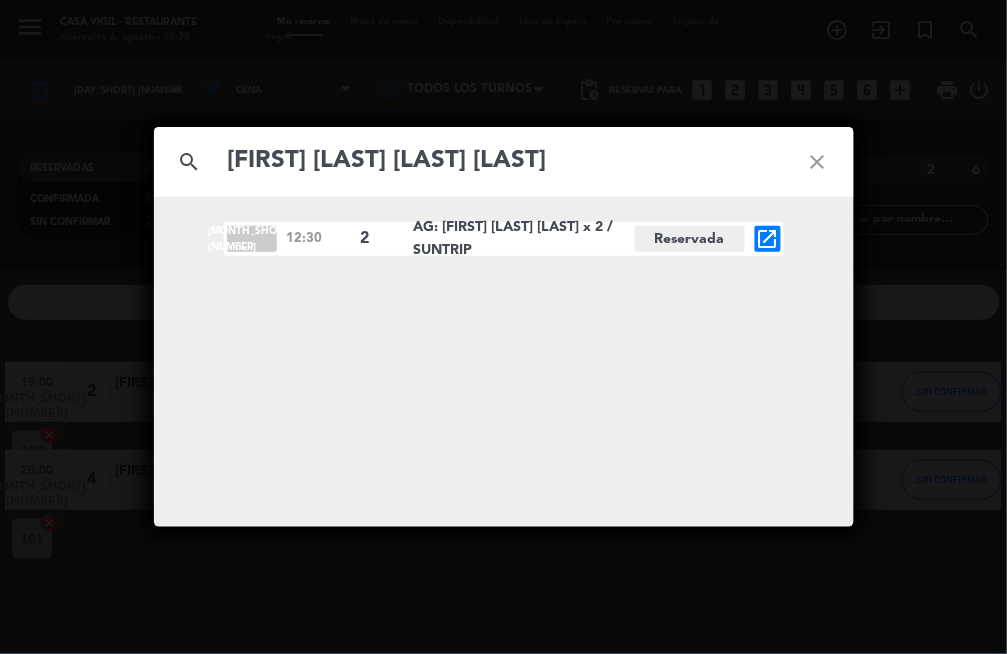 click on "close" 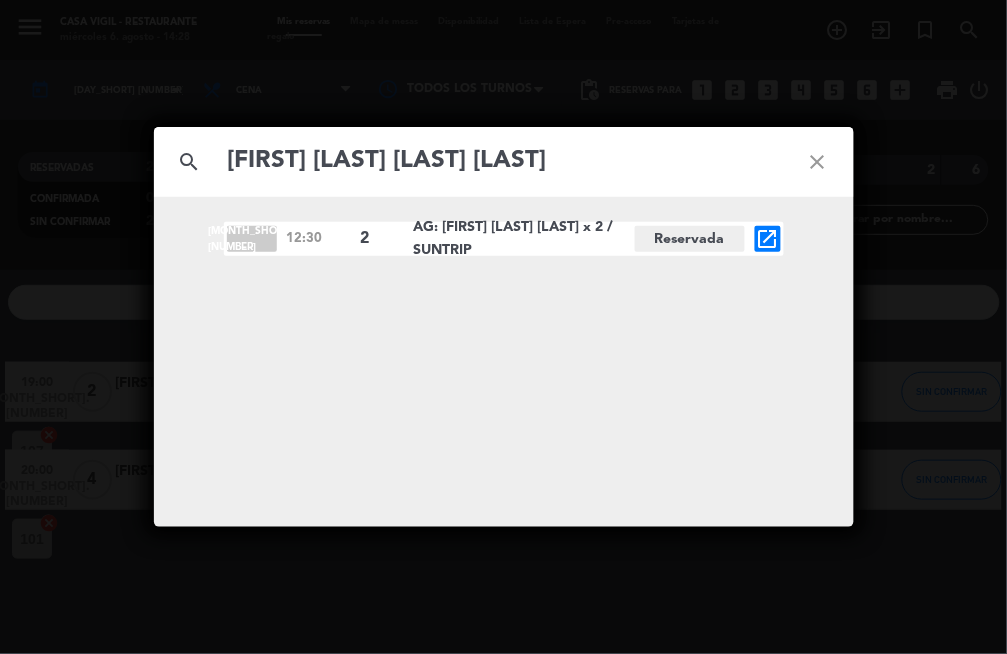 type 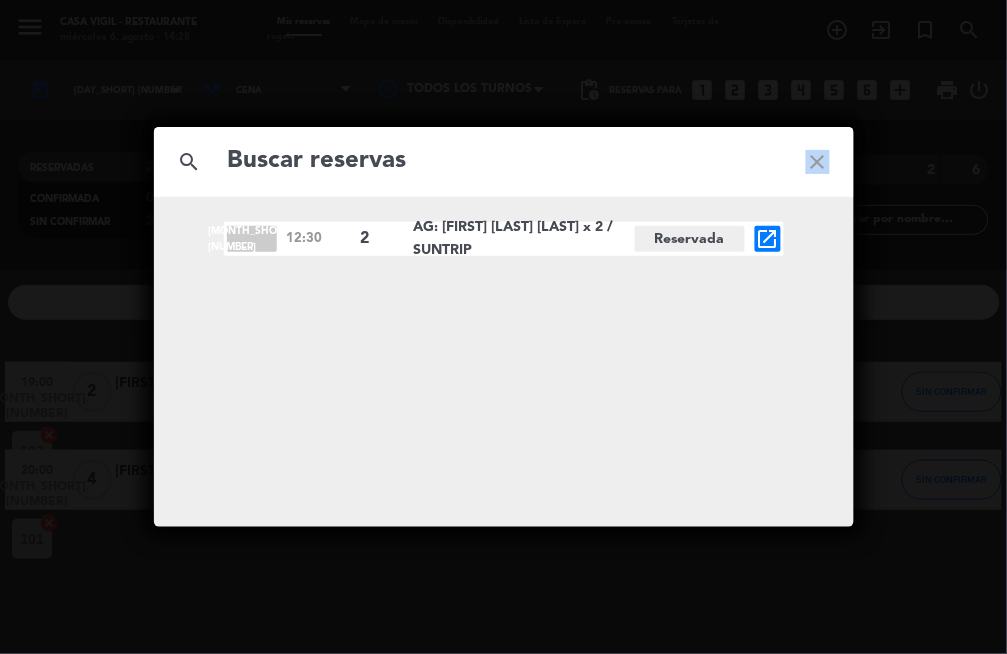 click on "close" 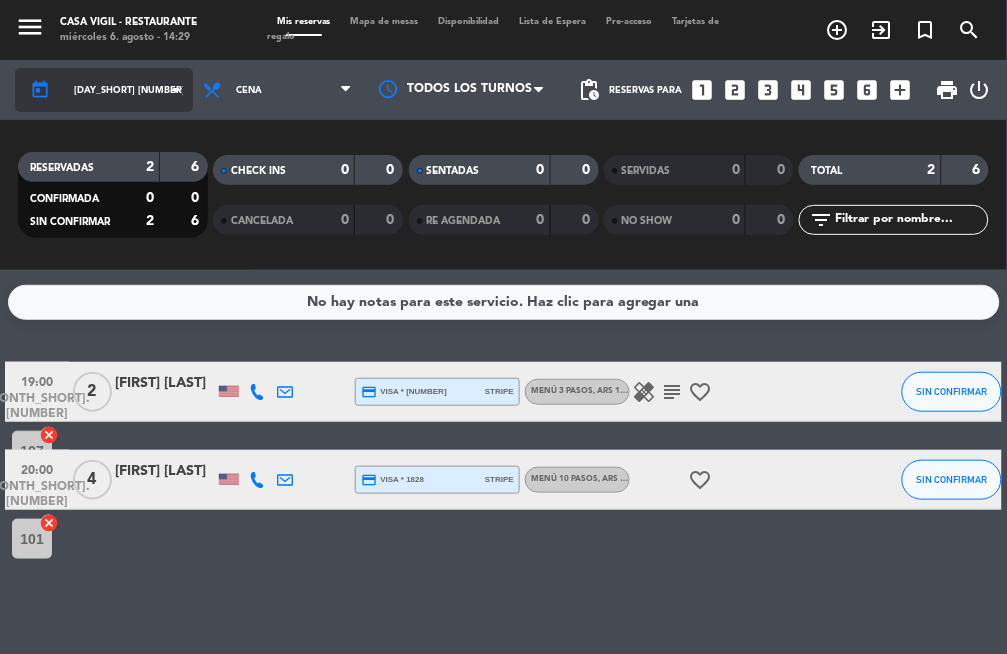 click on "arrow_drop_down" 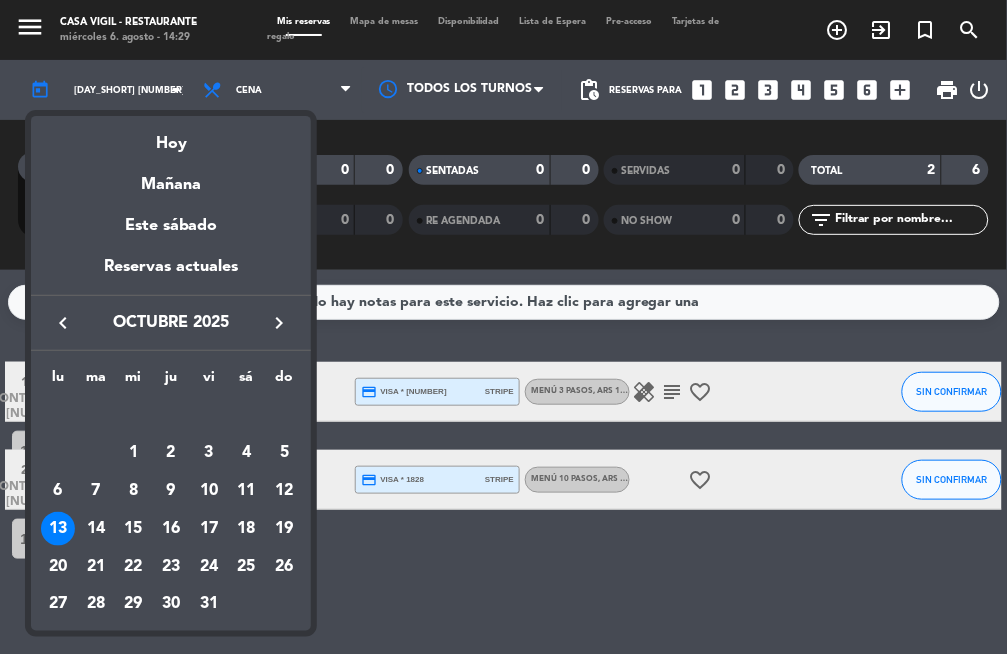 click on "keyboard_arrow_left" at bounding box center (63, 323) 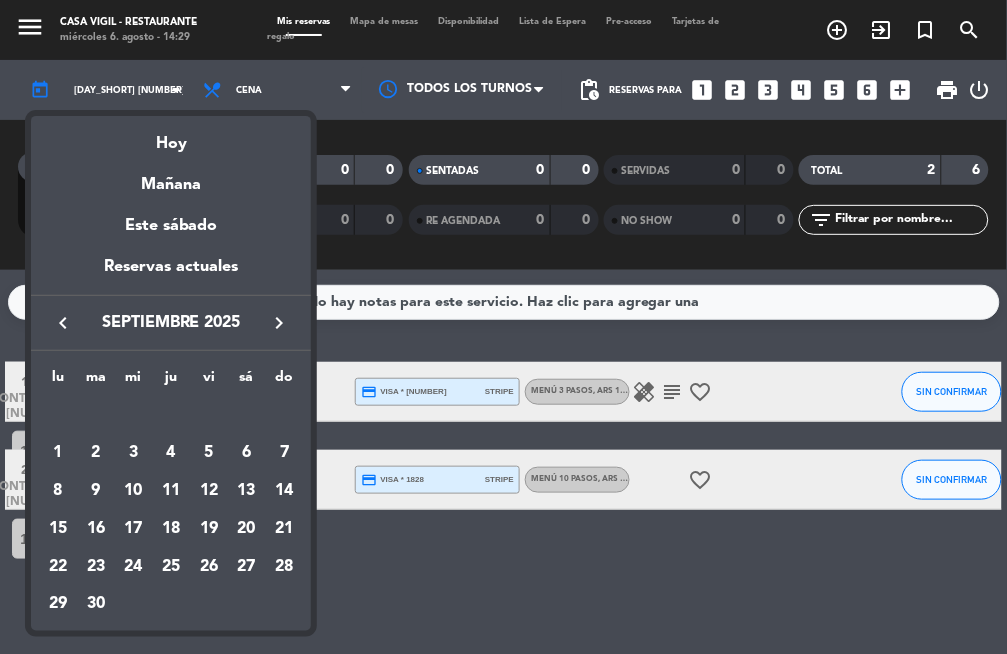 click on "keyboard_arrow_left" at bounding box center [63, 323] 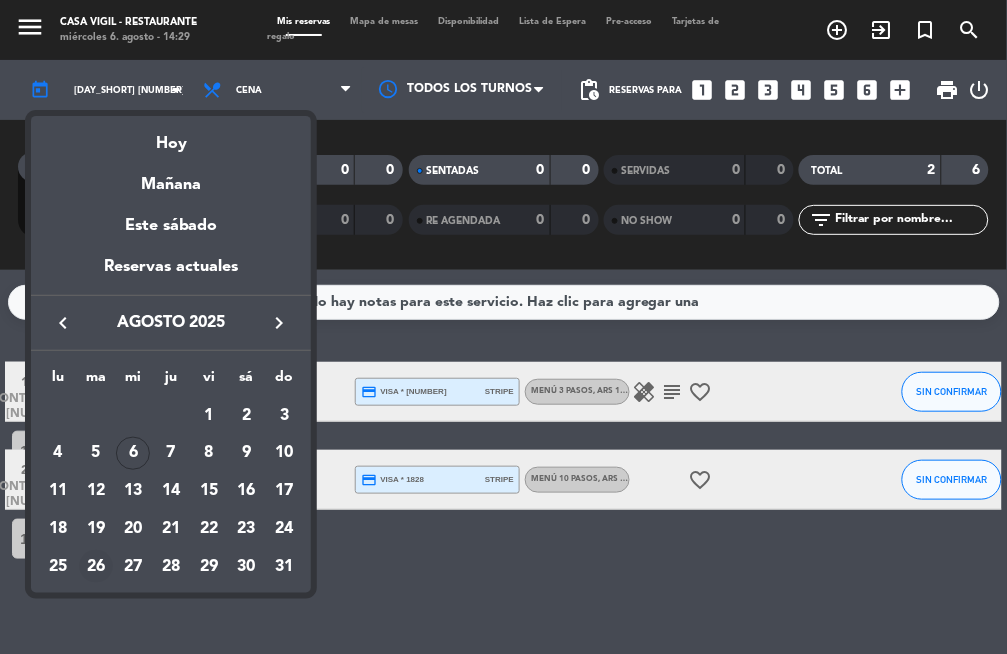 click on "26" at bounding box center [96, 567] 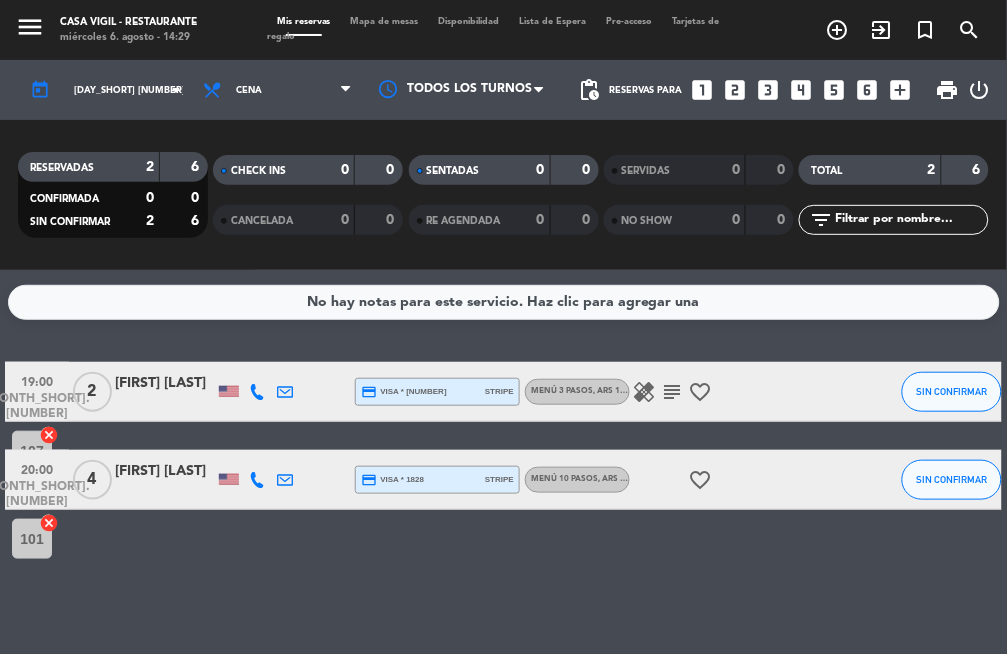 type on "mar. 26 ago." 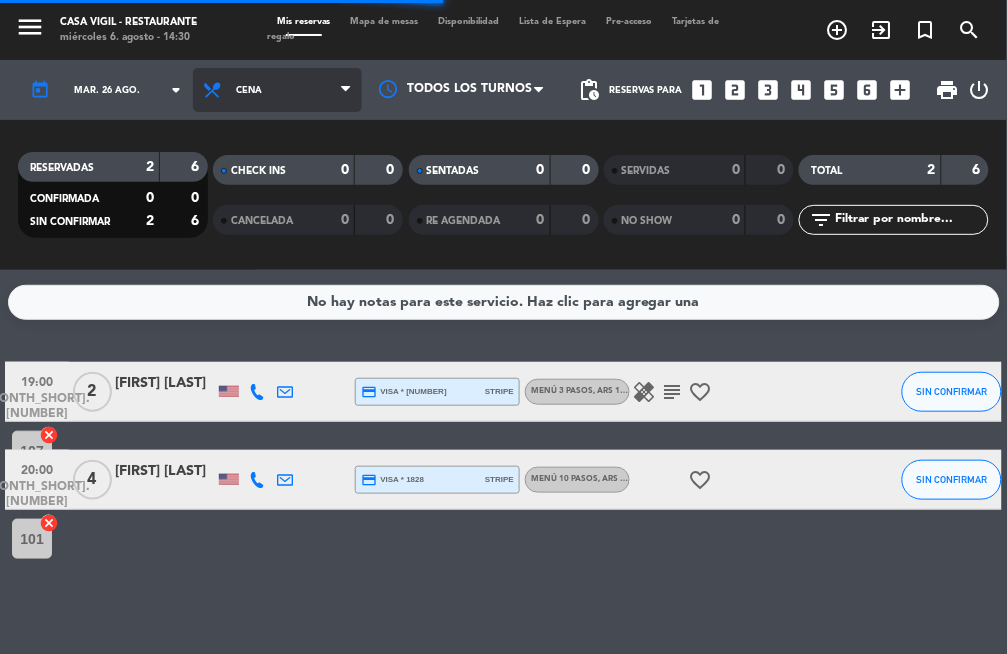 click on "Cena" at bounding box center (277, 90) 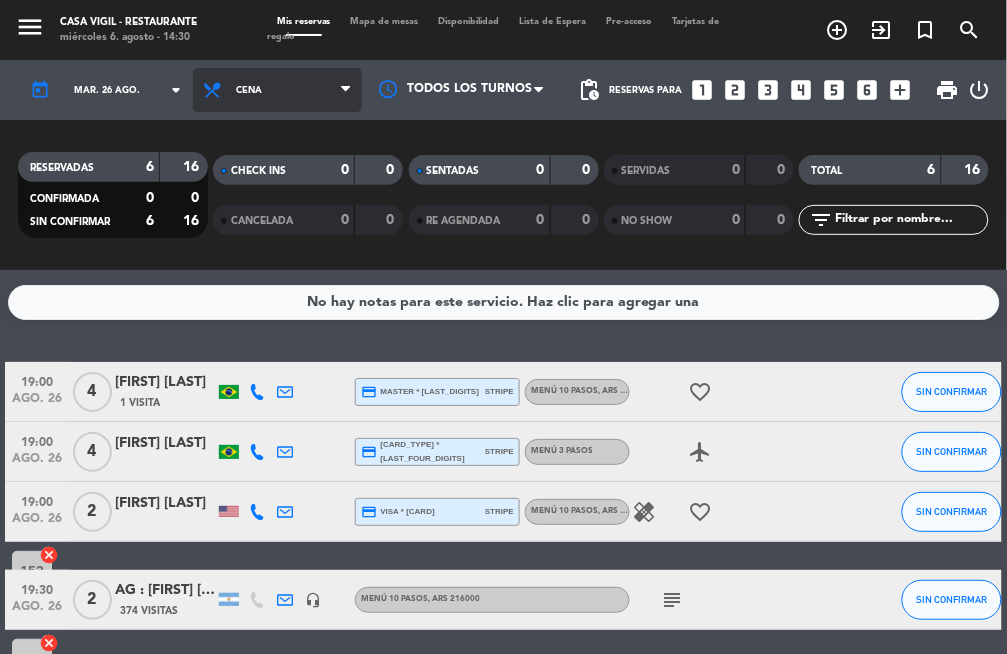 click on "Cena" at bounding box center (277, 90) 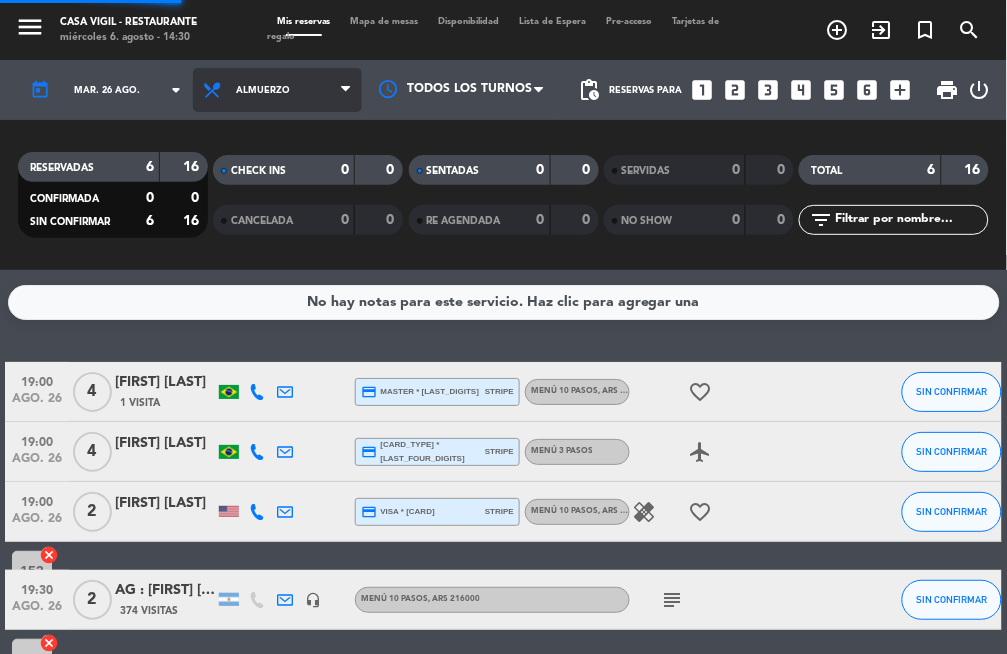 click on "menu  Casa Vigil - Restaurante   [DAY] [DAY_NUM]. [MONTH] - [TIME]   Mis reservas   Mapa de mesas   Disponibilidad   Lista de Espera   Pre-acceso   Tarjetas de regalo  add_circle_outline exit_to_app turned_in_not search today    [MONTH]. [DAY] [DAY_NUM]  arrow_drop_down  Todos los servicios  Almuerzo  Cena  Almuerzo  Todos los servicios  Almuerzo  Cena Todos los turnos pending_actions  Reservas para   looks_one   looks_two   looks_3   looks_4   looks_5   looks_6   add_box  print  power_settings_new   RESERVADAS   6   16   CONFIRMADA   0   0   SIN CONFIRMAR   6   16   CHECK INS   0   0   CANCELADA   0   0   SENTADAS   0   0   RE AGENDADA   0   0   SERVIDAS   0   0   NO SHOW   0   0   TOTAL   6   16  filter_list" 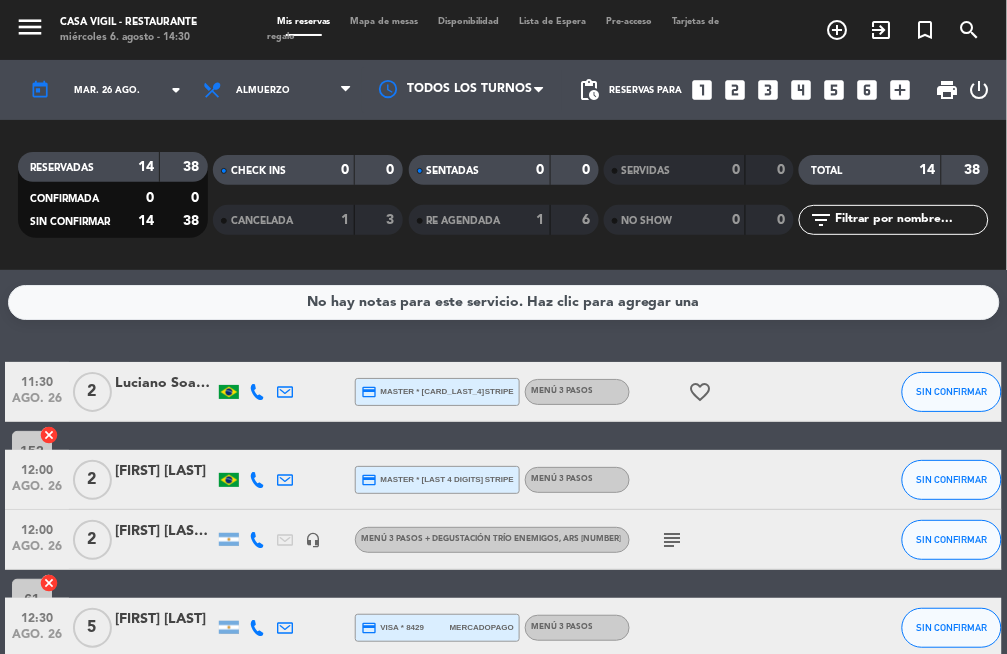 click on "looks_two" at bounding box center (736, 90) 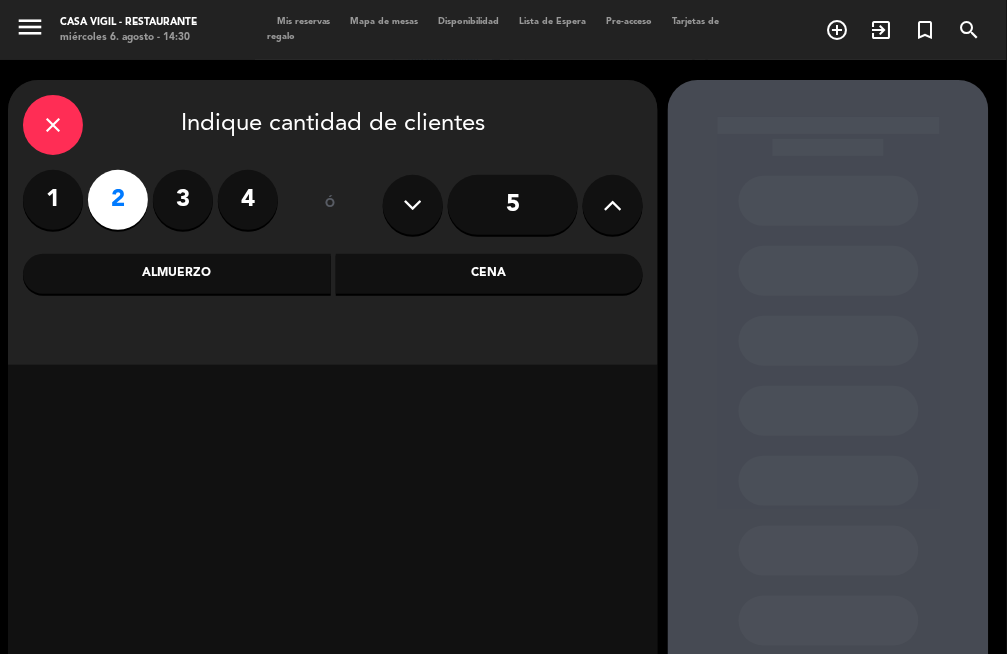 click on "Almuerzo" at bounding box center [177, 274] 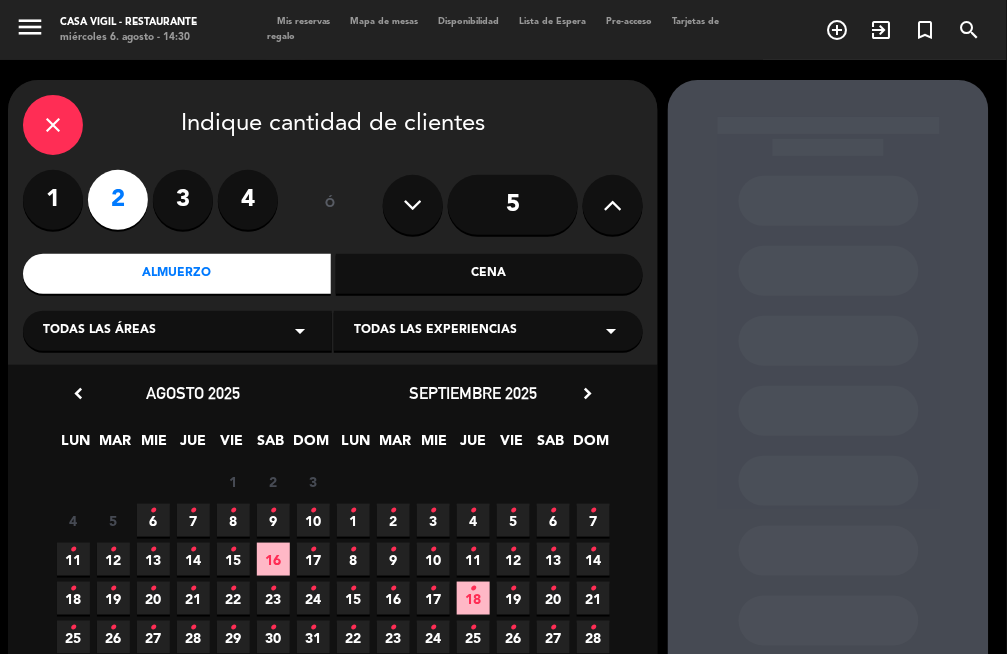 click on "Todas las experiencias" at bounding box center (435, 331) 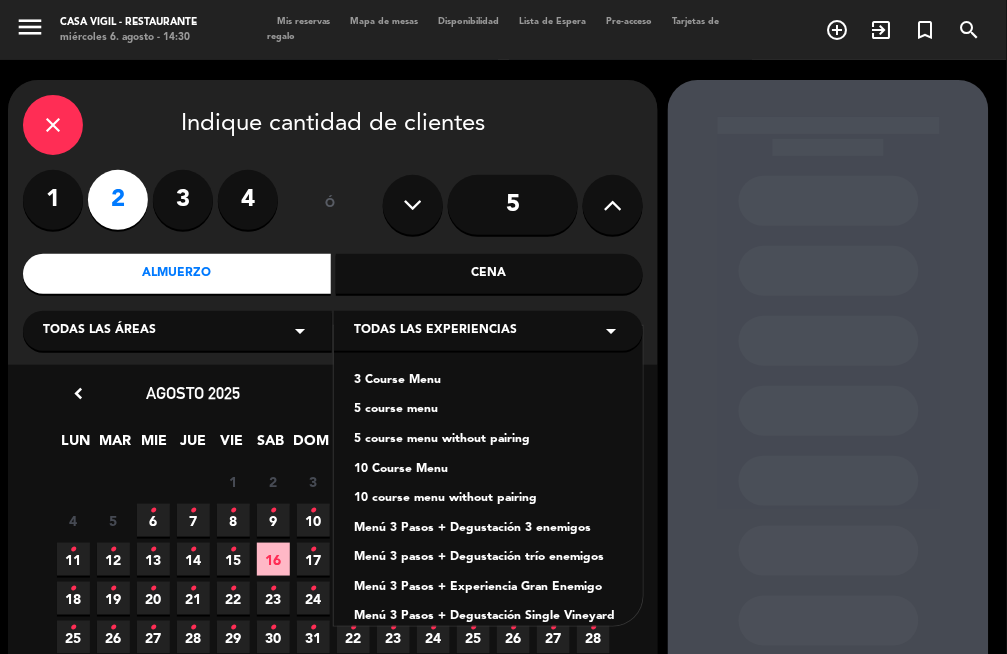 click on "Menú 3 Pasos + Experiencia Gran Enemigo" at bounding box center (488, 588) 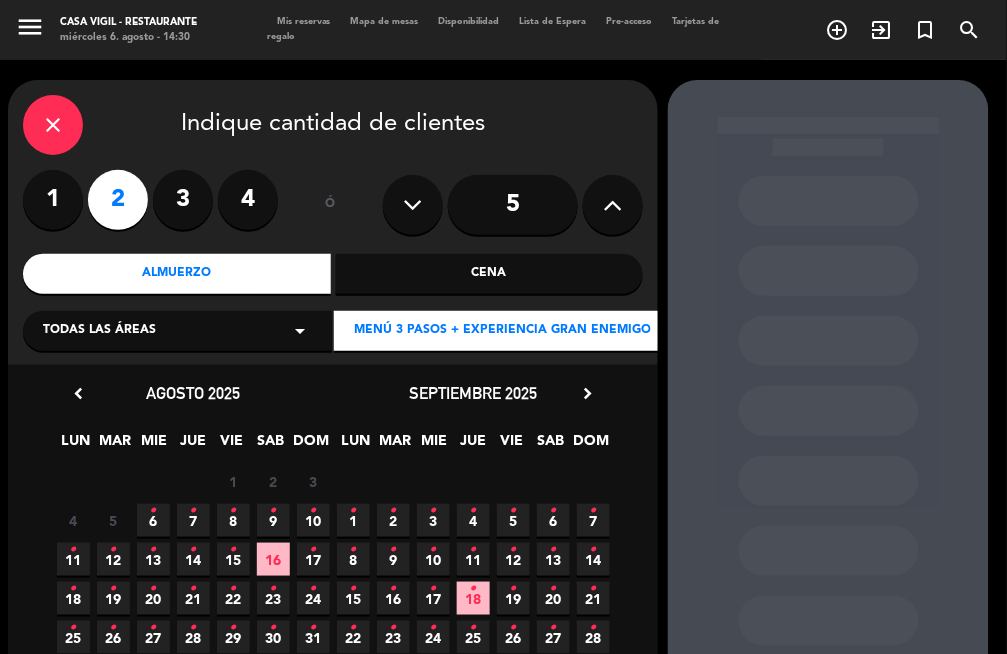 click on "26  •" at bounding box center [113, 637] 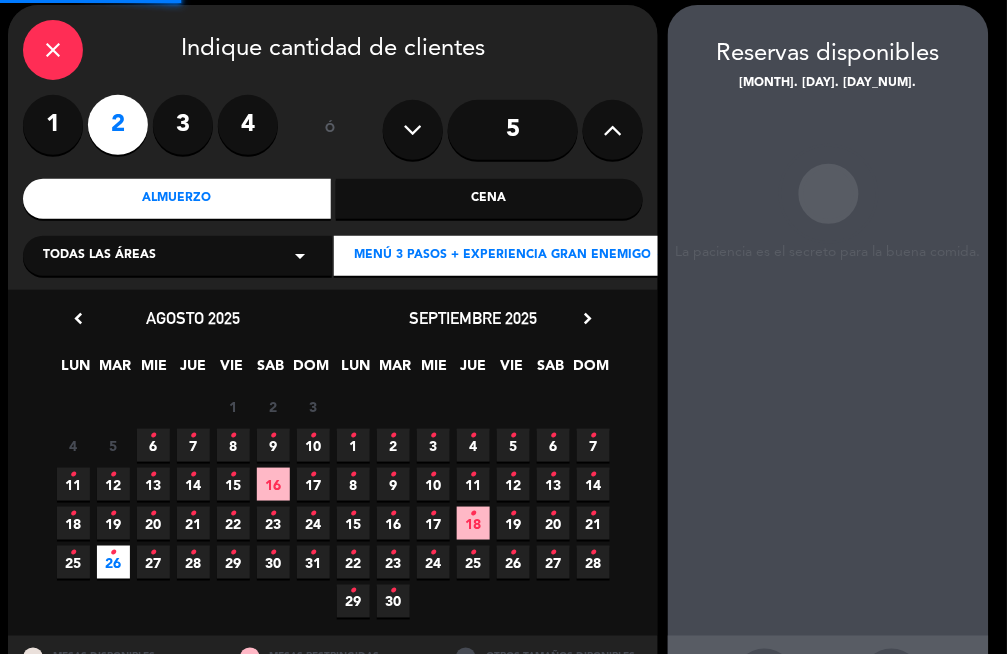 scroll, scrollTop: 80, scrollLeft: 0, axis: vertical 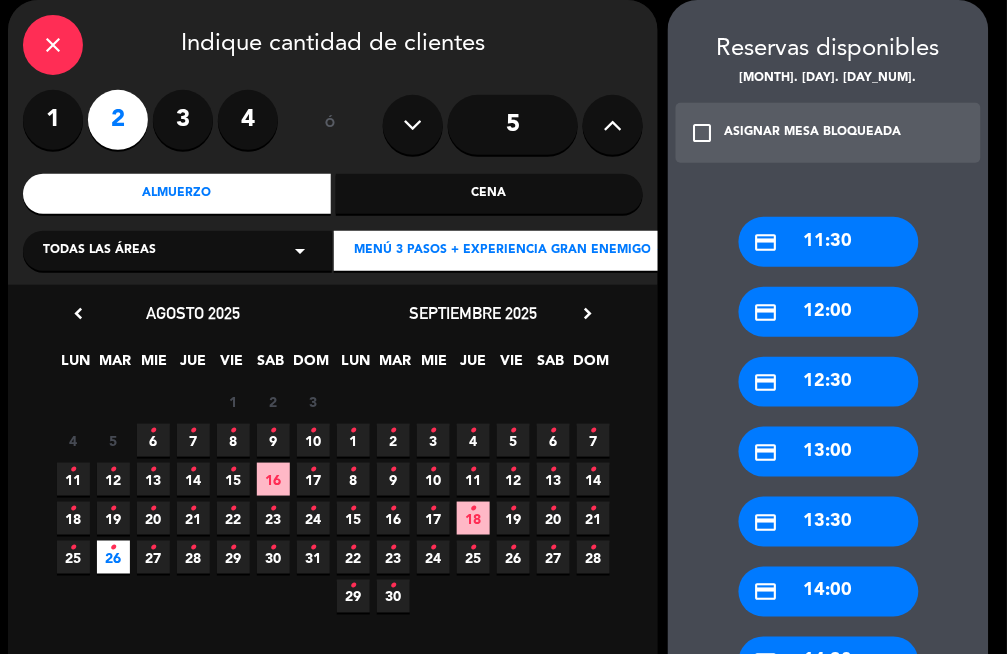drag, startPoint x: 827, startPoint y: 444, endPoint x: 698, endPoint y: 353, distance: 157.86703 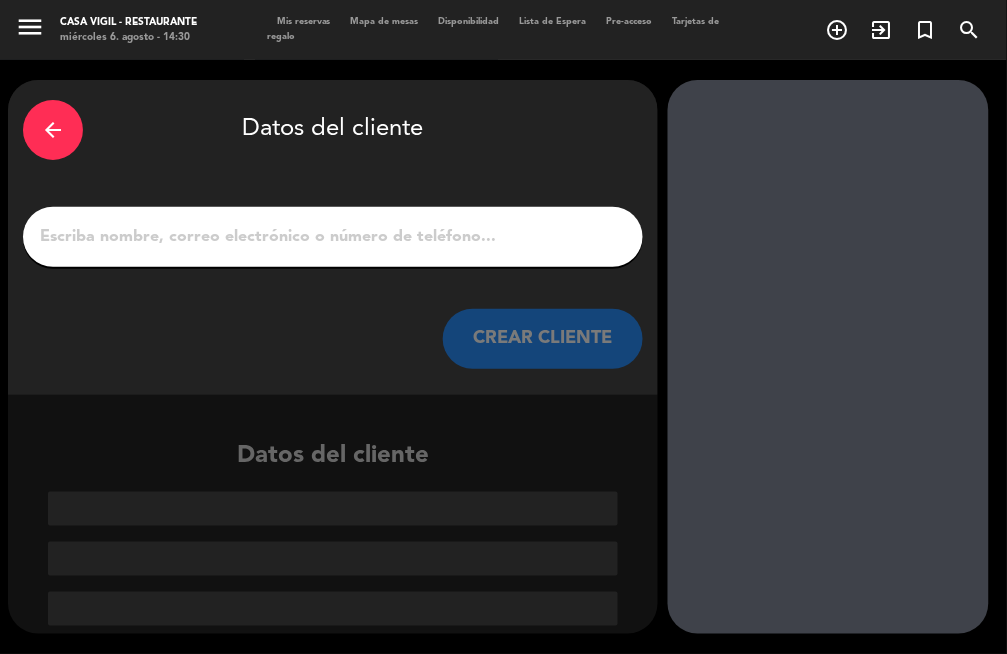 click on "1" at bounding box center [333, 237] 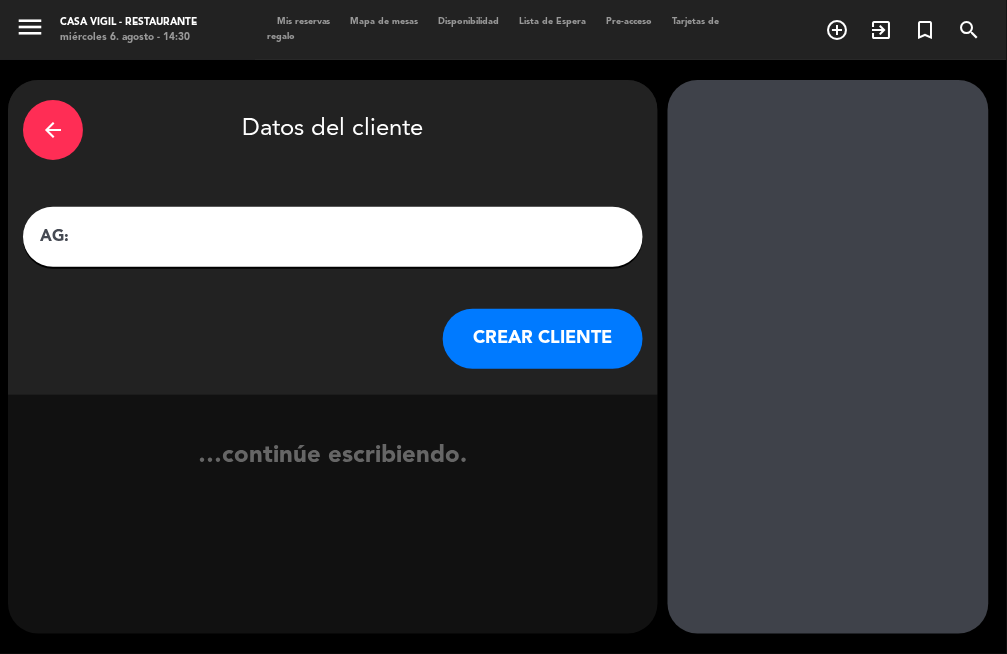 click on "AG:" at bounding box center [333, 237] 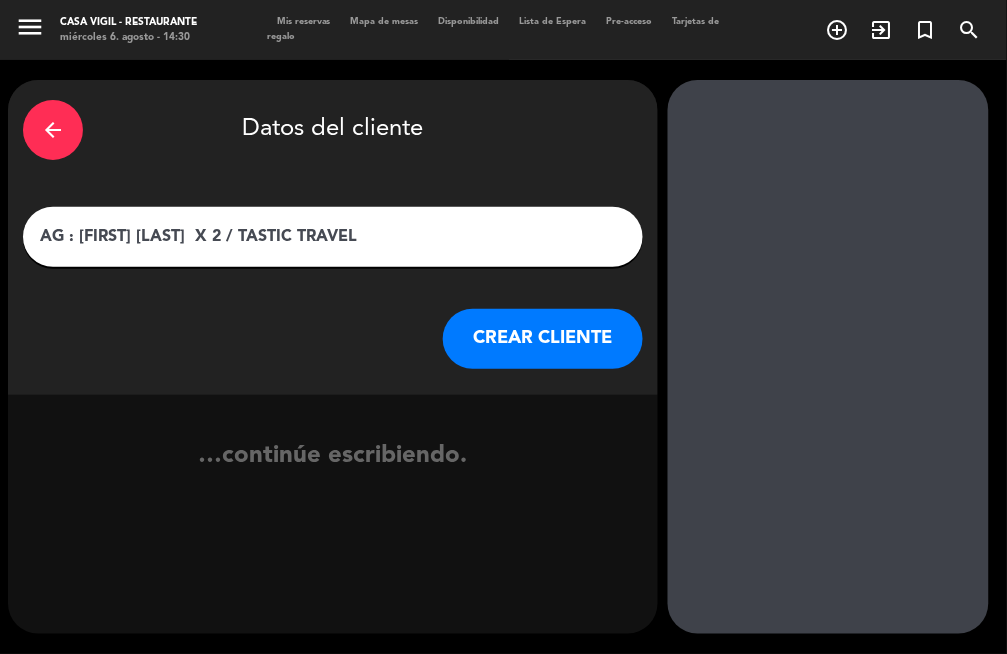 type on "AG : [FIRST] [LAST]  X 2 / TASTIC TRAVEL" 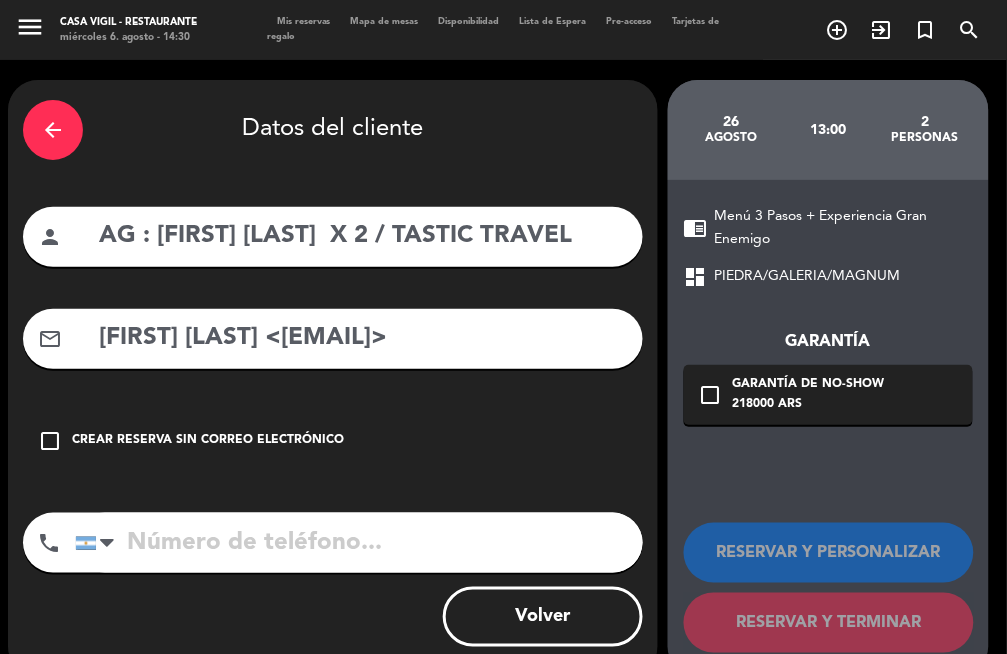 click on "arrow_back   Datos del cliente  person AG: [FIRST] [LAST]  X 2 / TASTIC TRAVEL mail_outline [FIRST] [LAST] <[EMAIL]>  check_box_outline_blank   Crear reserva sin correo electrónico  phone United States +1 United Kingdom +44 Peru (Perú) +51 Argentina +54 Brazil (Brasil) +55 Afghanistan (‫افغانستان‬‎) +93 Albania (Shqipëri) +355 Algeria (‫الجزائر‬‎) +213 American Samoa +1684 Andorra +376 Angola +244 Anguilla +1264 Antigua and Barbuda +1268 Argentina +54 Armenia (Հայաստան) +374 Aruba +297 Australia +61 Austria (Österreich) +43 Azerbaijan (Azərbaycan) +994 Bahamas +1242 Bahrain (‫البحرين‬‎) +973 Bangladesh (বাংলাদেশ) +880 Barbados +1246 Belarus (Беларусь) +375 Belgium (België) +32 Belize +501 Benin (Bénin) +229 Bermuda +1441 Bhutan (འབྲུག) +975 Bolivia +591 Bosnia and Herzegovina (Босна и Херцеговина) +387 Botswana +267 Brazil (Brasil) +55 British Indian Ocean Territory +246 +1284 +1" at bounding box center (333, 378) 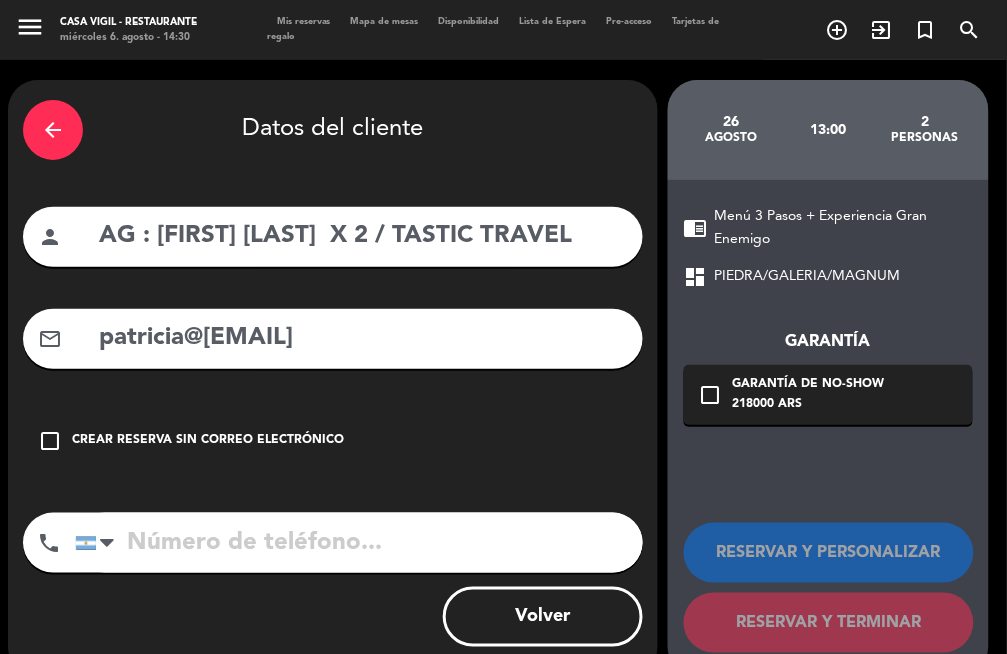 drag, startPoint x: 441, startPoint y: 348, endPoint x: 482, endPoint y: 385, distance: 55.226807 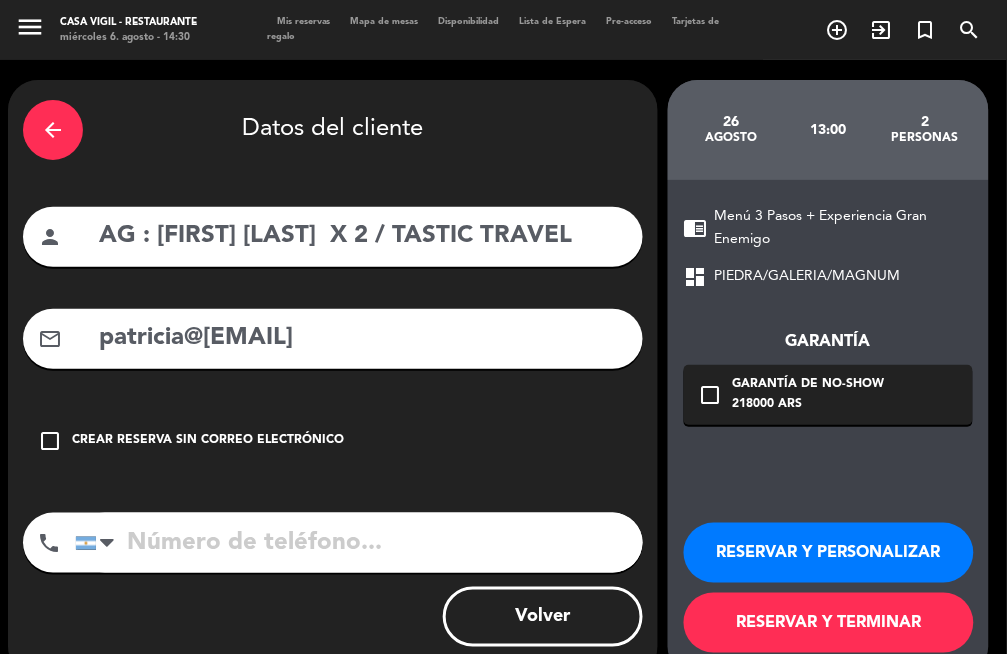 type on "patricia@[EMAIL]" 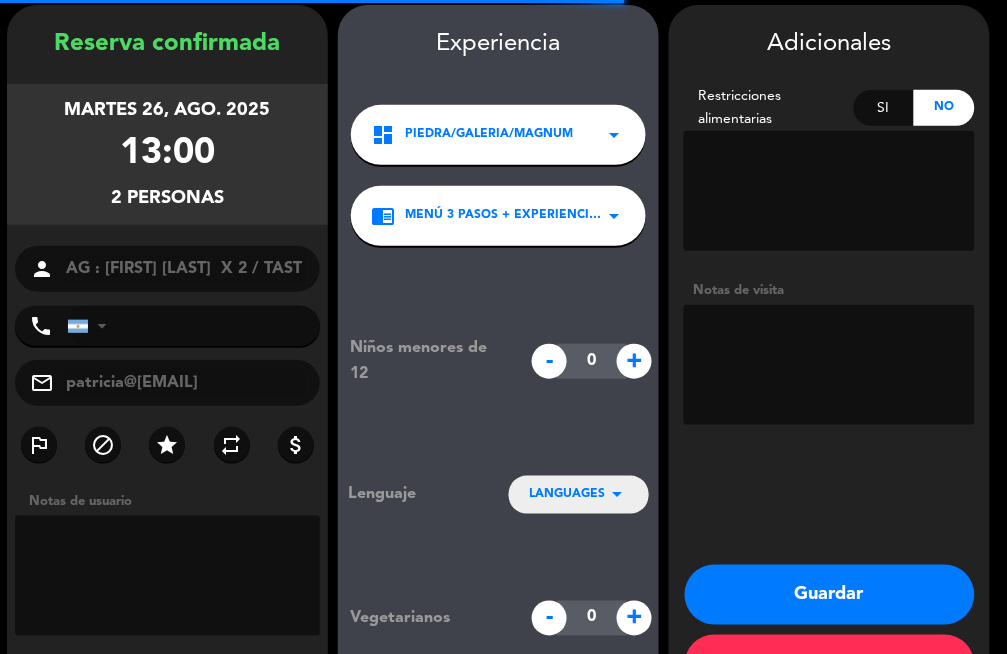 scroll, scrollTop: 80, scrollLeft: 0, axis: vertical 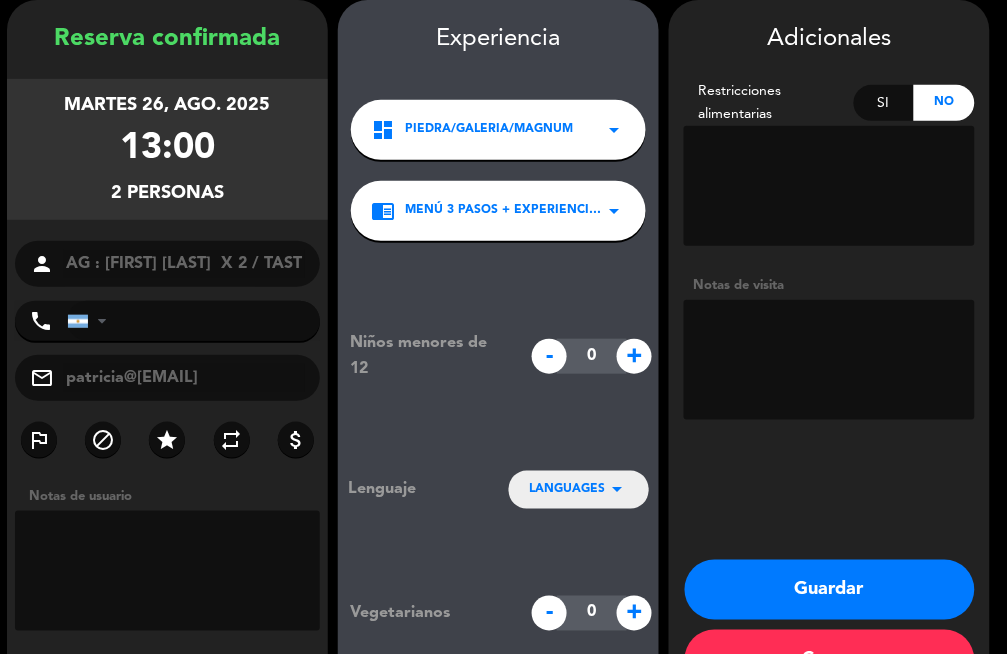 click at bounding box center (829, 360) 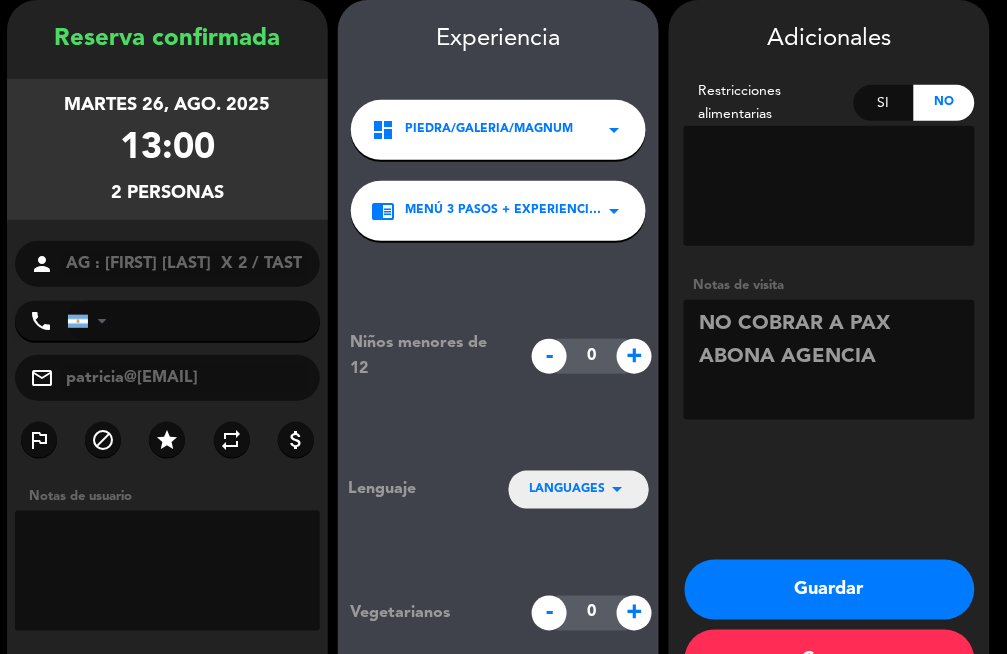 type on "NO COBRAR A PAX ABONA AGENCIA" 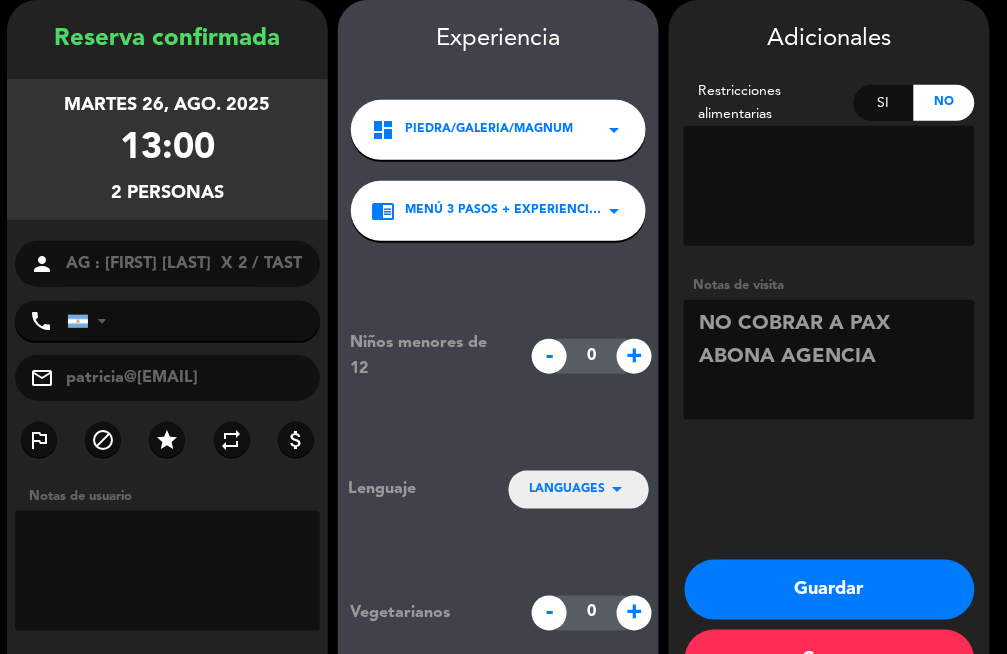 click on "LANGUAGES" at bounding box center [567, 490] 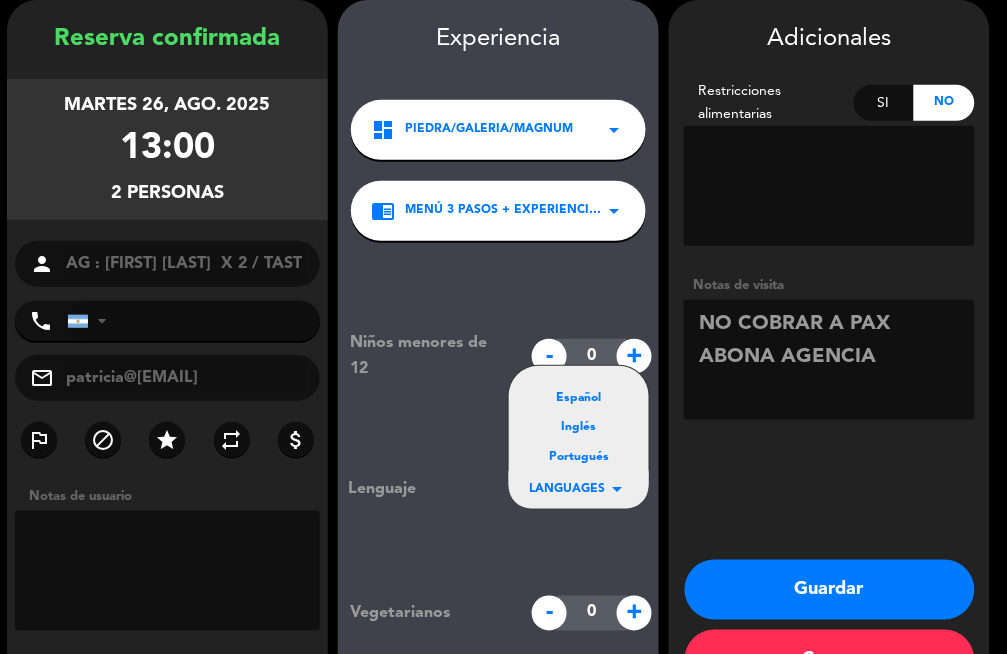 click on "Portugués" at bounding box center [579, 458] 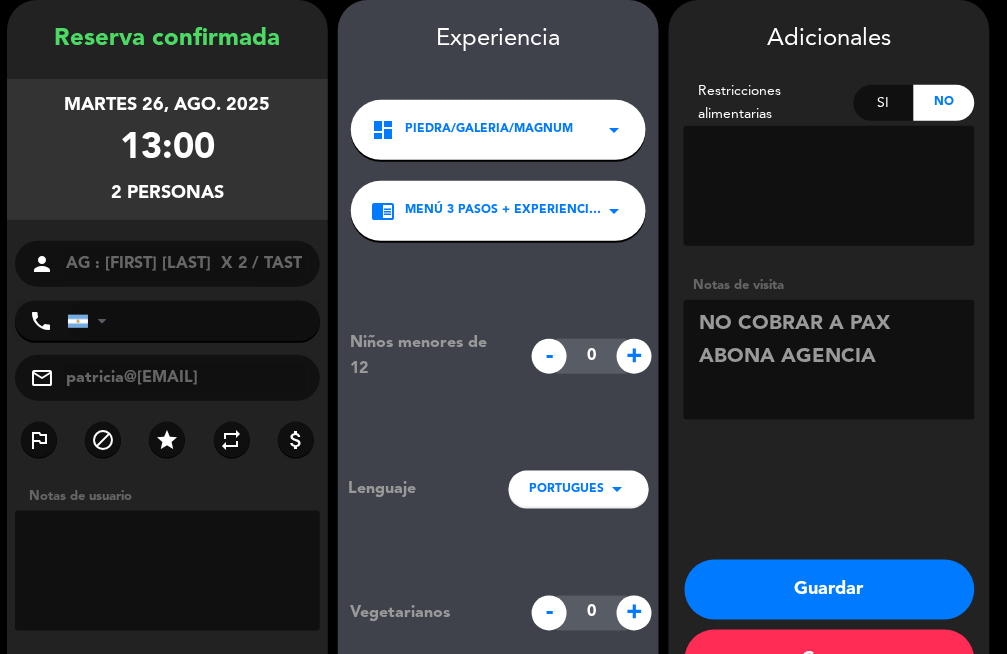 click on "Guardar" at bounding box center (830, 590) 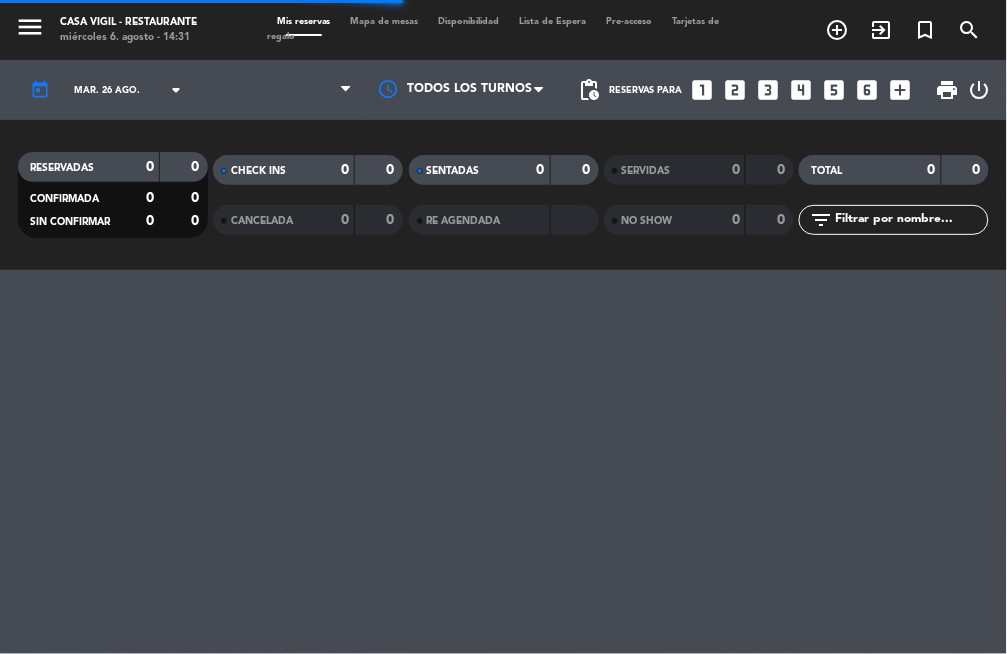 scroll, scrollTop: 0, scrollLeft: 0, axis: both 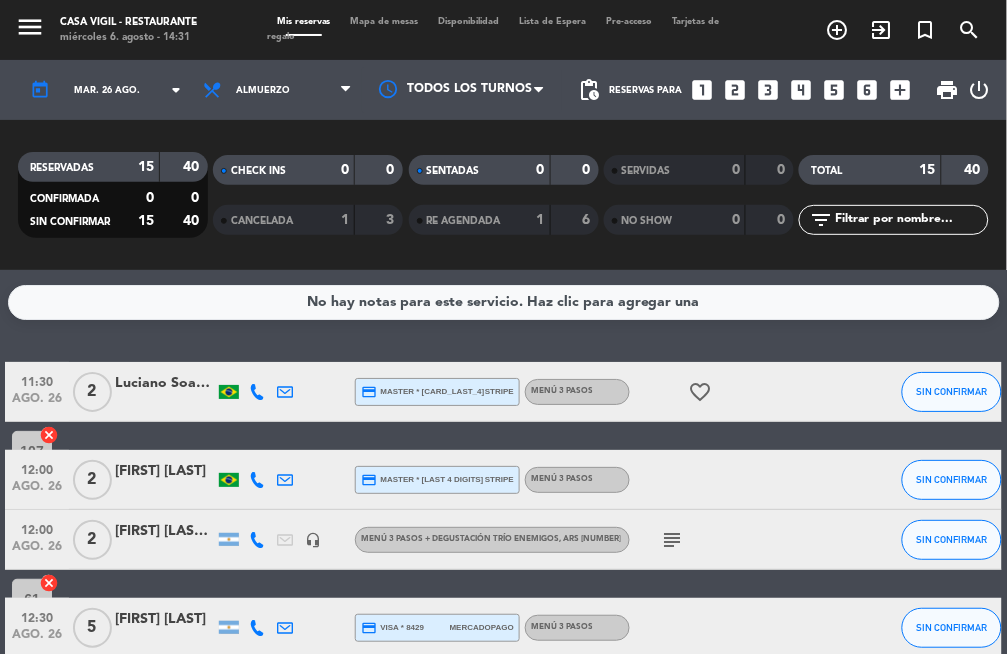 click on "No hay notas para este servicio. Haz clic para agregar una   [TIME]   [MONTH_SHORT]. [NUMBER]   2   [FIRST] [LAST]  credit_card  master * [LAST_DIGITS]   stripe   Menú 3 Pasos  favorite_border  SIN CONFIRMAR 107  cancel   [TIME]   [MONTH_SHORT]. [NUMBER]   2   [FIRST] [LAST]  credit_card  master * [LAST_DIGITS]   stripe   Menú 3 Pasos SIN CONFIRMAR 104  cancel   [TIME]   [MONTH_SHORT]. [NUMBER]   2   [FIRST] [LAST]    headset_mic   Menú 3 pasos + Degustación trío enemigos  , ARS [PRICE]  subject  SIN CONFIRMAR 61  cancel   [TIME]   [MONTH_SHORT]. [NUMBER]   5   [FIRST] [LAST]  credit_card  visa * [LAST_DIGITS]   mercadopago   Menú 3 Pasos SIN CONFIRMAR 106  cancel   [TIME]   [MONTH_SHORT]. [NUMBER]   2   AG : [FIRST] [LAST]  X 2 / SUNTRIP    212 Visitas   headset_mic   Menú 3 Pasos + Degustación 3 enemigos , ARS [PRICE]  subject  SIN CONFIRMAR 110  cancel   [TIME]   [MONTH_SHORT]. [NUMBER]   2   AG : [FIRST] [LAST]  X 2 / TASTIC TRAVEL    42 Visitas   headset_mic   Menú 3 Pasos + Experiencia Gran Enemigo , ARS [PRICE]  subject  SIN CONFIRMAR 155  cancel   [TIME]   [MONTH_SHORT]. [NUMBER]   2   [FIRST] [LAST]  credit_card  [CARD_TYPE] * [LAST_DIGITS]" 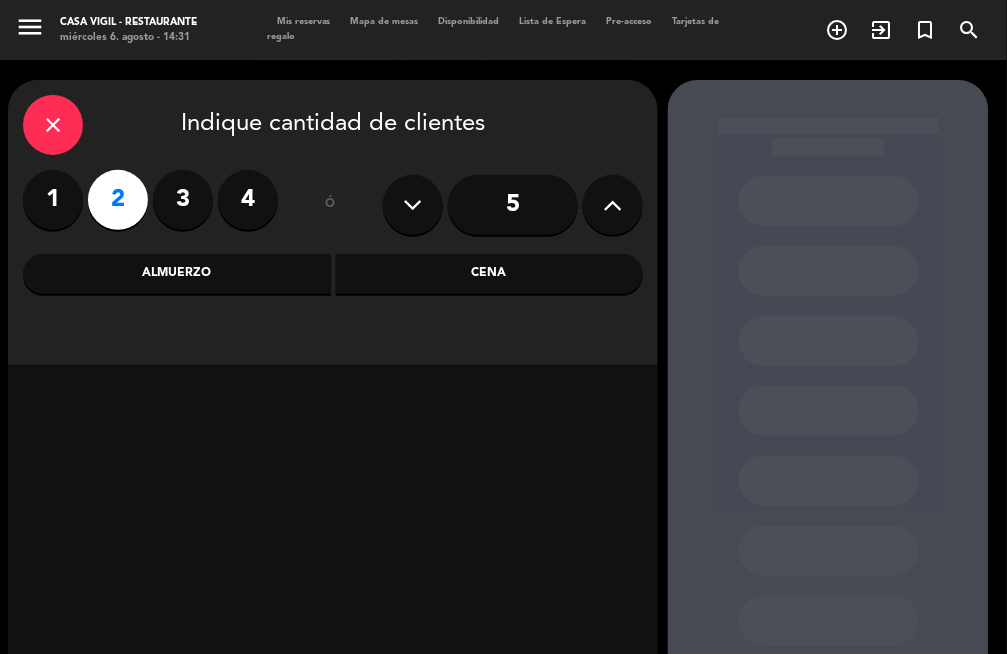 click on "Almuerzo" at bounding box center (177, 274) 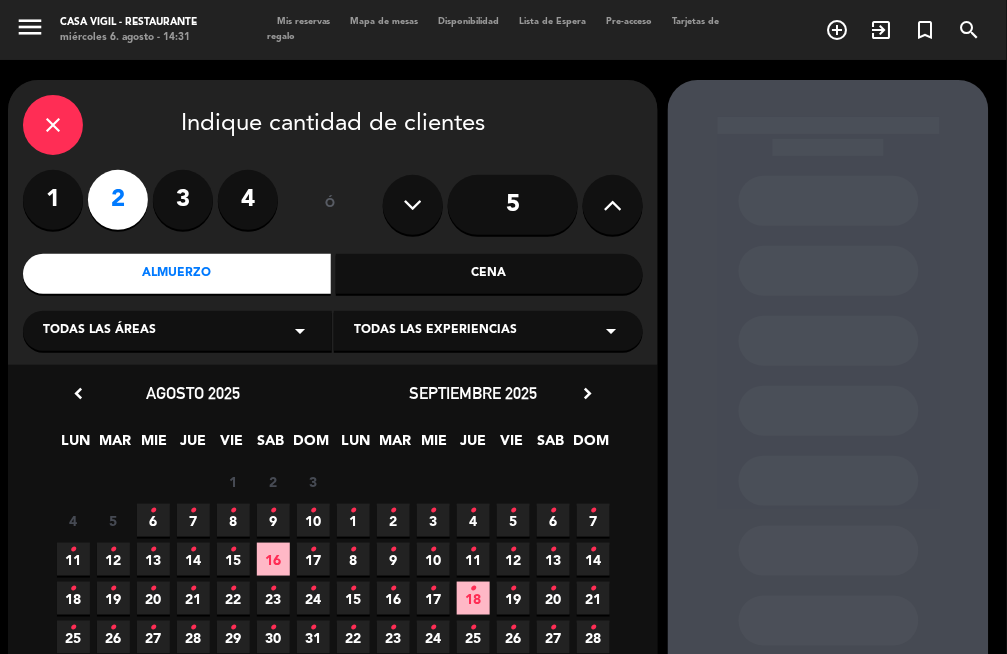 drag, startPoint x: 436, startPoint y: 318, endPoint x: 446, endPoint y: 328, distance: 14.142136 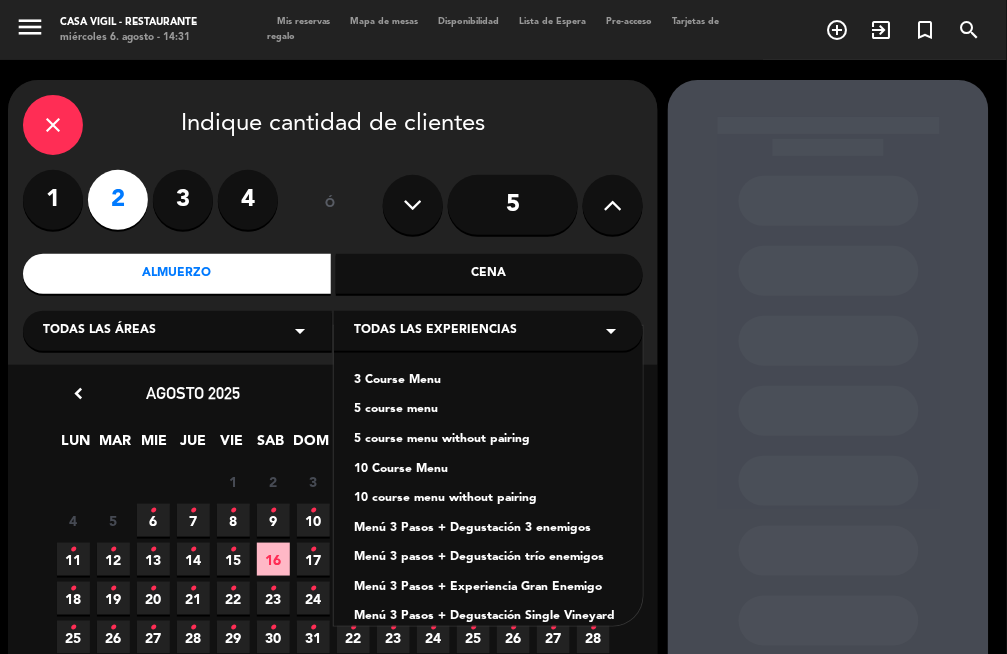 click on "Menú 3 pasos + Degustación trío enemigos" at bounding box center (488, 558) 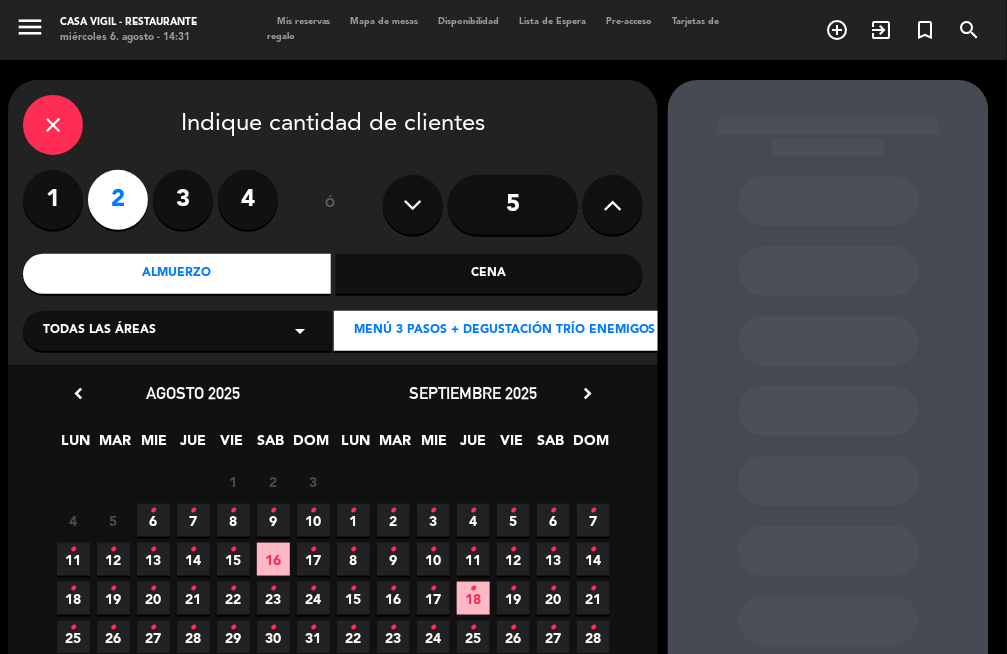 click on "chevron_right" at bounding box center [587, 393] 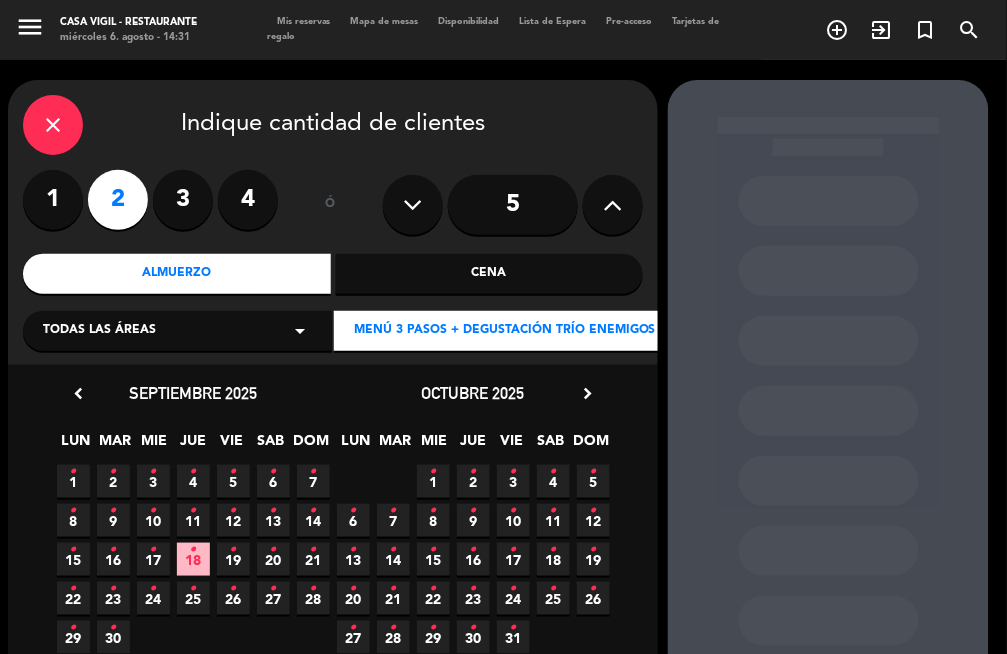 click on "chevron_right" at bounding box center (587, 393) 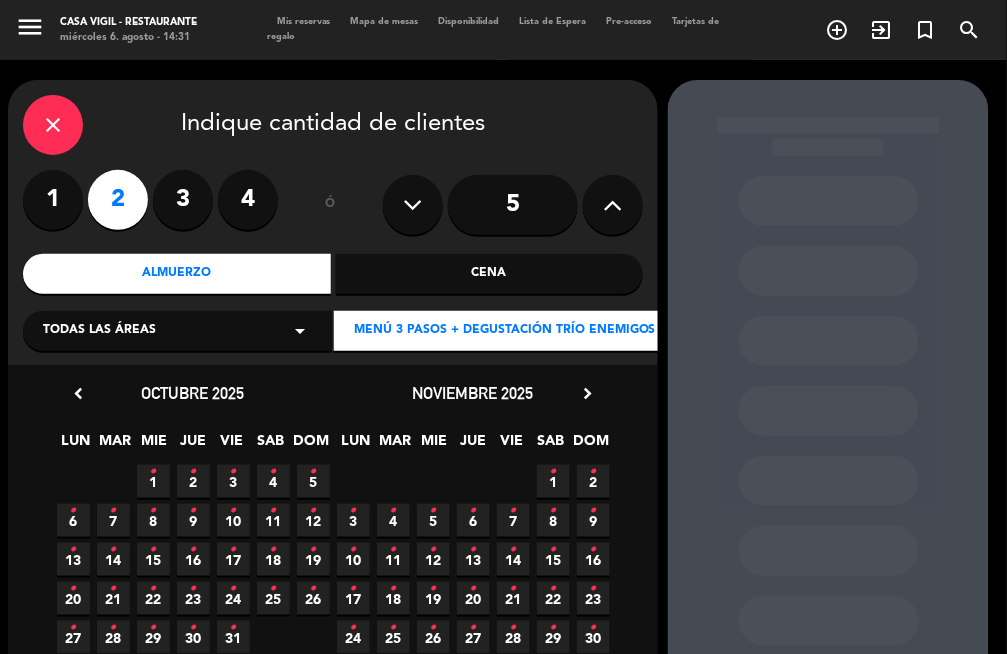 click on "•" at bounding box center (473, 589) 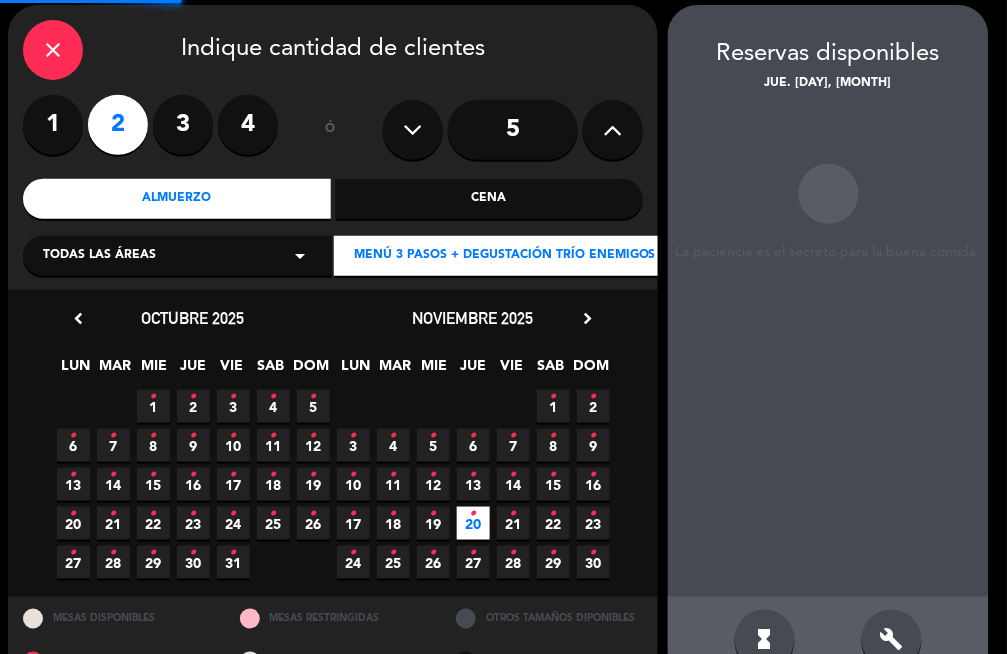 scroll, scrollTop: 80, scrollLeft: 0, axis: vertical 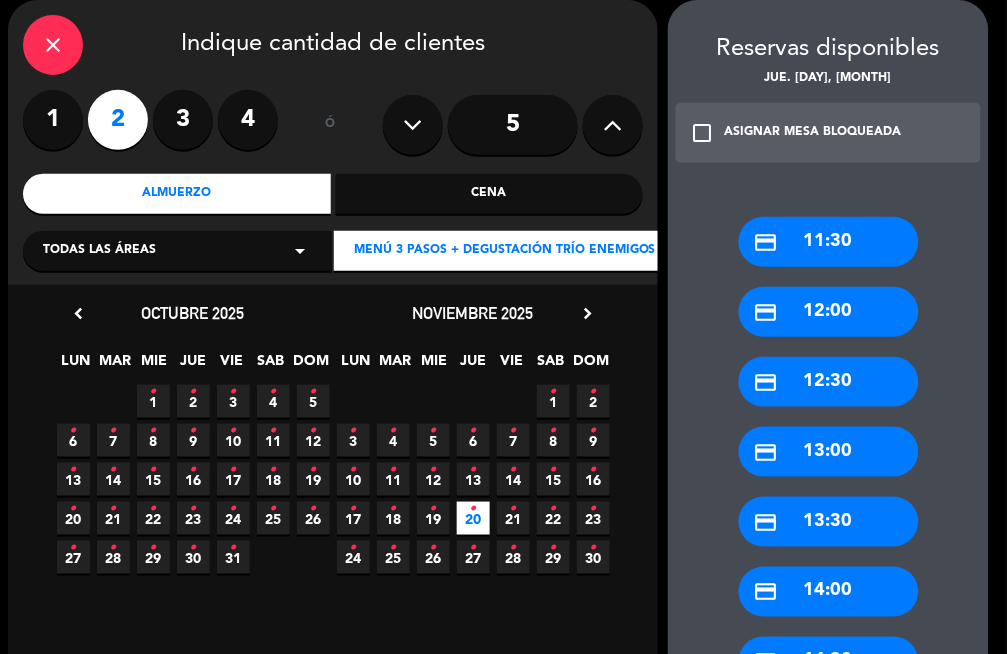 drag, startPoint x: 851, startPoint y: 524, endPoint x: 717, endPoint y: 413, distance: 174.00287 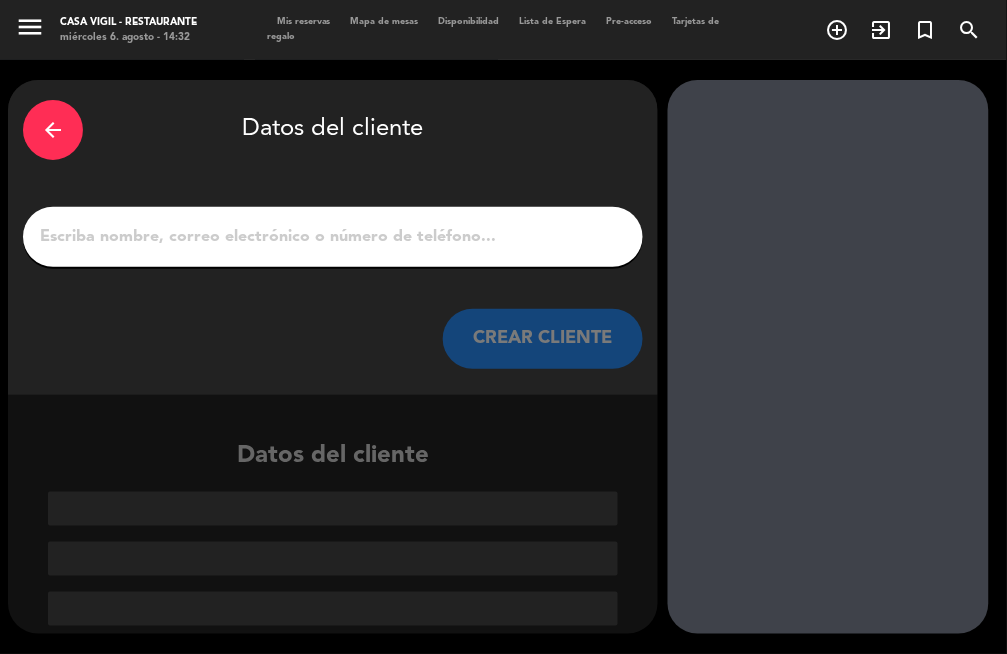 click on "1" at bounding box center (333, 237) 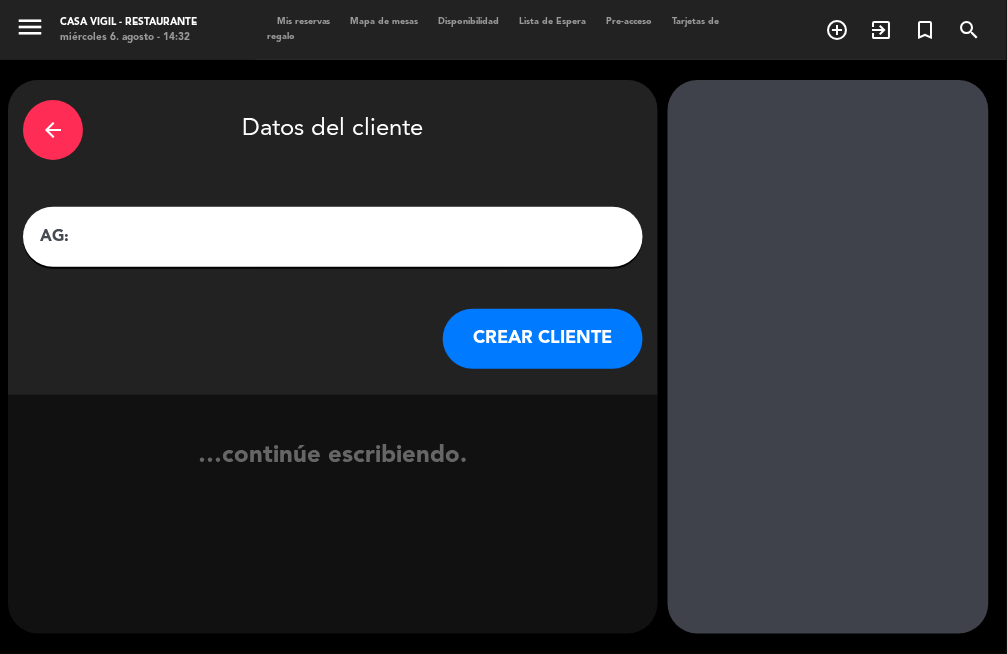paste on "¡Buenos días, reserva tomada! Respetar el horario acordado.  TARIFA– *SUJETO A MODIFICACIONES SIN PREVIO AVISO*  [FIRST] en copia para recibir el pago.    Política de Cancelación: -          Las reservas de menores a 10 pax que no sean canceladas con 48 hs de antelación abonarán a tarifa completa. -          Las reservas de grupos mayores a 10 - 29 personas que no sean canceladas con 72 hs.  antelación abonarán la tarifa completa como si el grupo hubiera asistido. -          Las reservas de grupos mayores a 30 o más personas que no sean canceladas con 120 hs. antelación ( 4 días , counting the day of the reservation) abonarán la tarifa completa como si el grupo hubiera asistido. -           En el caso de que la misma sea cancelada en tiempo y forma, estando abonada con antelación, el dinero se devuelve el 100 % SALUDOS  [FIRST] [LAST]." 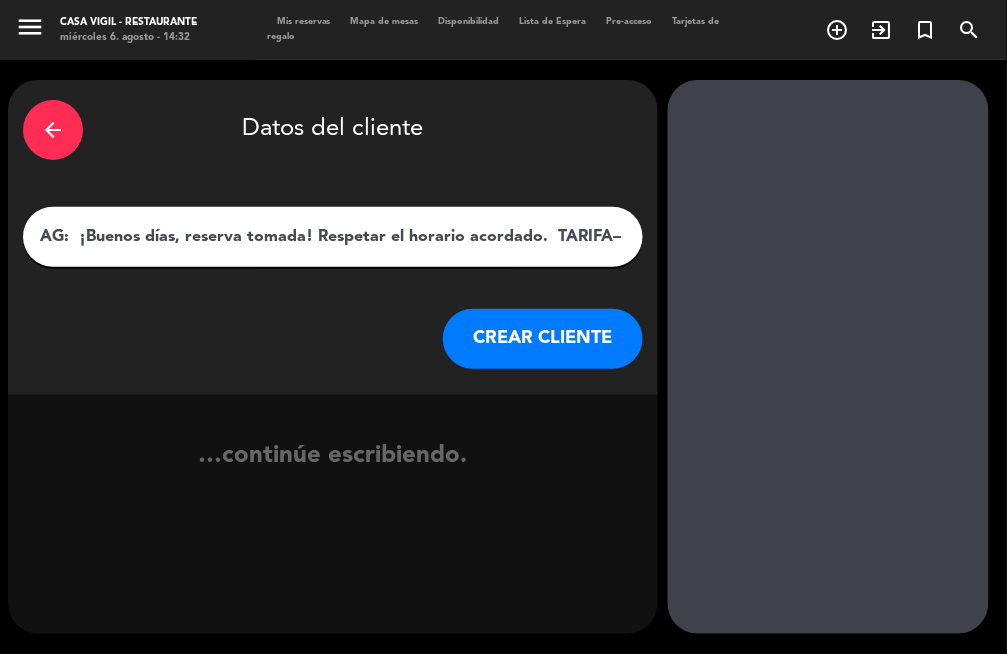 scroll, scrollTop: 0, scrollLeft: 5825, axis: horizontal 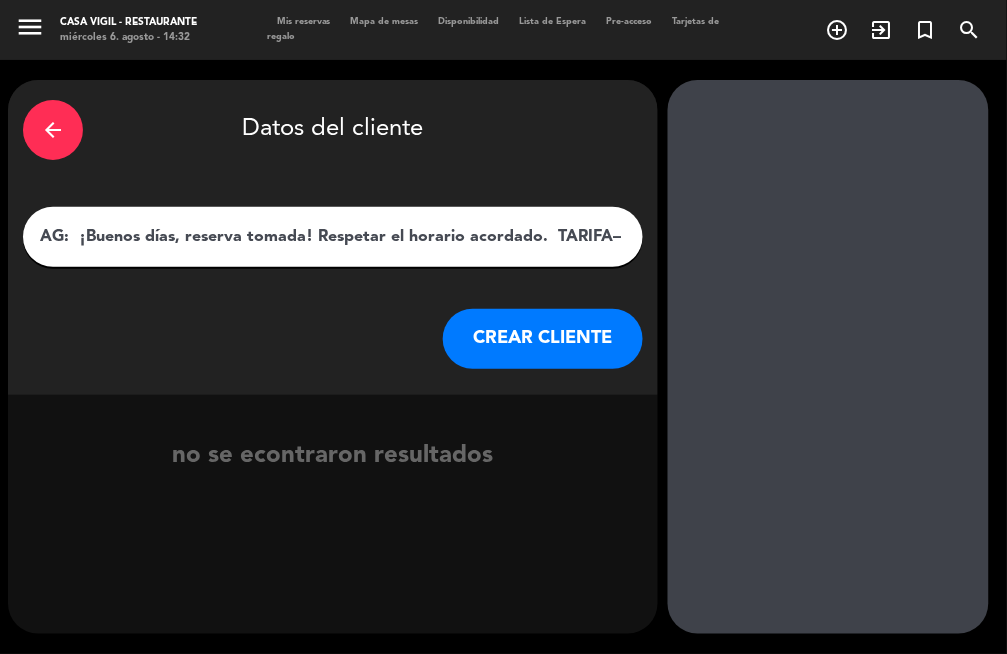 drag, startPoint x: 626, startPoint y: 241, endPoint x: 81, endPoint y: 240, distance: 545.0009 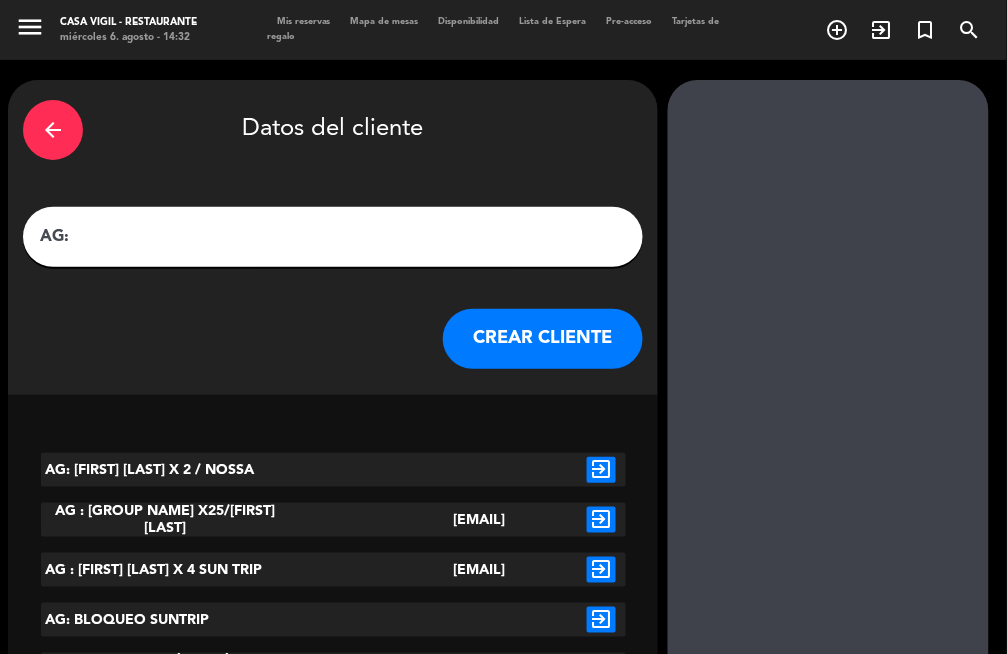 click on "AG:" at bounding box center [333, 237] 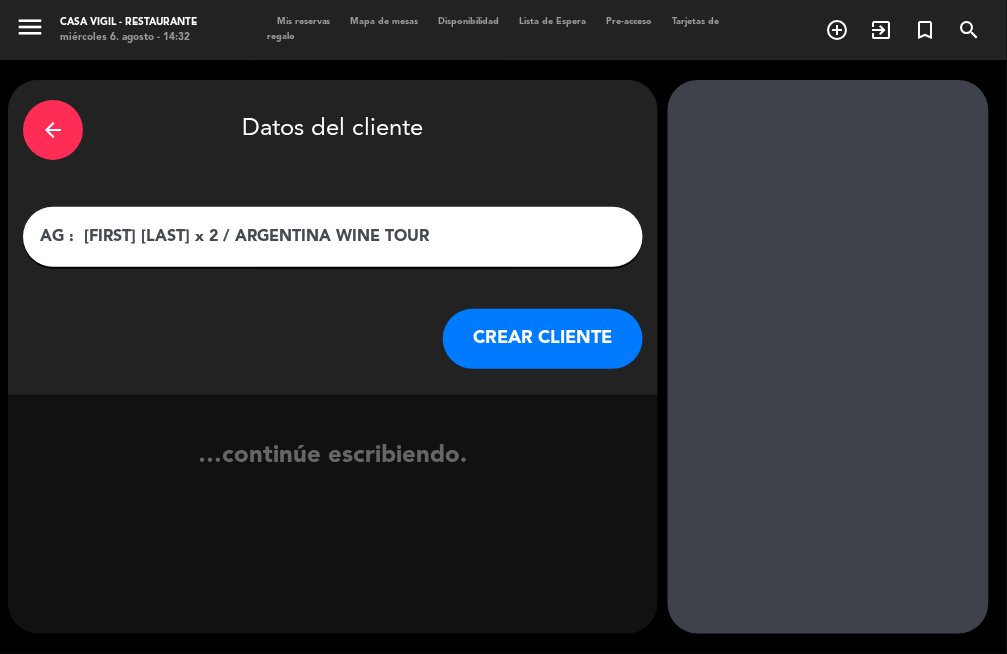 type on "AG :  [FIRST] [LAST] x 2 / ARGENTINA WINE TOUR" 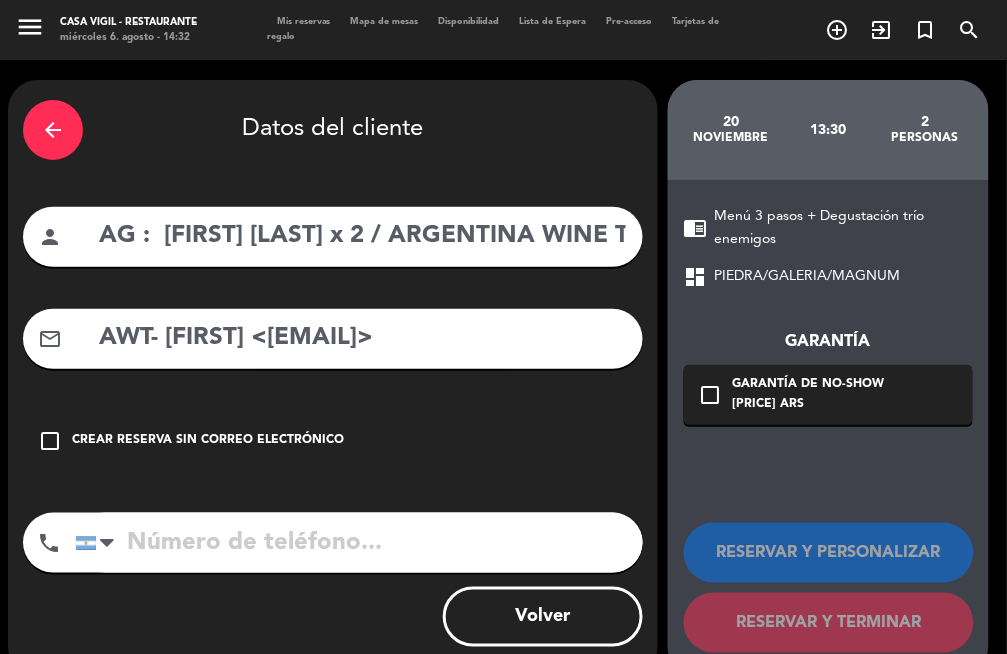 click on "AG: [FIRST] [LAST] x 2 / ARGENTINA WINE TOUR mail_outline AWT- Flavia <[EMAIL]>  check_box_outline_blank   Crear reserva sin correo electrónico  phone United States +1 United Kingdom +44 Peru (Perú) +51 Argentina +54 Brazil (Brasil) +55 Afghanistan (‫افغانستان‬‎) +93 Albania (Shqipëri) +355 Algeria (‫الجزائر‬‎) +213 American Samoa +1684 Andorra +376 Angola +244 Anguilla +1264 Antigua and Barbuda +1268 Argentina +54 Armenia (Հայաստան) +374 Aruba +297 Australia +61 Austria (Österreich) +43 Azerbaijan (‫آذربایجان‬‎) +994 Bahamas +1242 Bahrain (‫البحرين‬‎) +973 Bangladesh (বাংলাদেশ) +880 Barbados +1246 Belarus (Беларусь) +375 Belgium (België) +32 Belize +501 Benin (Bénin) +229 Bermuda +1441 Bhutan (འབྲུག) +975 Bolivia +591 Bosnia and Herzegovina (Босна и Херцеговина) +387 Botswana +267 Brazil (Brasil) +55 British Indian Ocean Territory +246 +1" at bounding box center [333, 378] 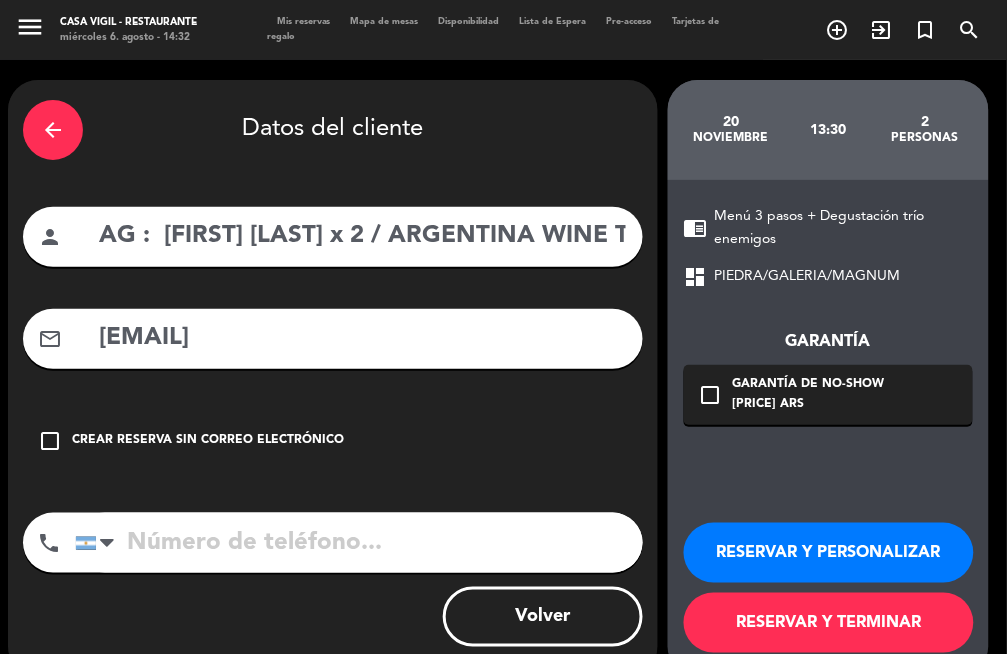 click on "[EMAIL]" at bounding box center (362, 338) 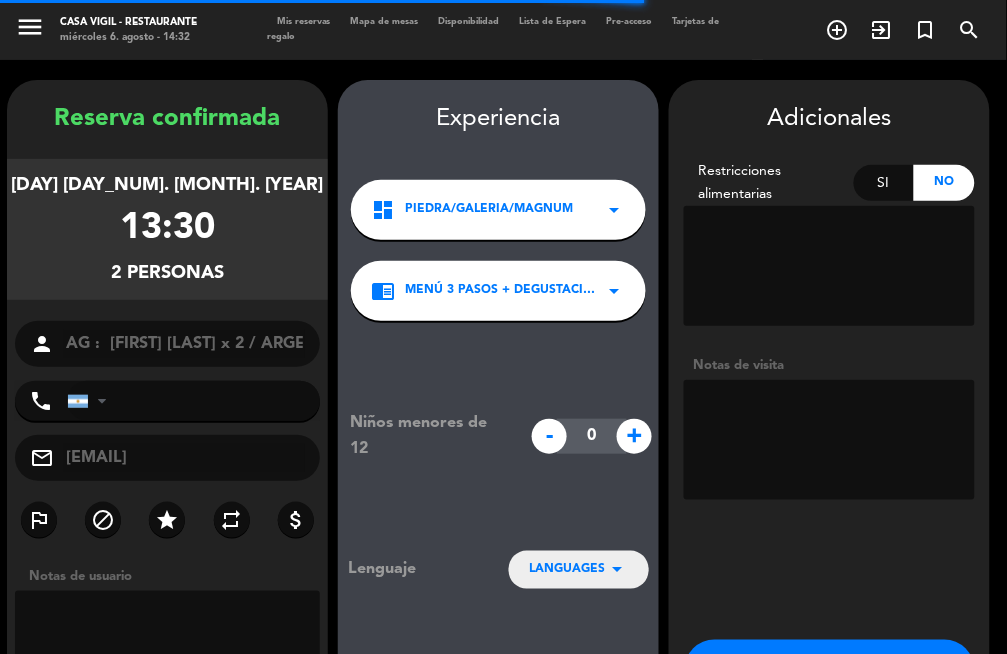 scroll, scrollTop: 80, scrollLeft: 0, axis: vertical 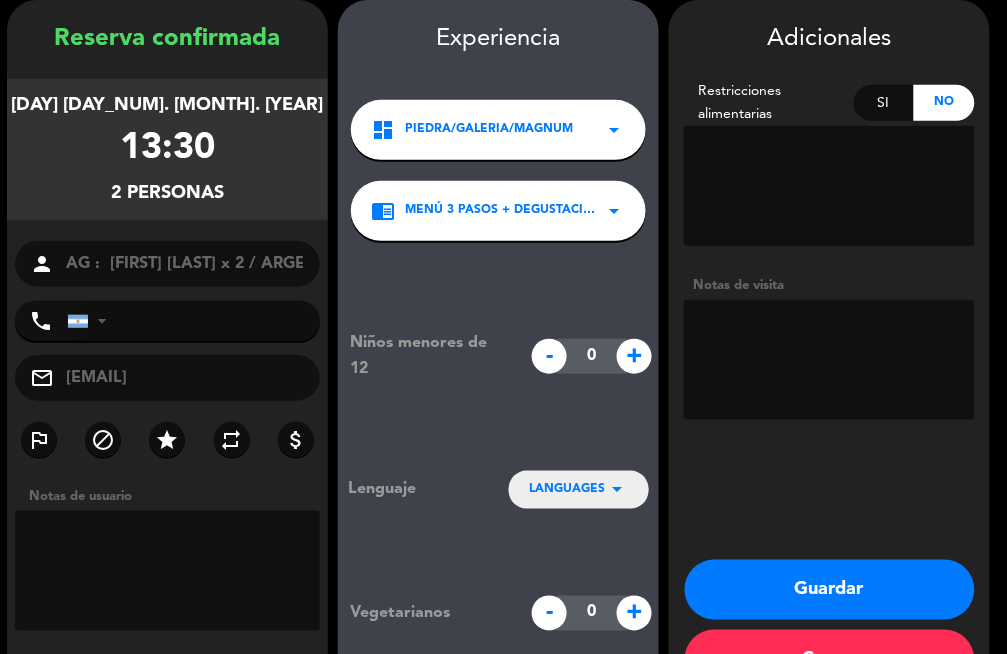 click at bounding box center (829, 360) 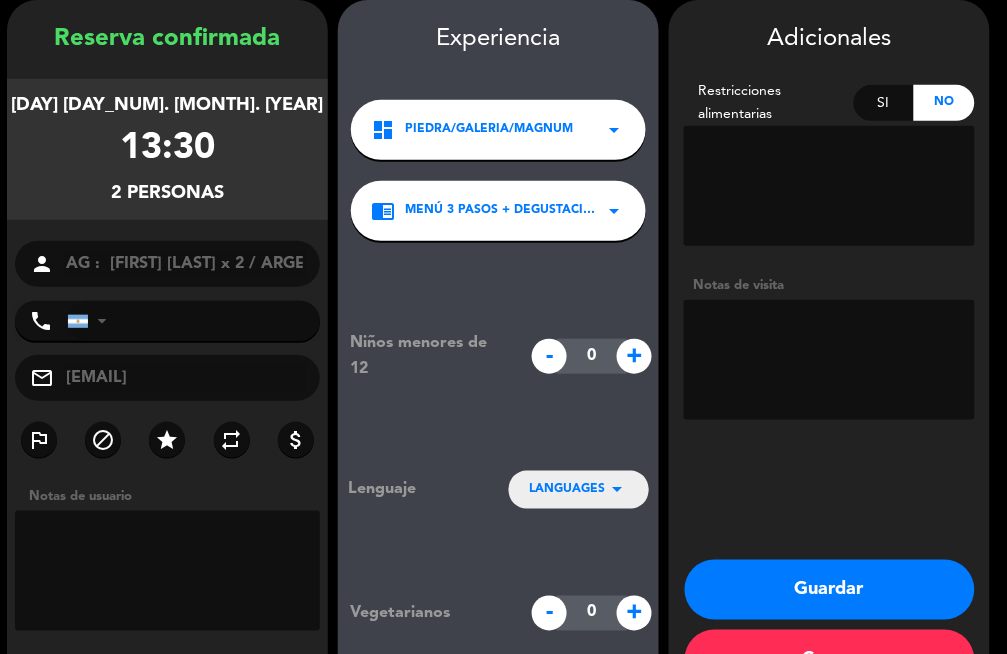 click at bounding box center (829, 360) 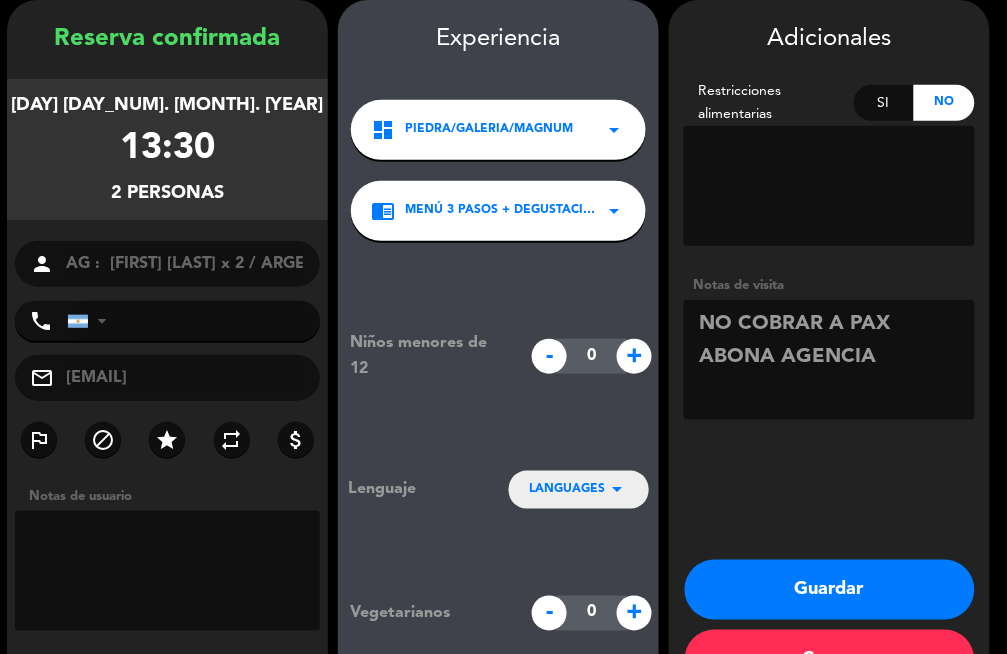 type on "NO COBRAR A PAX ABONA AGENCIA" 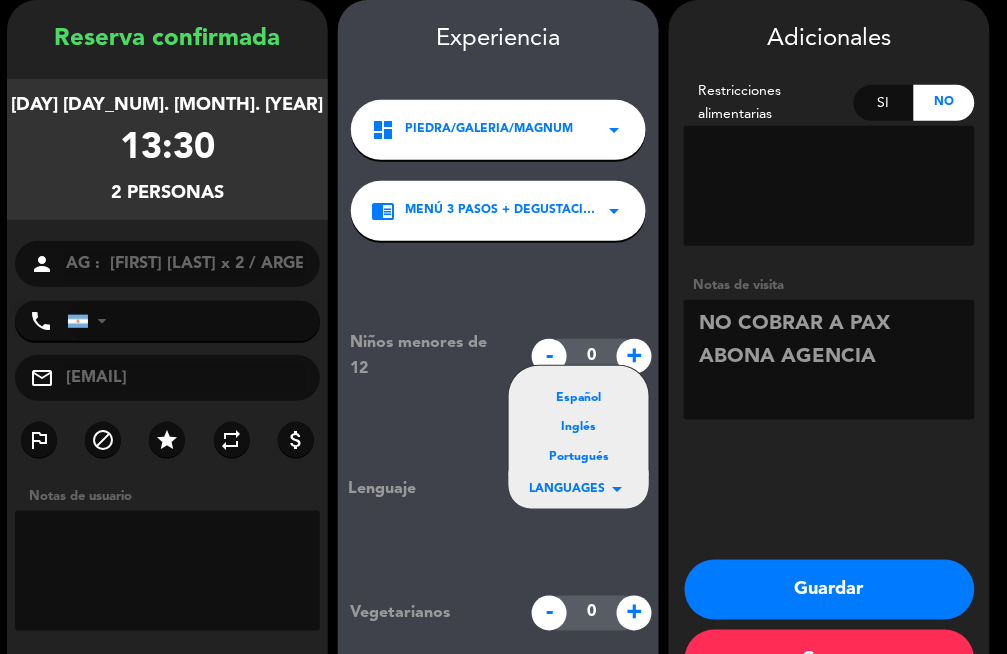 drag, startPoint x: 556, startPoint y: 378, endPoint x: 568, endPoint y: 396, distance: 21.633308 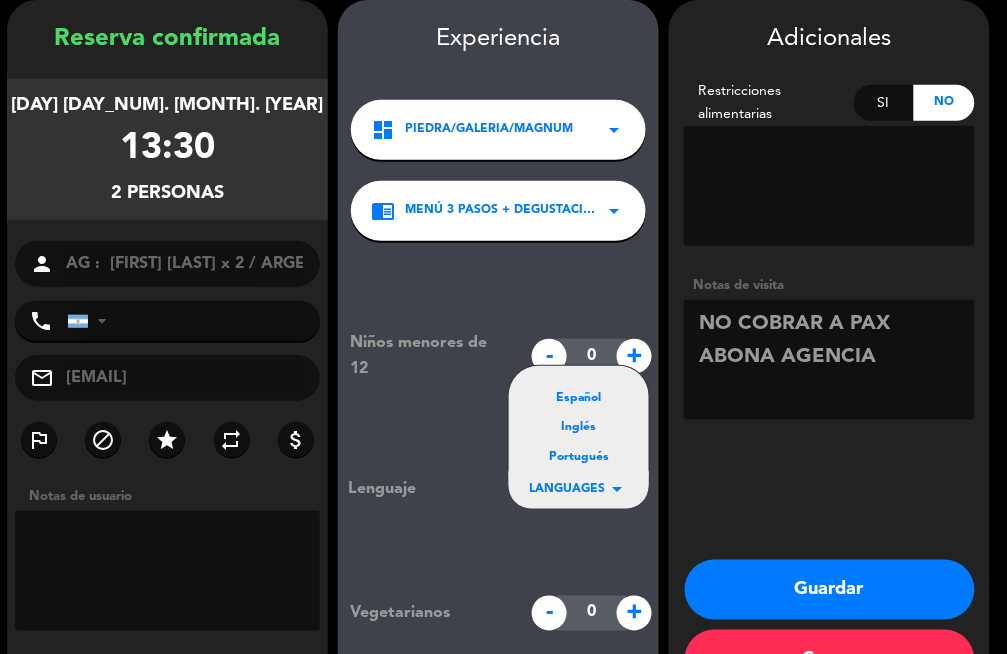 click on "Español   Inglés   Portugués" at bounding box center (579, 422) 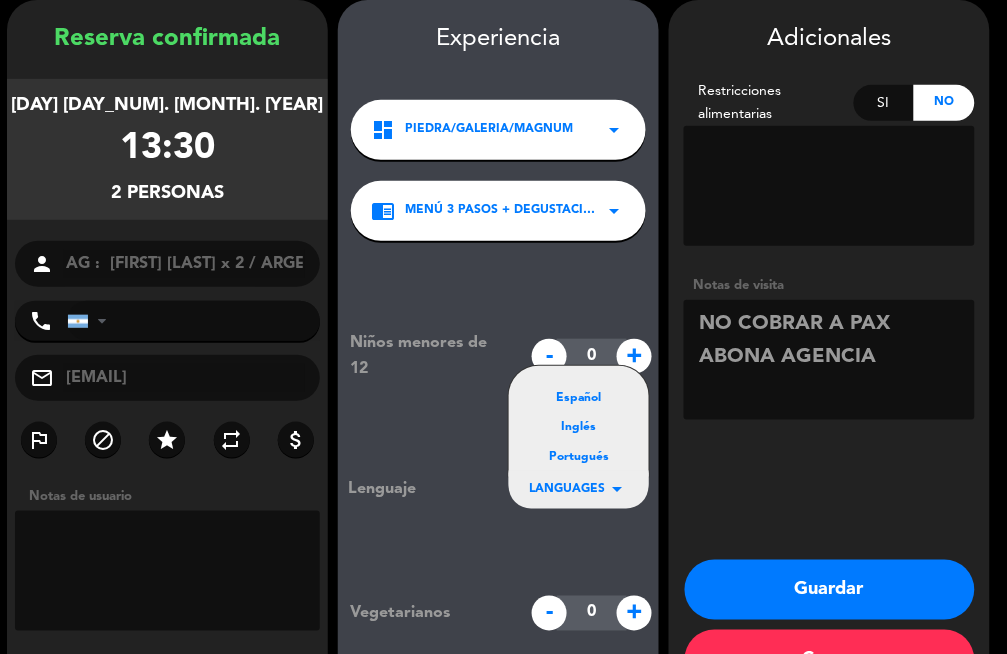 click on "Español" at bounding box center (579, 399) 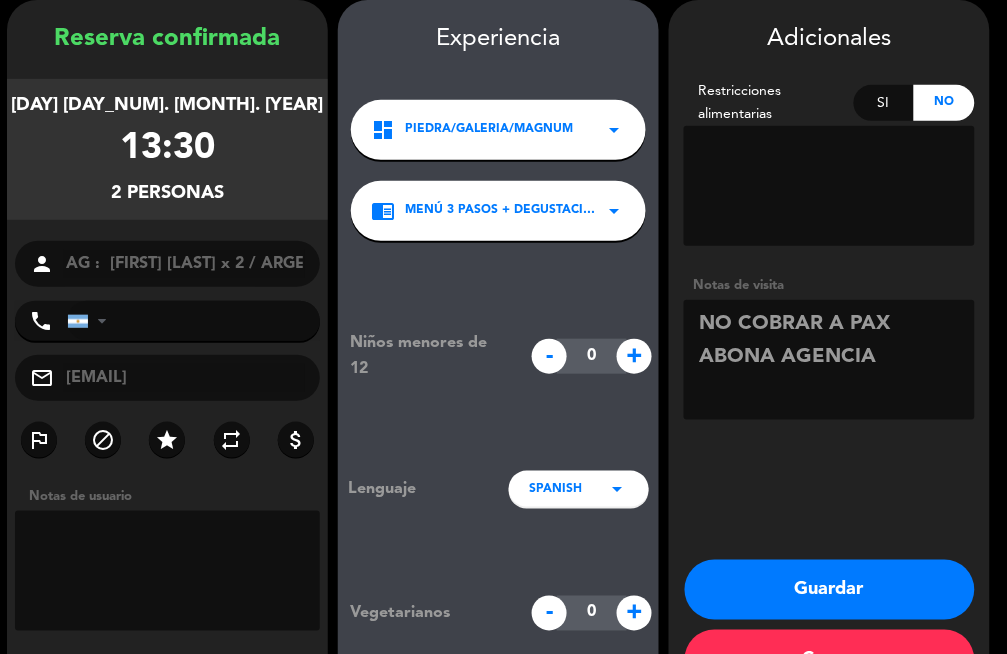 drag, startPoint x: 792, startPoint y: 586, endPoint x: 766, endPoint y: 566, distance: 32.80244 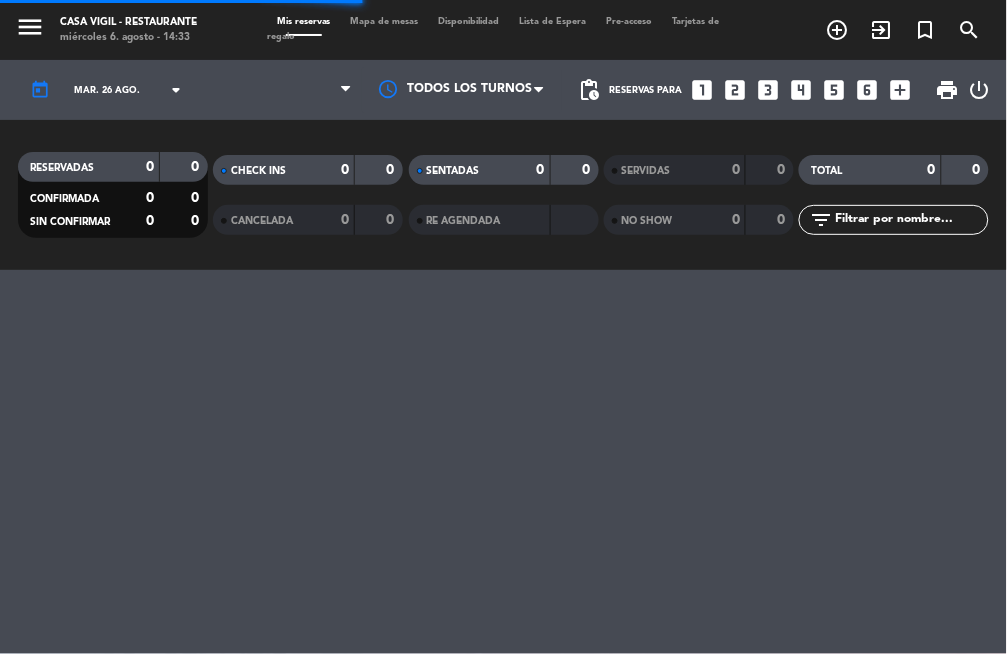scroll, scrollTop: 0, scrollLeft: 0, axis: both 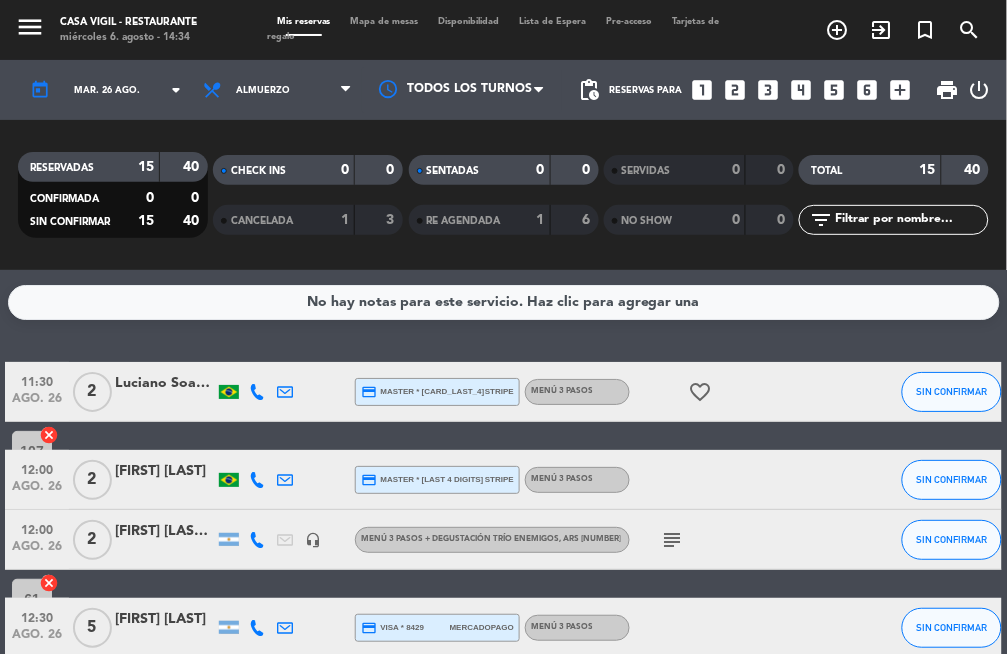click on "No hay notas para este servicio. Haz clic para agregar una   [TIME]   [MONTH_SHORT]. [NUMBER]   2   [FIRST] [LAST]  credit_card  master * [LAST_DIGITS]   stripe   Menú 3 Pasos  favorite_border  SIN CONFIRMAR 107  cancel   [TIME]   [MONTH_SHORT]. [NUMBER]   2   [FIRST] [LAST]  credit_card  master * [LAST_DIGITS]   stripe   Menú 3 Pasos SIN CONFIRMAR 104  cancel   [TIME]   [MONTH_SHORT]. [NUMBER]   2   [FIRST] [LAST]    headset_mic   Menú 3 pasos + Degustación trío enemigos  , ARS [PRICE]  subject  SIN CONFIRMAR 61  cancel   [TIME]   [MONTH_SHORT]. [NUMBER]   5   [FIRST] [LAST]  credit_card  visa * [LAST_DIGITS]   mercadopago   Menú 3 Pasos SIN CONFIRMAR 106  cancel   [TIME]   [MONTH_SHORT]. [NUMBER]   2   AG : [FIRST] [LAST]  X 2 / SUNTRIP    212 Visitas   headset_mic   Menú 3 Pasos + Degustación 3 enemigos , ARS [PRICE]  subject  SIN CONFIRMAR 110  cancel   [TIME]   [MONTH_SHORT]. [NUMBER]   2   AG : [FIRST] [LAST]  X 2 / TASTIC TRAVEL    42 Visitas   headset_mic   Menú 3 Pasos + Experiencia Gran Enemigo , ARS [PRICE]  subject  SIN CONFIRMAR 155  cancel   [TIME]   [MONTH_SHORT]. [NUMBER]   2   [FIRST] [LAST]  credit_card  [CARD_TYPE] * [LAST_DIGITS]" 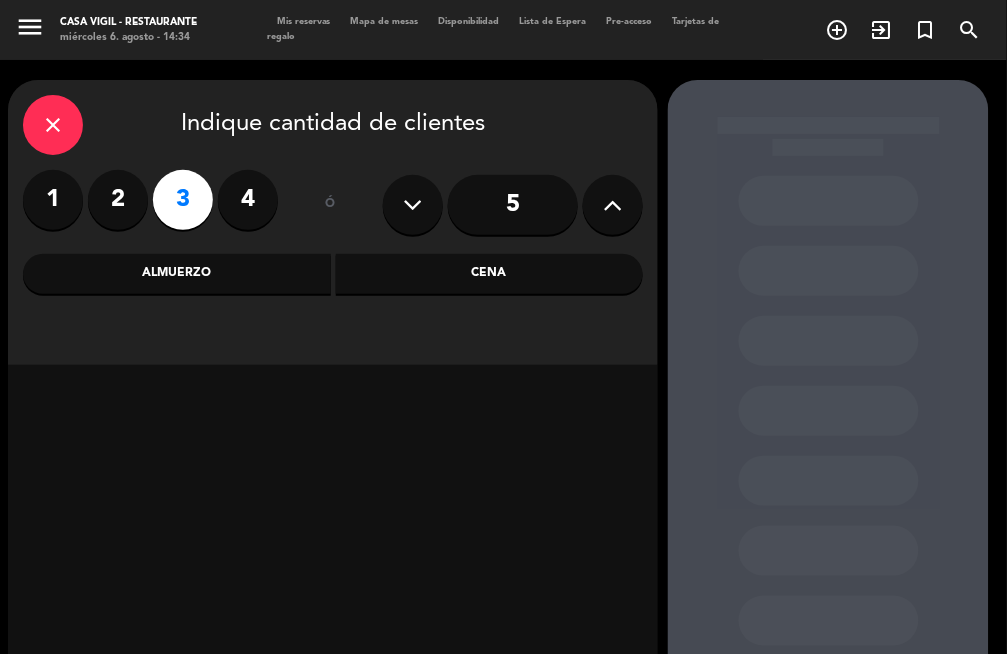 click on "Almuerzo" at bounding box center (177, 274) 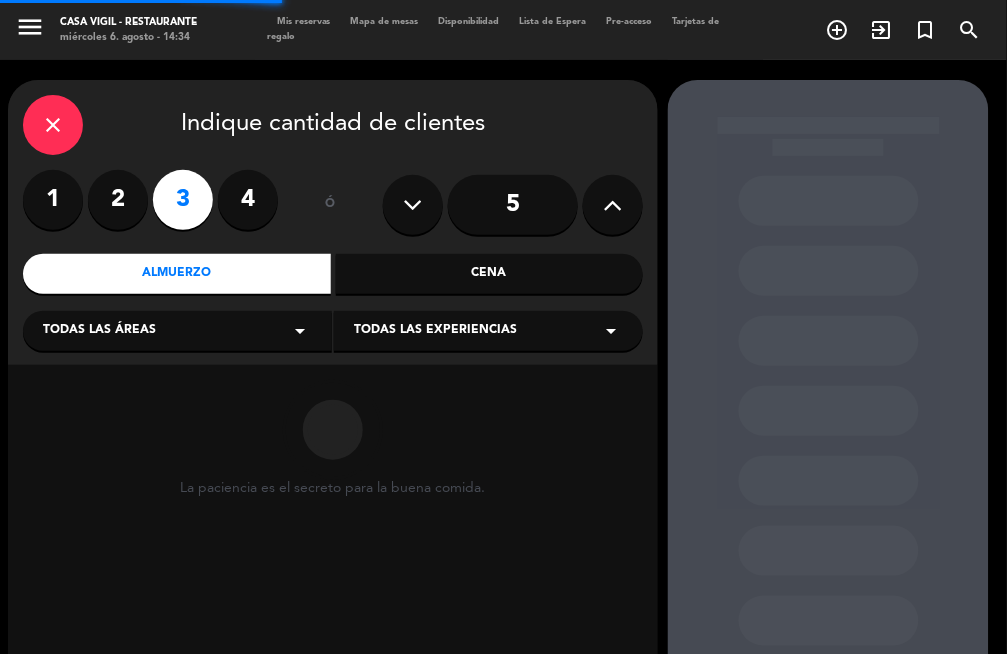 click on "Todas las experiencias" at bounding box center [435, 331] 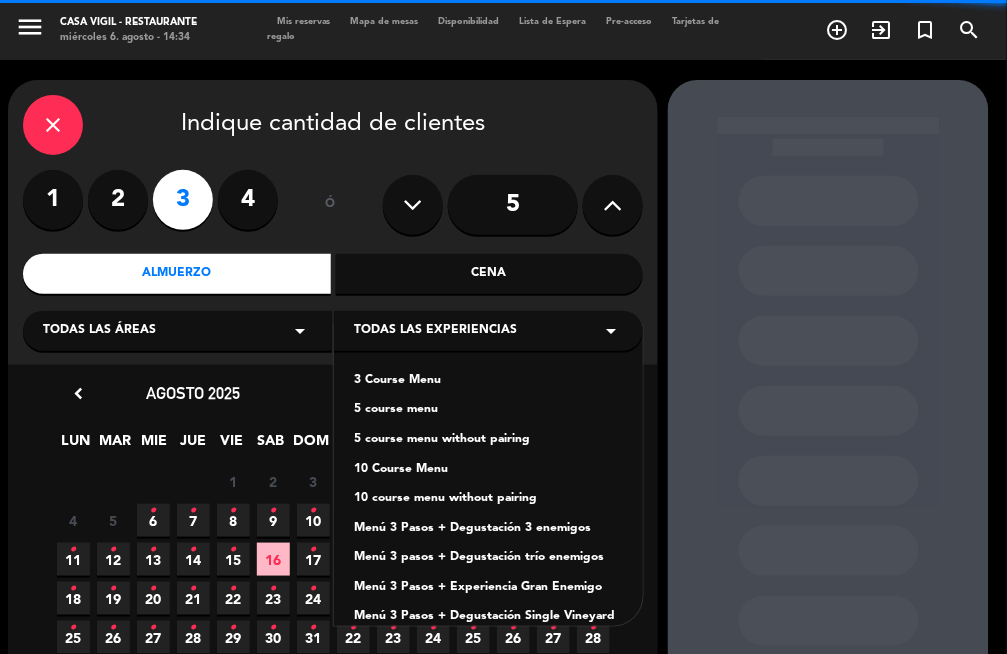click on "Menú 3 Pasos + Degustación 3 enemigos" at bounding box center (488, 529) 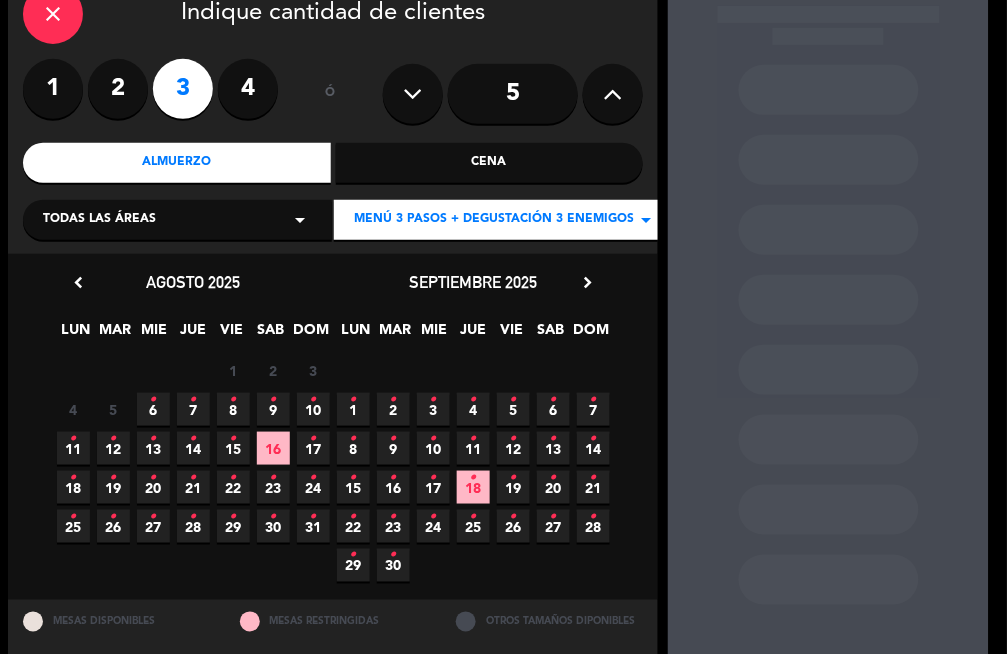 click on "29  •" at bounding box center [353, 565] 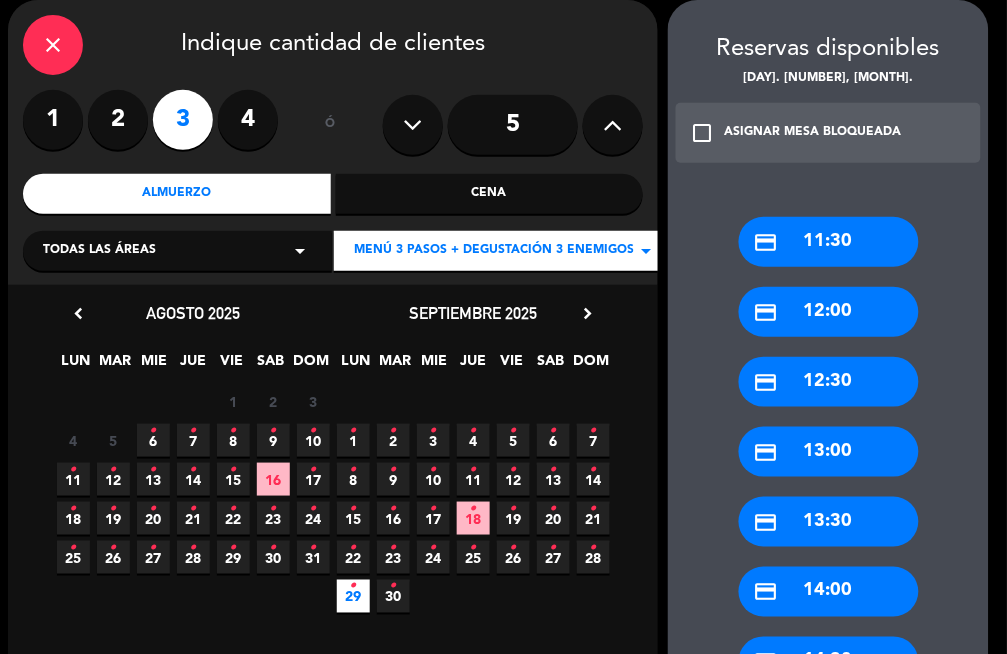 scroll, scrollTop: 191, scrollLeft: 0, axis: vertical 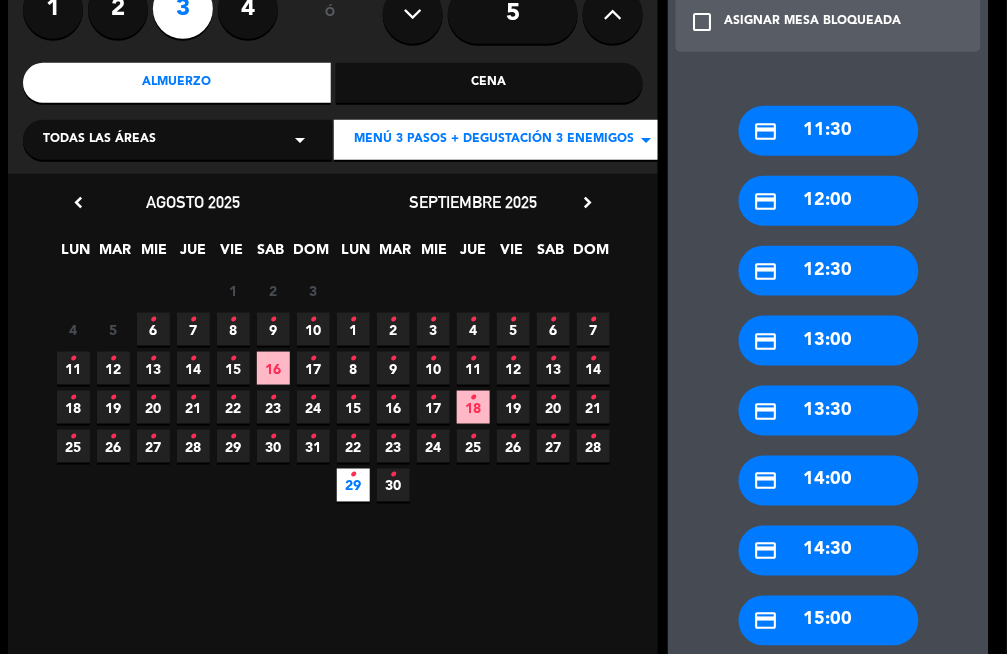 click on "credit_card  14:30" at bounding box center (829, 551) 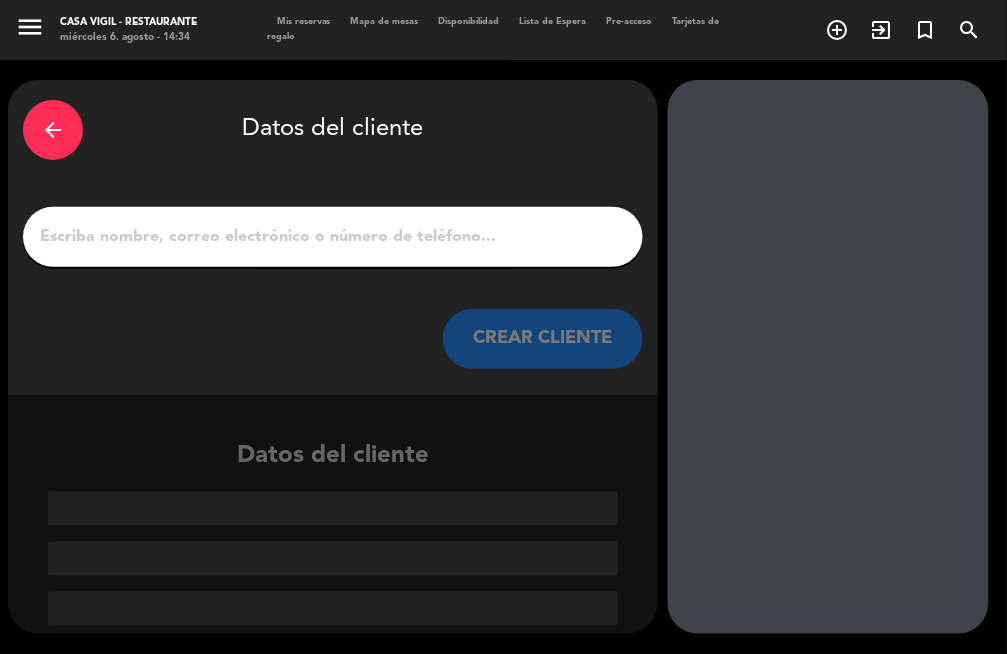 scroll, scrollTop: 0, scrollLeft: 0, axis: both 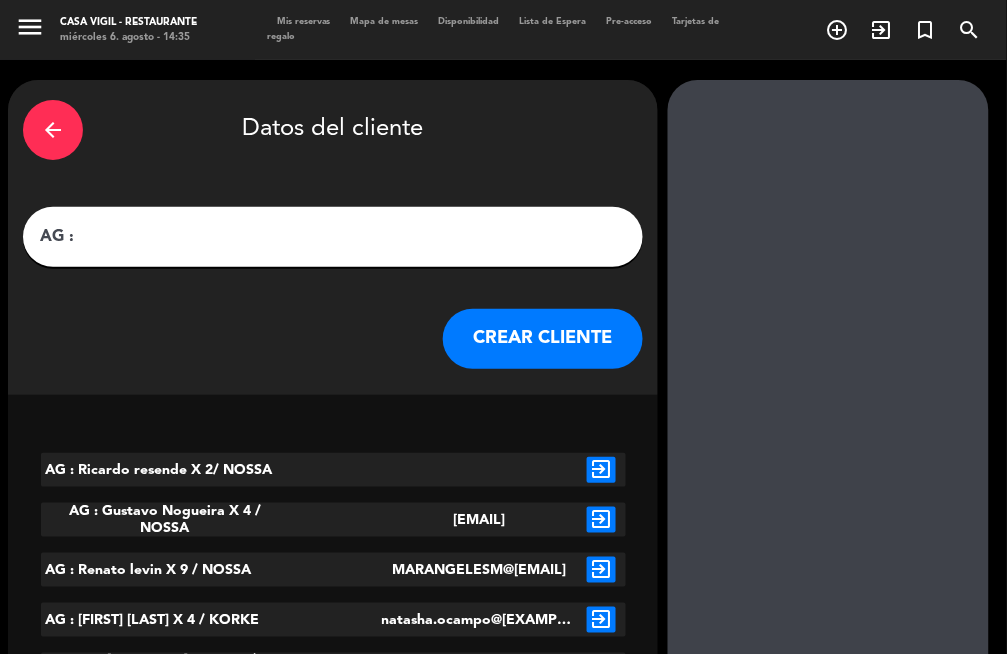 click on "AG :" at bounding box center [333, 237] 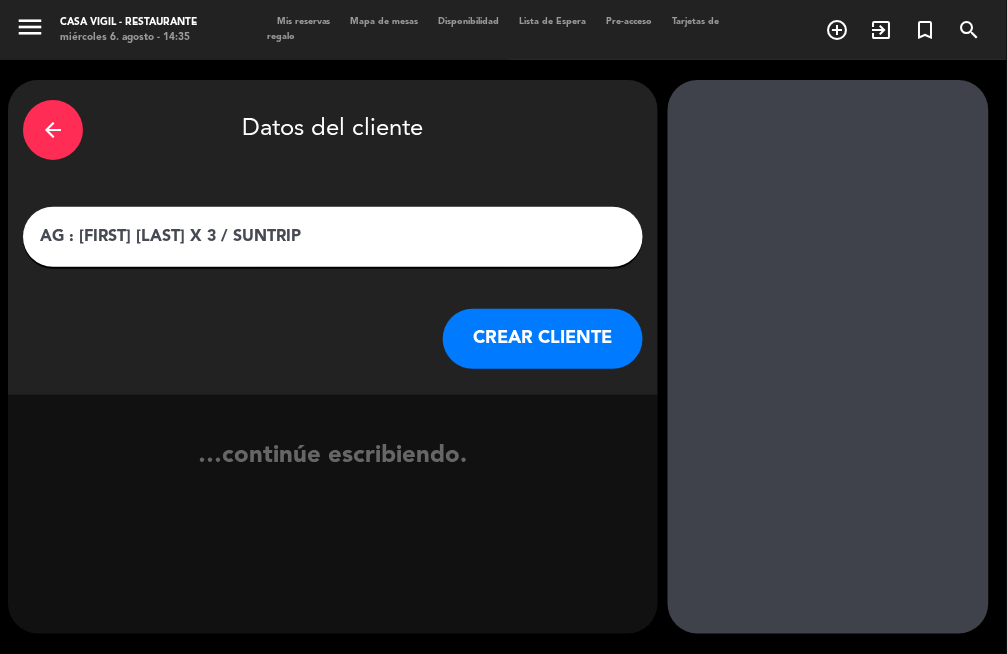 type on "AG : [FIRST] [LAST] X 3 / SUNTRIP" 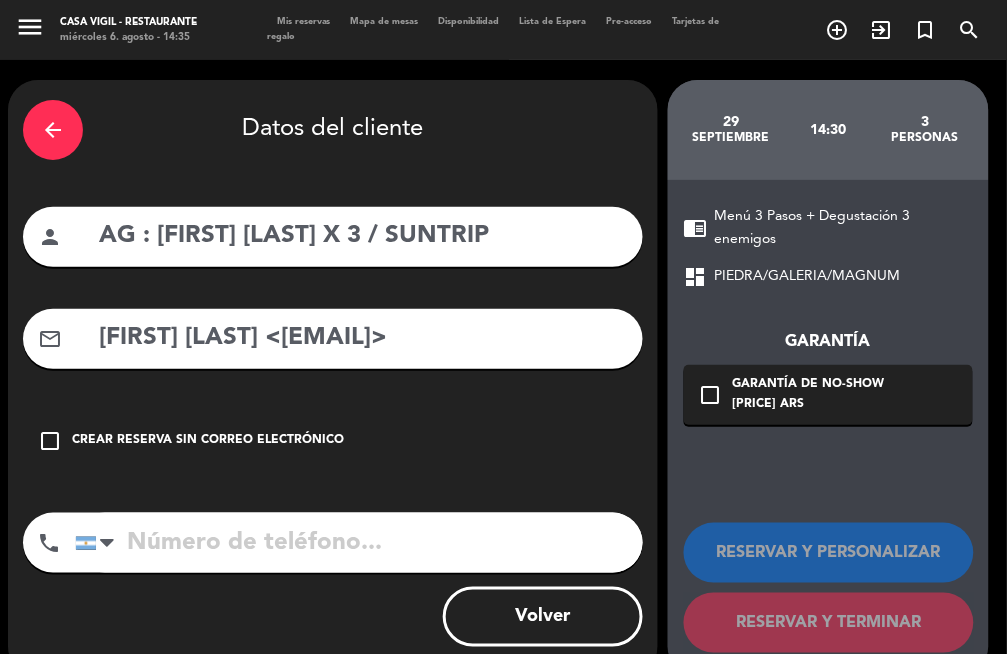 click on "[FIRST] [LAST] <[EMAIL]>" at bounding box center [362, 338] 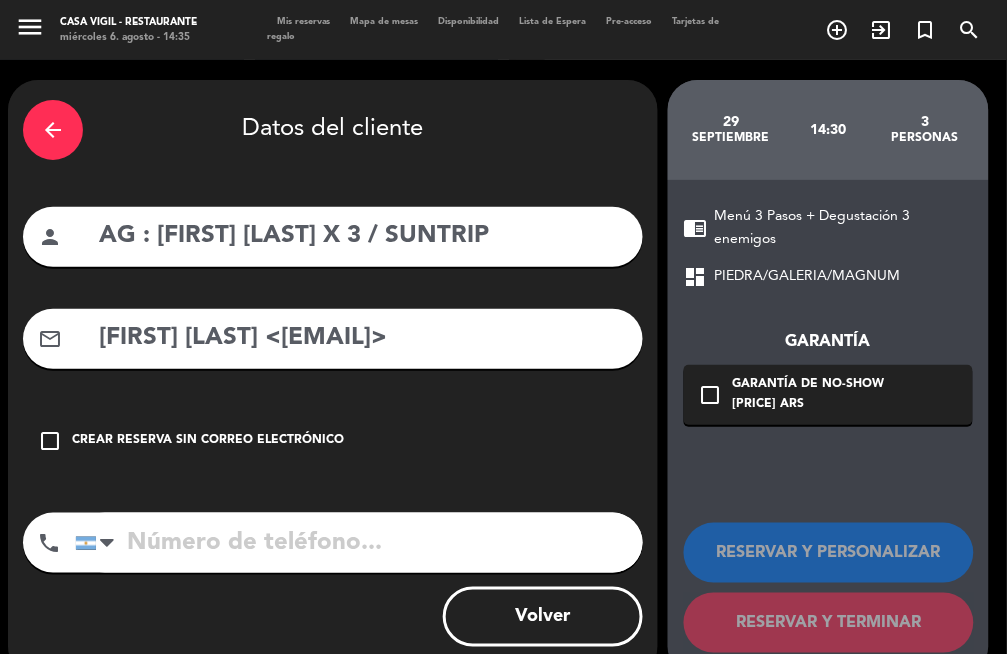 drag, startPoint x: 335, startPoint y: 337, endPoint x: 56, endPoint y: 346, distance: 279.1451 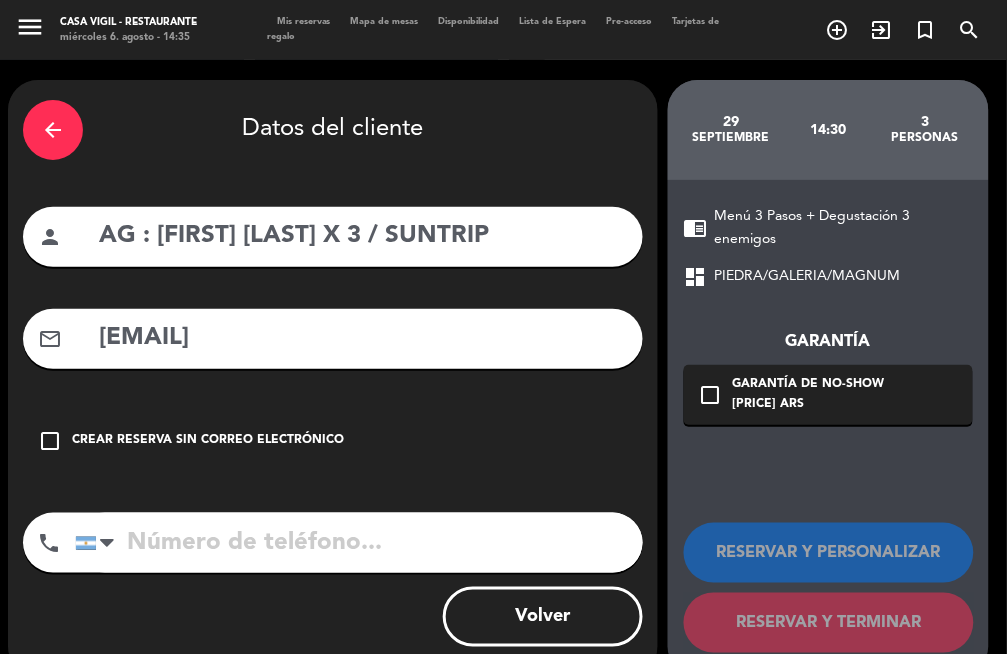 click on "[EMAIL]" at bounding box center [362, 338] 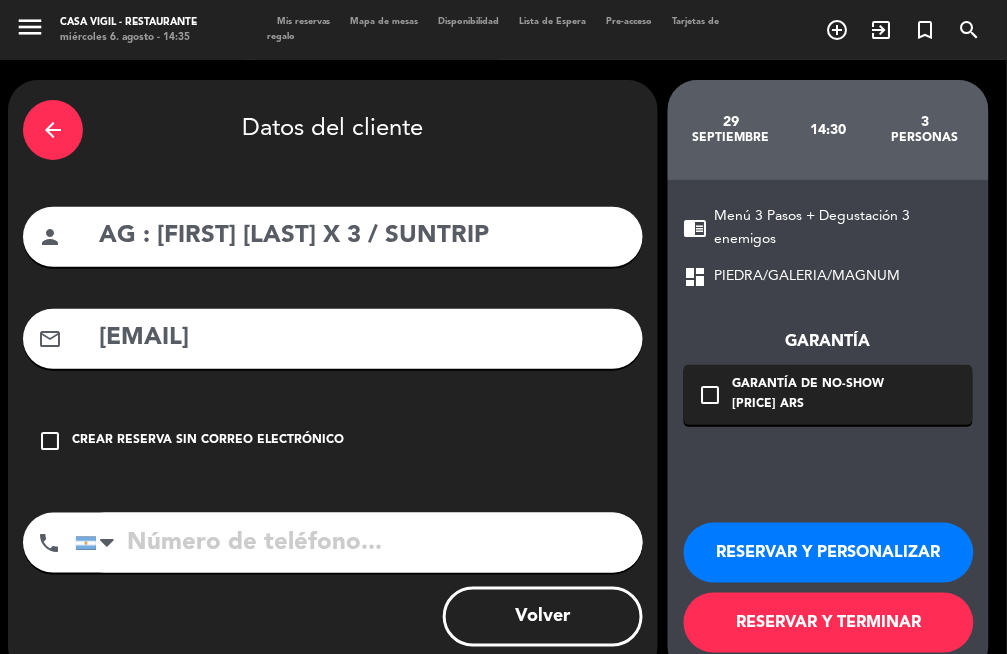 type on "[EMAIL]" 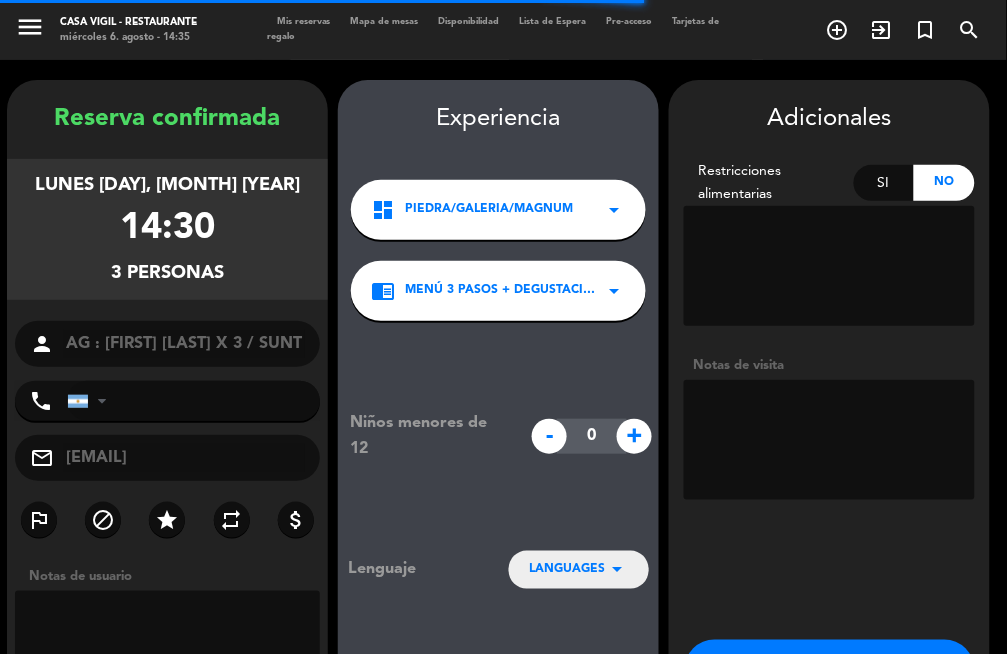 scroll, scrollTop: 80, scrollLeft: 0, axis: vertical 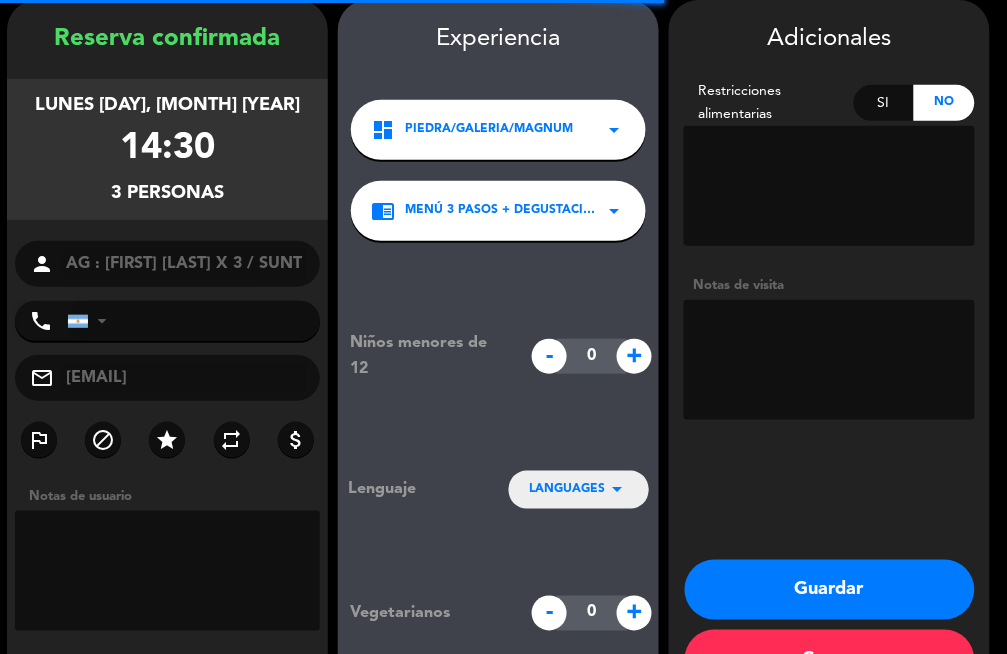 click at bounding box center [829, 360] 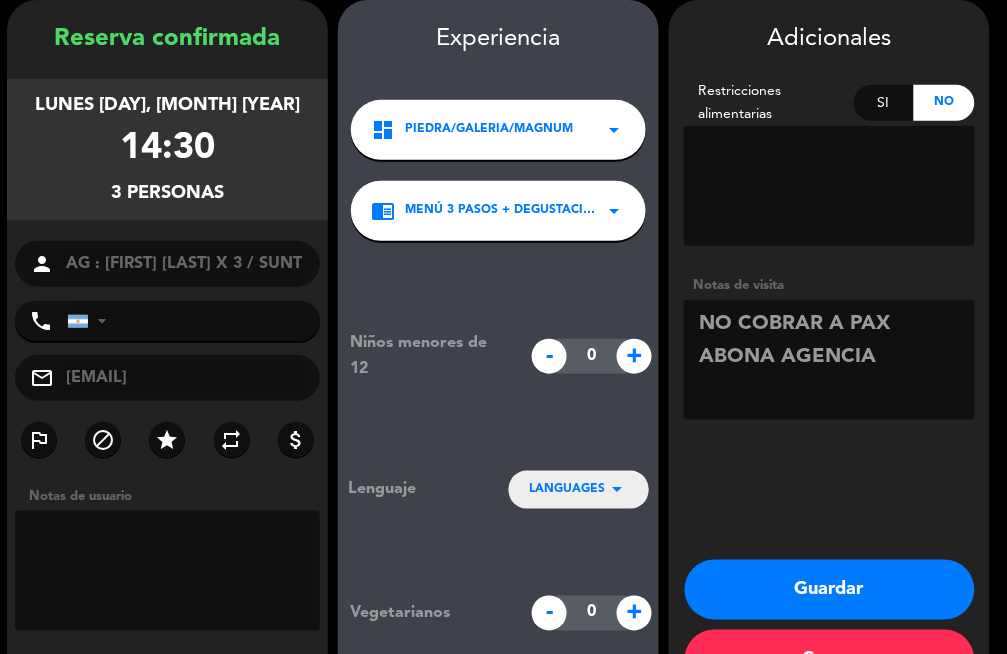 type on "NO COBRAR A PAX ABONA AGENCIA" 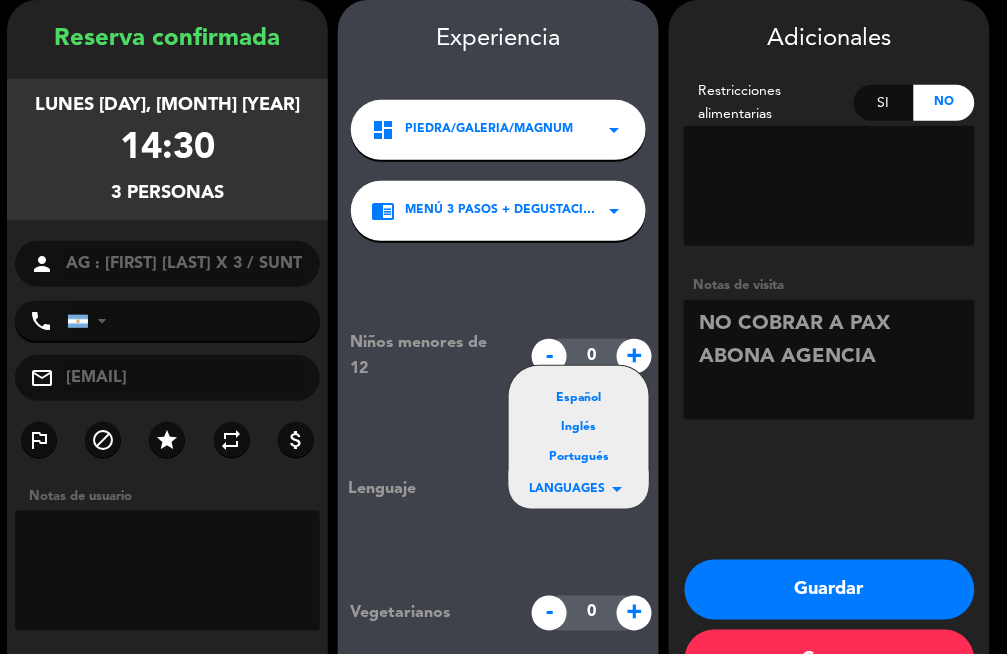 click on "Portugués" at bounding box center (579, 458) 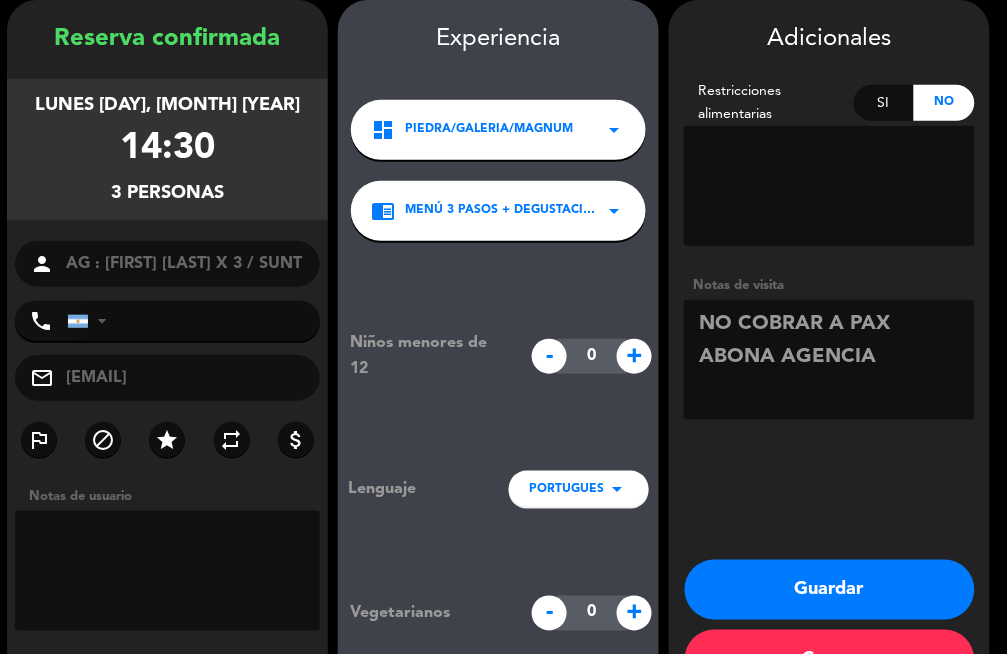 click on "Guardar" at bounding box center [830, 590] 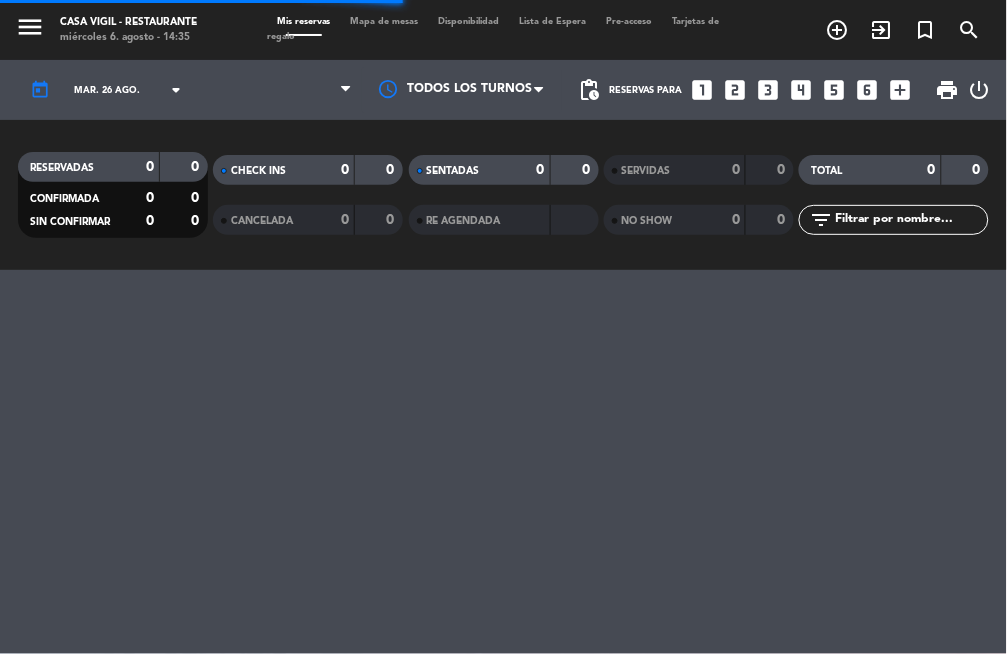 scroll, scrollTop: 0, scrollLeft: 0, axis: both 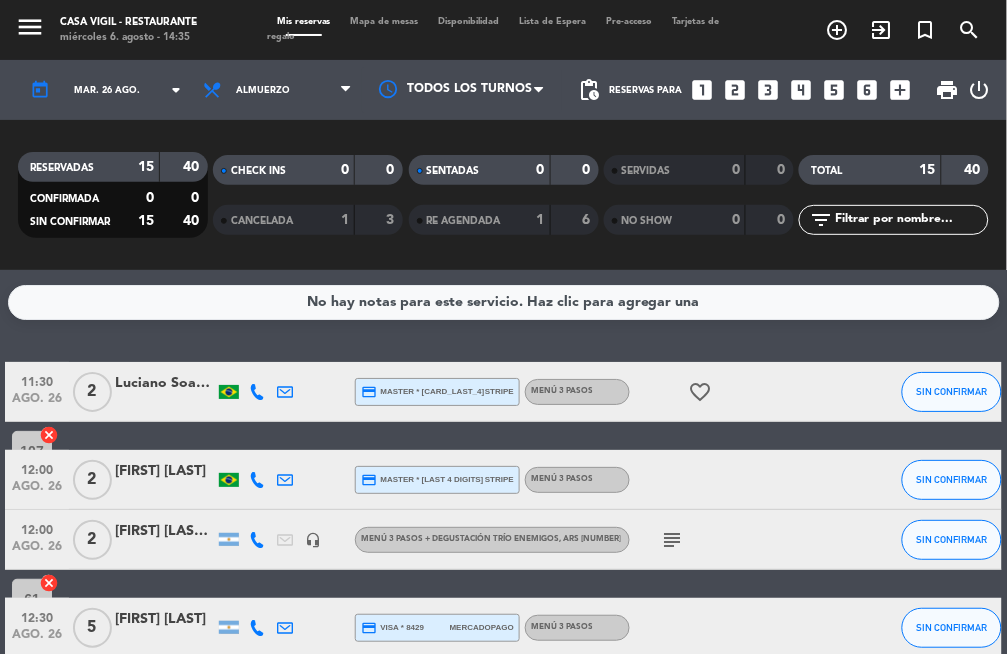 click on "No hay notas para este servicio. Haz clic para agregar una   [TIME]   [MONTH_SHORT]. [NUMBER]   2   [FIRST] [LAST]  credit_card  master * [LAST_DIGITS]   stripe   Menú 3 Pasos  favorite_border  SIN CONFIRMAR 107  cancel   [TIME]   [MONTH_SHORT]. [NUMBER]   2   [FIRST] [LAST]  credit_card  master * [LAST_DIGITS]   stripe   Menú 3 Pasos SIN CONFIRMAR 104  cancel   [TIME]   [MONTH_SHORT]. [NUMBER]   2   [FIRST] [LAST]    headset_mic   Menú 3 pasos + Degustación trío enemigos  , ARS [PRICE]  subject  SIN CONFIRMAR 61  cancel   [TIME]   [MONTH_SHORT]. [NUMBER]   5   [FIRST] [LAST]  credit_card  visa * [LAST_DIGITS]   mercadopago   Menú 3 Pasos SIN CONFIRMAR 106  cancel   [TIME]   [MONTH_SHORT]. [NUMBER]   2   AG : [FIRST] [LAST]  X 2 / SUNTRIP    212 Visitas   headset_mic   Menú 3 Pasos + Degustación 3 enemigos , ARS [PRICE]  subject  SIN CONFIRMAR 110  cancel   [TIME]   [MONTH_SHORT]. [NUMBER]   2   AG : [FIRST] [LAST]  X 2 / TASTIC TRAVEL    42 Visitas   headset_mic   Menú 3 Pasos + Experiencia Gran Enemigo , ARS [PRICE]  subject  SIN CONFIRMAR 155  cancel   [TIME]   [MONTH_SHORT]. [NUMBER]   2   [FIRST] [LAST]  credit_card  [CARD_TYPE] * [LAST_DIGITS]" 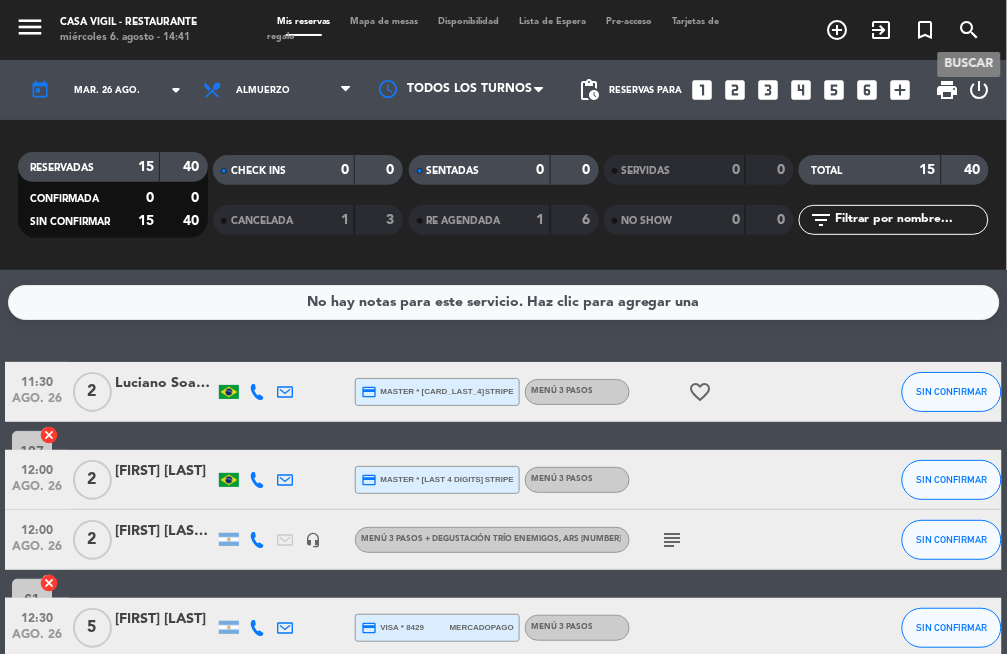 click on "search" at bounding box center [970, 30] 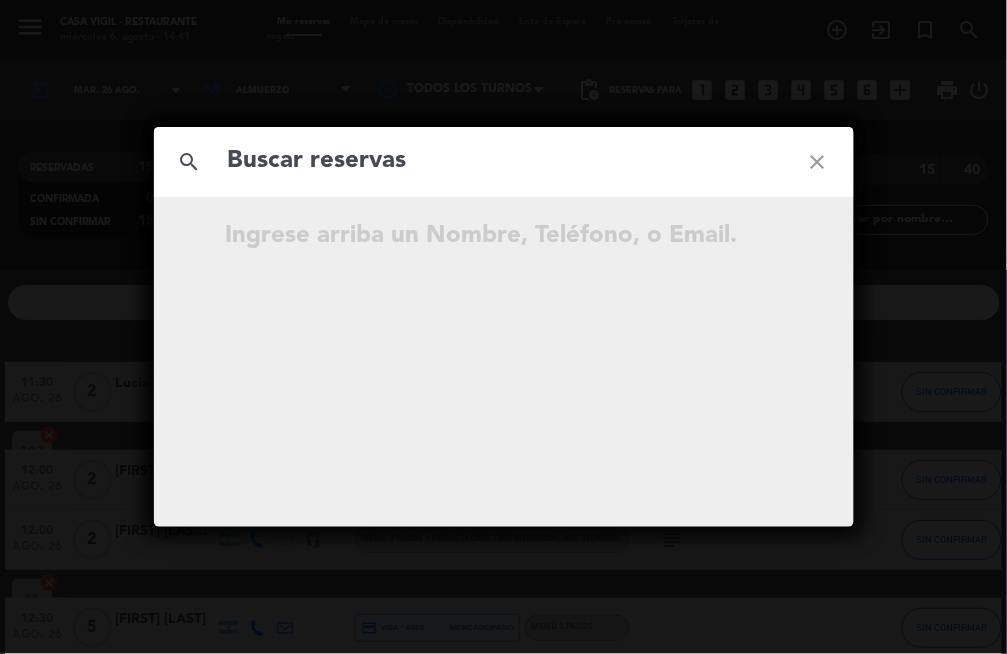 click 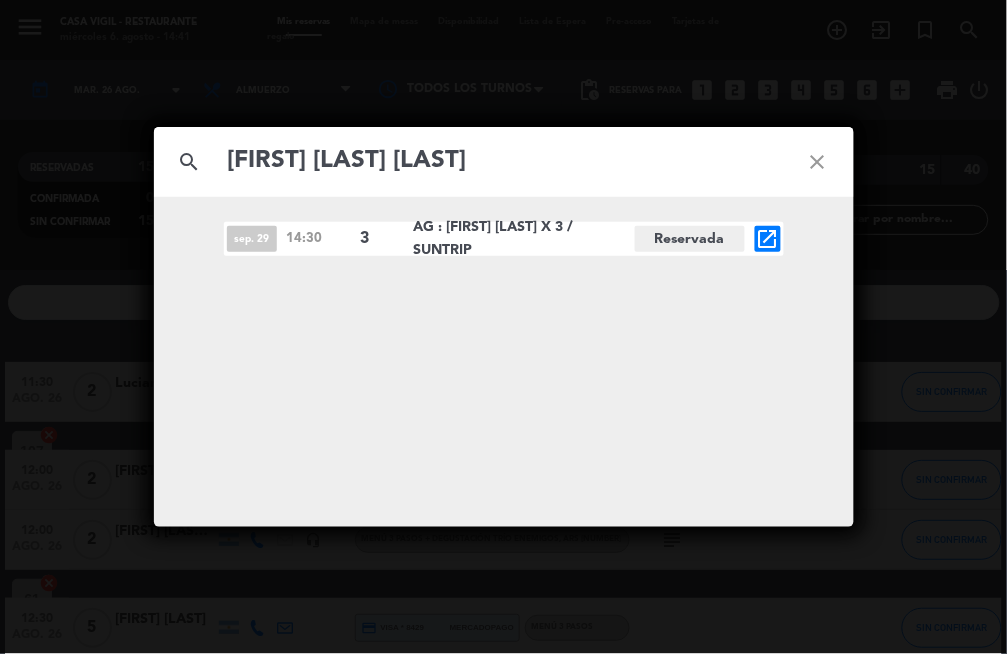 type on "[FIRST] [LAST] [LAST]" 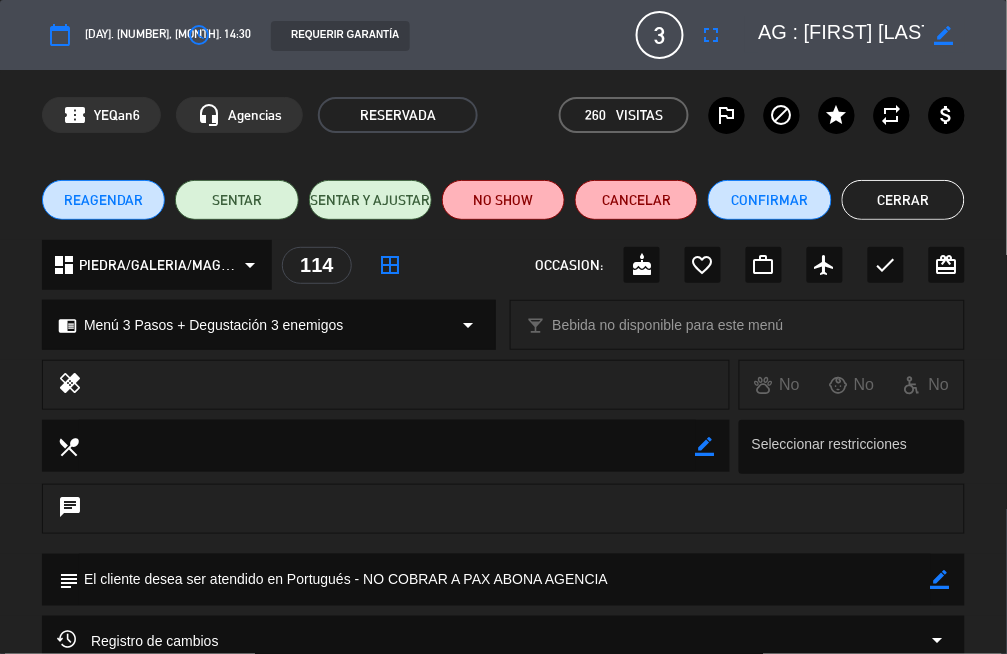 click on "border_color" 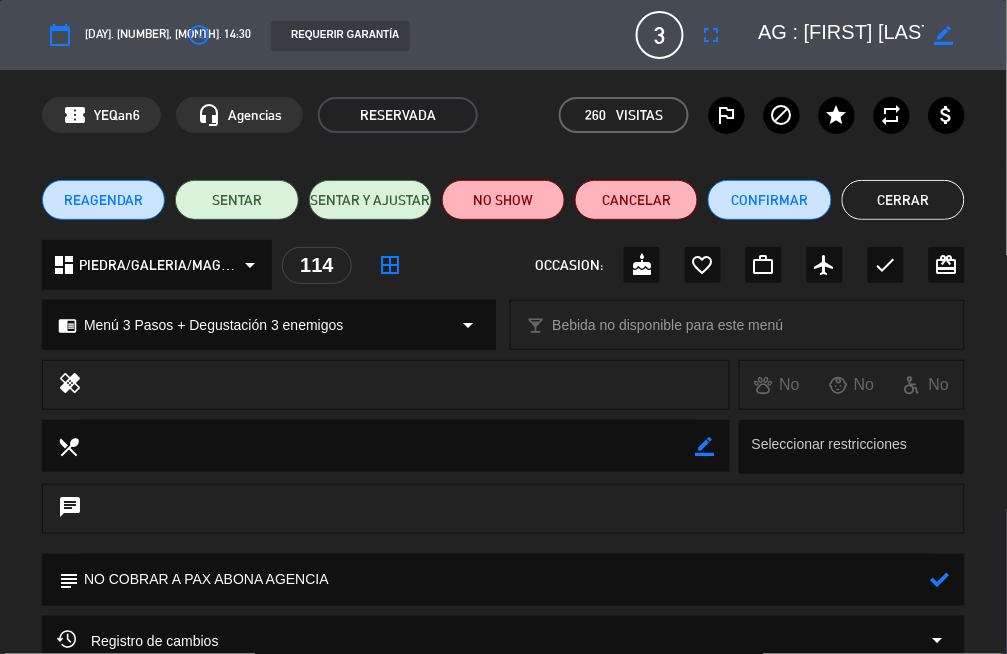 click 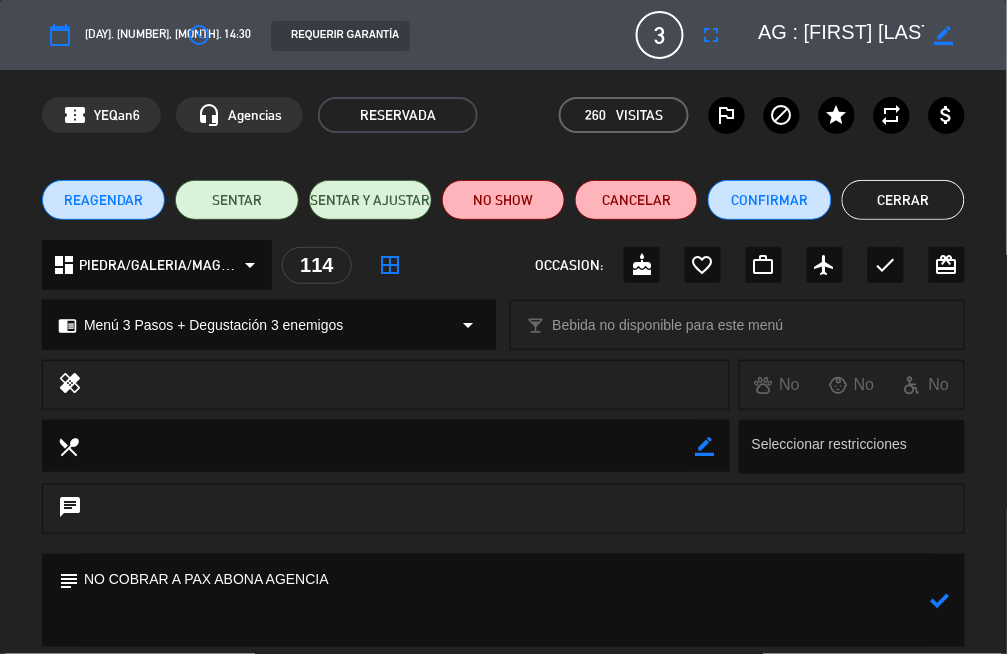 paste on "x2 + 1 ([AGE] meses)" 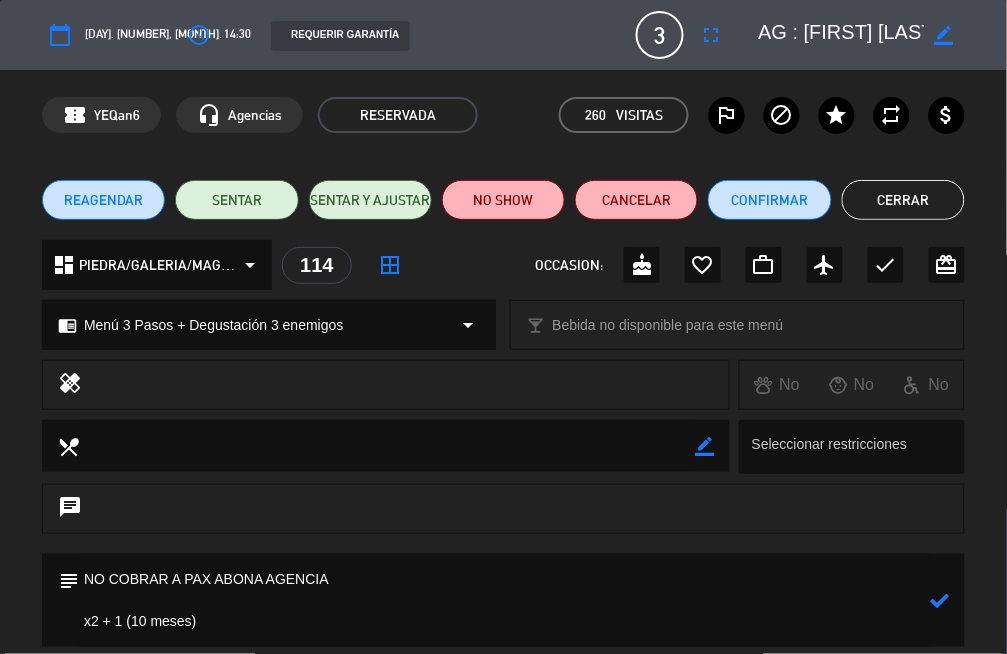 type on "NO COBRAR A PAX ABONA AGENCIA
x2 + 1 (10 meses)" 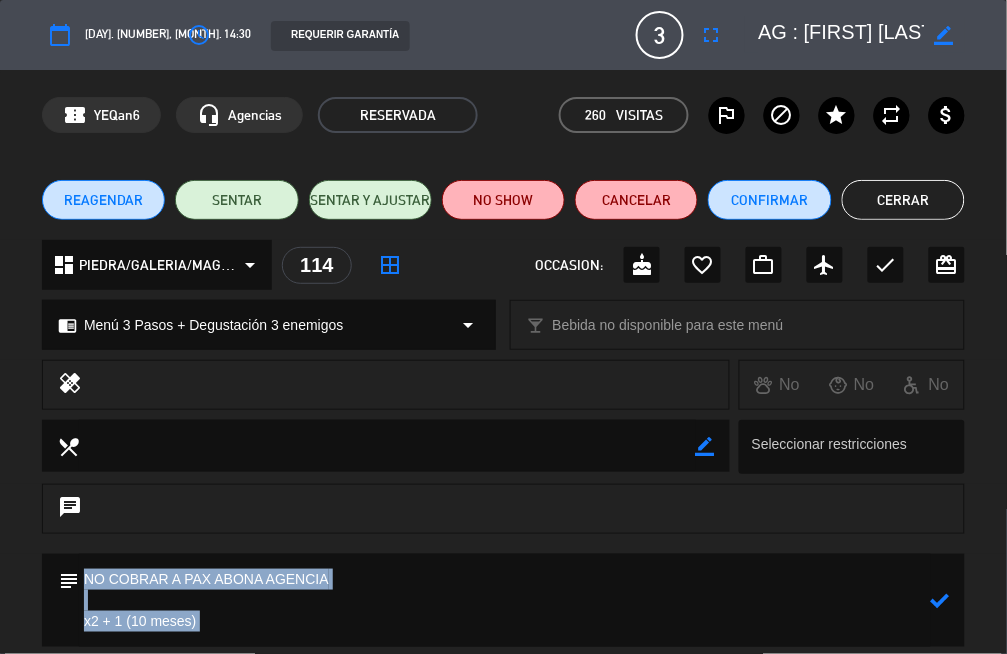 click on "subject" 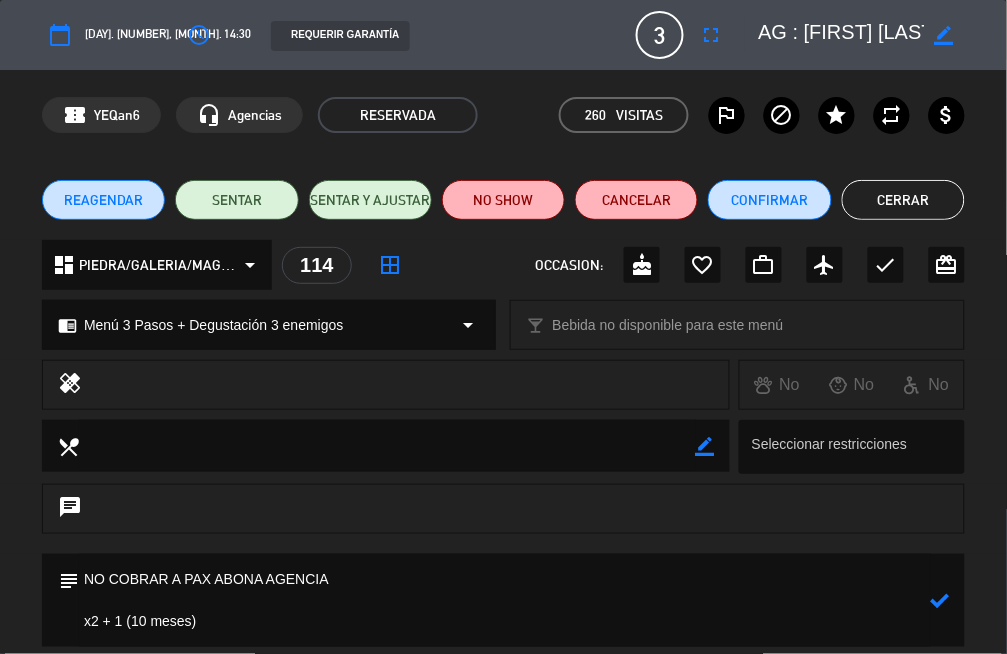 click 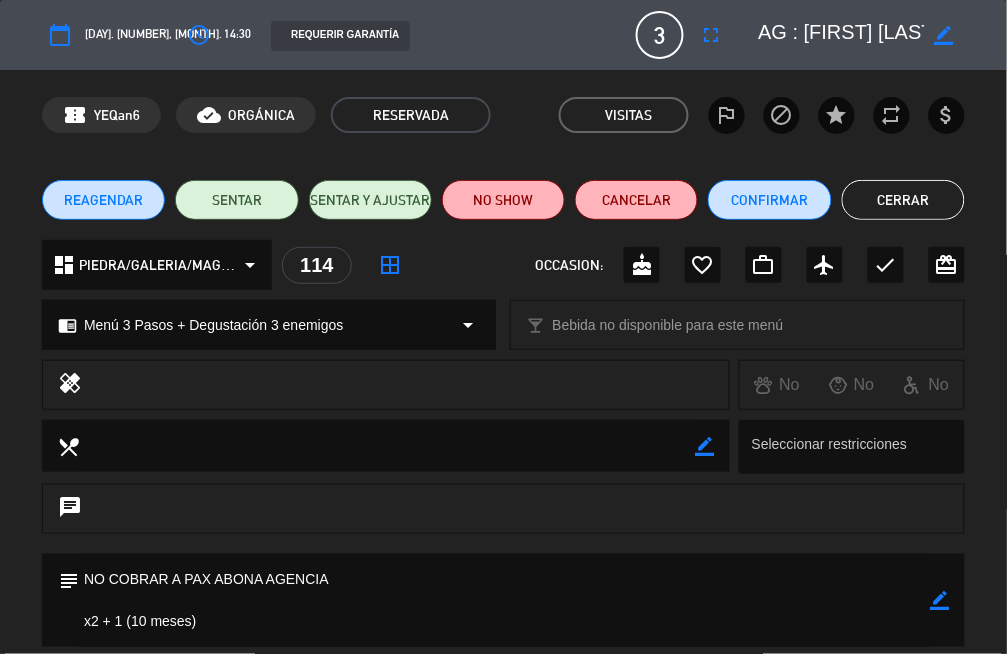 click on "Cerrar" 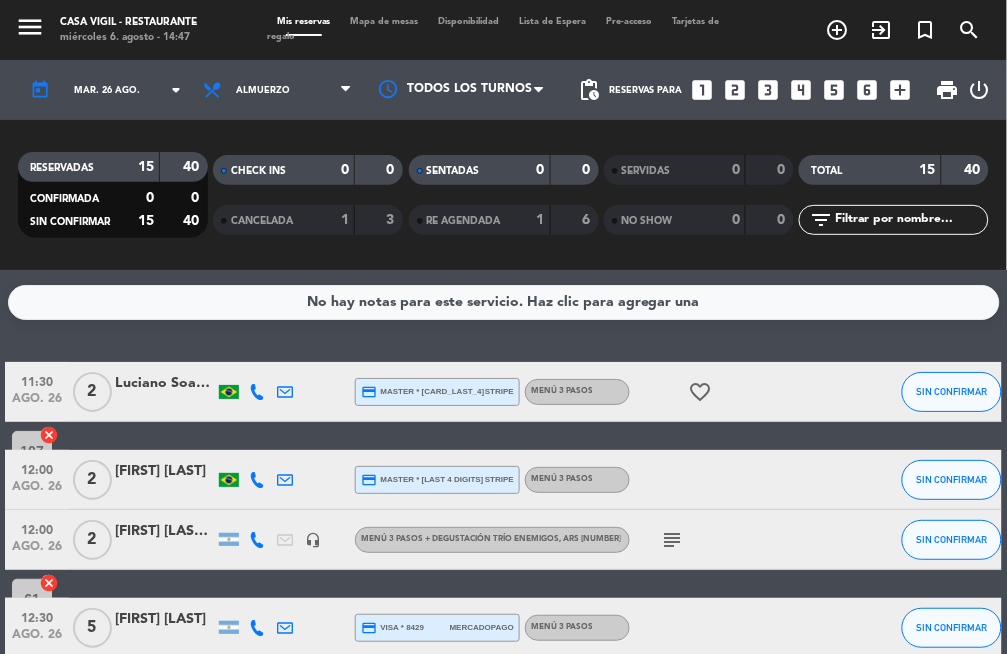 drag, startPoint x: 963, startPoint y: 3, endPoint x: 991, endPoint y: 33, distance: 41.036568 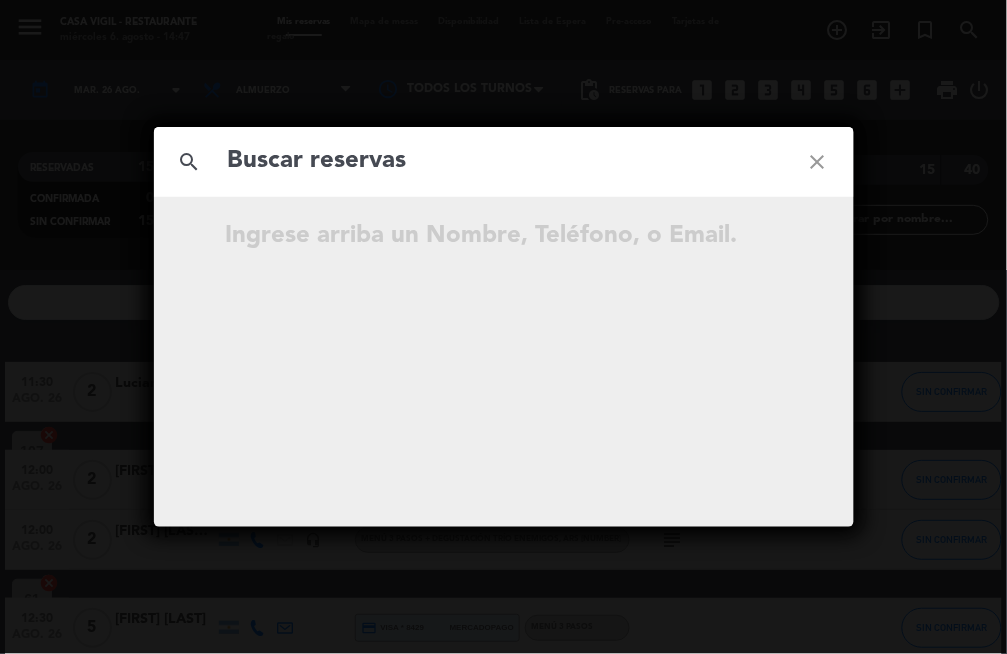 click 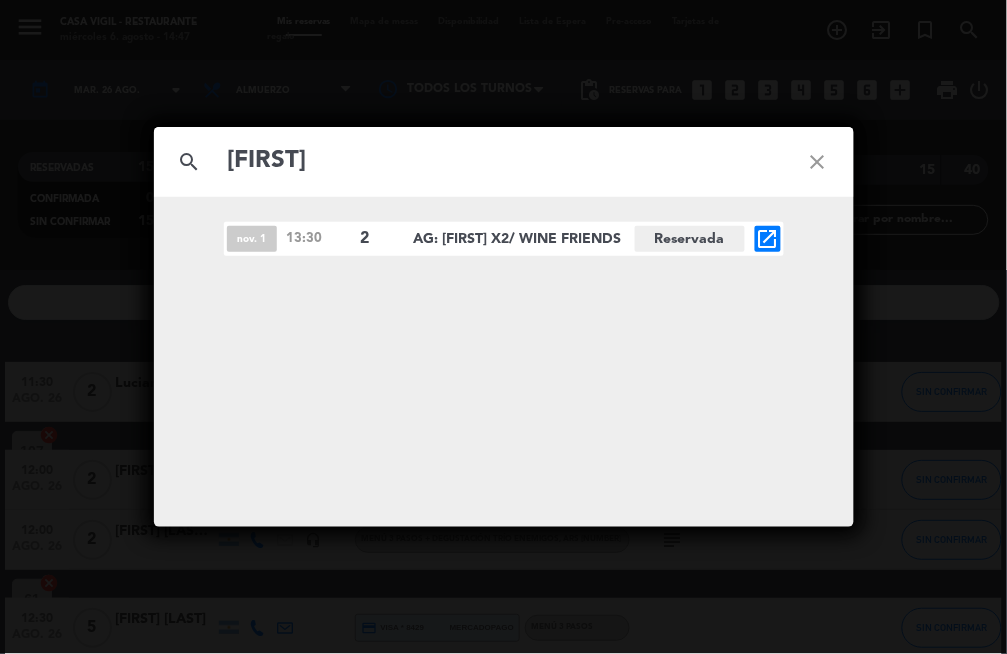 type on "[FIRST]" 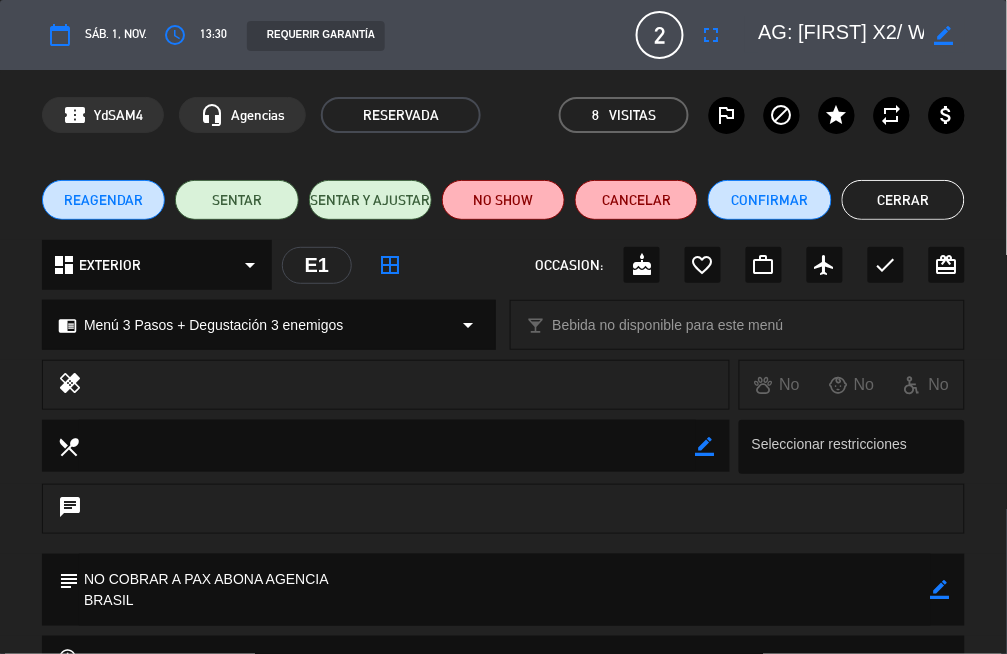 click on "REAGENDAR" 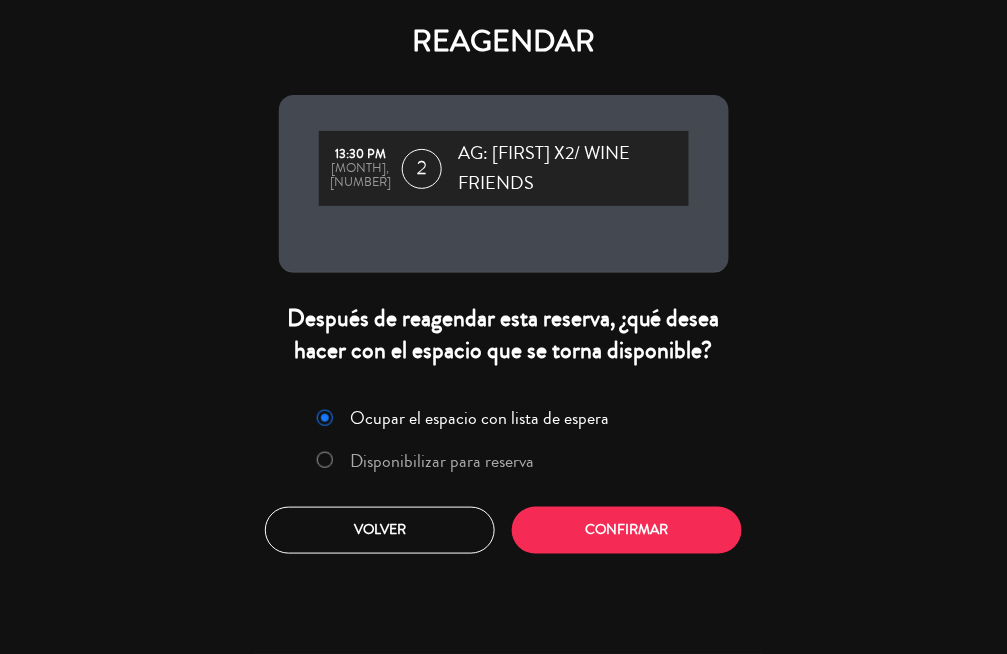 drag, startPoint x: 417, startPoint y: 456, endPoint x: 577, endPoint y: 497, distance: 165.16962 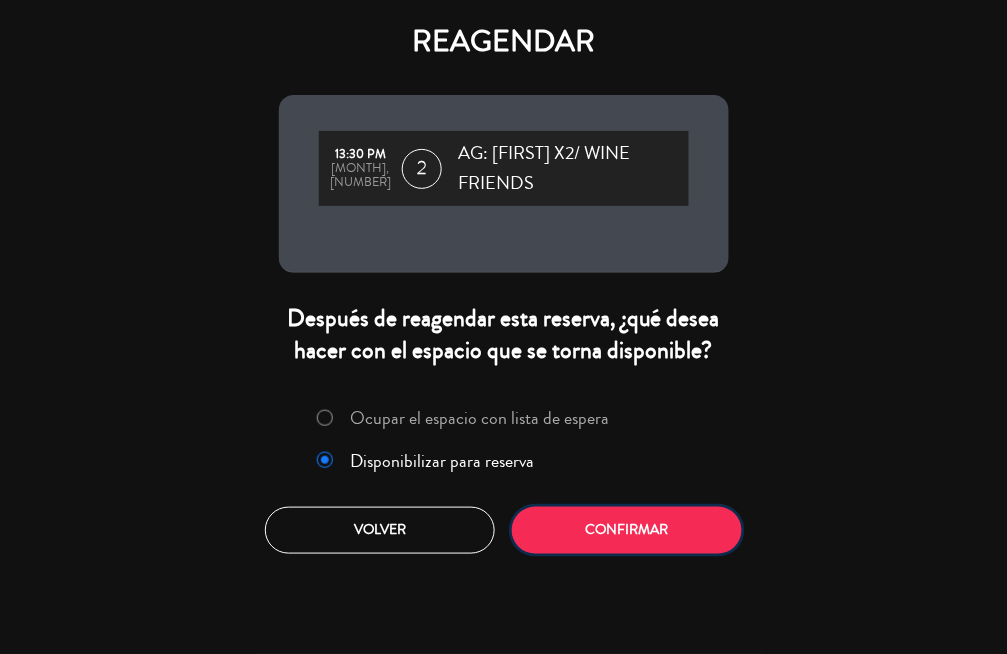 drag, startPoint x: 645, startPoint y: 536, endPoint x: 651, endPoint y: 551, distance: 16.155495 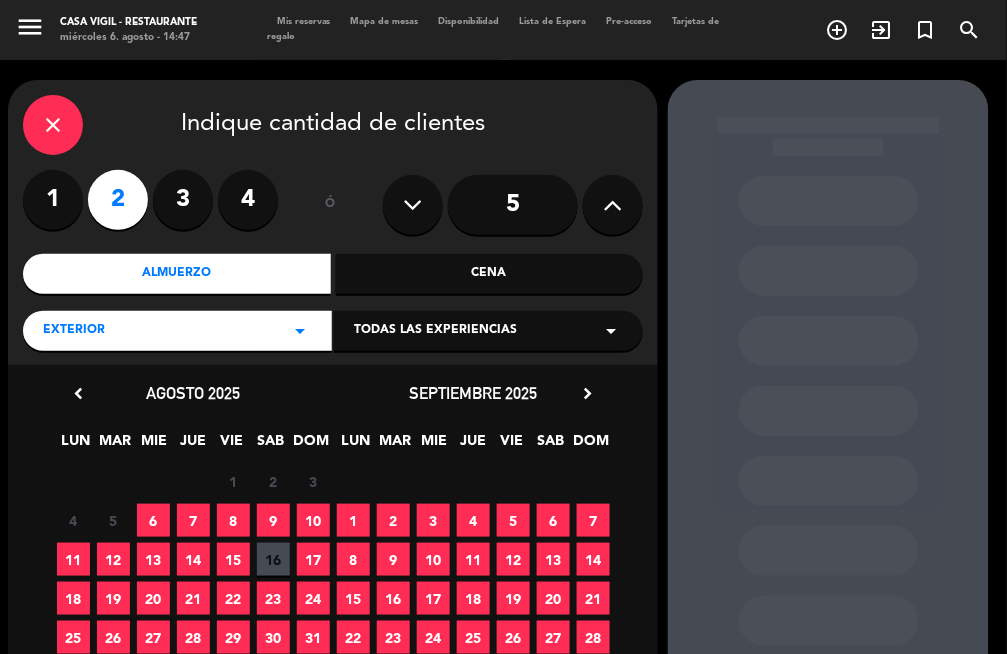 click on "Todas las experiencias" at bounding box center [435, 331] 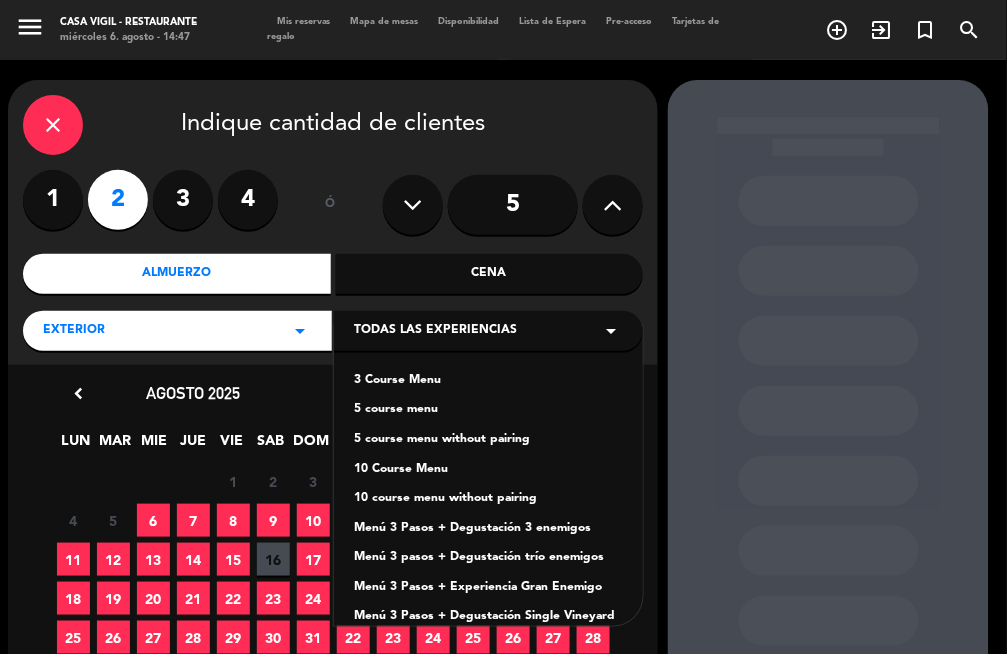 click on "Menú 3 Pasos + Degustación 3 enemigos" at bounding box center [488, 529] 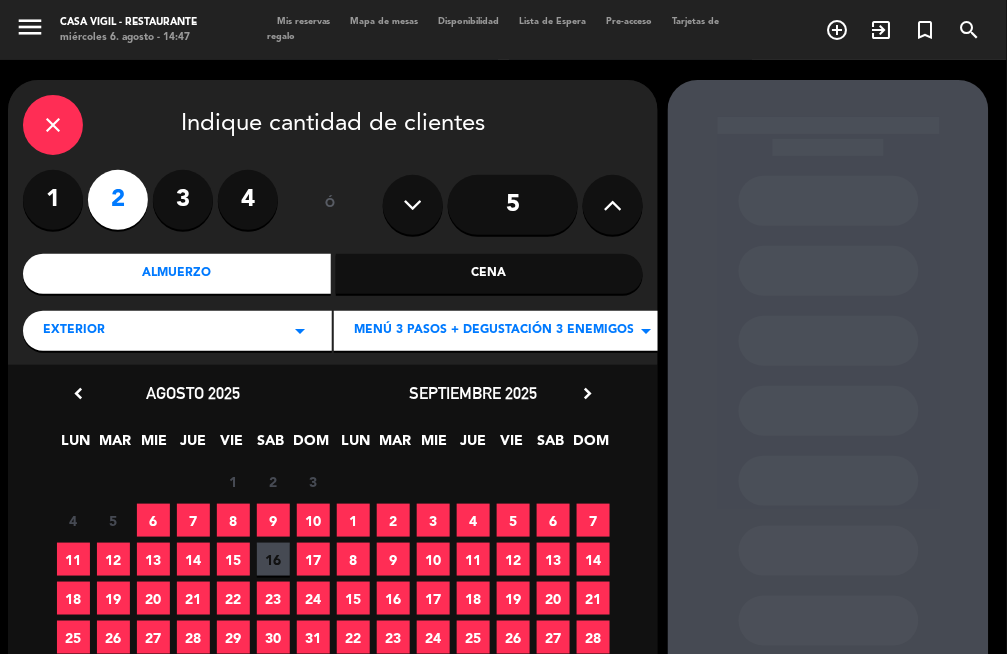click on "chevron_right" at bounding box center (587, 393) 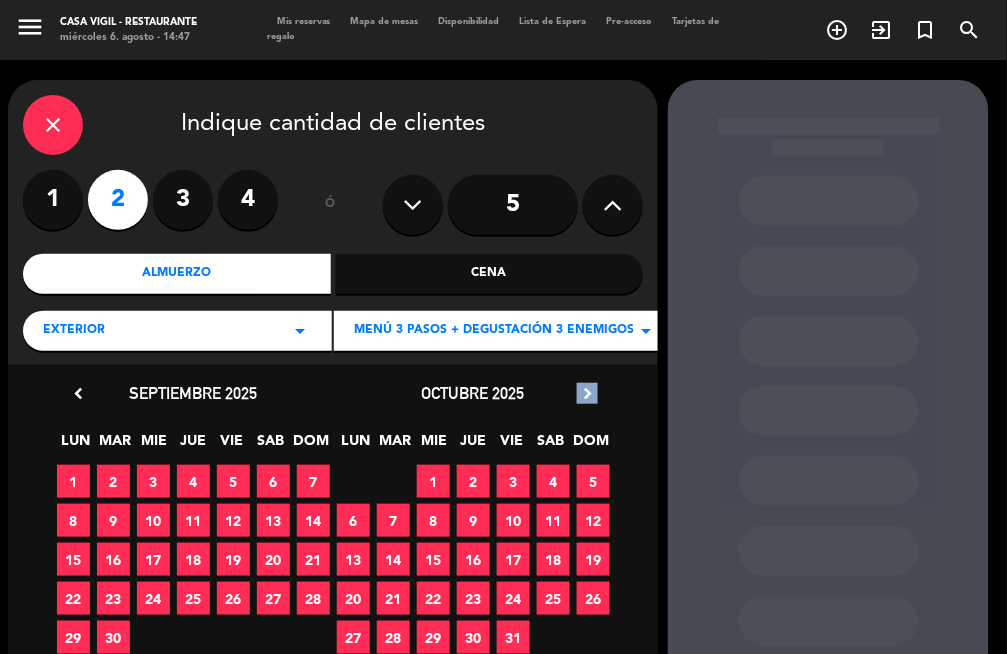click on "chevron_right" at bounding box center (587, 393) 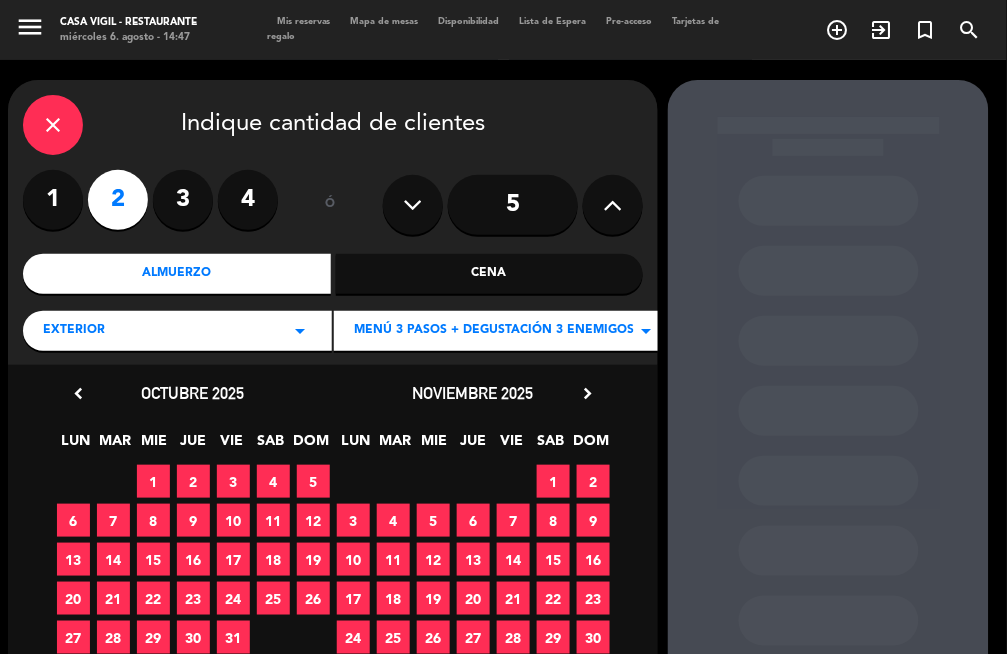 click on "3" at bounding box center [353, 520] 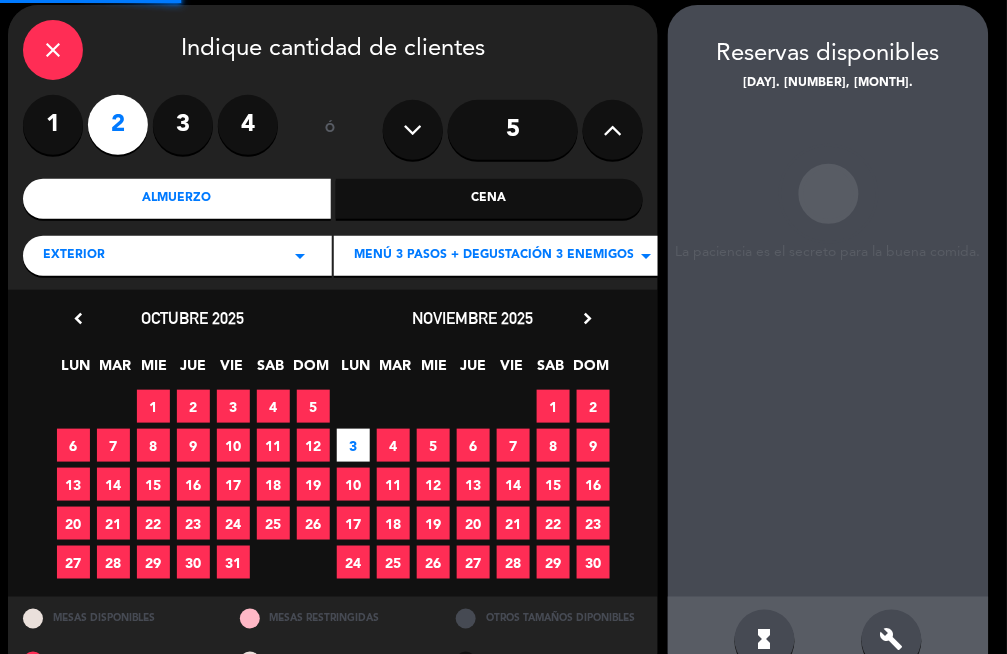 scroll, scrollTop: 80, scrollLeft: 0, axis: vertical 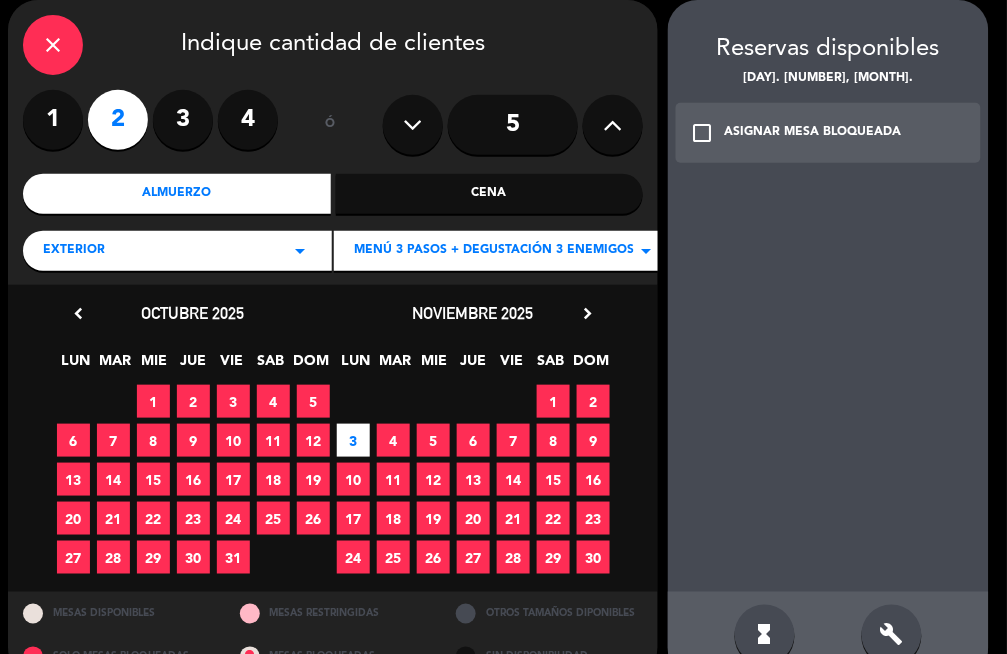 click on "check_box_outline_blank" at bounding box center (703, 133) 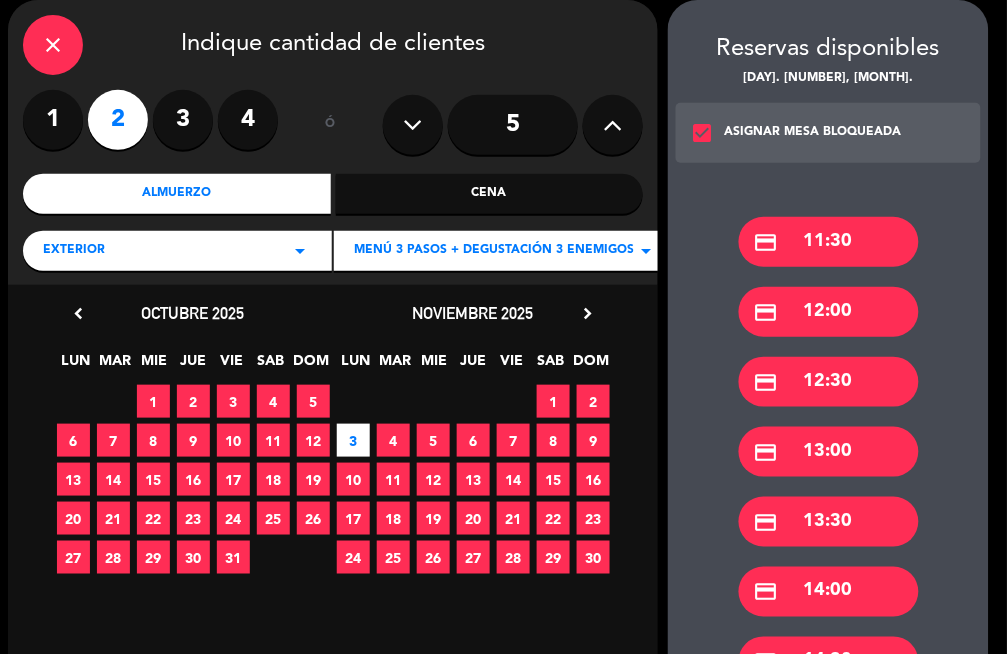 click on "credit_card  13:30" at bounding box center (829, 522) 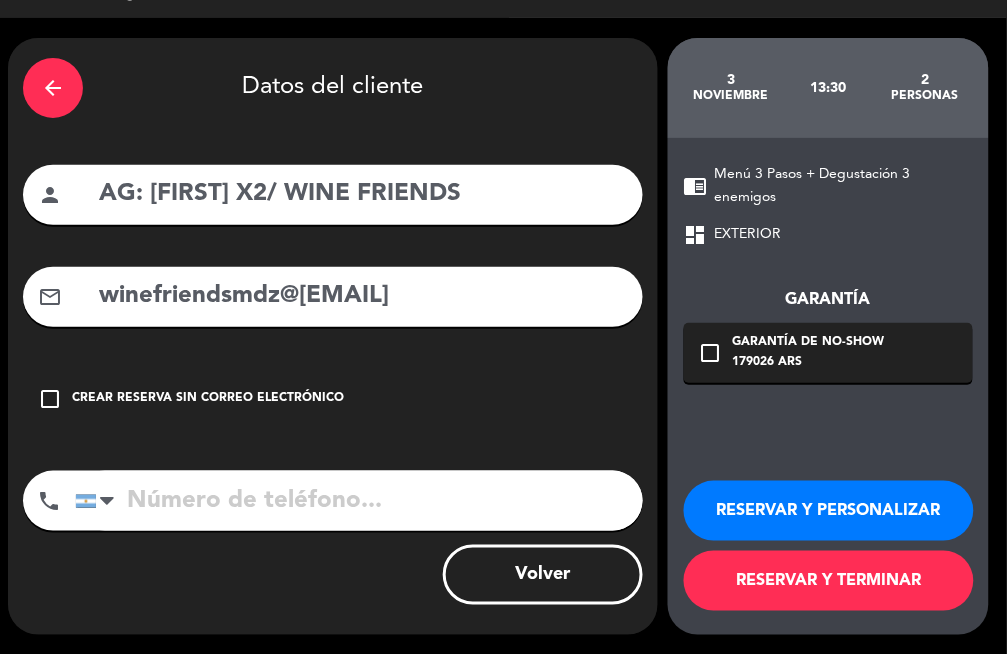 click on "RESERVAR Y PERSONALIZAR" at bounding box center (829, 511) 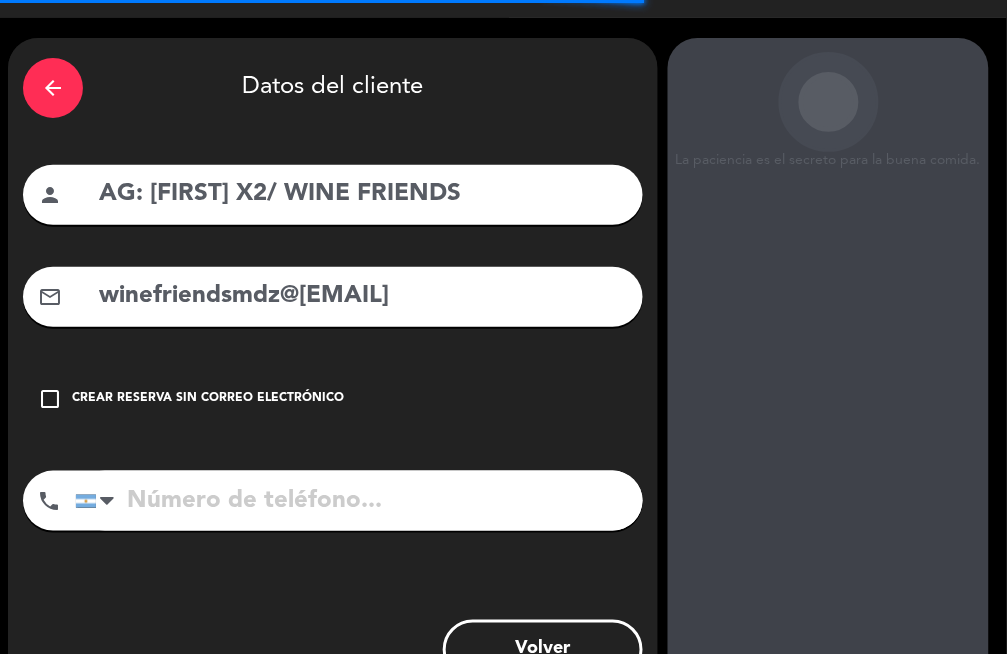 scroll, scrollTop: 80, scrollLeft: 0, axis: vertical 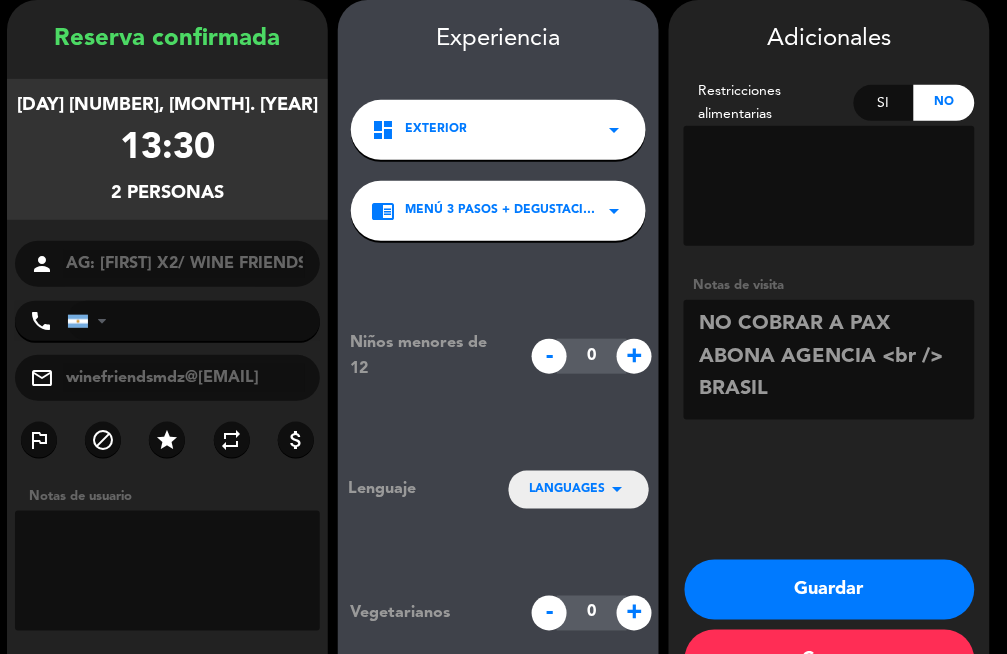 drag, startPoint x: 792, startPoint y: 594, endPoint x: 771, endPoint y: 576, distance: 27.658634 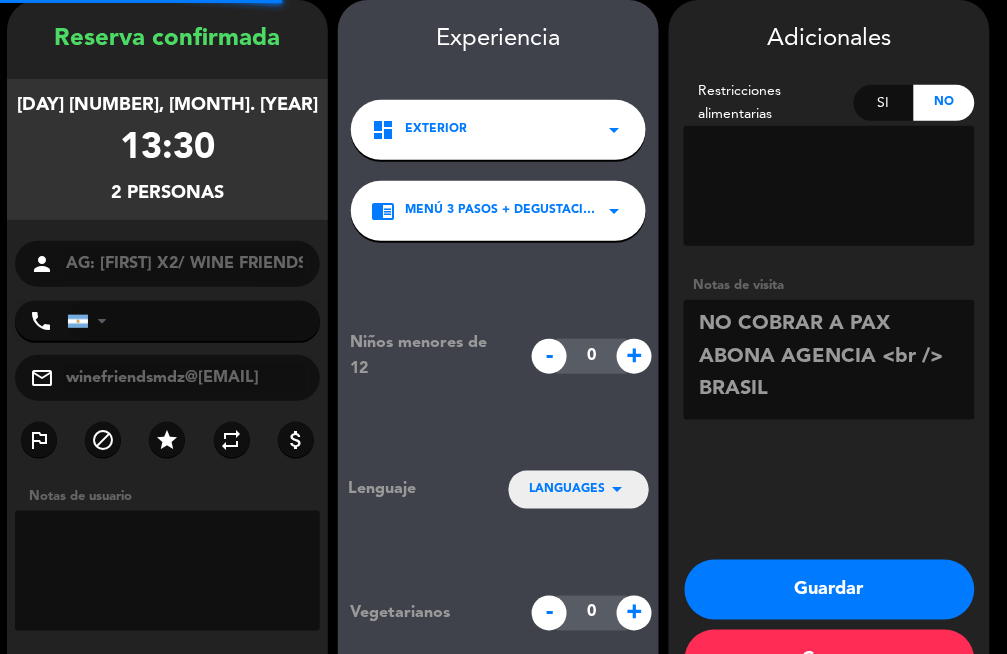 scroll, scrollTop: 0, scrollLeft: 0, axis: both 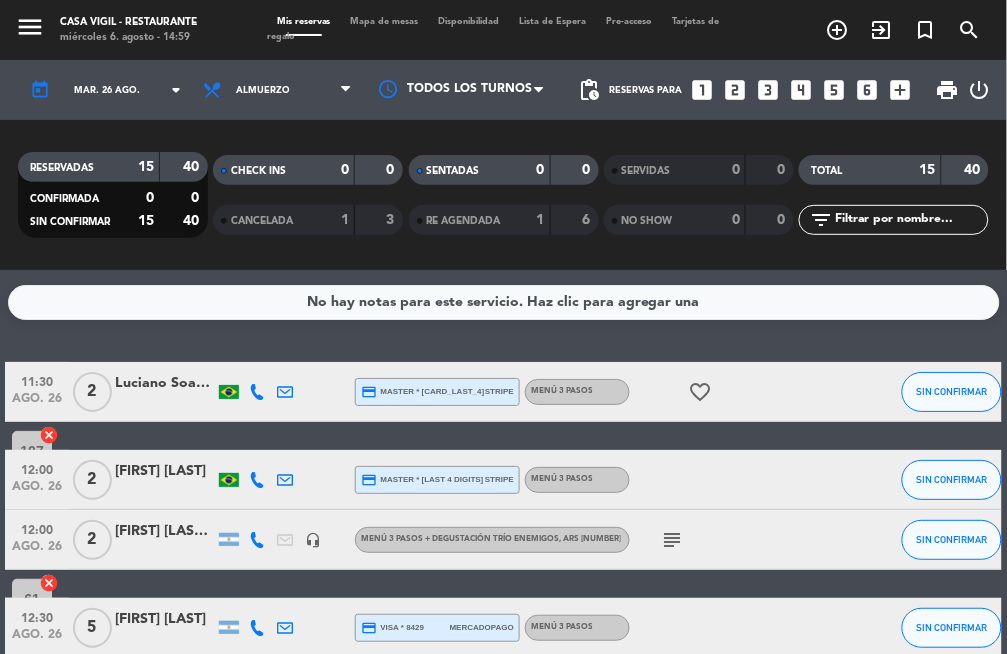 click on "No hay notas para este servicio. Haz clic para agregar una   [TIME]   [MONTH_SHORT]. [NUMBER]   2   [FIRST] [LAST]  credit_card  master * [LAST_DIGITS]   stripe   Menú 3 Pasos  favorite_border  SIN CONFIRMAR 107  cancel   [TIME]   [MONTH_SHORT]. [NUMBER]   2   [FIRST] [LAST]  credit_card  master * [LAST_DIGITS]   stripe   Menú 3 Pasos SIN CONFIRMAR 104  cancel   [TIME]   [MONTH_SHORT]. [NUMBER]   2   [FIRST] [LAST]    headset_mic   Menú 3 pasos + Degustación trío enemigos  , ARS [PRICE]  subject  SIN CONFIRMAR 61  cancel   [TIME]   [MONTH_SHORT]. [NUMBER]   5   [FIRST] [LAST]  credit_card  visa * [LAST_DIGITS]   mercadopago   Menú 3 Pasos SIN CONFIRMAR 106  cancel   [TIME]   [MONTH_SHORT]. [NUMBER]   2   AG : [FIRST] [LAST]  X 2 / SUNTRIP    212 Visitas   headset_mic   Menú 3 Pasos + Degustación 3 enemigos , ARS [PRICE]  subject  SIN CONFIRMAR 110  cancel   [TIME]   [MONTH_SHORT]. [NUMBER]   2   AG : [FIRST] [LAST]  X 2 / TASTIC TRAVEL    42 Visitas   headset_mic   Menú 3 Pasos + Experiencia Gran Enemigo , ARS [PRICE]  subject  SIN CONFIRMAR 155  cancel   [TIME]   [MONTH_SHORT]. [NUMBER]   2   [FIRST] [LAST]  credit_card  [CARD_TYPE] * [LAST_DIGITS]" 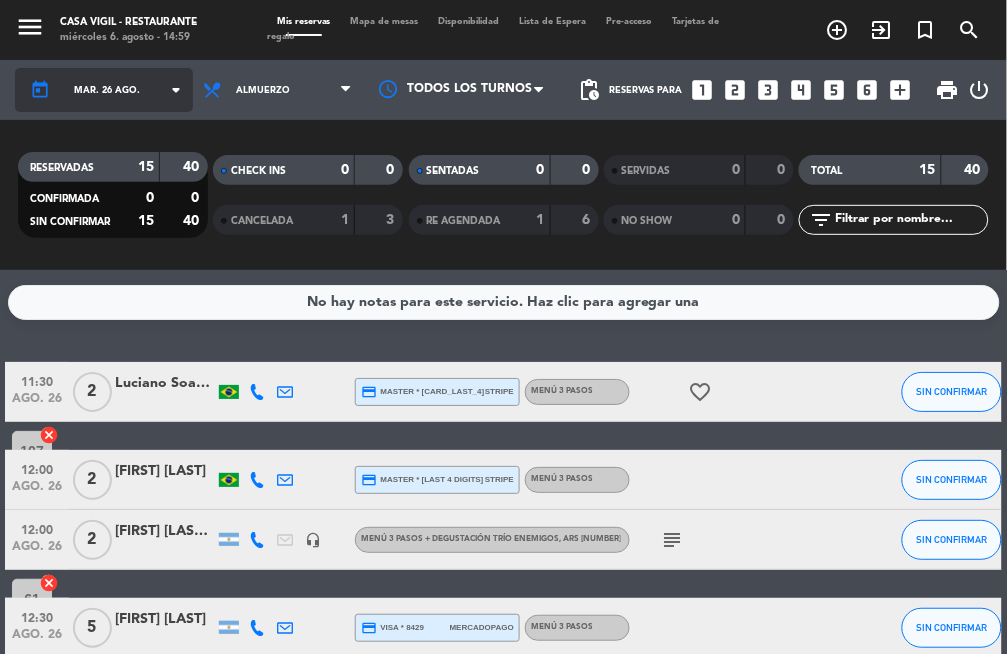 click on "mar. 26 ago." 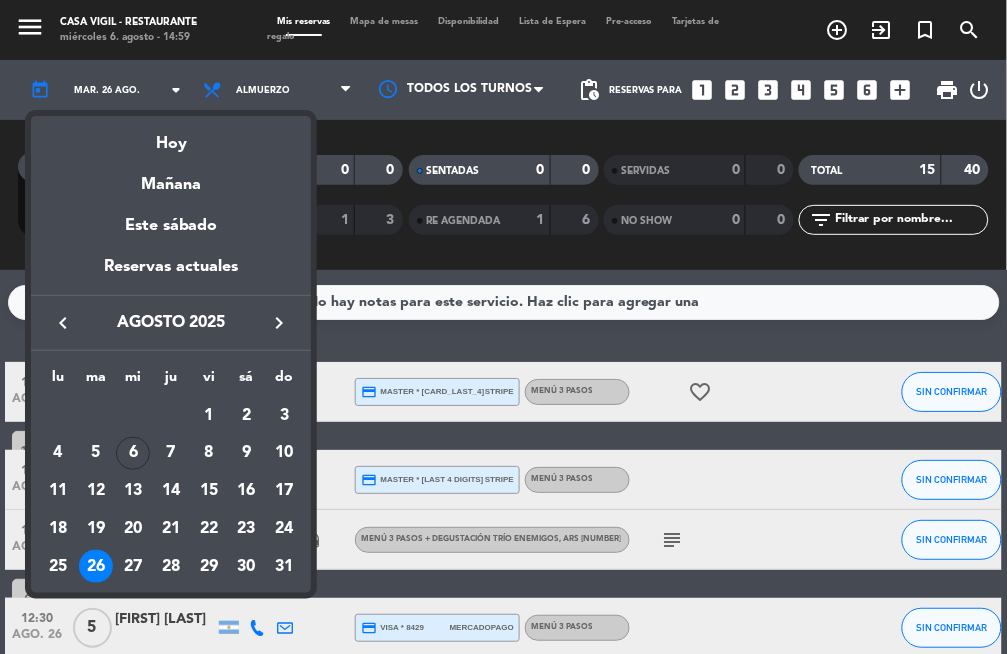 click on "keyboard_arrow_right" at bounding box center [279, 323] 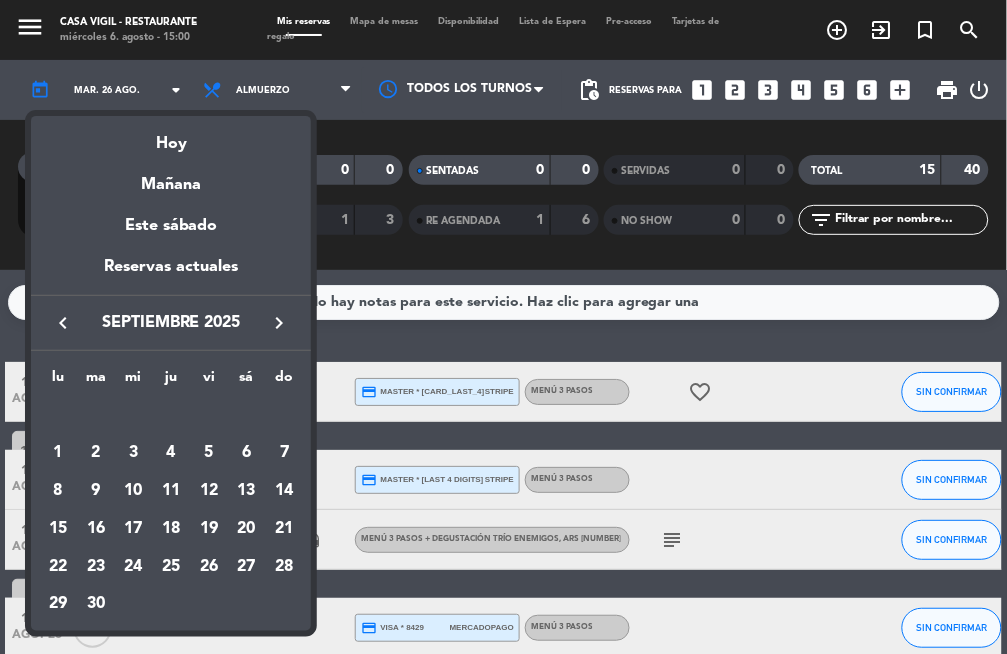 click on "keyboard_arrow_right" at bounding box center [279, 323] 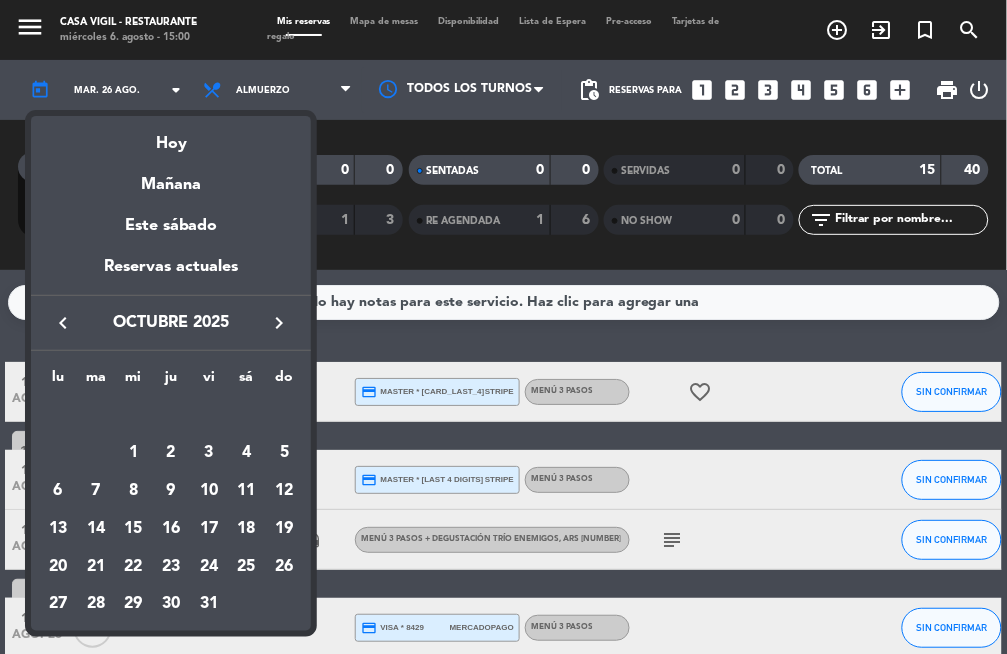 click on "keyboard_arrow_right" at bounding box center (279, 323) 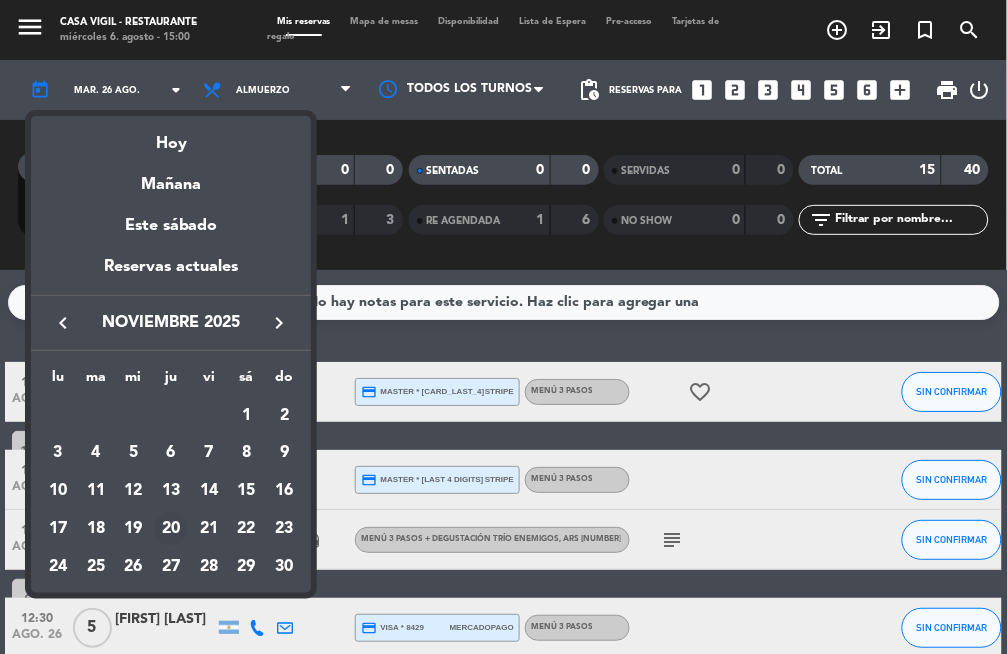click on "20" at bounding box center (171, 529) 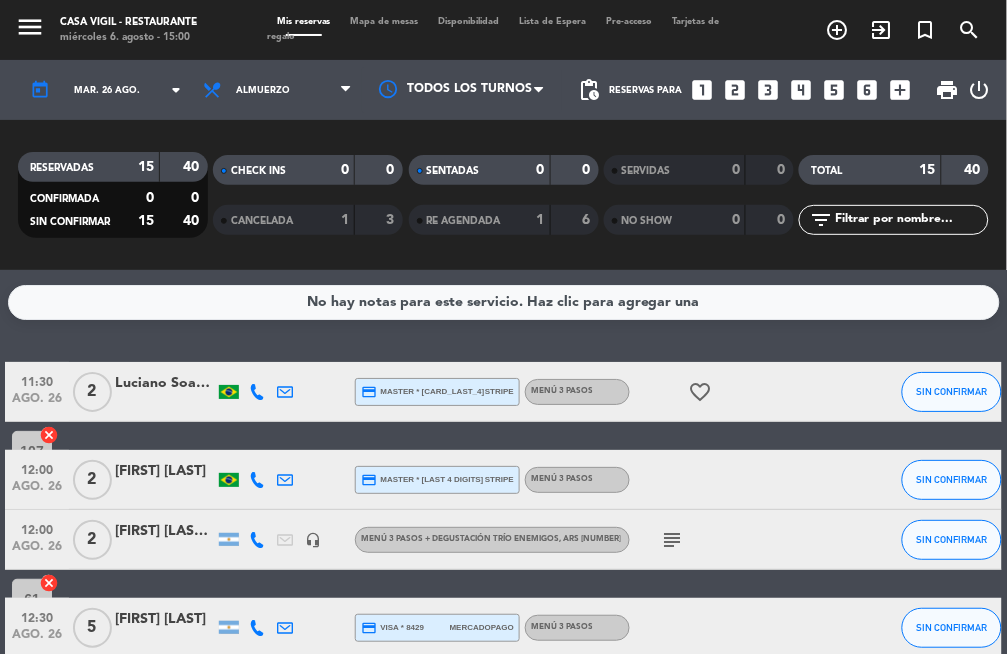 type on "jue. 20 nov." 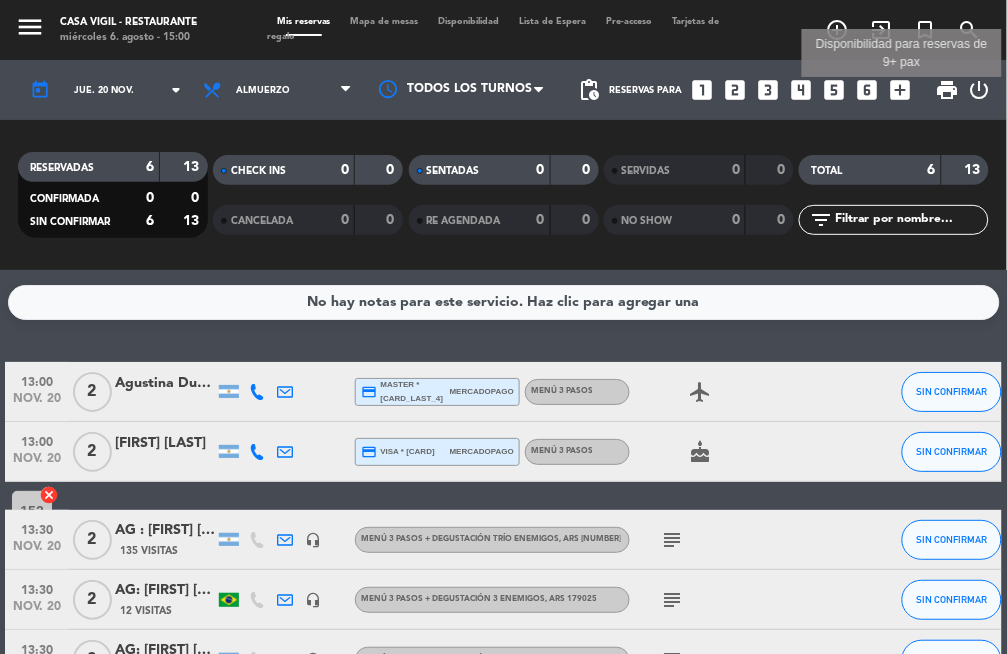 click on "add_box" at bounding box center (901, 90) 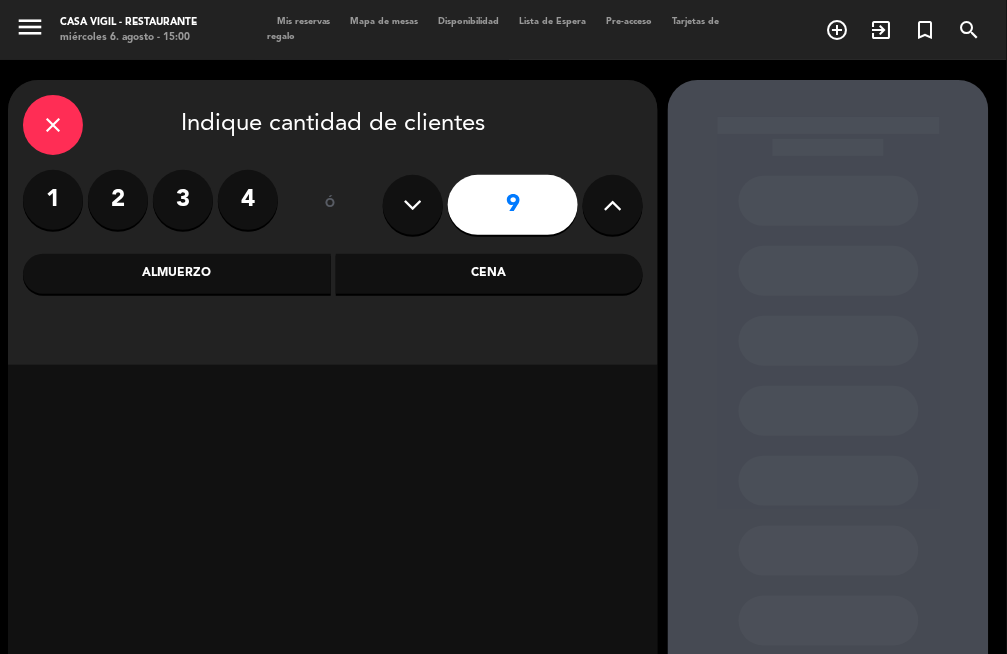 click on "Almuerzo" at bounding box center [177, 274] 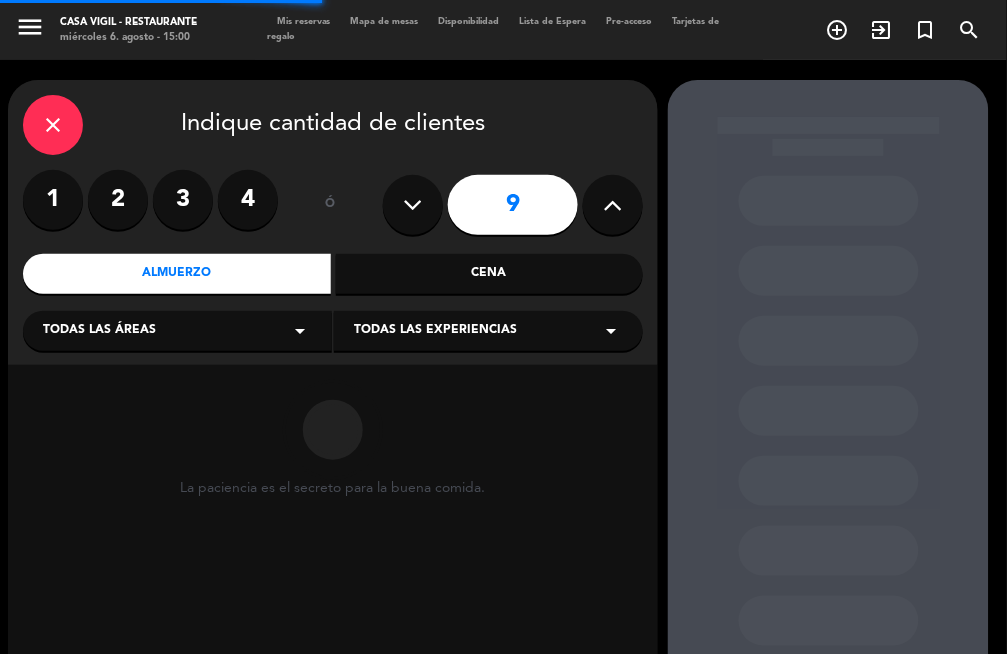 click on "Todas las experiencias   arrow_drop_down" at bounding box center (488, 331) 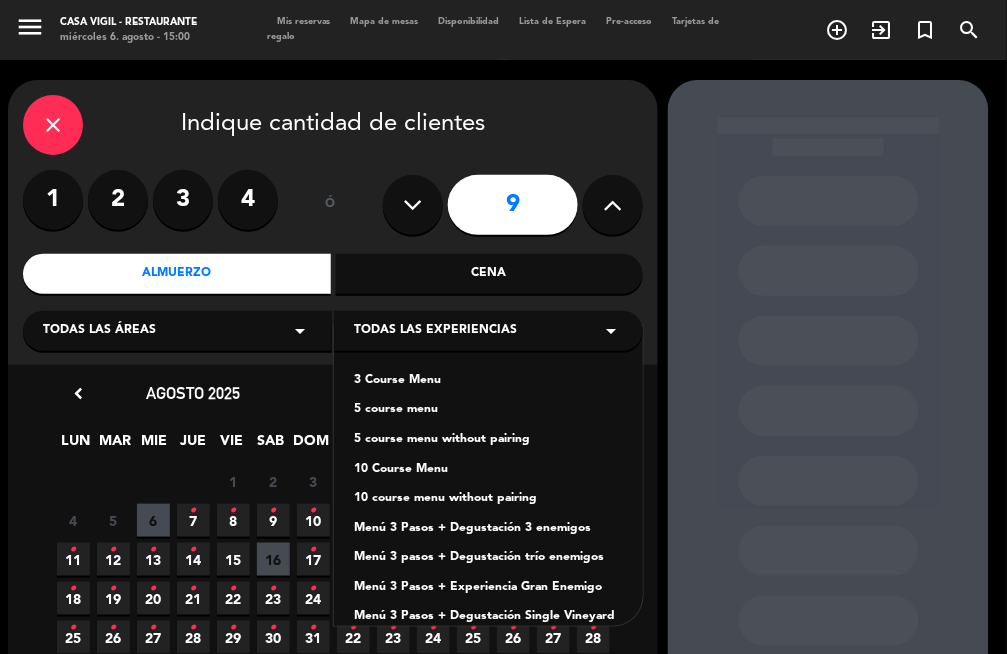 click on "Menú 3 Pasos + Degustación 3 enemigos" at bounding box center (488, 529) 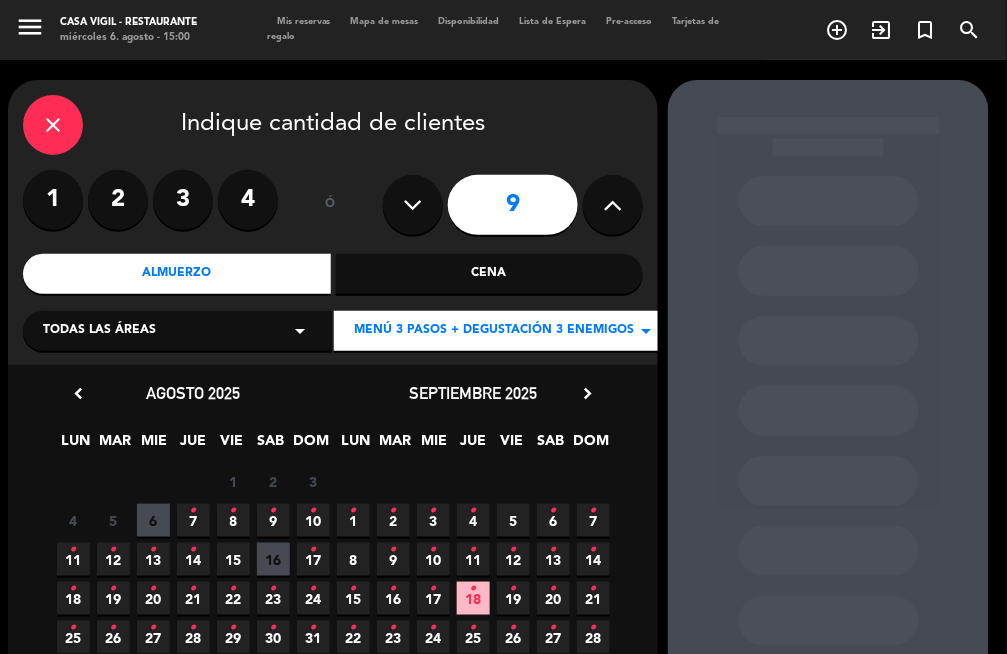 click on "chevron_right" at bounding box center (587, 393) 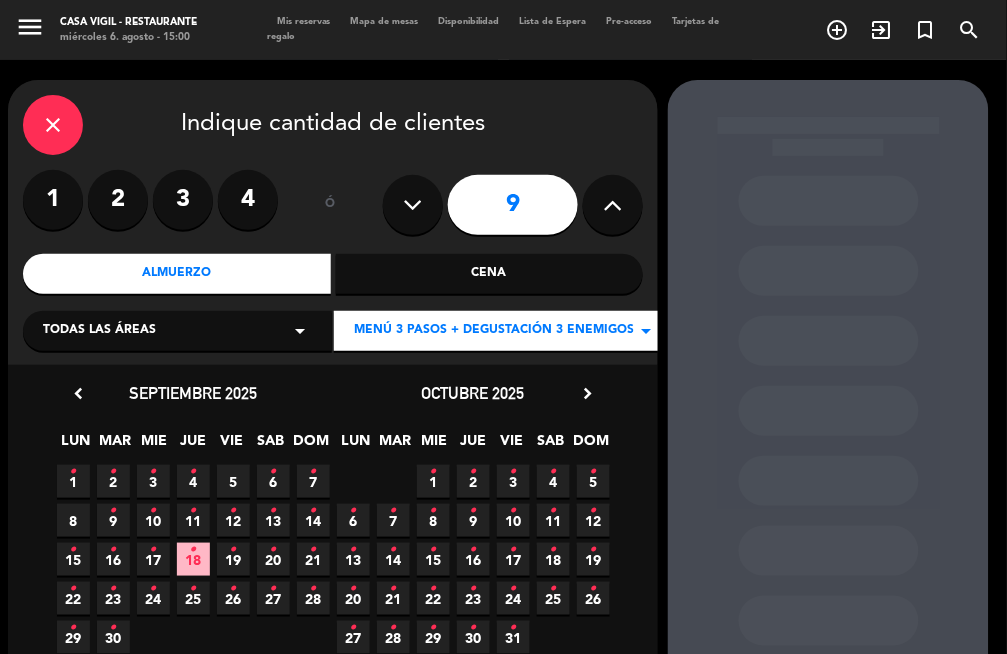 click on "chevron_right" at bounding box center [587, 393] 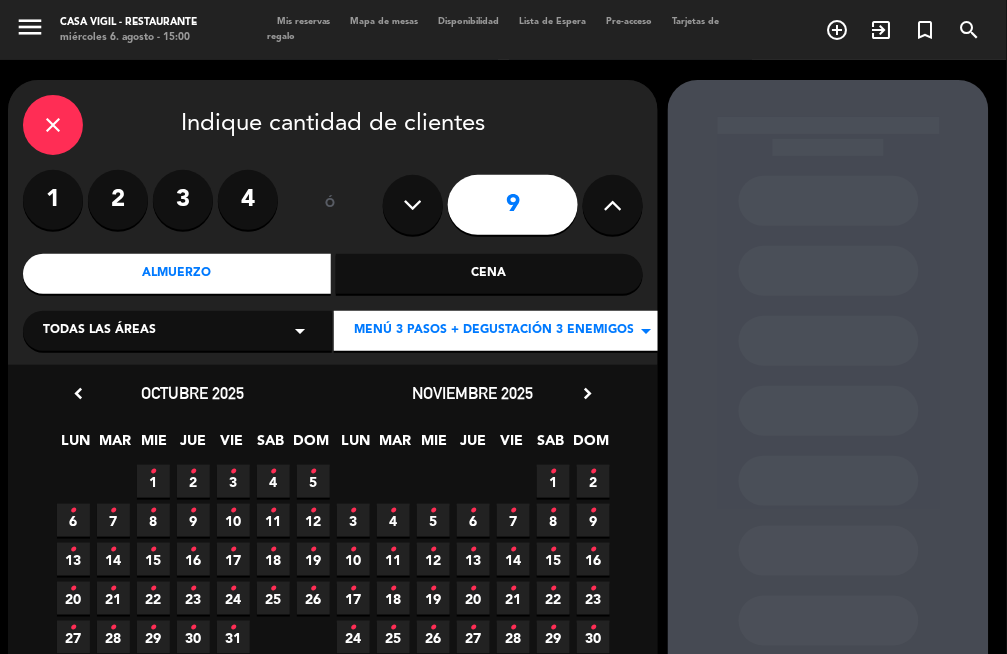 click on "•" at bounding box center [473, 589] 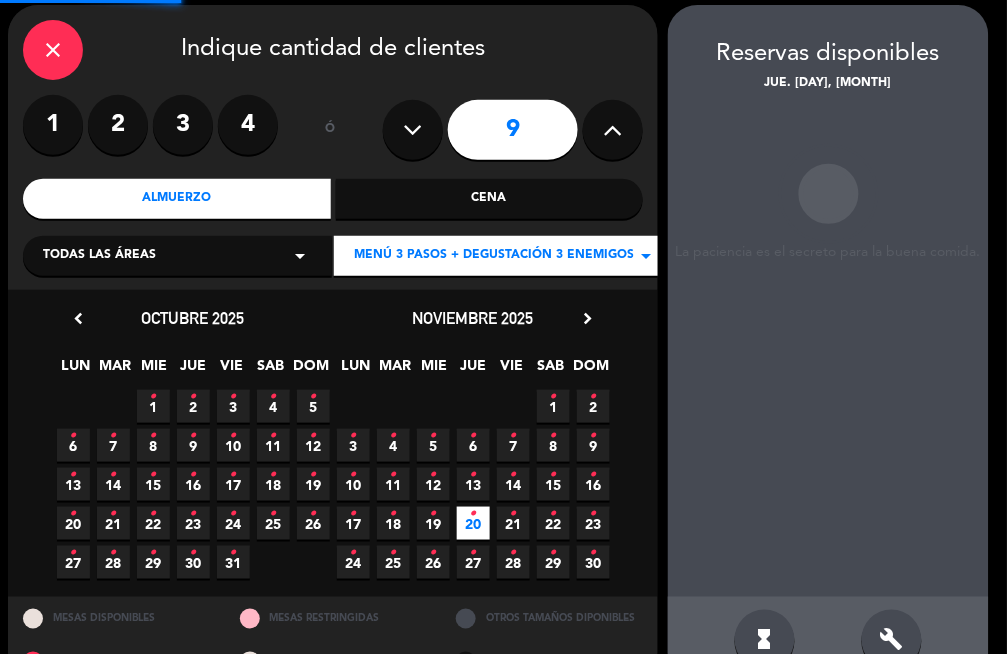 scroll, scrollTop: 80, scrollLeft: 0, axis: vertical 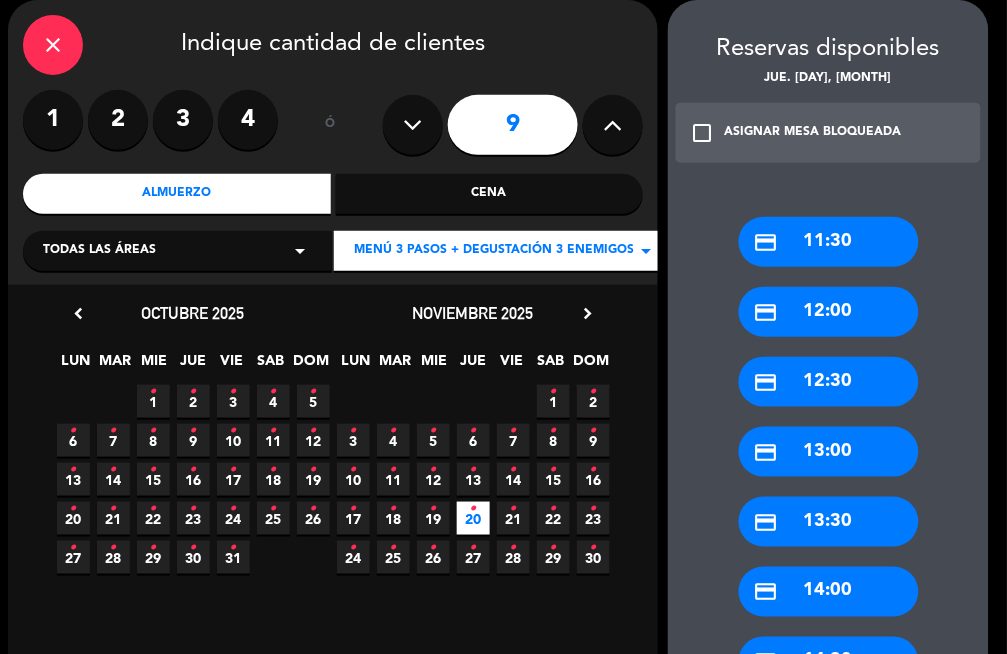 click on "credit_card  13:00" at bounding box center (829, 452) 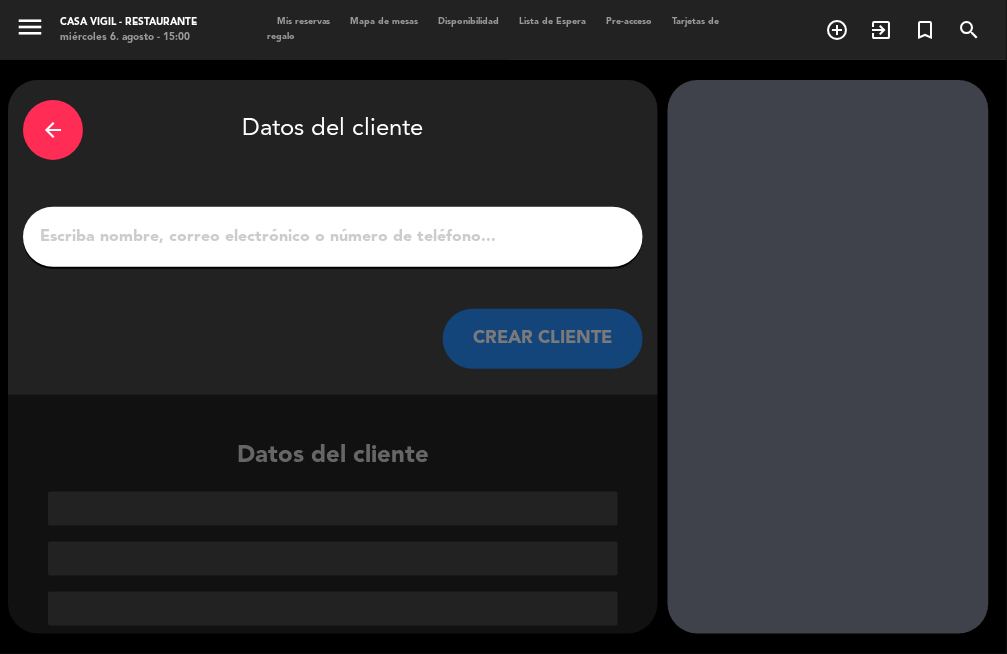 click on "1" at bounding box center (333, 237) 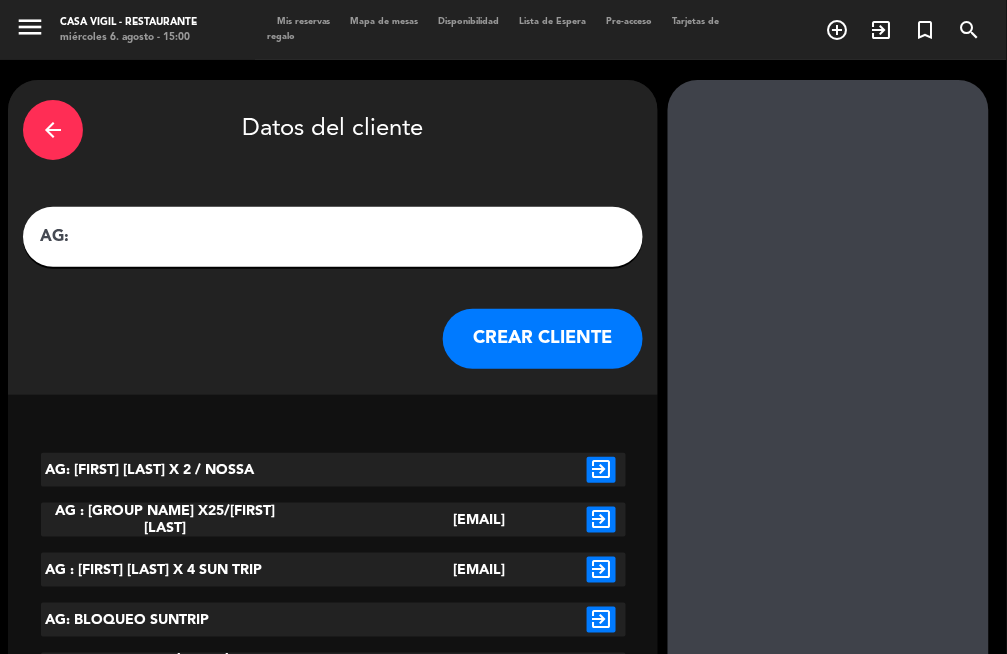 click on "AG:" at bounding box center (333, 237) 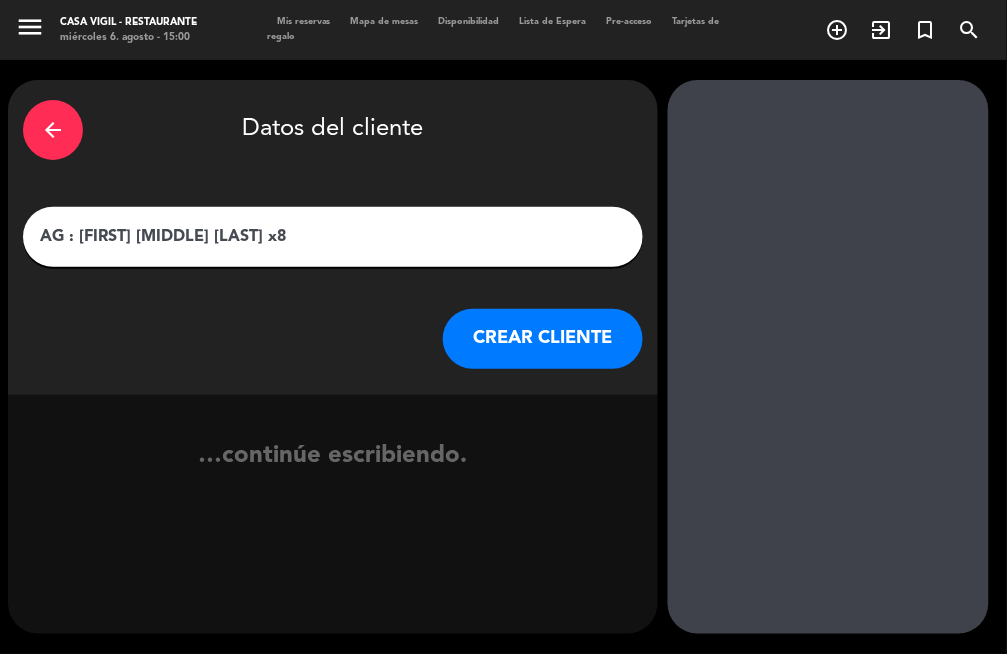 click on "AG : [FIRST] [MIDDLE] [LAST] x8" at bounding box center (333, 237) 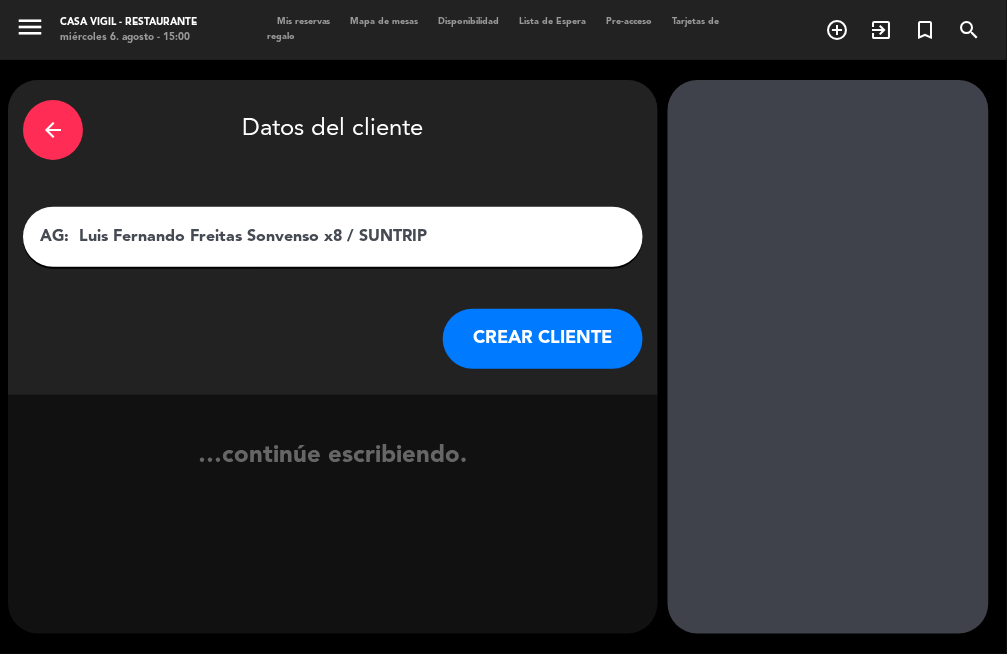 type on "AG:  Luis Fernando Freitas Sonvenso x8 / SUNTRIP" 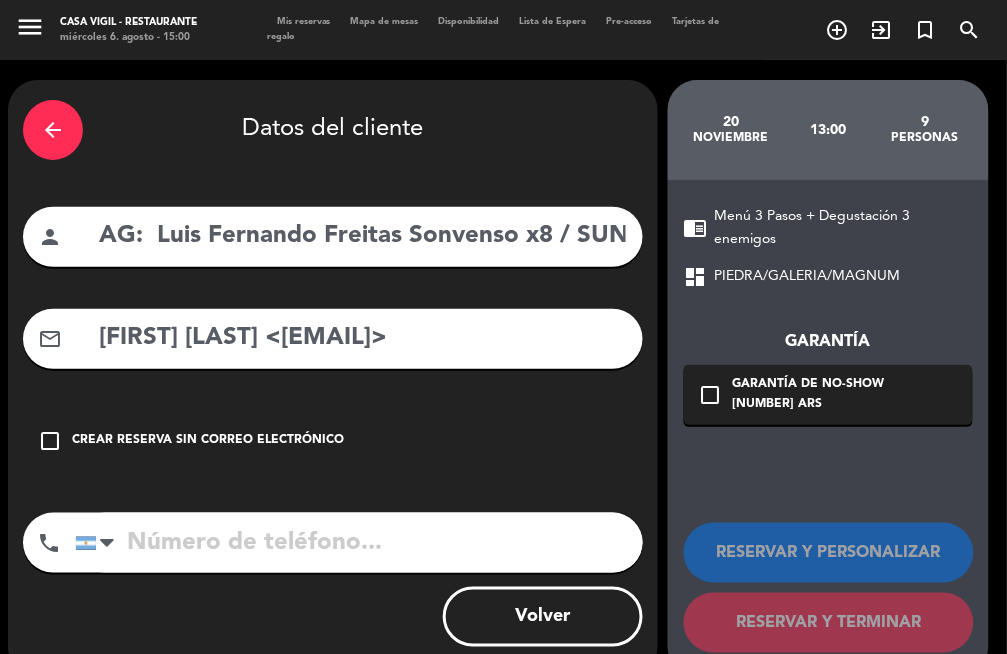 drag, startPoint x: 322, startPoint y: 380, endPoint x: 303, endPoint y: 363, distance: 25.495098 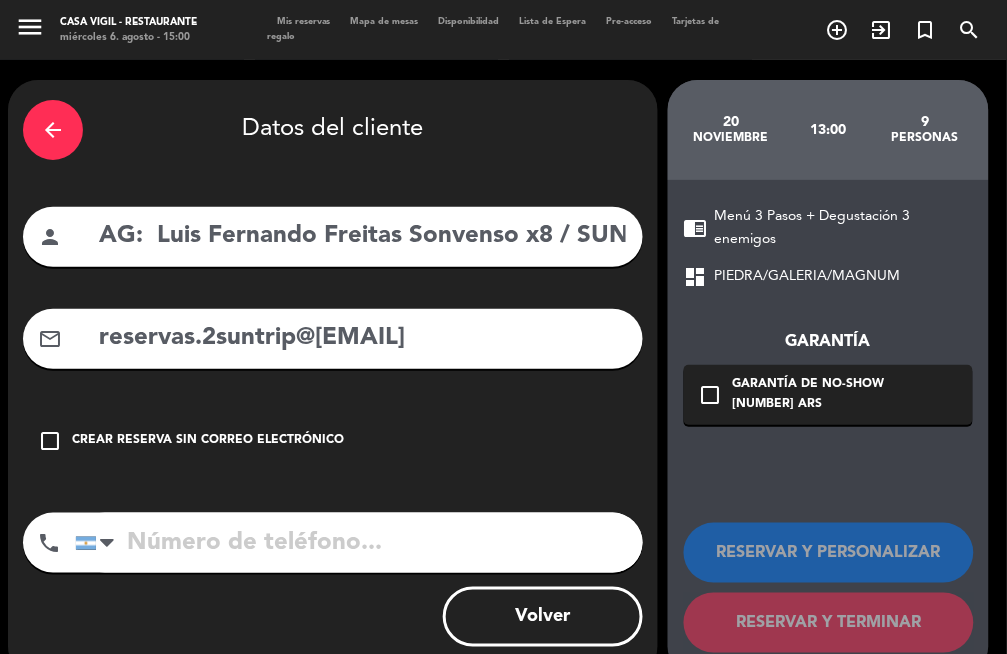 click on "reservas.2suntrip@[EMAIL]" at bounding box center [362, 338] 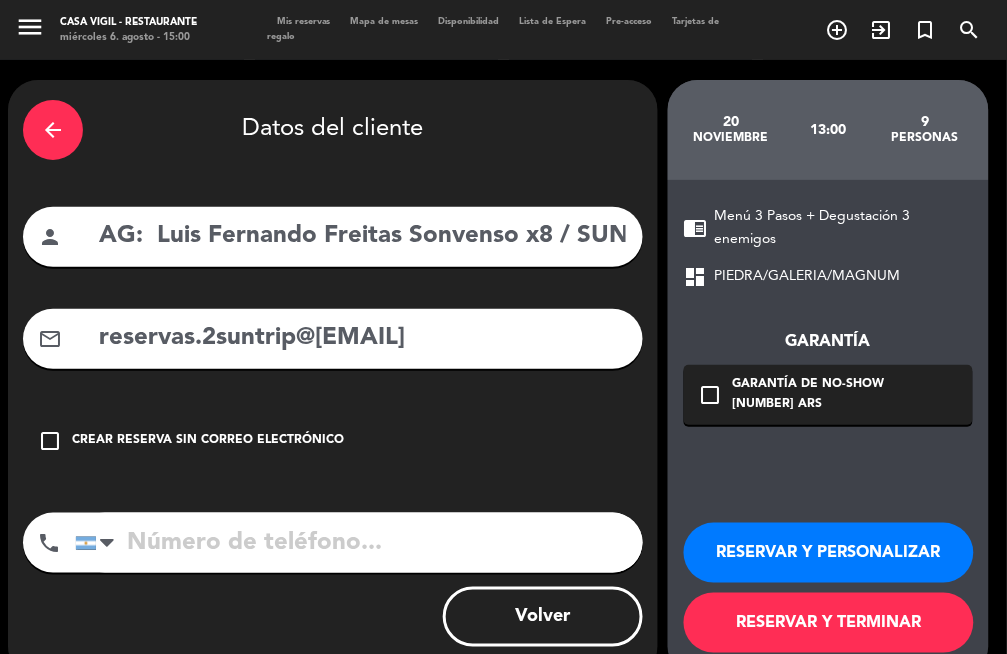 type on "reservas.2suntrip@[EMAIL]" 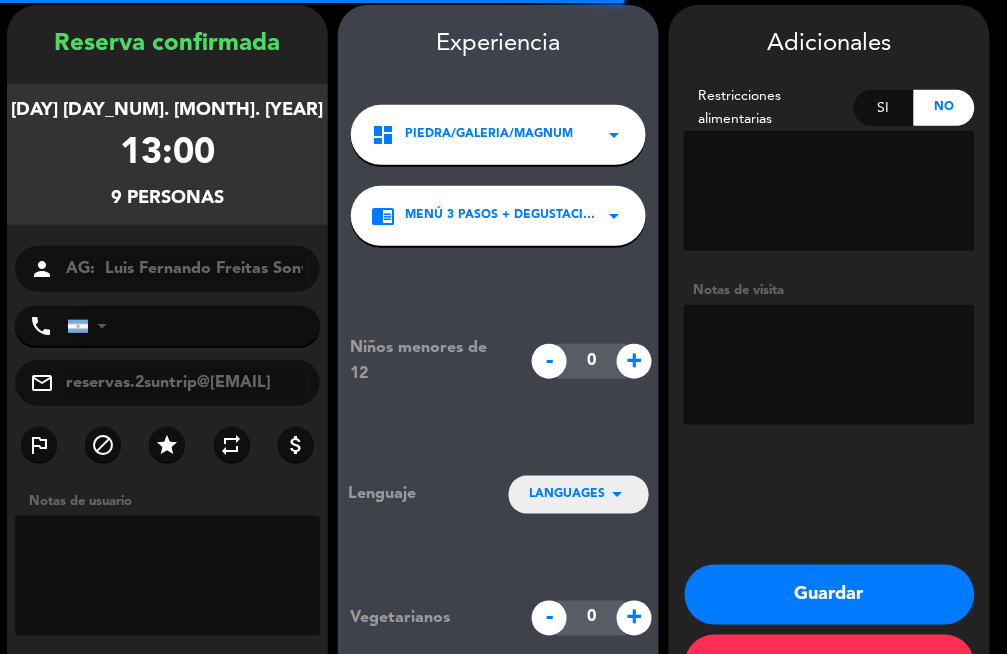 scroll, scrollTop: 80, scrollLeft: 0, axis: vertical 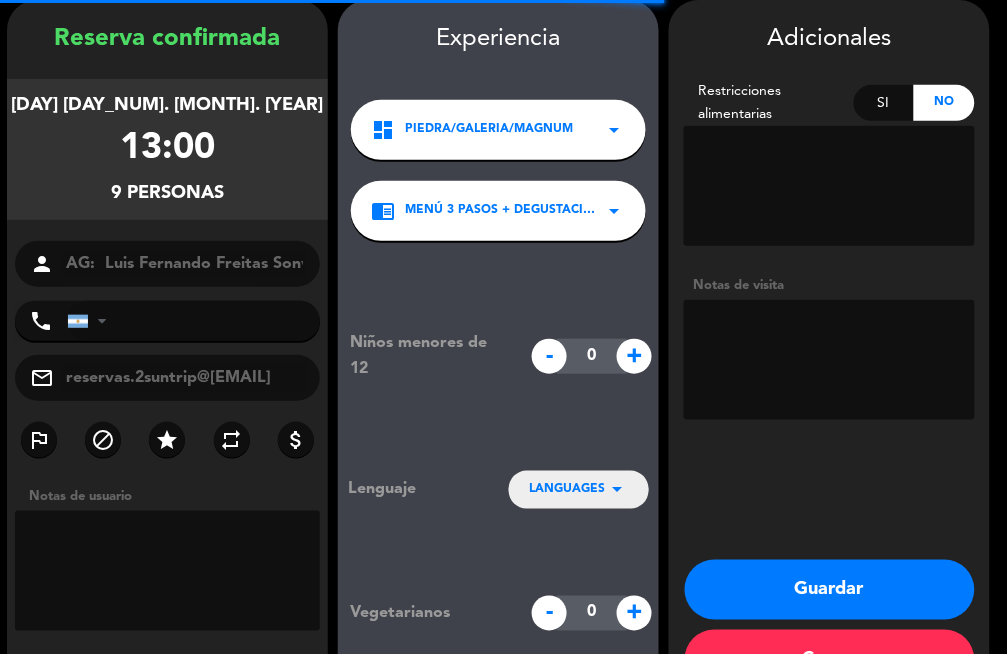 click at bounding box center [829, 360] 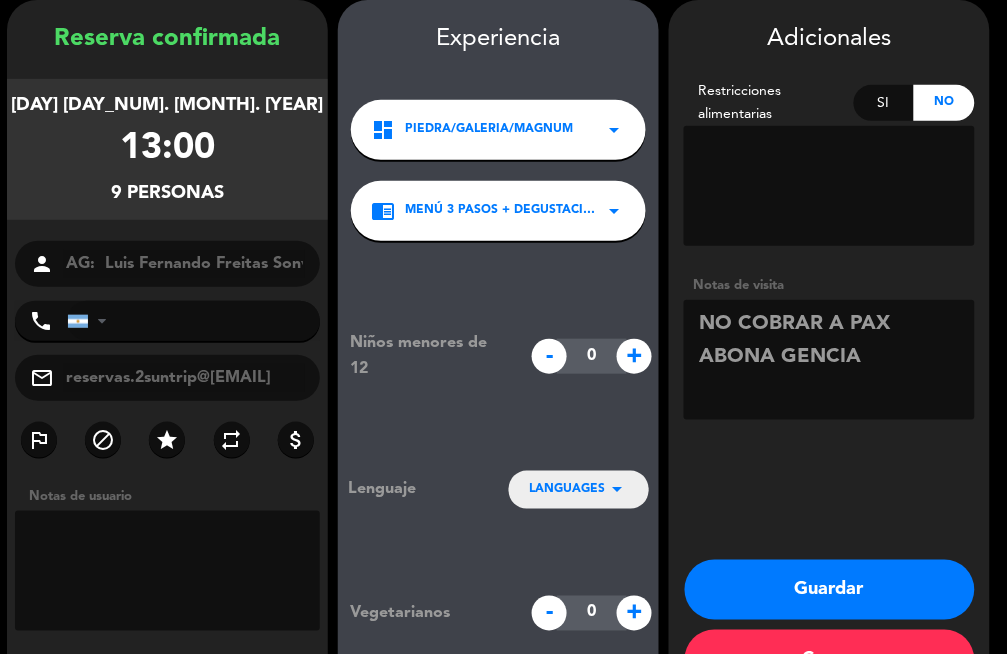 click at bounding box center [829, 360] 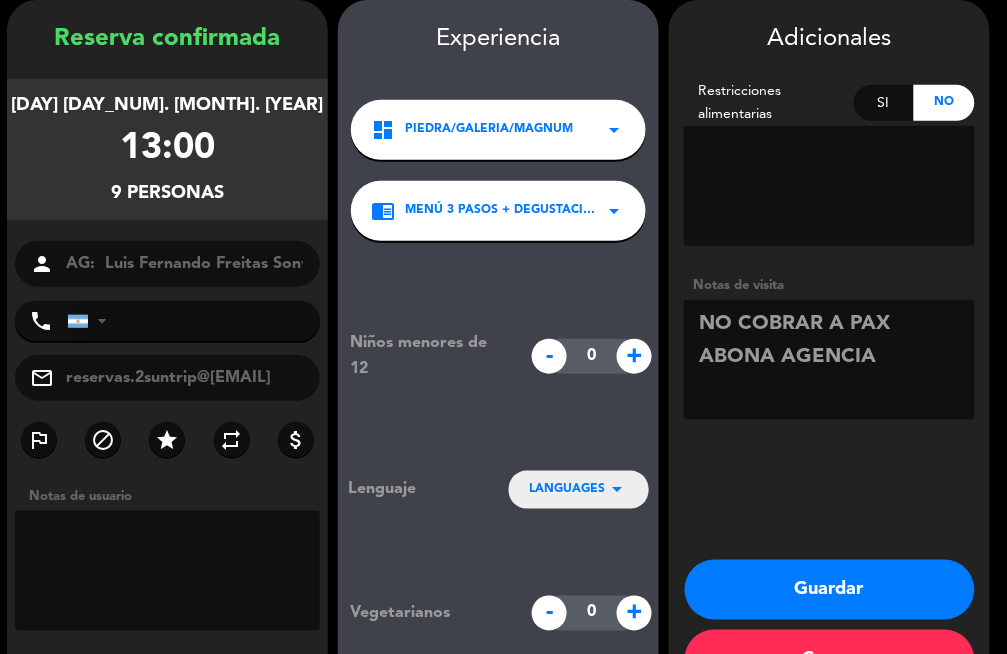 type on "NO COBRAR A PAX ABONA AGENCIA" 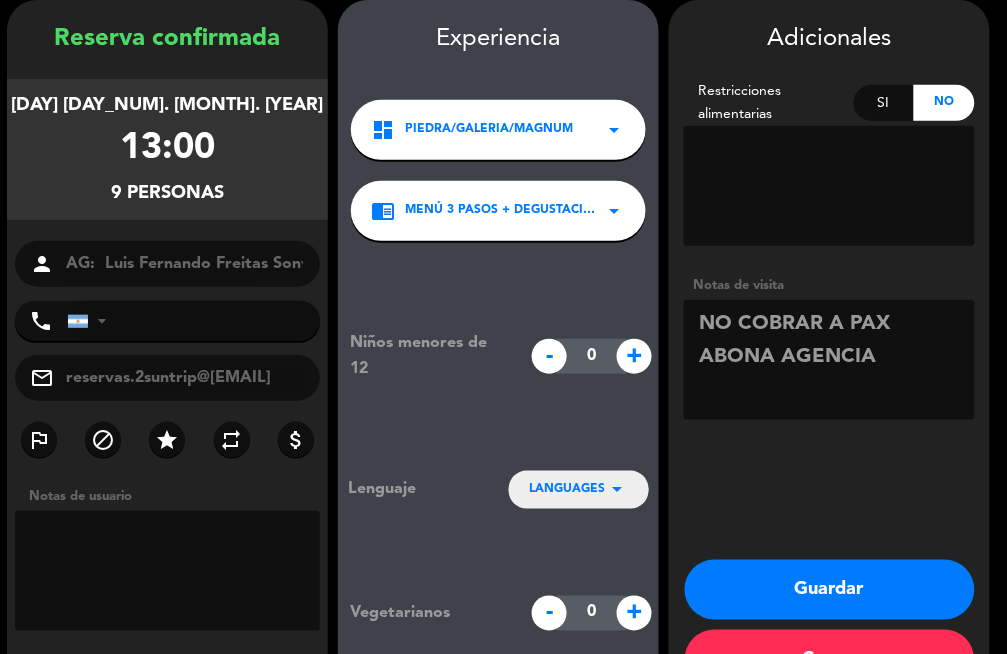 click on "LANGUAGES" at bounding box center [567, 490] 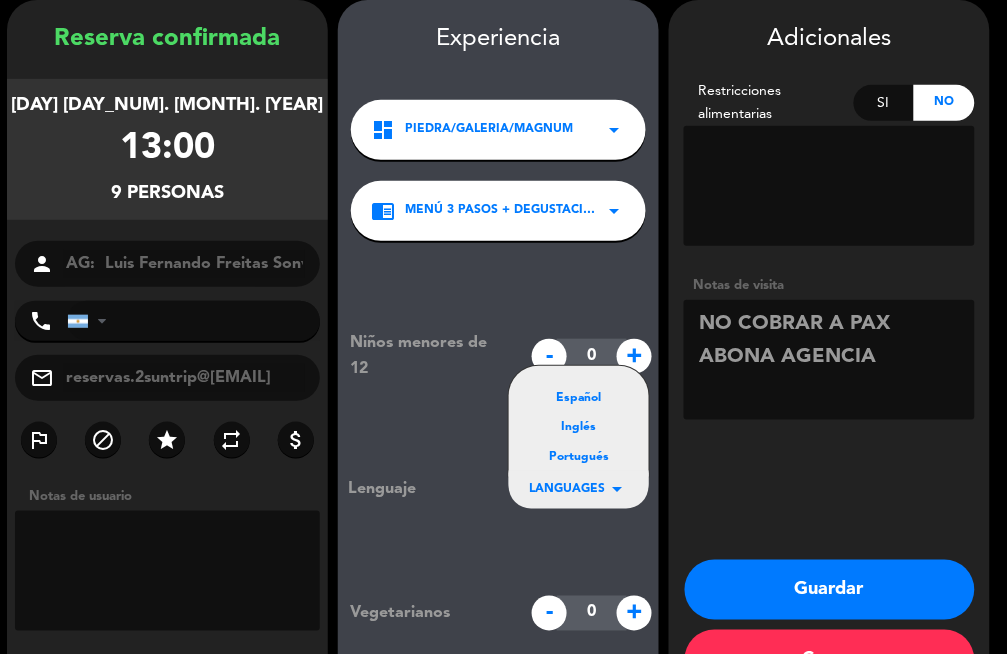 click on "Portugués" at bounding box center [579, 458] 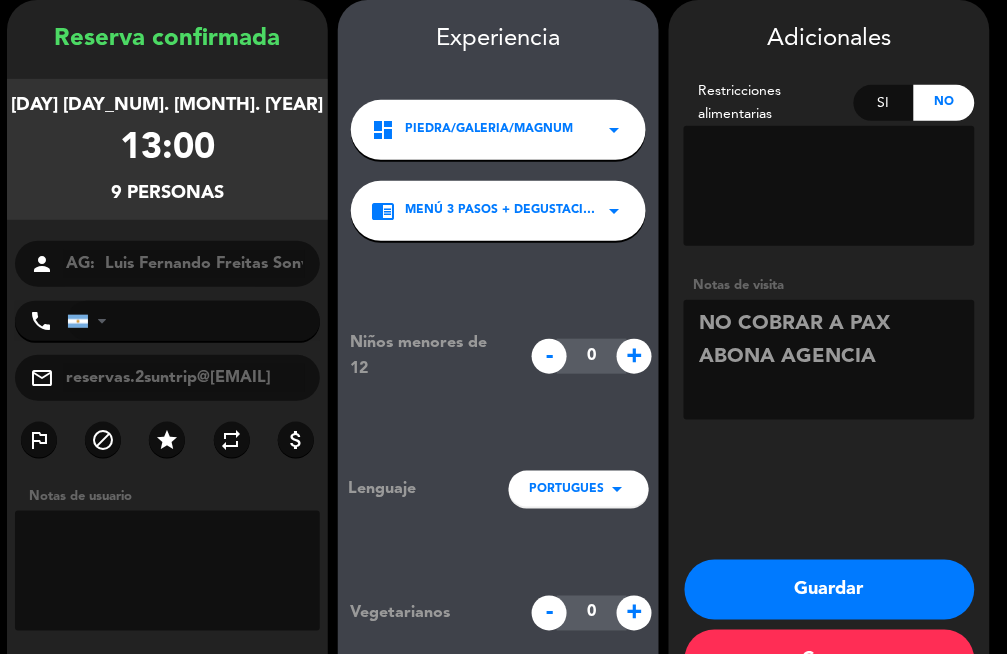 click on "Guardar" at bounding box center [830, 590] 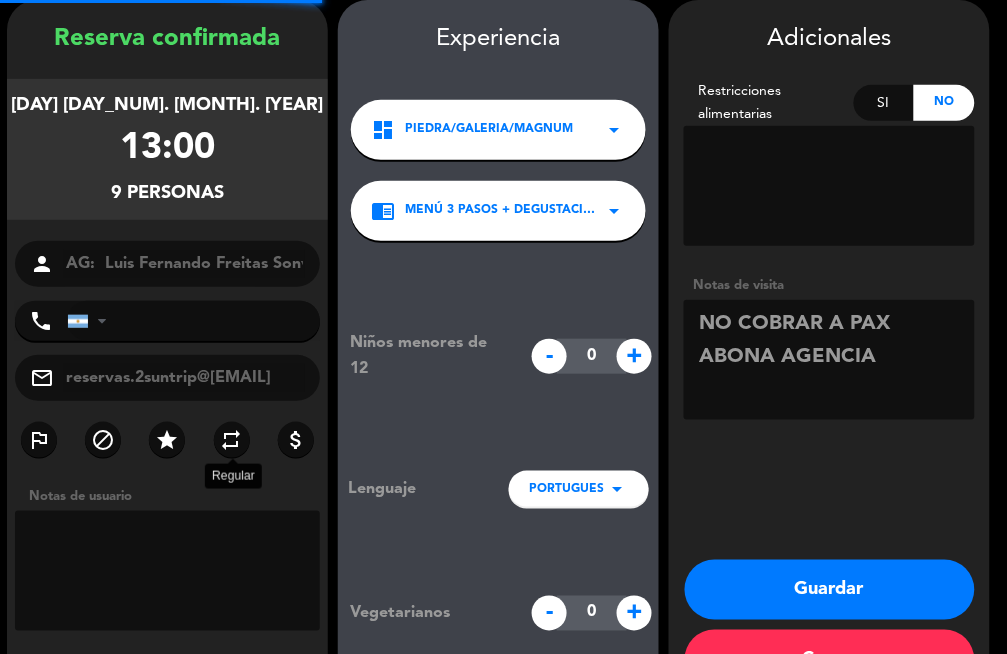 scroll, scrollTop: 0, scrollLeft: 0, axis: both 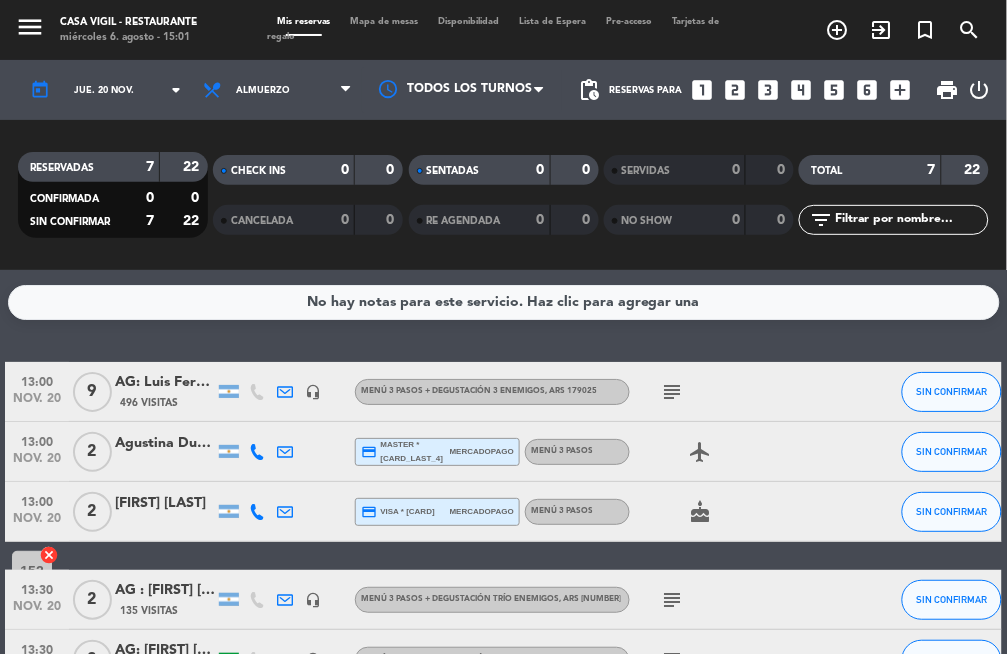 click on "No hay notas para este servicio. Haz clic para agregar una   [TIME]   [MONTH] [DAY]   9   AG:  [FIRST] [LAST] [LAST] x8 / SUNTRIP                 496 Visitas   headset_mic   Menú 3 Pasos + Degustación 3 enemigos , ARS [PRICE]  subject  SIN CONFIRMAR 105  cancel   [TIME]   [MONTH] [DAY]   2   [FIRST] [LAST]  credit_card  master * [LAST 4 DIGITS]   mercadopago   Menú 3 Pasos  airplanemode_active  SIN CONFIRMAR 153  cancel   [TIME]   [MONTH] [DAY]   2   [FIRST] [LAST]  credit_card  visa * [LAST 4 DIGITS]   mercadopago   Menú 3 Pasos  cake  SIN CONFIRMAR 152  cancel   [TIME]   [MONTH] [DAY]   2   AG:  [FIRST] [LAST] x 2 / ARGENTINA WINE TOUR   135 Visitas   headset_mic   Menú 3 pasos + Degustación trío enemigos  , ARS [PRICE]  subject  SIN CONFIRMAR 102  cancel   [TIME]   [MONTH] [DAY]   2   AG: [FIRST] [LAST] [LAST]  X2/ ALMA TRIP   12 Visitas   headset_mic   Menú 3 Pasos + Degustación 3 enemigos , ARS [PRICE]  subject  SIN CONFIRMAR E8  cancel   [TIME]   [MONTH] [DAY]   2   AG: [FIRST] [LAST] X2/ SINEUS    1026 Visitas   headset_mic  , ARS [PRICE]" 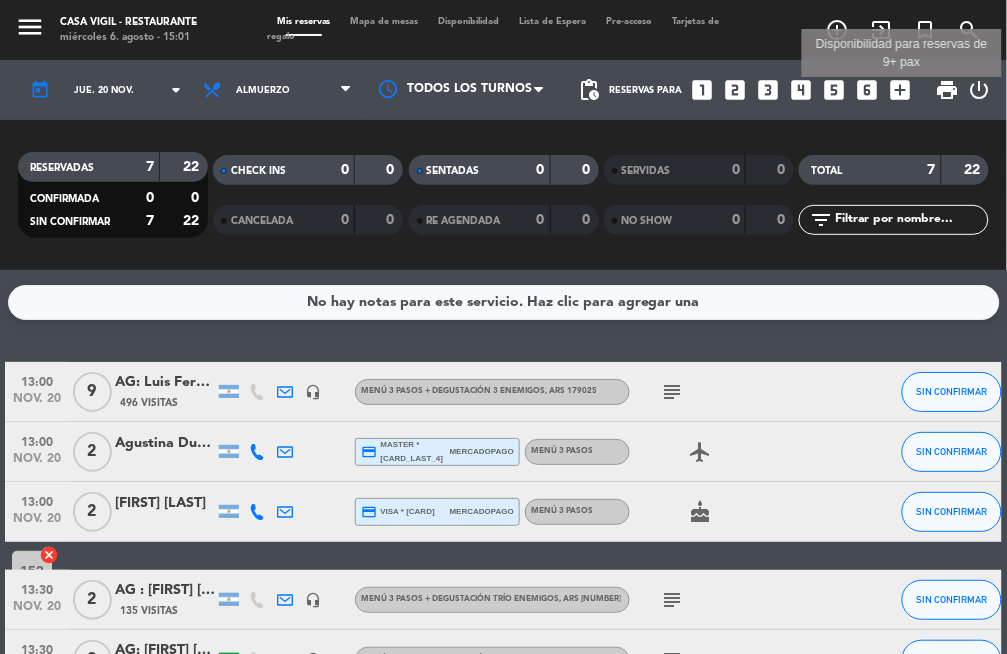 click on "add_box" at bounding box center [901, 90] 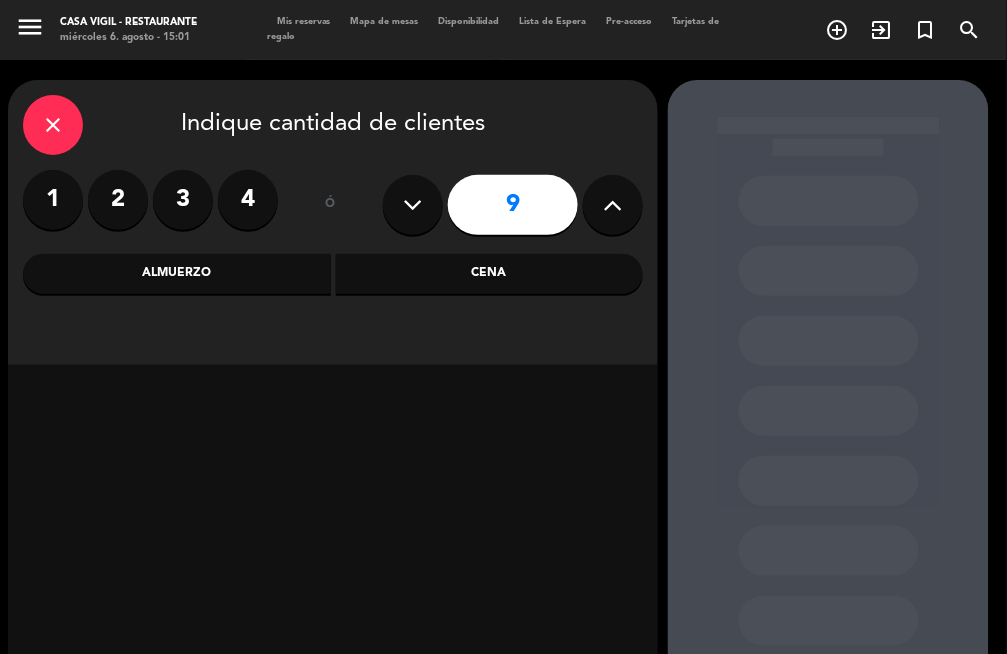 click on "close" at bounding box center (53, 125) 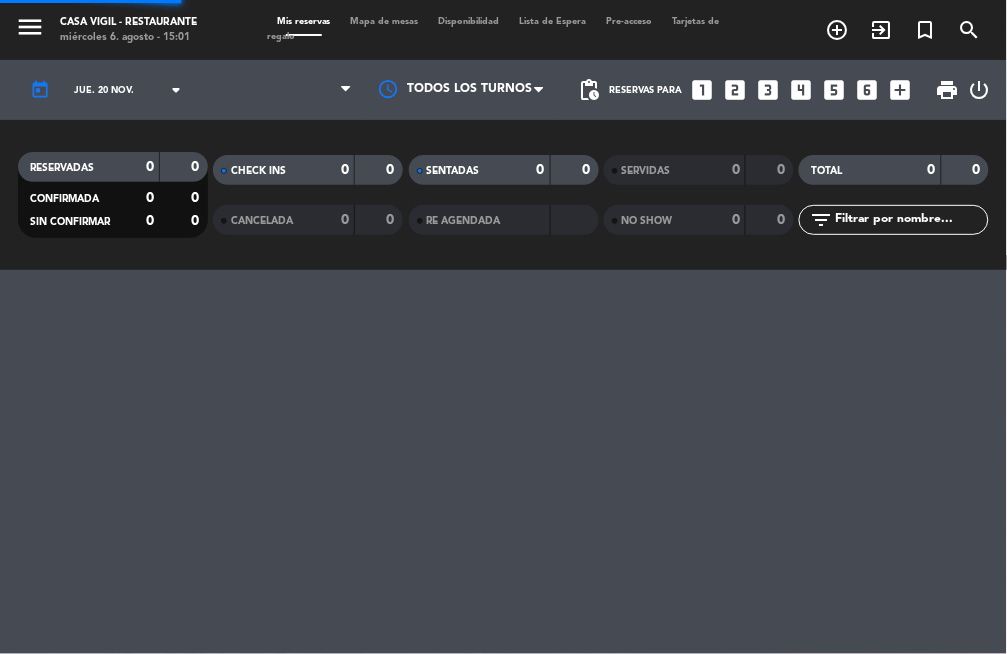 click on "RESERVADAS   0   0   CONFIRMADA   0   0   SIN CONFIRMAR   0   0   CHECK INS   0   0   CANCELADA   0   0   SENTADAS   0   0   RE AGENDADA         SERVIDAS   0   0   NO SHOW   0   0   TOTAL   0   0  filter_list" 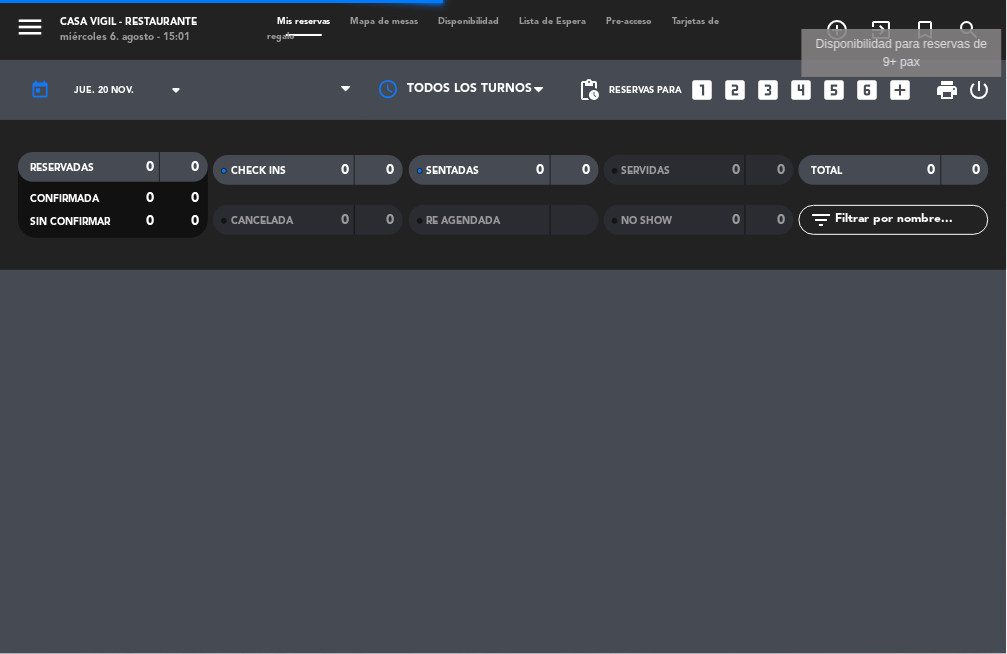 click on "add_box" at bounding box center (901, 90) 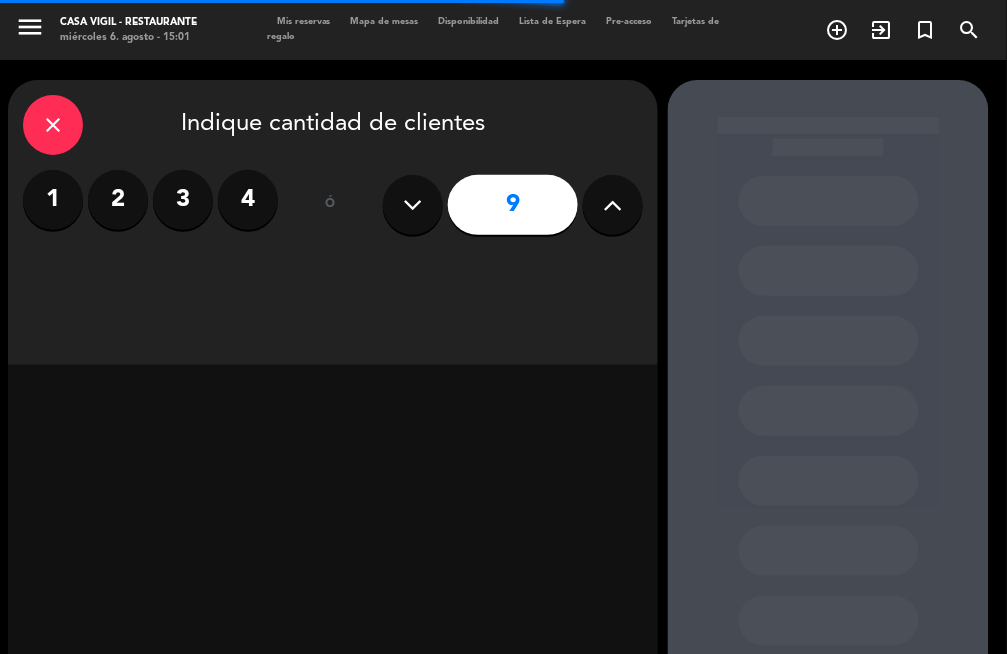 click at bounding box center (413, 205) 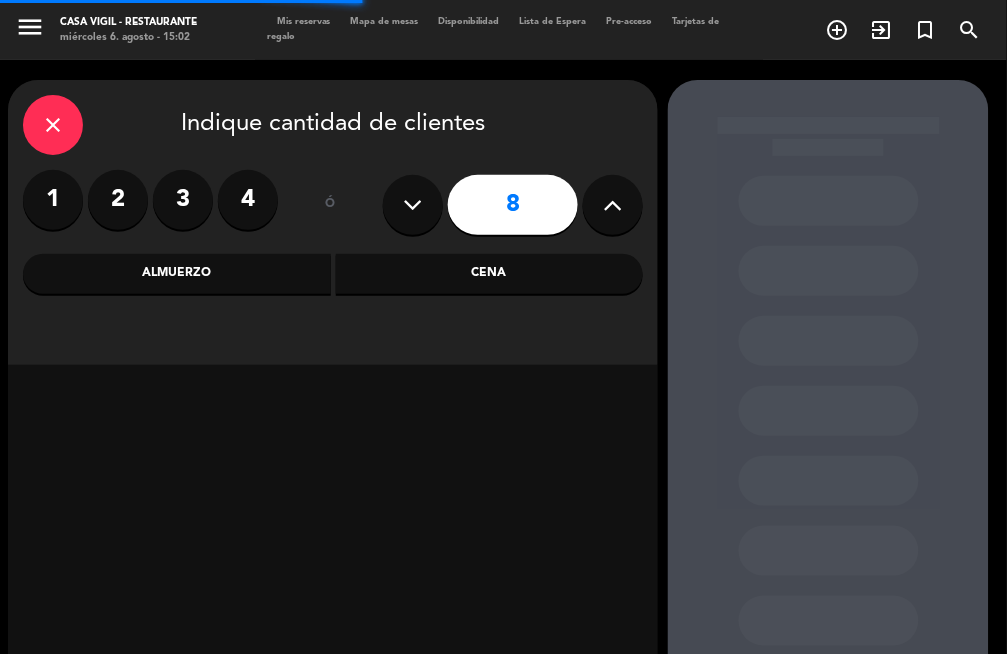 click on "Almuerzo" at bounding box center (177, 274) 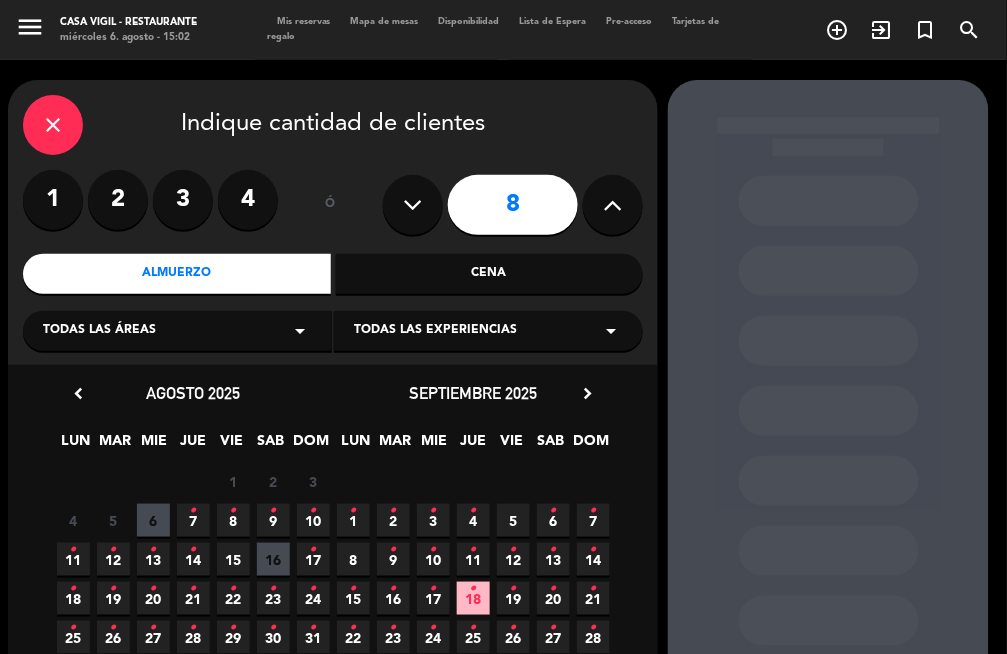 click on "Todas las experiencias   arrow_drop_down" at bounding box center (488, 331) 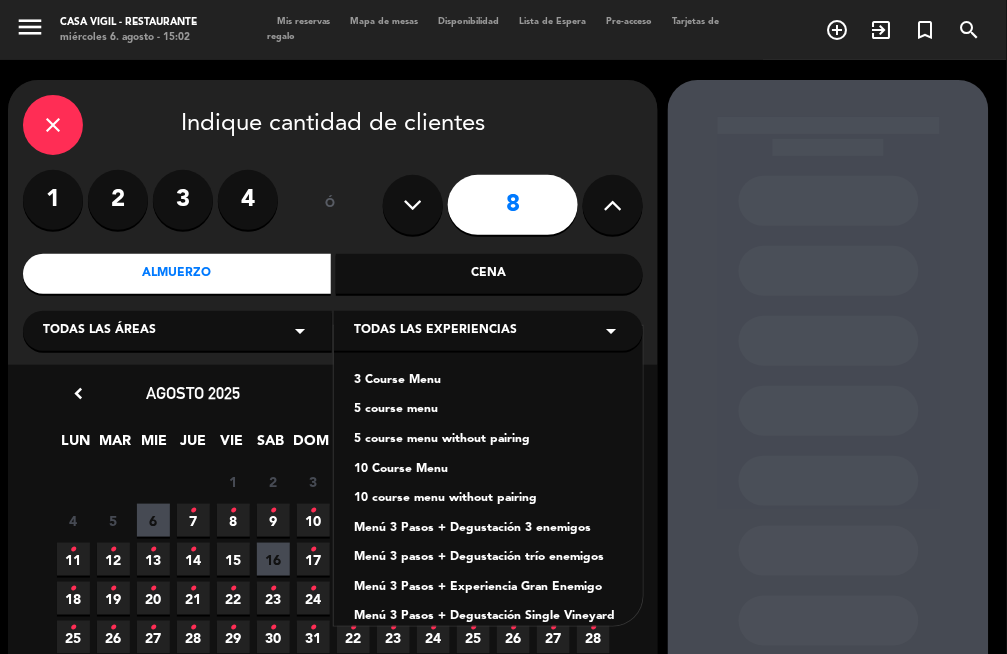 click on "Menú 3 Pasos + Experiencia Gran Enemigo" at bounding box center [488, 588] 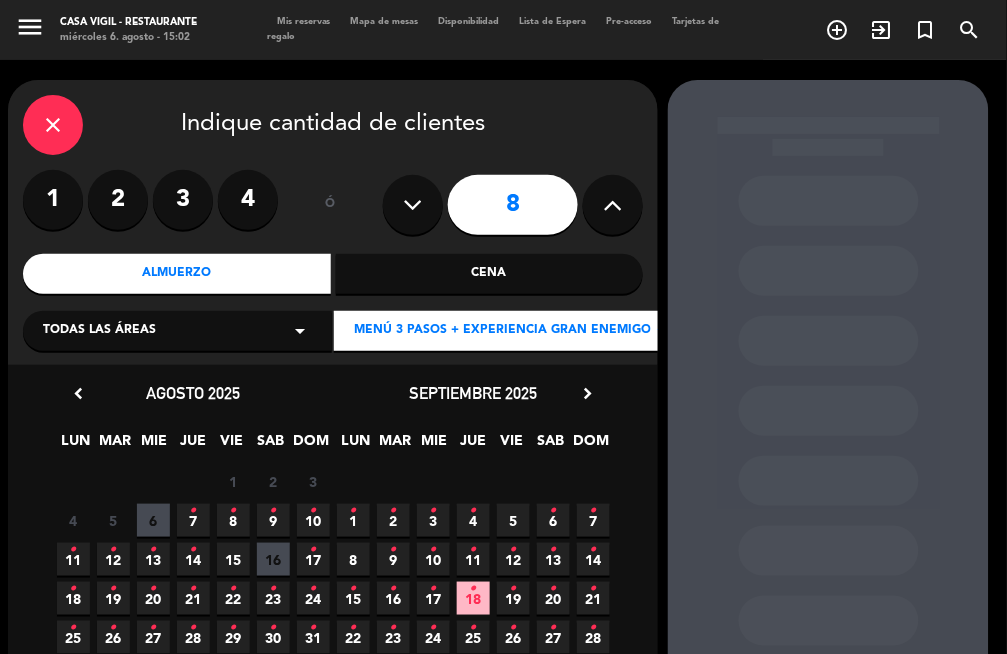 click on "chevron_right" at bounding box center [587, 393] 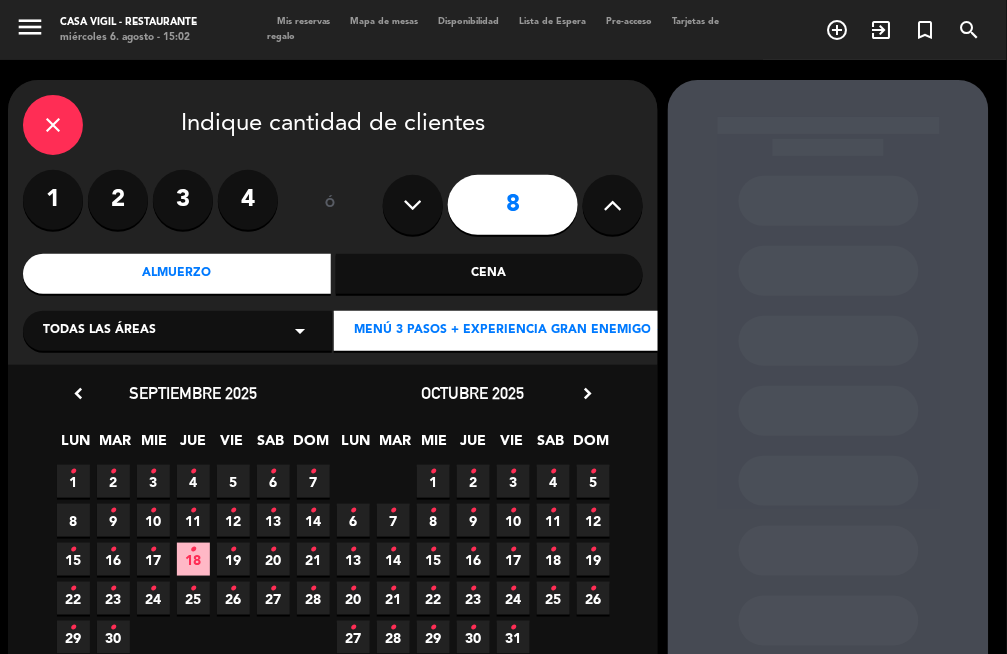 click on "26  •" at bounding box center [593, 598] 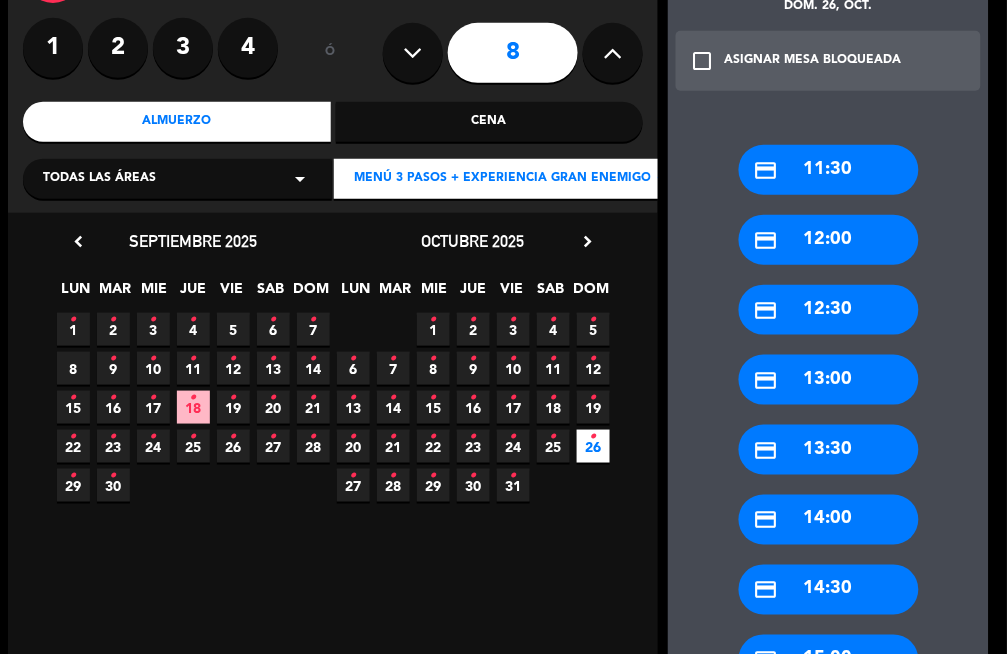 scroll, scrollTop: 191, scrollLeft: 0, axis: vertical 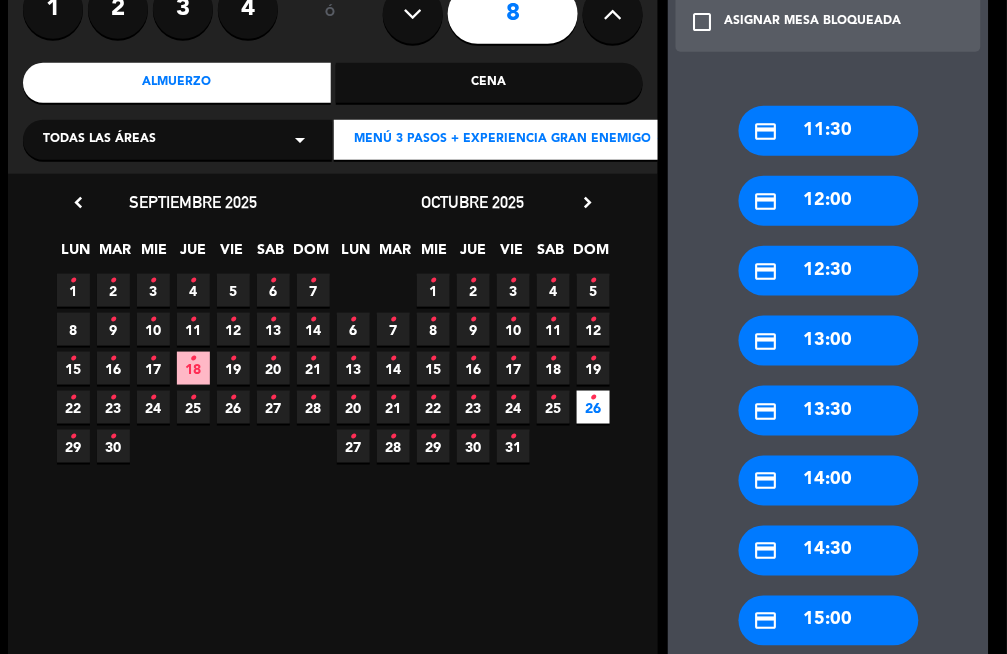 click on "credit_card  14:30" at bounding box center (829, 551) 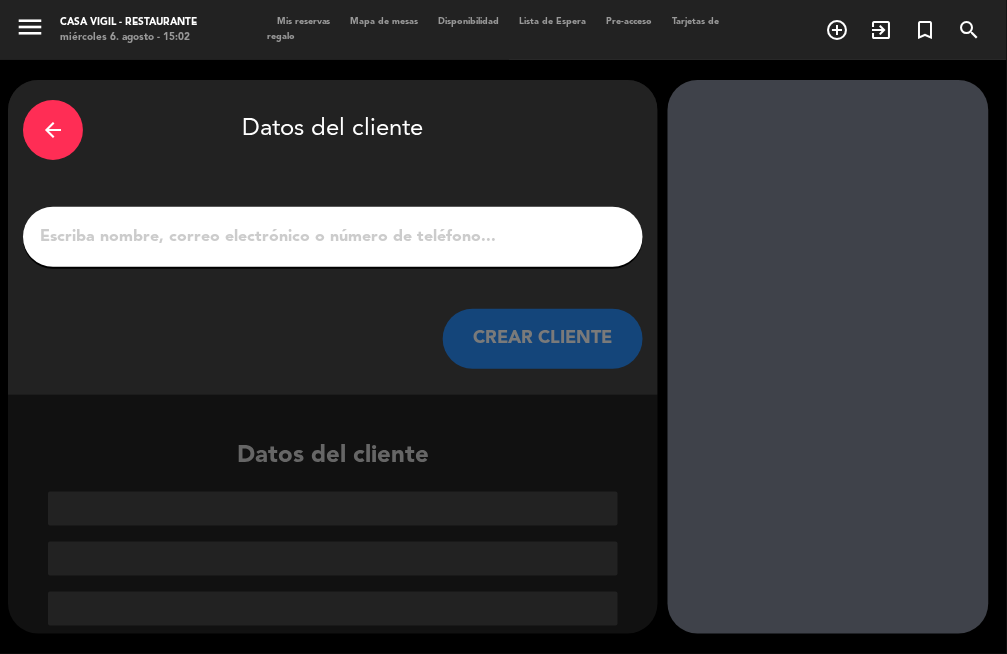 scroll, scrollTop: 0, scrollLeft: 0, axis: both 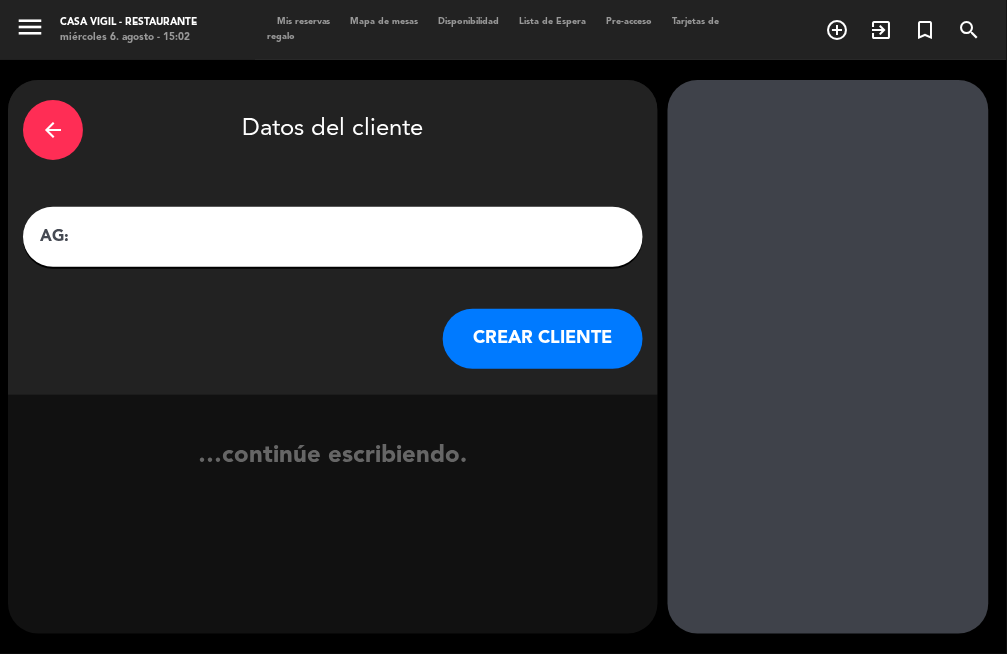 click on "AG:" at bounding box center (333, 237) 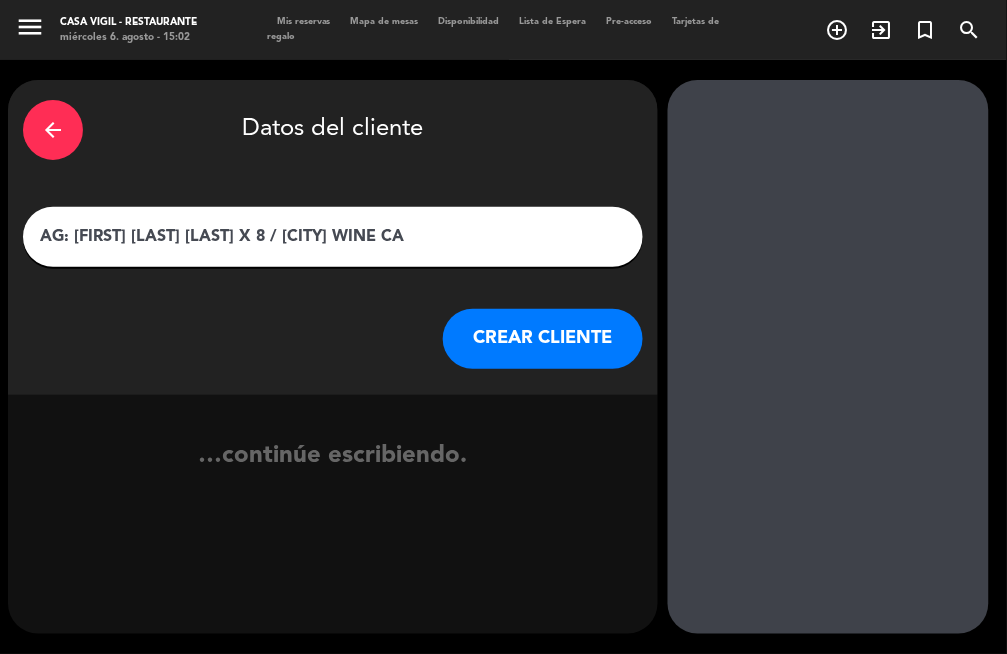 type on "AG: [FIRST] [LAST] [LAST] X 8 / [CITY] WINE CA" 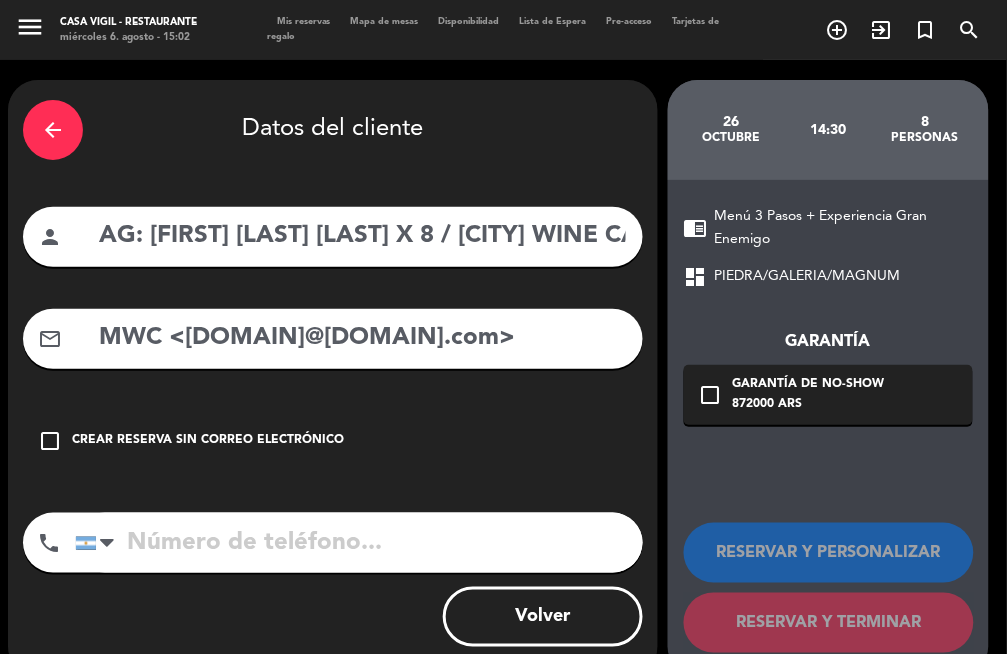 click on "arrow_back   Datos del cliente  person AG: [FIRST] [LAST] X 8 / MENDOZA WINE CAMP mail_outline MWC <[EMAIL]>  check_box_outline_blank   Crear reserva sin correo electrónico  phone United States +1 United Kingdom +44 Peru (Perú) +51 Argentina +54 Brazil (Brasil) +55 Afghanistan (‫افغانستان‬‎) +93 Albania (Shqipëri) +355 Algeria (‫الجزائر‬‎) +213 American Samoa +1684 Andorra +376 Angola +244 Anguilla +1264 Antigua and Barbuda +1268 Argentina +54 Armenia (Հայաստան) +374 Aruba +297 Australia +61 Austria (Österreich) +43 Azerbaijan (Azərbaycan) +994 Bahamas +1242 Bahrain (‫البحرين‬‎) +973 Bangladesh (বাংলাদেশ) +880 Barbados +1246 Belarus (Беларусь) +375 Belgium (België) +32 Belize +501 Benin (Bénin) +229 Bermuda +1441 Bhutan (འབྲུག) +975 Bolivia +591 Bosnia and Herzegovina (Босна и Херцеговина) +387 Botswana +267 Brazil (Brasil) +55 British Indian Ocean Territory +246 +1284 Brunei +1" at bounding box center [333, 378] 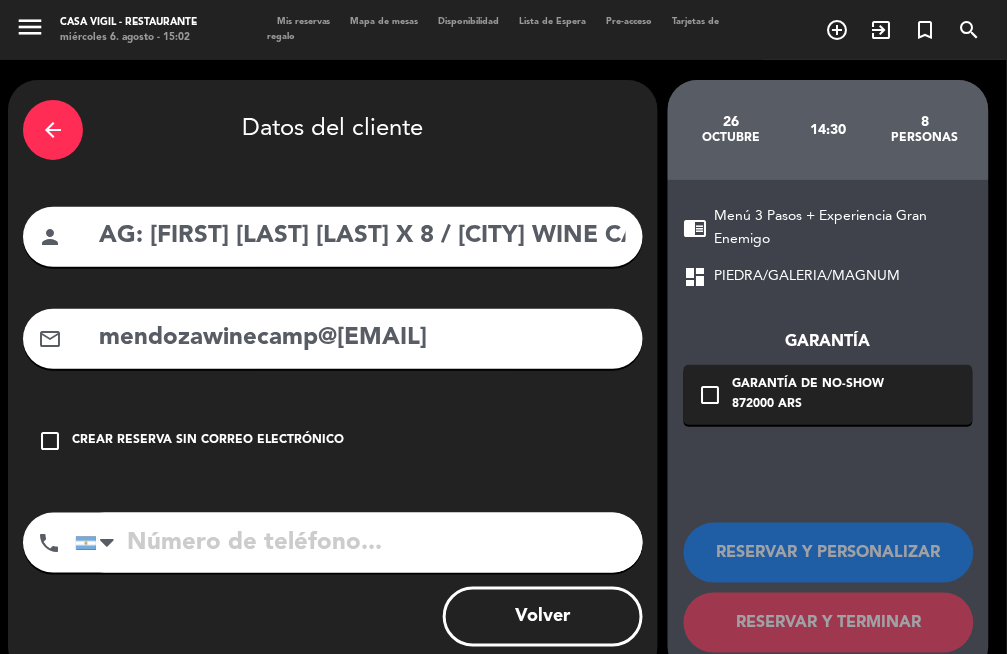 click on "mendozawinecamp@[EMAIL]" at bounding box center [362, 338] 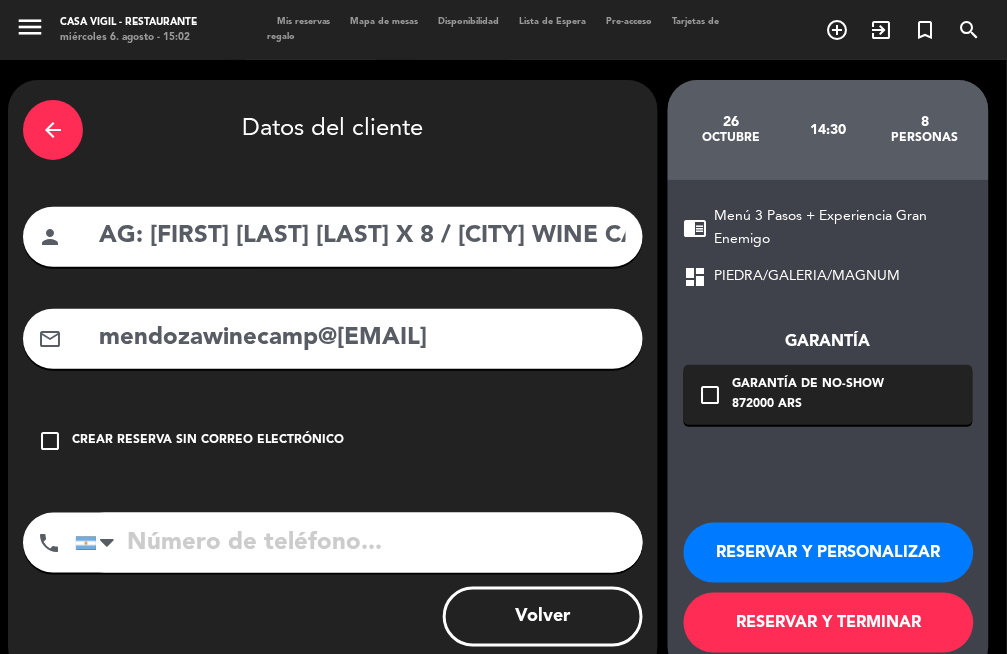 type on "mendozawinecamp@[EMAIL]" 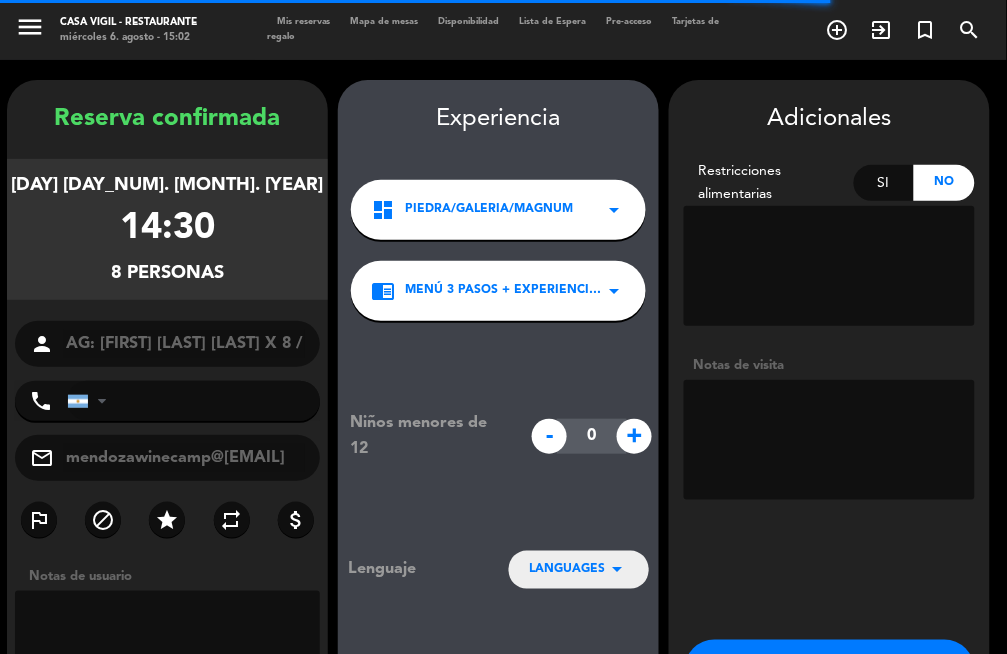 scroll, scrollTop: 80, scrollLeft: 0, axis: vertical 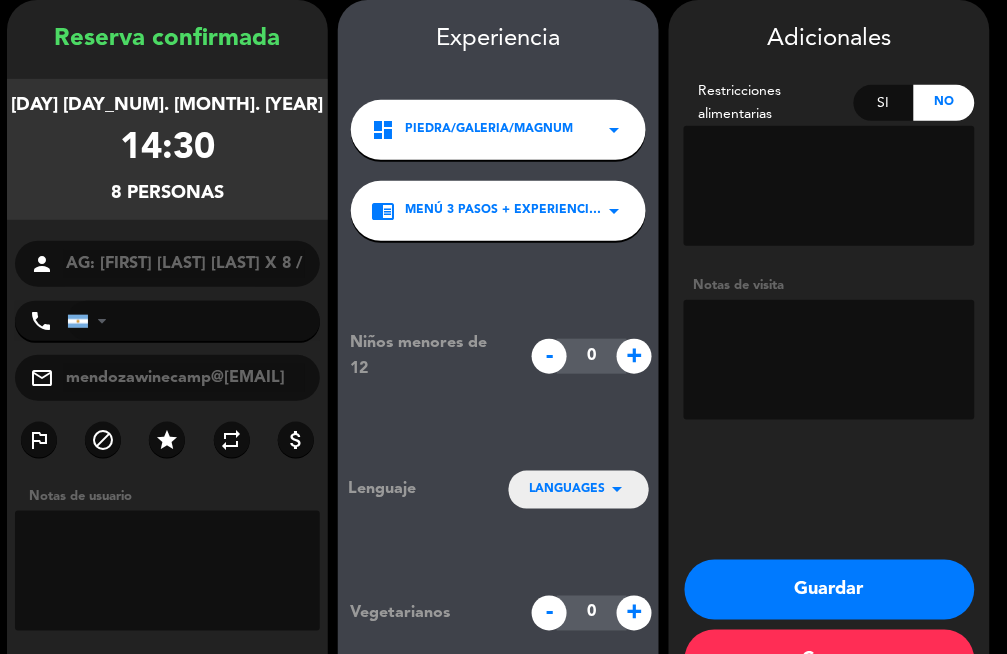 click at bounding box center [829, 360] 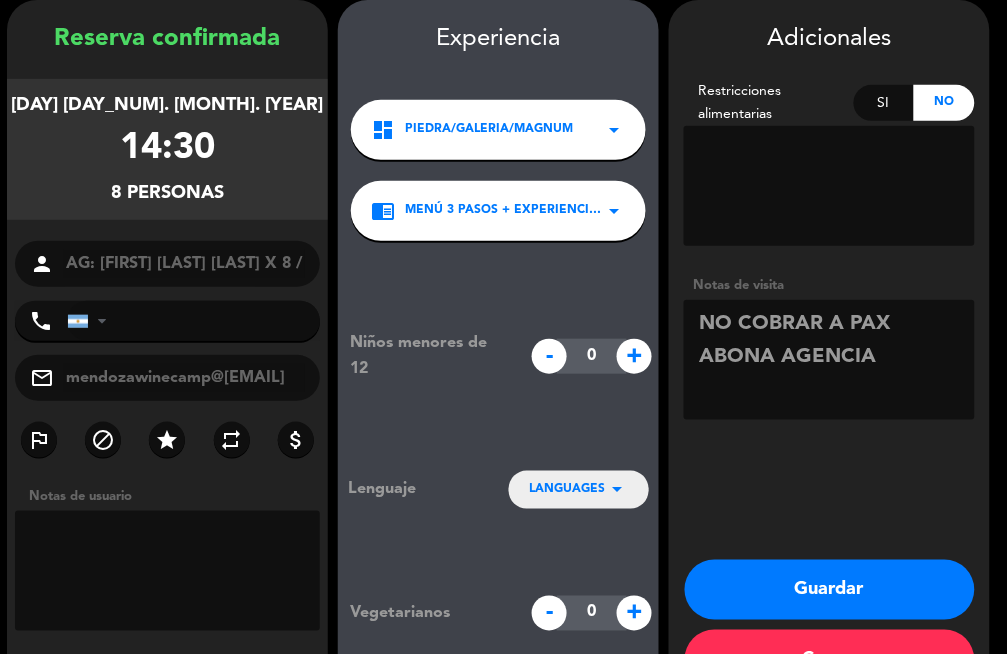 type on "NO COBRAR A PAX ABONA AGENCIA" 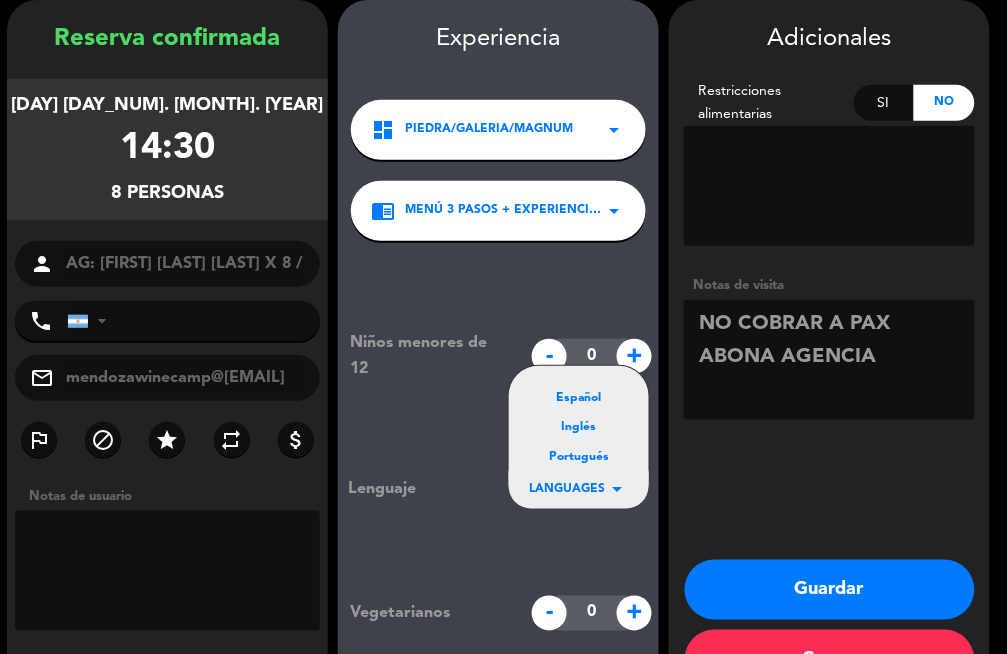 click on "Portugués" at bounding box center [579, 458] 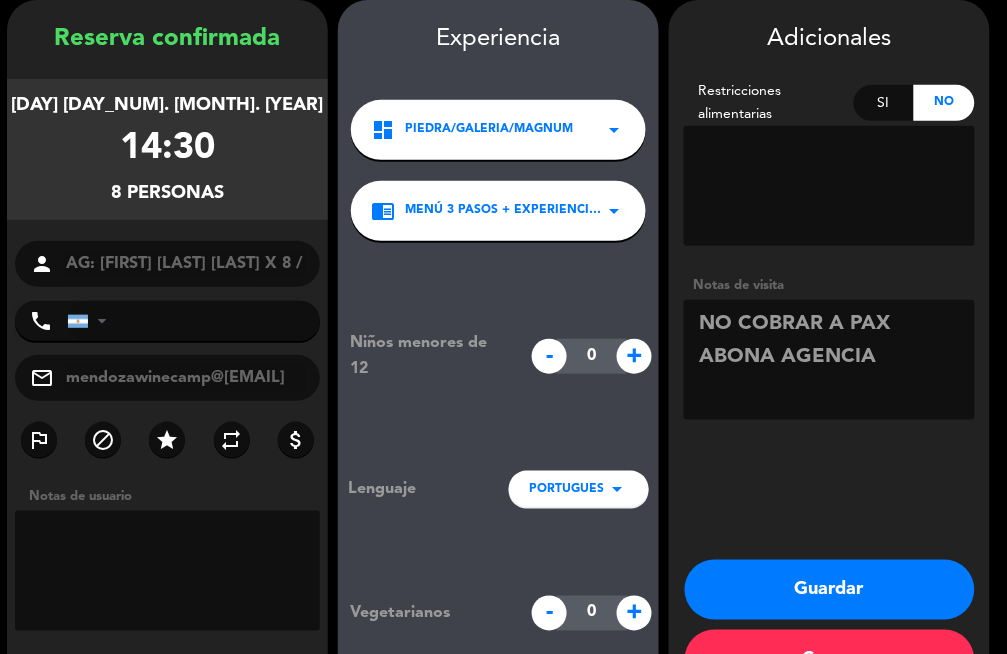 click on "Guardar" at bounding box center (830, 590) 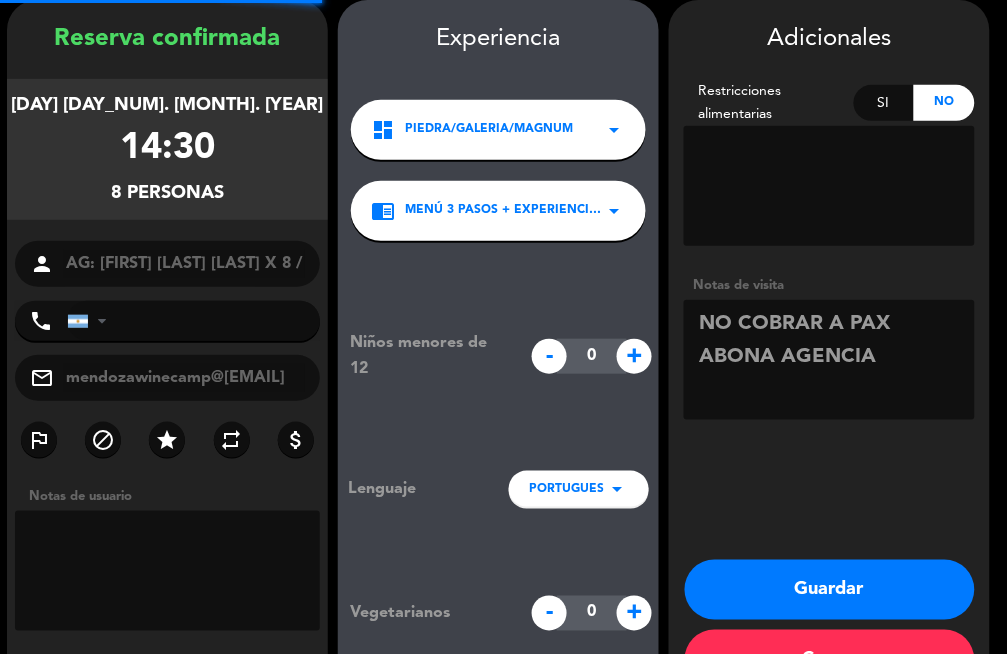 scroll, scrollTop: 0, scrollLeft: 0, axis: both 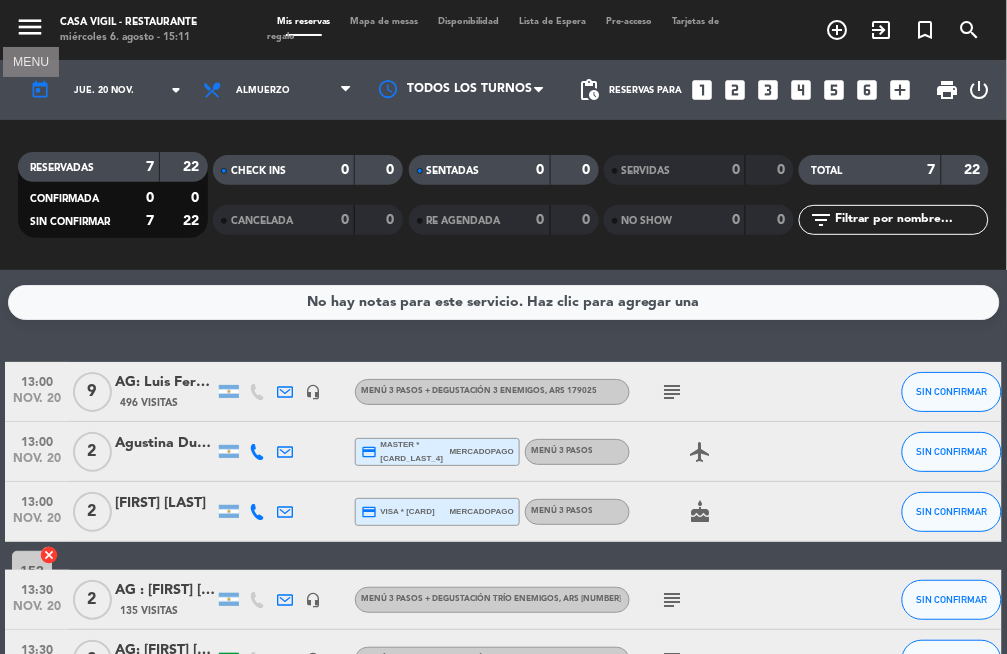 click on "menu" at bounding box center (30, 27) 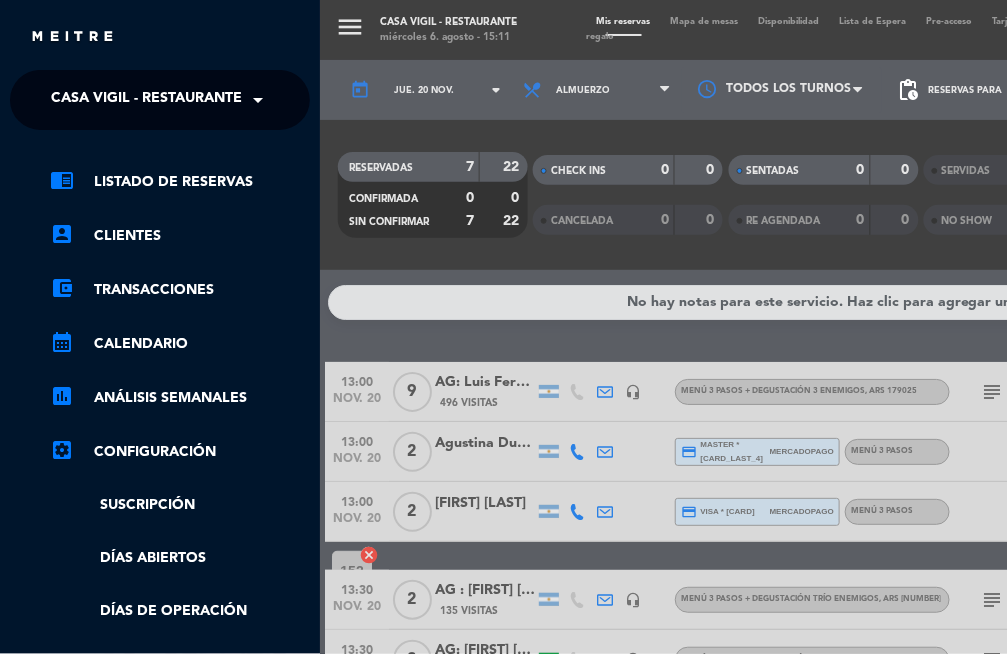 click on "Casa Vigil - Restaurante" 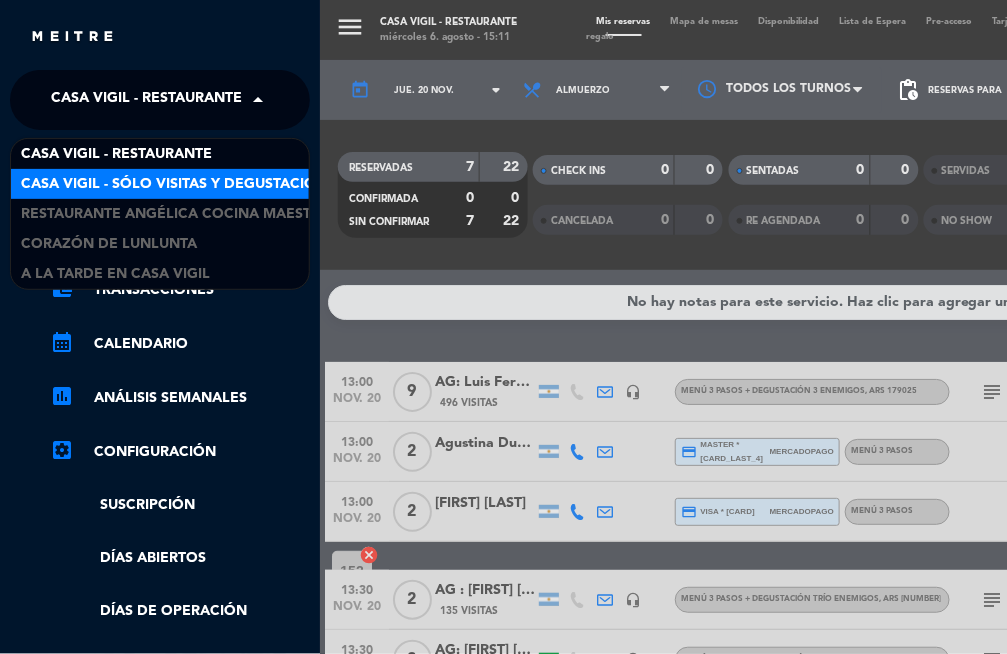 click on "Casa Vigil - SÓLO Visitas y Degustaciones" at bounding box center [182, 184] 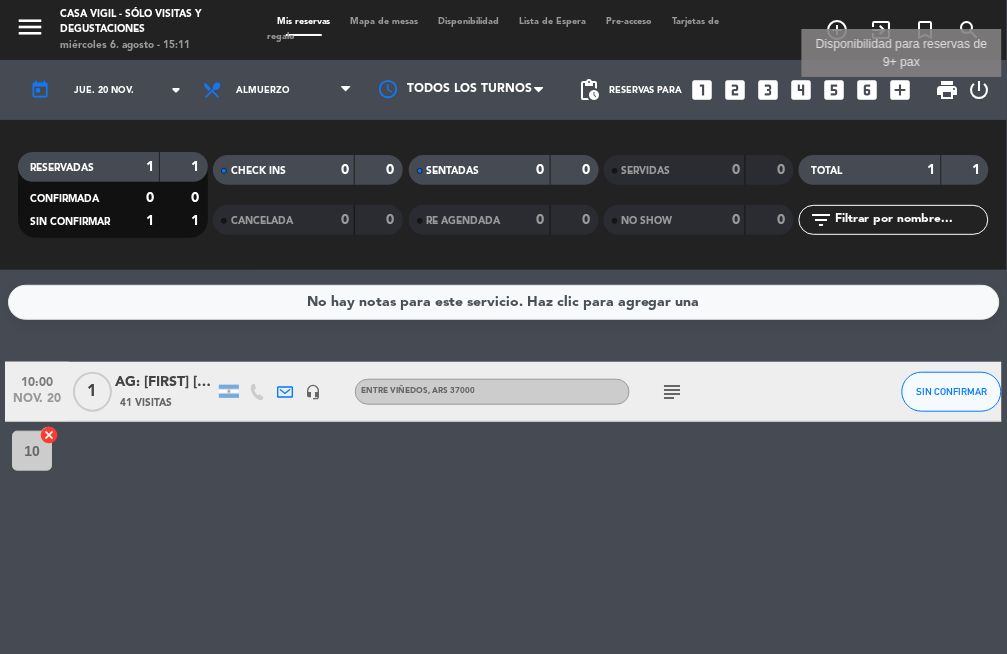 click on "add_box" at bounding box center (901, 90) 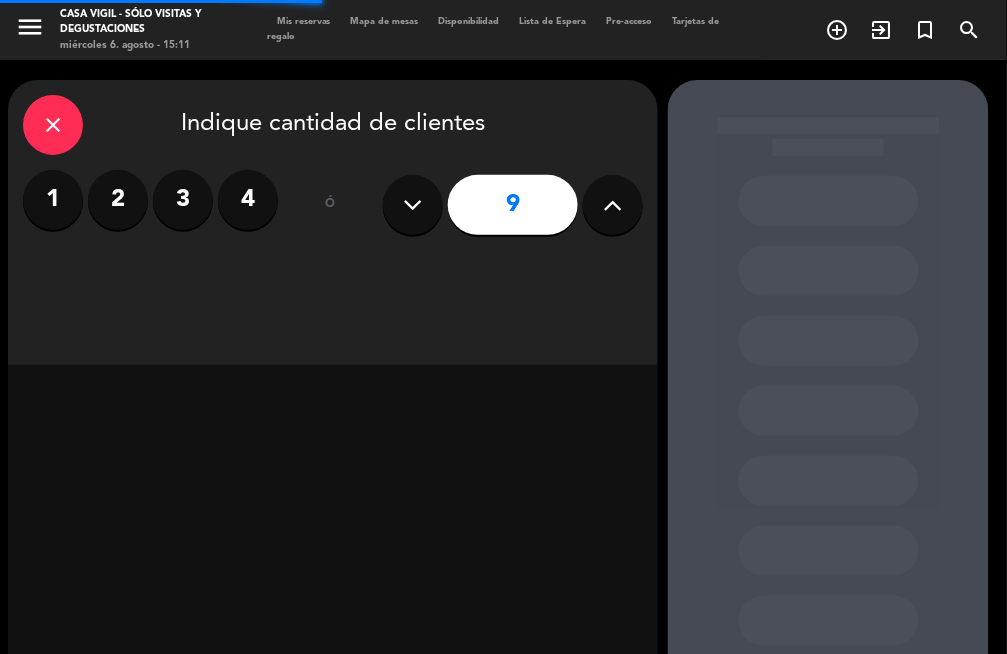 click at bounding box center (613, 205) 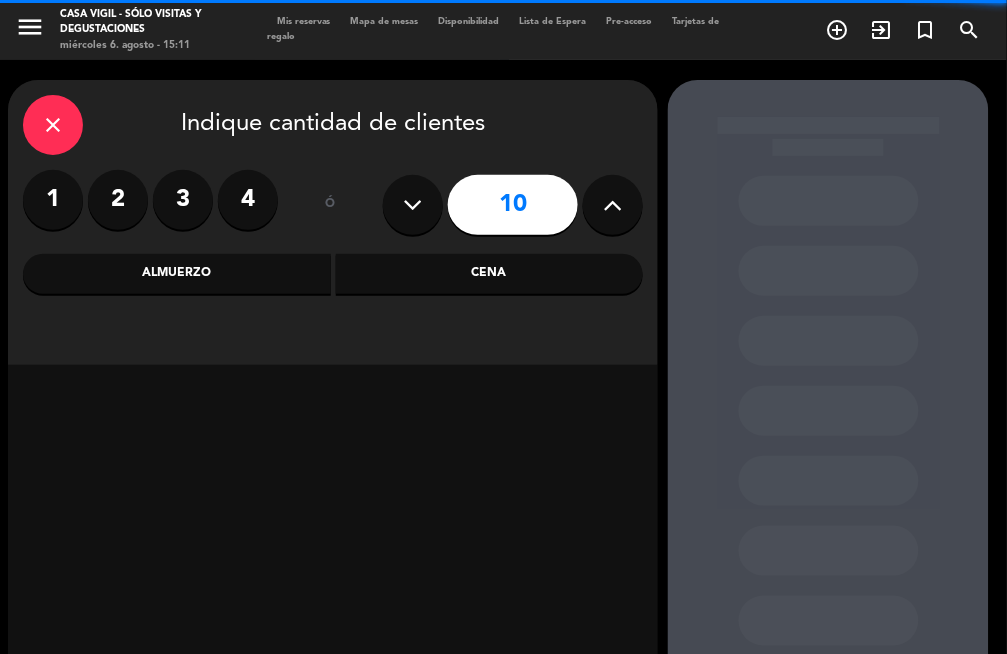 click at bounding box center [613, 205] 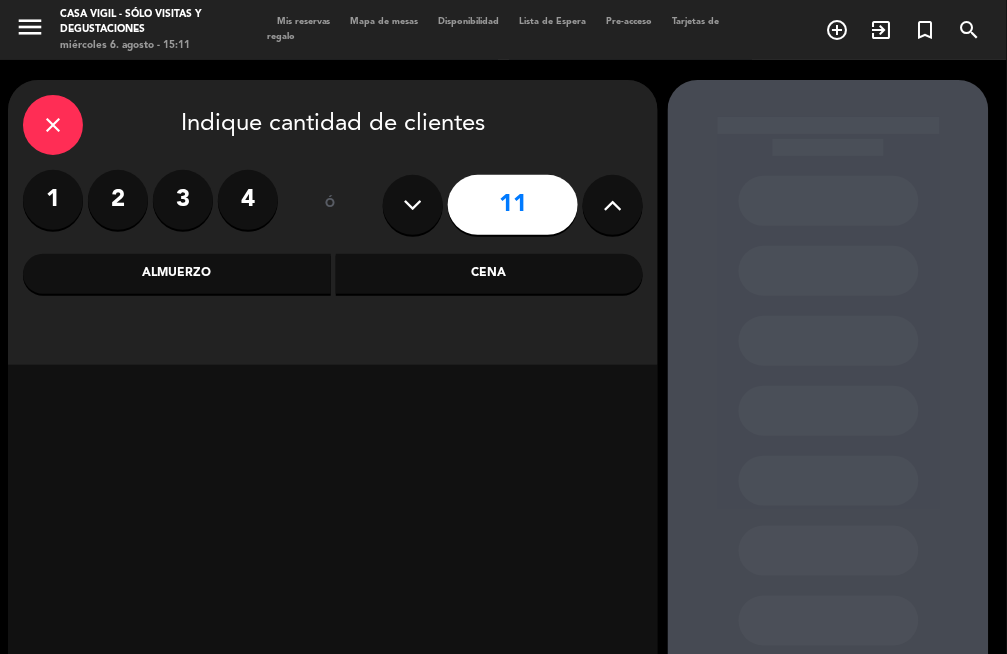 click on "Almuerzo" at bounding box center (177, 274) 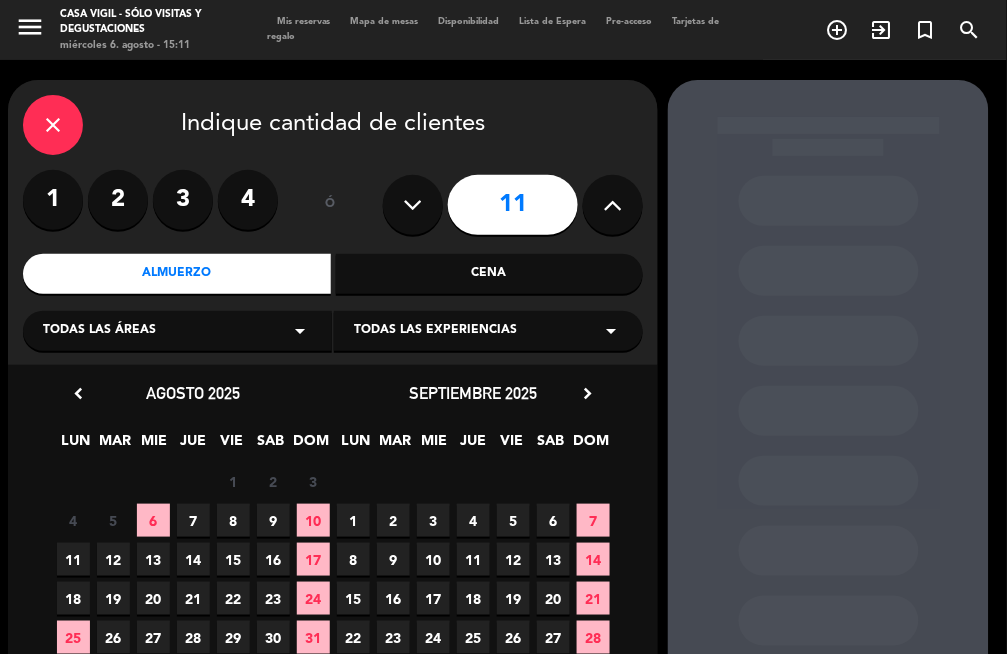 click on "close" at bounding box center [53, 125] 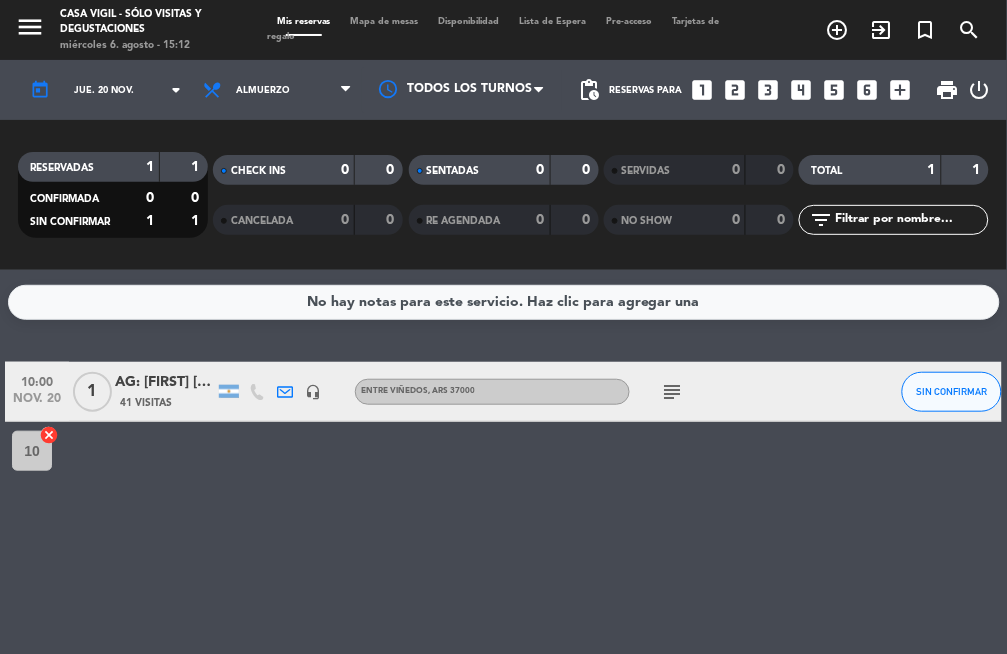 click on "No hay notas para este servicio. Haz clic para agregar una [TIME] [MONTH] [NUMBER] 1 AG; [FIRST] [LAST] X 4 / FALAK 17 Visitas headset_mic Entre Viñedos , ARS 37000 subject SIN CONFIRMAR 1 cancel [TIME] [MONTH] [NUMBER] 2 AG : [FIRST] [LAST] [LAST] [LAST] X 2/ LAUKE 16 Visitas headset_mic" 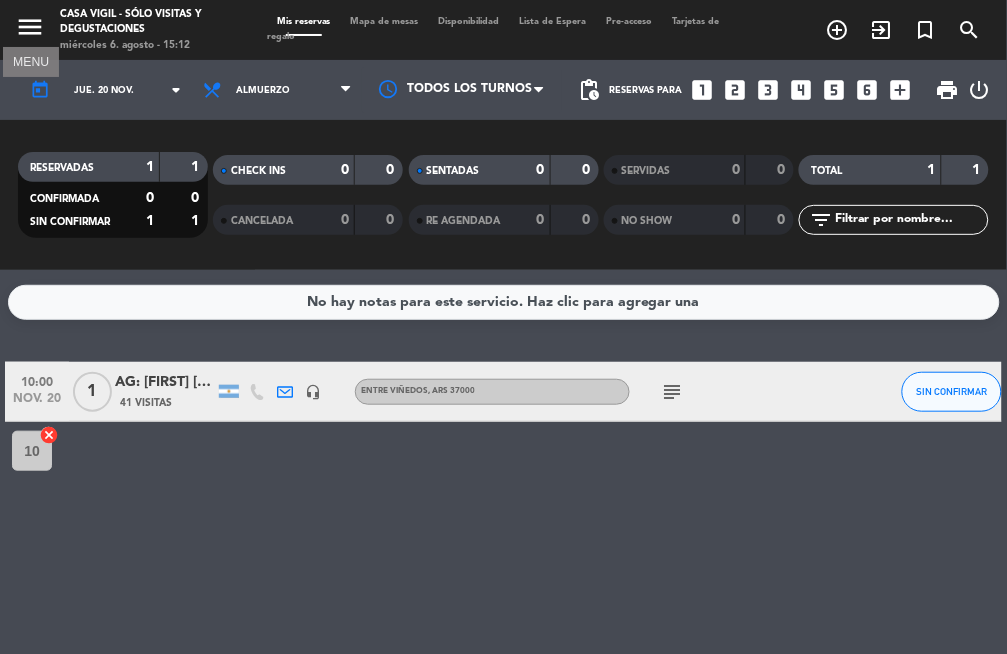 click on "menu" at bounding box center (30, 27) 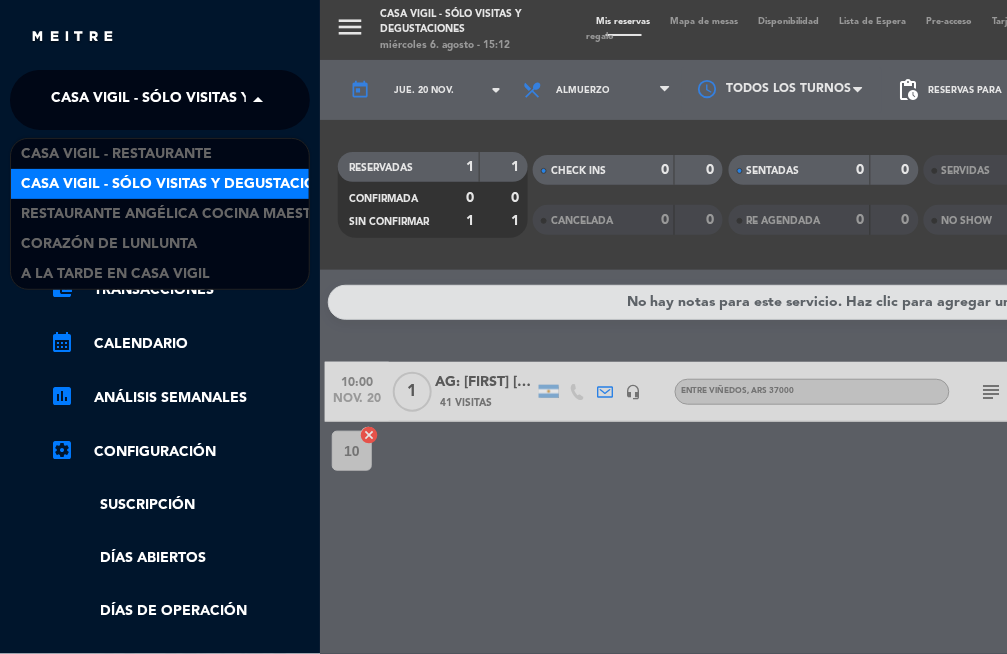 click on "Casa Vigil - SÓLO Visitas y Degustaciones" 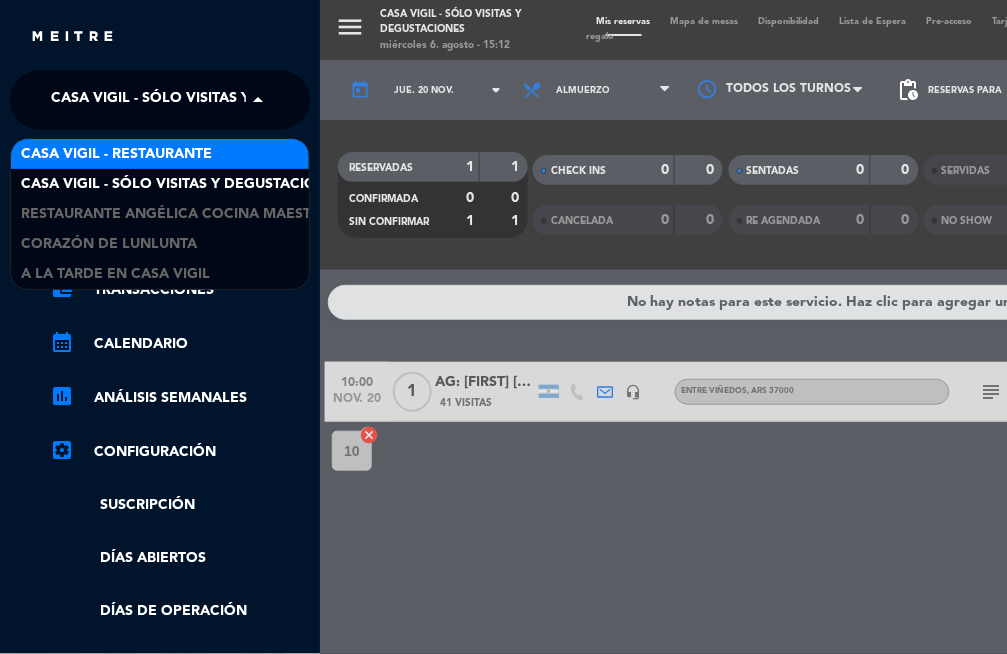 click on "Casa Vigil - Restaurante" at bounding box center [116, 154] 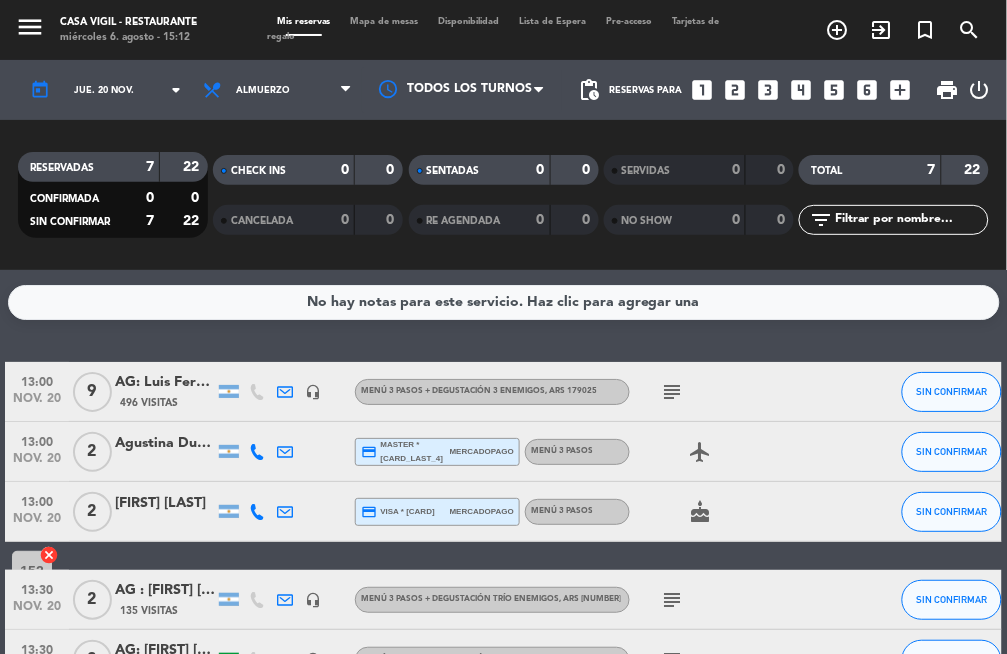 click on "No hay notas para este servicio. Haz clic para agregar una   [TIME]   [MONTH] [DAY]   9   AG:  [FIRST] [LAST] [LAST] x8 / SUNTRIP                 496 Visitas   headset_mic   Menú 3 Pasos + Degustación 3 enemigos , ARS [PRICE]  subject  SIN CONFIRMAR 105  cancel   [TIME]   [MONTH] [DAY]   2   [FIRST] [LAST]  credit_card  master * [LAST 4 DIGITS]   mercadopago   Menú 3 Pasos  airplanemode_active  SIN CONFIRMAR 153  cancel   [TIME]   [MONTH] [DAY]   2   [FIRST] [LAST]  credit_card  visa * [LAST 4 DIGITS]   mercadopago   Menú 3 Pasos  cake  SIN CONFIRMAR 152  cancel   [TIME]   [MONTH] [DAY]   2   AG:  [FIRST] [LAST] x 2 / ARGENTINA WINE TOUR   135 Visitas   headset_mic   Menú 3 pasos + Degustación trío enemigos  , ARS [PRICE]  subject  SIN CONFIRMAR 102  cancel   [TIME]   [MONTH] [DAY]   2   AG: [FIRST] [LAST] [LAST]  X2/ ALMA TRIP   12 Visitas   headset_mic   Menú 3 Pasos + Degustación 3 enemigos , ARS [PRICE]  subject  SIN CONFIRMAR E8  cancel   [TIME]   [MONTH] [DAY]   2   AG: [FIRST] [LAST] X2/ SINEUS    1026 Visitas   headset_mic  , ARS [PRICE]" 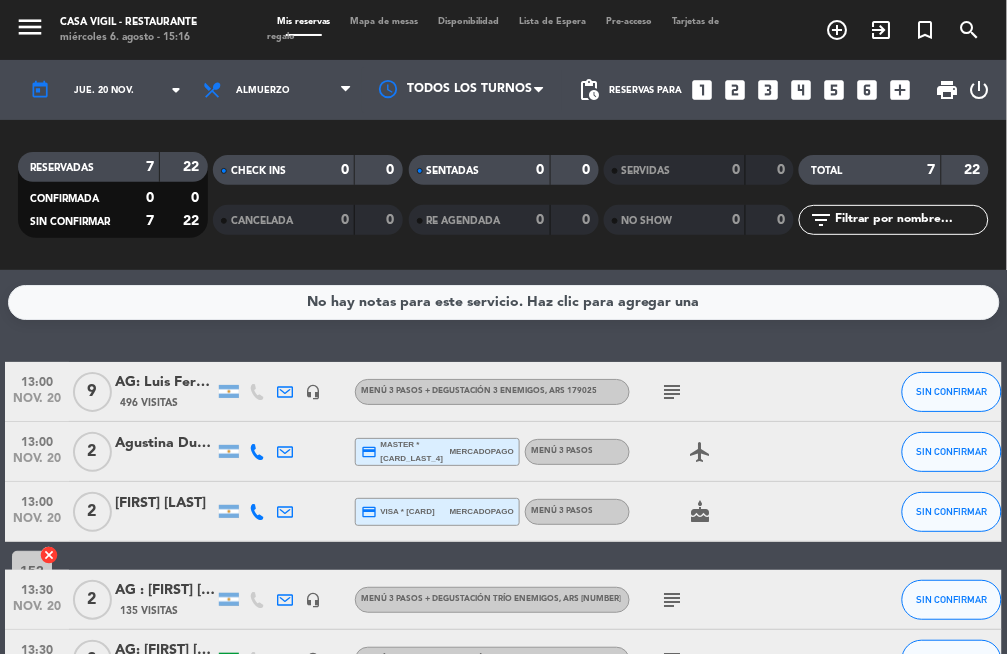 click on "No hay notas para este servicio. Haz clic para agregar una   [TIME]   [MONTH] [DAY]   9   AG:  [FIRST] [LAST] [LAST] x8 / SUNTRIP                 496 Visitas   headset_mic   Menú 3 Pasos + Degustación 3 enemigos , ARS [PRICE]  subject  SIN CONFIRMAR 105  cancel   [TIME]   [MONTH] [DAY]   2   [FIRST] [LAST]  credit_card  master * [LAST 4 DIGITS]   mercadopago   Menú 3 Pasos  airplanemode_active  SIN CONFIRMAR 153  cancel   [TIME]   [MONTH] [DAY]   2   [FIRST] [LAST]  credit_card  visa * [LAST 4 DIGITS]   mercadopago   Menú 3 Pasos  cake  SIN CONFIRMAR 152  cancel   [TIME]   [MONTH] [DAY]   2   AG:  [FIRST] [LAST] x 2 / ARGENTINA WINE TOUR   135 Visitas   headset_mic   Menú 3 pasos + Degustación trío enemigos  , ARS [PRICE]  subject  SIN CONFIRMAR 102  cancel   [TIME]   [MONTH] [DAY]   2   AG: [FIRST] [LAST] [LAST]  X2/ ALMA TRIP   12 Visitas   headset_mic   Menú 3 Pasos + Degustación 3 enemigos , ARS [PRICE]  subject  SIN CONFIRMAR E8  cancel   [TIME]   [MONTH] [DAY]   2   AG: [FIRST] [LAST] X2/ SINEUS    1026 Visitas   headset_mic  , ARS [PRICE]" 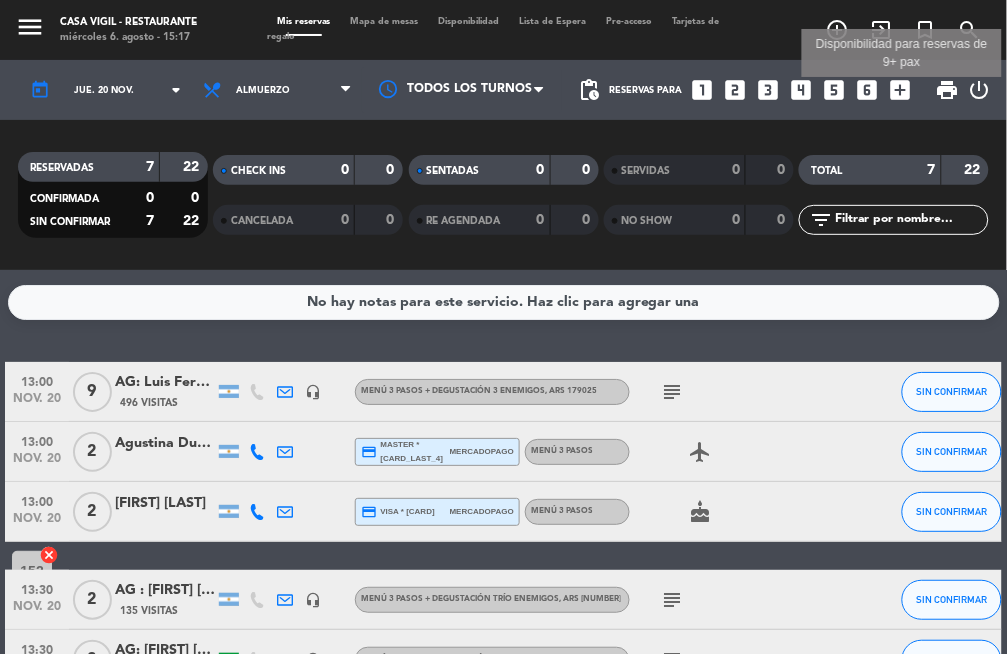 click on "add_box" at bounding box center (901, 90) 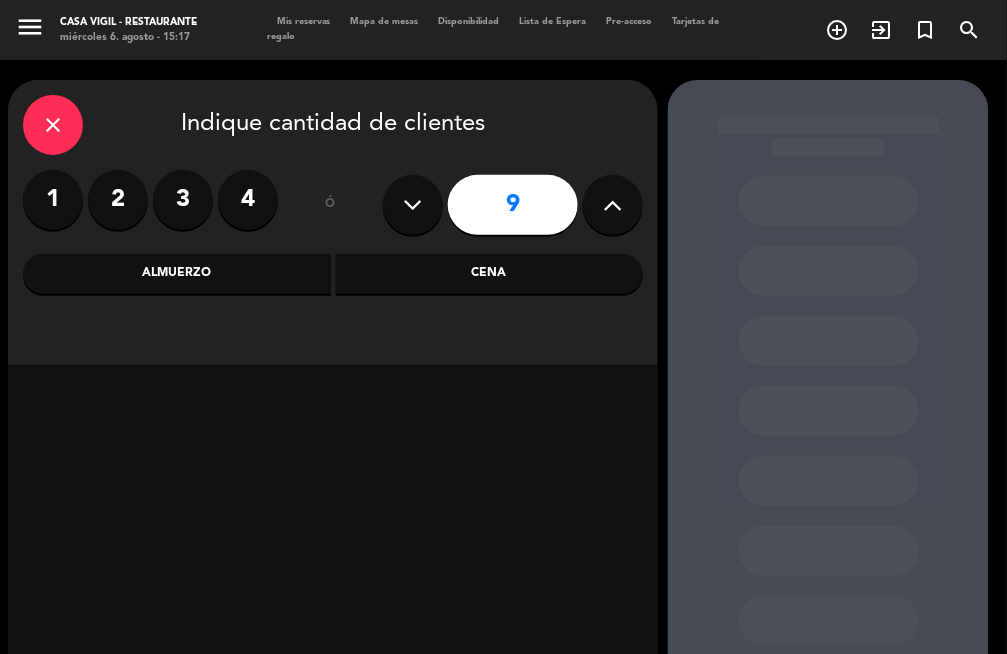 click at bounding box center [613, 205] 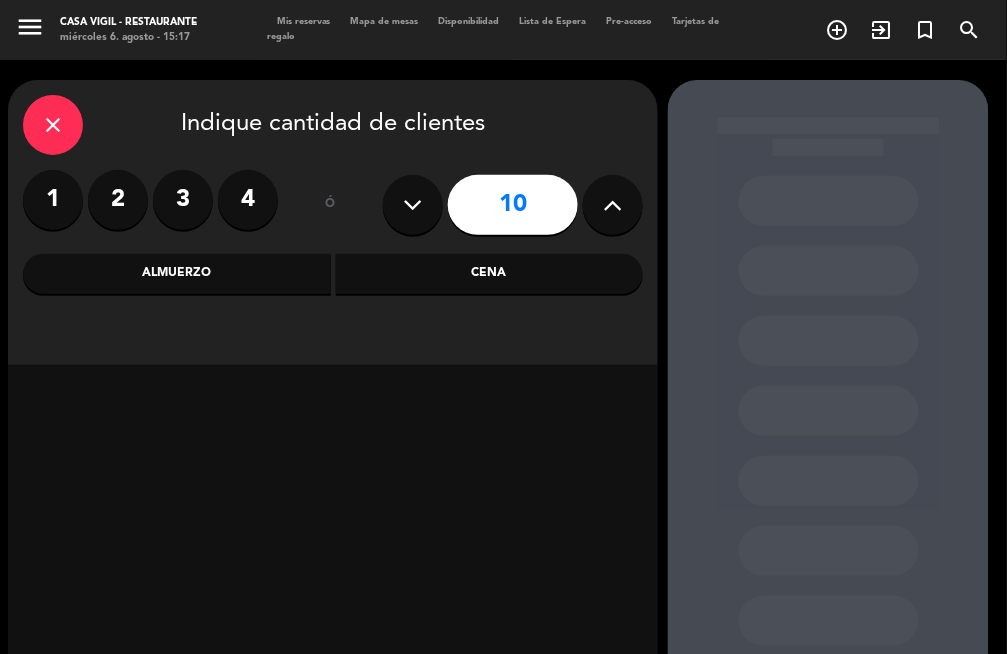click at bounding box center (613, 205) 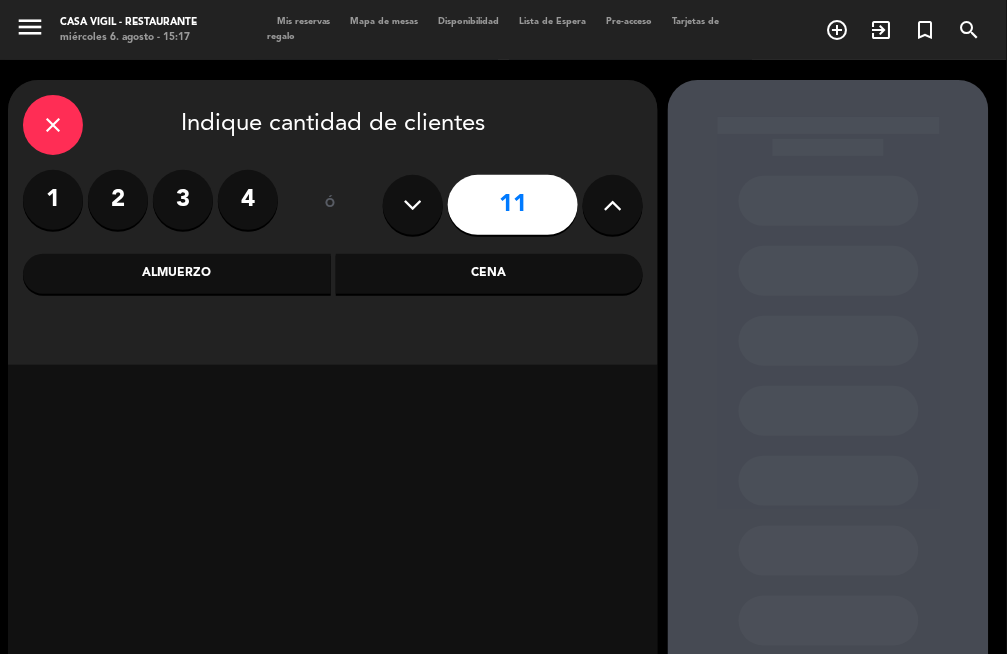click on "Almuerzo" at bounding box center (177, 274) 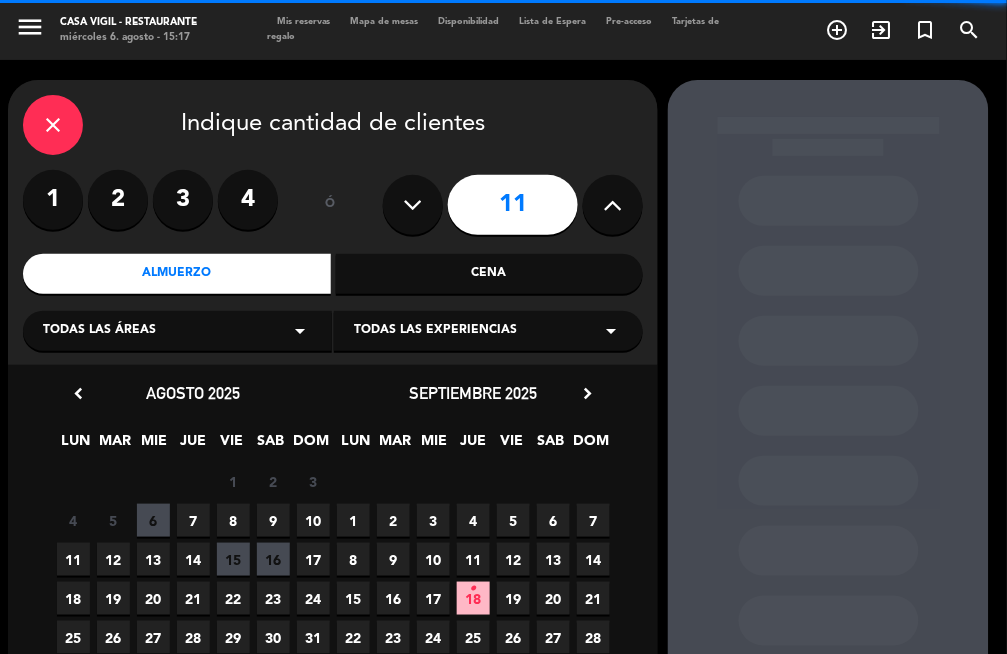 click on "Todas las experiencias" at bounding box center (435, 331) 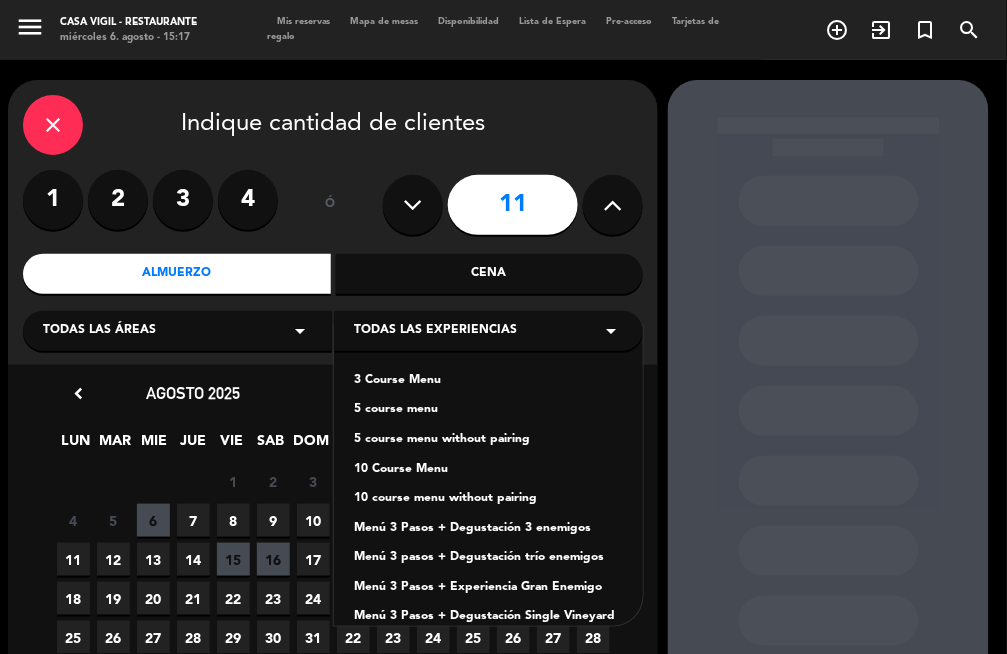click on "Menú 3 Pasos + Degustación 3 enemigos" at bounding box center [488, 529] 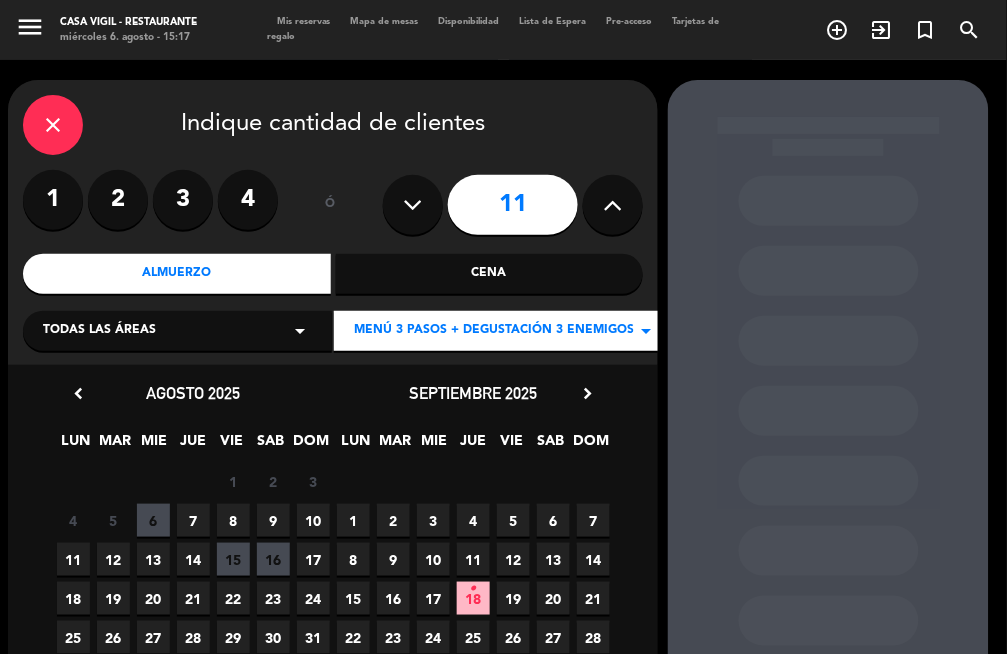 click on "chevron_right" at bounding box center [587, 393] 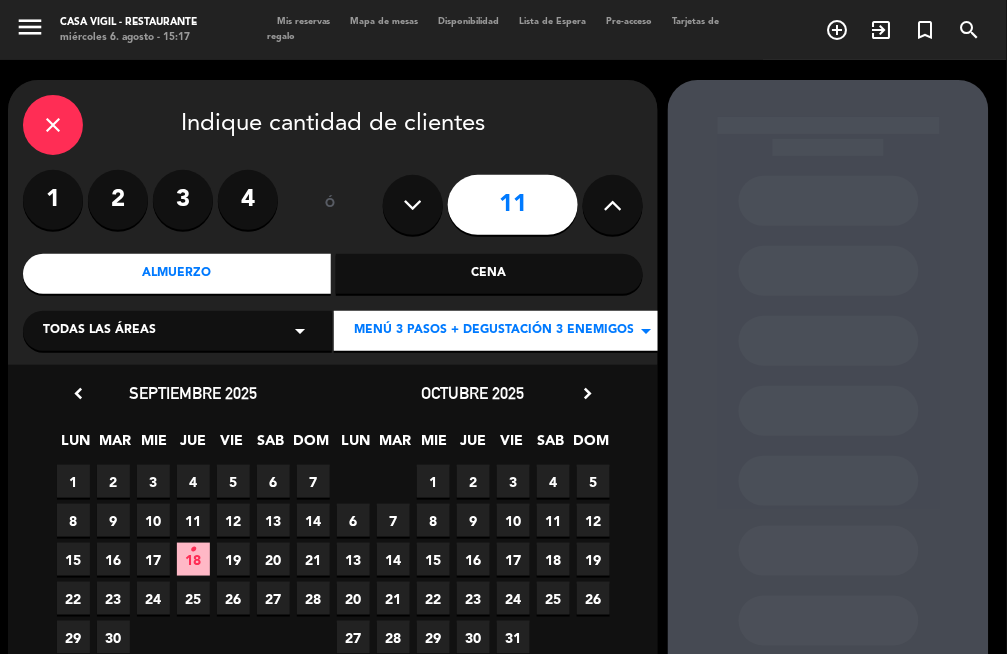 click on "chevron_right" at bounding box center [587, 393] 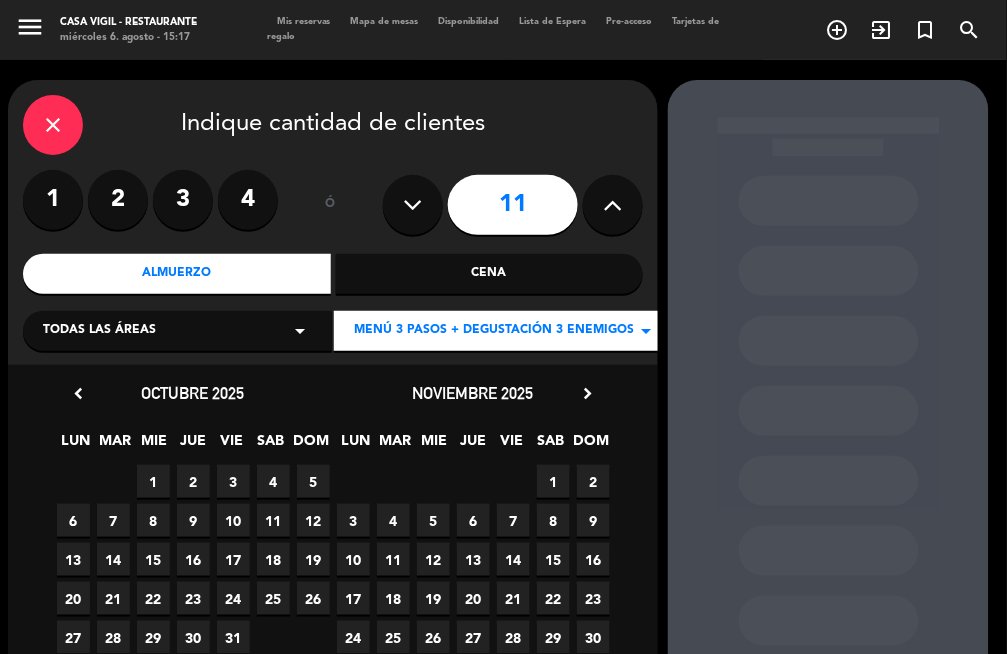 click on "chevron_right" at bounding box center (587, 393) 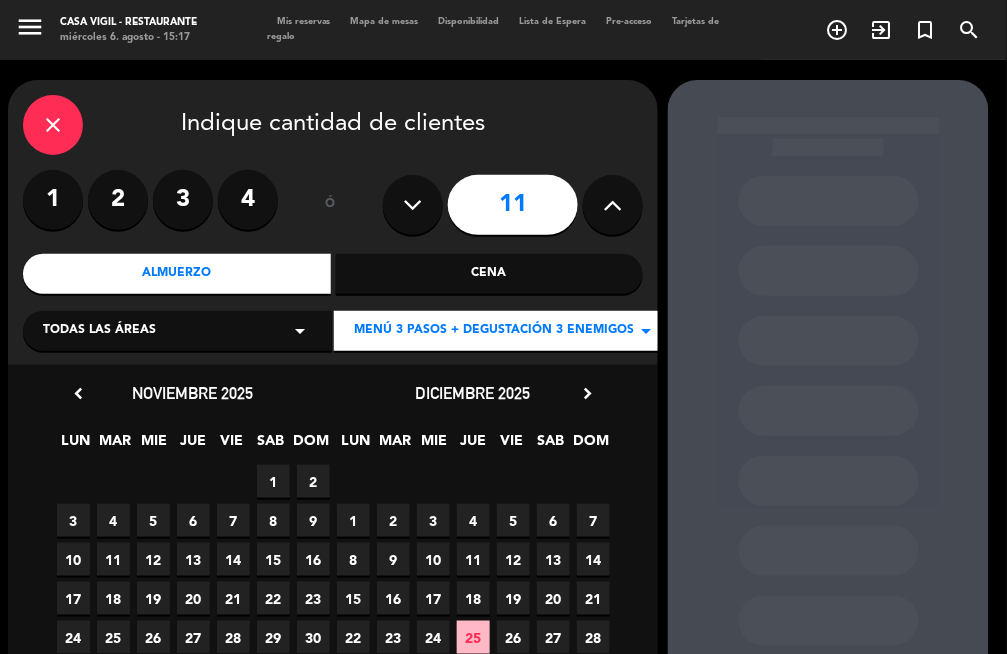 click on "2" at bounding box center (393, 520) 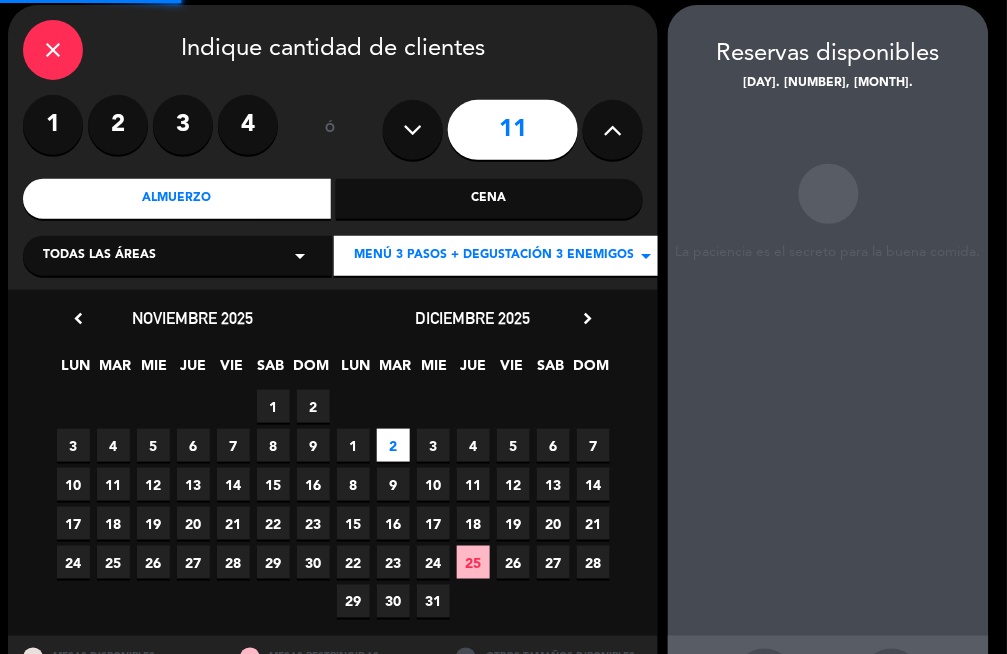 scroll, scrollTop: 80, scrollLeft: 0, axis: vertical 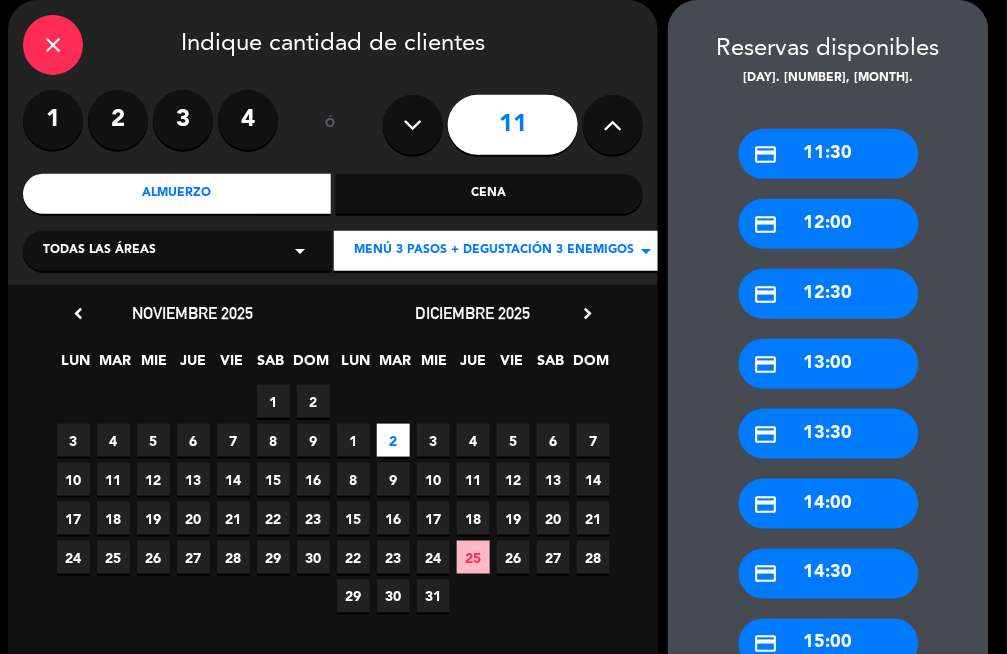click on "credit_card  11:30" at bounding box center [829, 154] 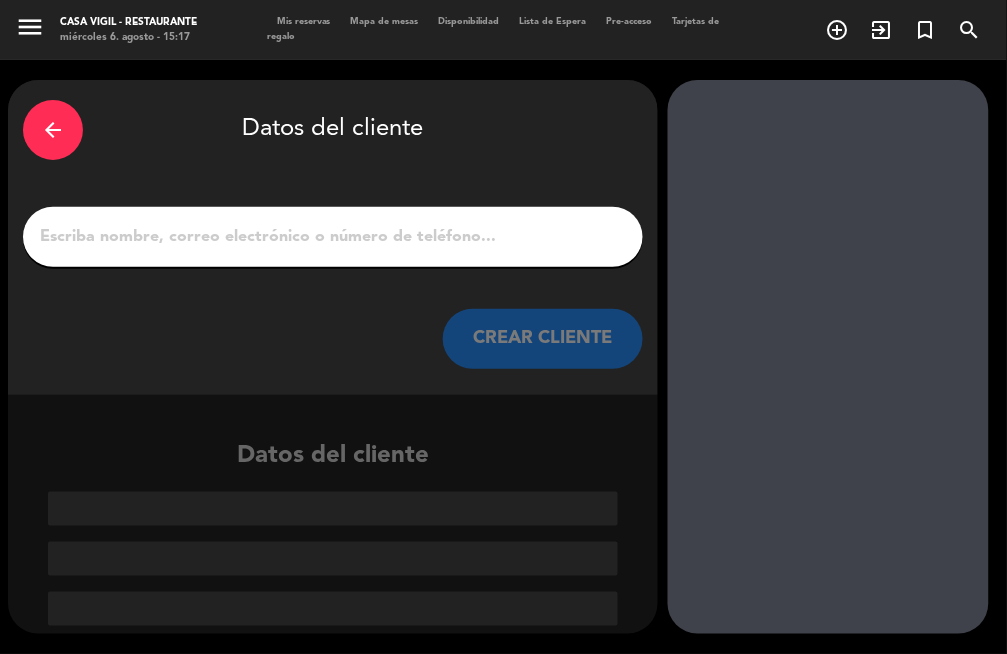 click on "1" at bounding box center [333, 237] 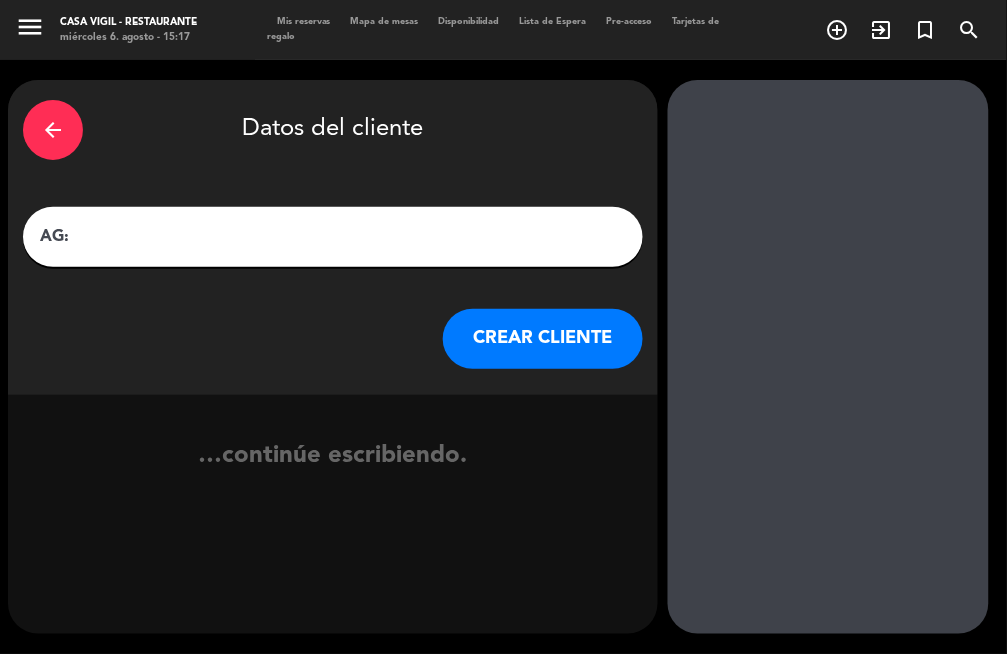paste on "Grupo Viñedos Colombia" 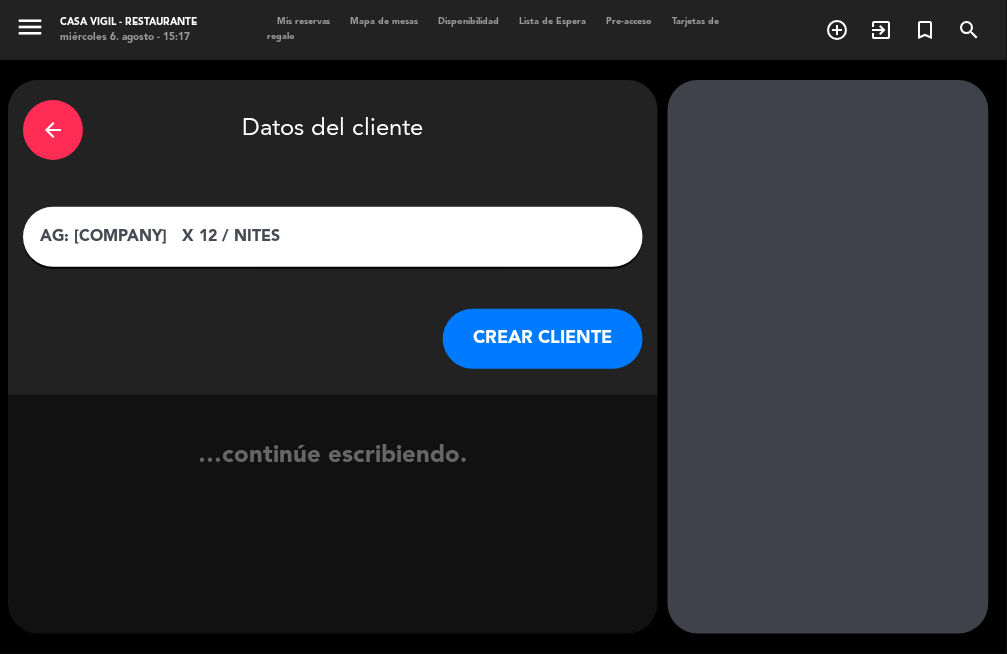 type on "AG: [COMPANY]   X 12 / NITES" 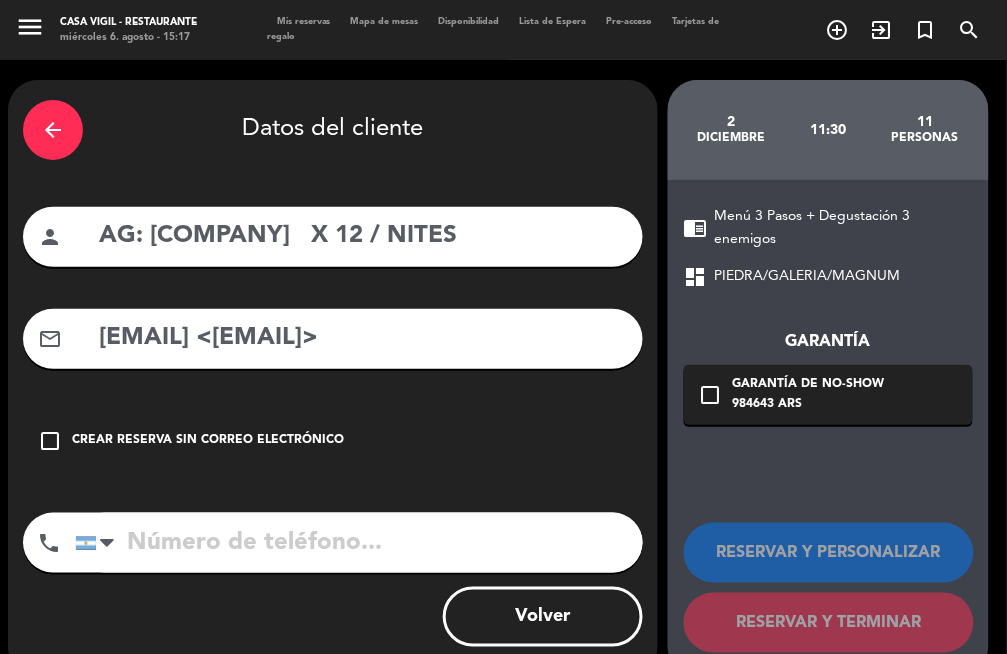 click on "arrow_back   Datos del cliente  person AG: [GROUP NAME]   X 12 / NITES mail_outline [EMAIL] <[EMAIL]>  check_box_outline_blank   Crear reserva sin correo electrónico  phone United States +1 United Kingdom +44 Peru (Perú) +51 Argentina +54 Brazil (Brasil) +55 Afghanistan (‫افغانستان‬‎) +93 Albania (Shqipëri) +355 Algeria (‫الجزائر‬‎) +213 American Samoa +1684 Andorra +376 Angola +244 Anguilla +1264 Antigua and Barbuda +1268 Argentina +54 Armenia (Հայաստան) +374 Aruba +297 Australia +61 Austria (Österreich) +43 Azerbaijan (Azərbaycan) +994 Bahamas +1242 Bahrain (‫البحرين‬‎) +973 Bangladesh (বাংলাদেশ) +880 Barbados +1246 Belarus (Беларусь) +375 Belgium (België) +32 Belize +501 Benin (Bénin) +229 Bermuda +1441 Bhutan (འབྲུག) +975 Bolivia +591 Bosnia and Herzegovina (Босна и Херцеговина) +387 Botswana +267 Brazil (Brasil) +55 British Indian Ocean Territory +246 +1284 +673" at bounding box center [333, 378] 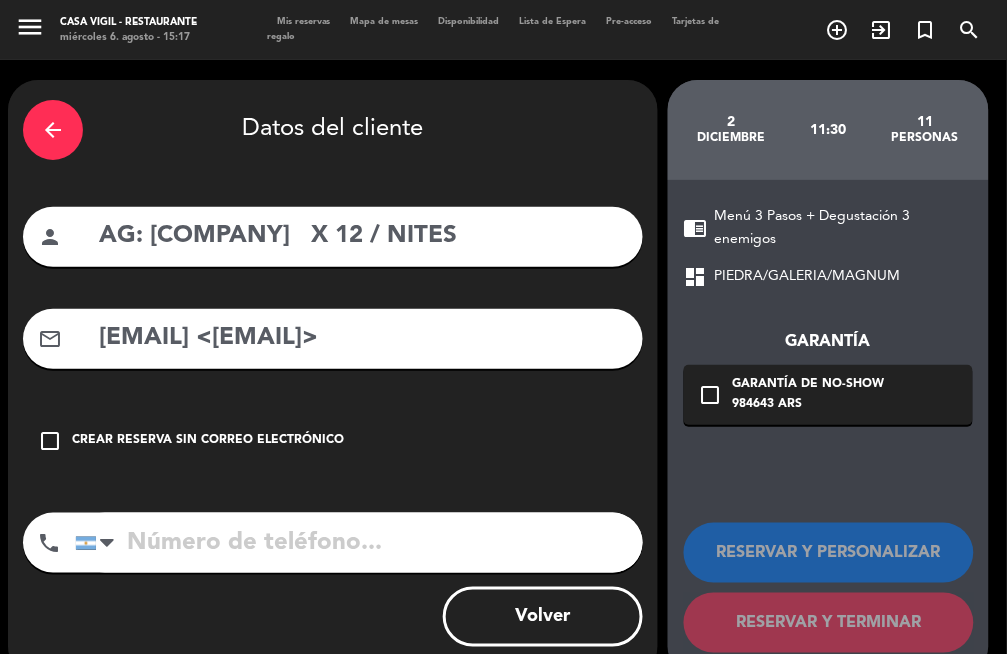 click on "arrow_back   Datos del cliente  person AG: [GROUP NAME]   X 12 / NITES mail_outline [EMAIL] <[EMAIL]>  check_box_outline_blank   Crear reserva sin correo electrónico  phone United States +1 United Kingdom +44 Peru (Perú) +51 Argentina +54 Brazil (Brasil) +55 Afghanistan (‫افغانستان‬‎) +93 Albania (Shqipëri) +355 Algeria (‫الجزائر‬‎) +213 American Samoa +1684 Andorra +376 Angola +244 Anguilla +1264 Antigua and Barbuda +1268 Argentina +54 Armenia (Հայաստան) +374 Aruba +297 Australia +61 Austria (Österreich) +43 Azerbaijan (Azərbaycan) +994 Bahamas +1242 Bahrain (‫البحرين‬‎) +973 Bangladesh (বাংলাদেশ) +880 Barbados +1246 Belarus (Беларусь) +375 Belgium (België) +32 Belize +501 Benin (Bénin) +229 Bermuda +1441 Bhutan (འབྲུག) +975 Bolivia +591 Bosnia and Herzegovina (Босна и Херцеговина) +387 Botswana +267 Brazil (Brasil) +55 British Indian Ocean Territory +246 +1284 +673" at bounding box center (333, 378) 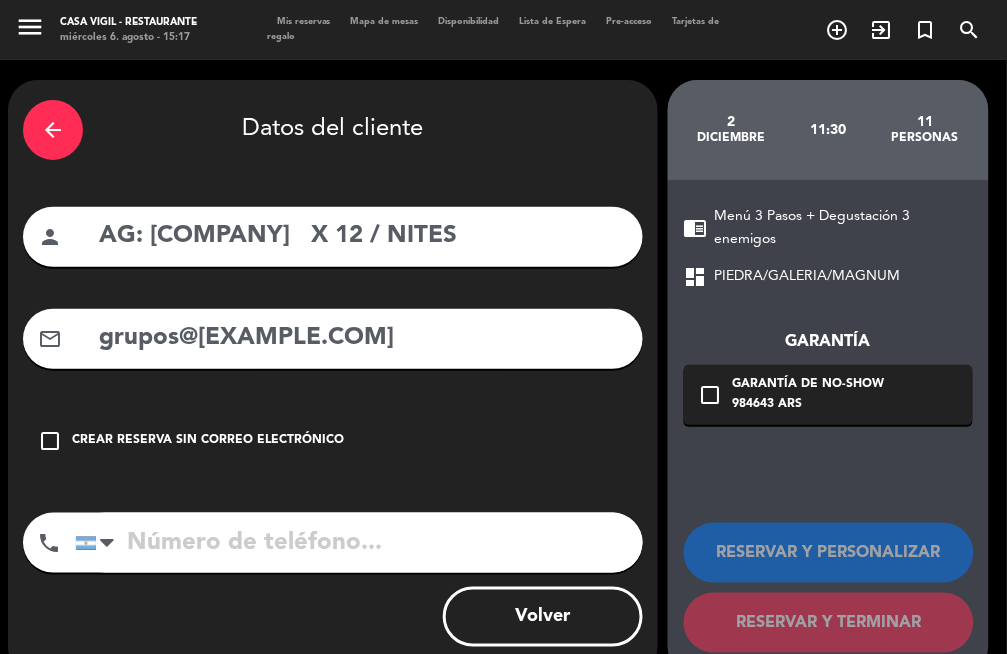 drag, startPoint x: 468, startPoint y: 315, endPoint x: 473, endPoint y: 324, distance: 10.29563 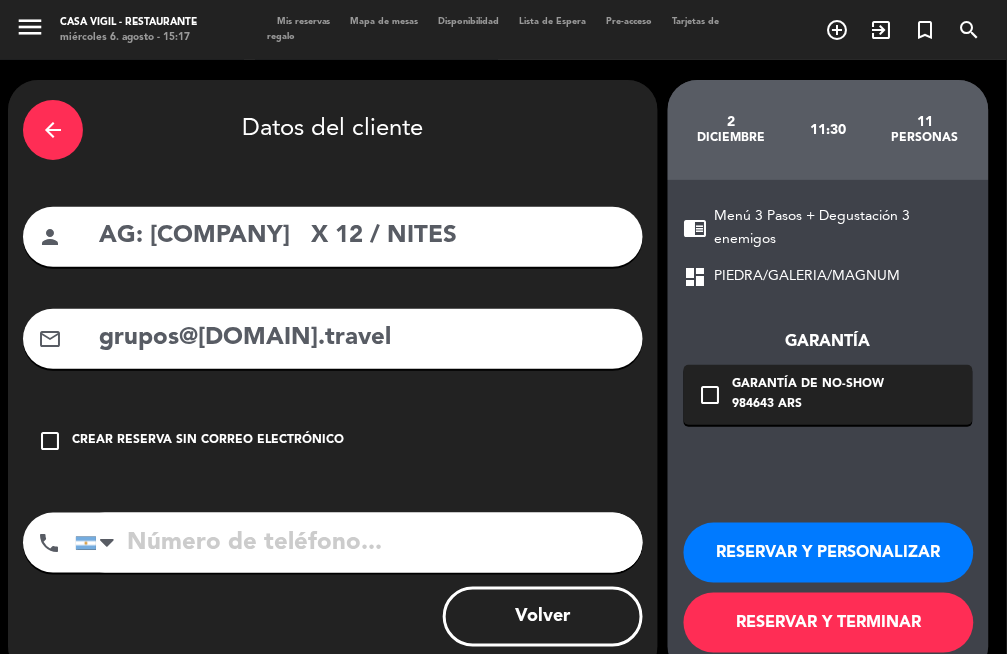 type on "grupos@[DOMAIN].travel" 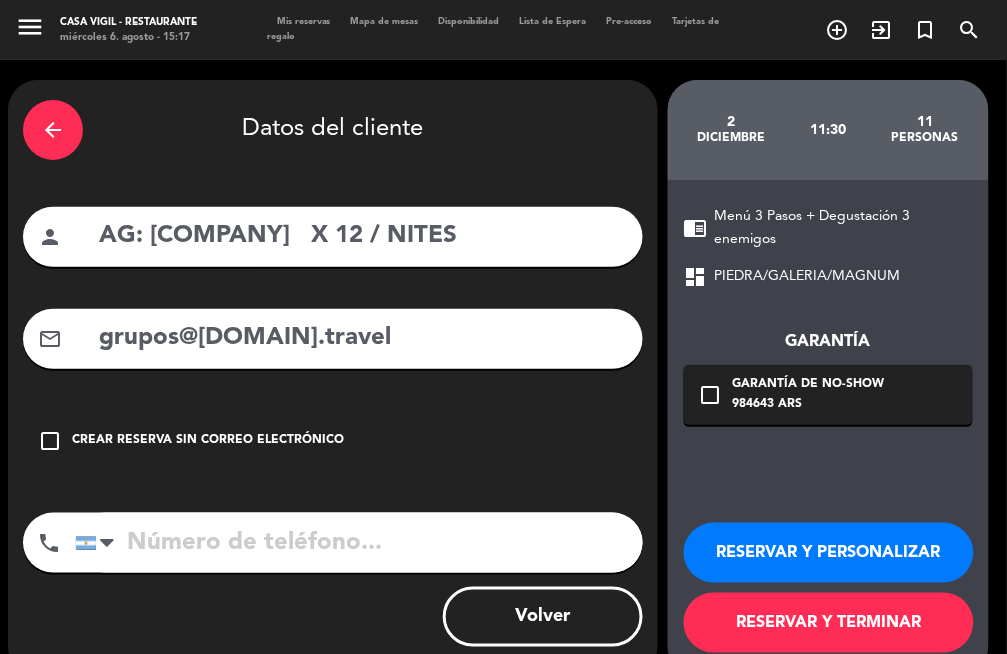 click on "RESERVAR Y PERSONALIZAR" at bounding box center (829, 553) 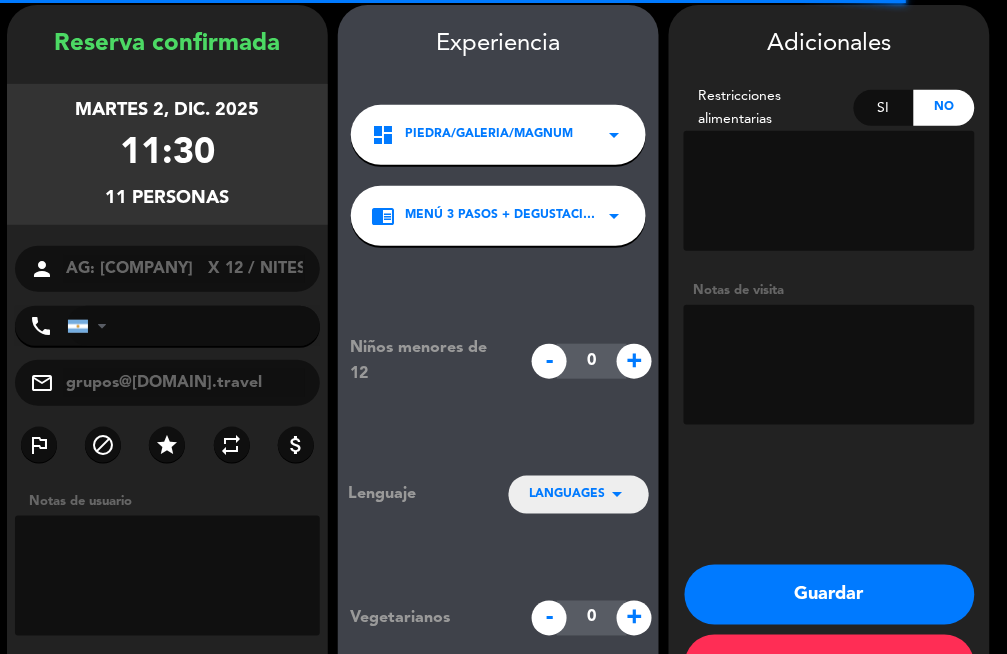scroll, scrollTop: 80, scrollLeft: 0, axis: vertical 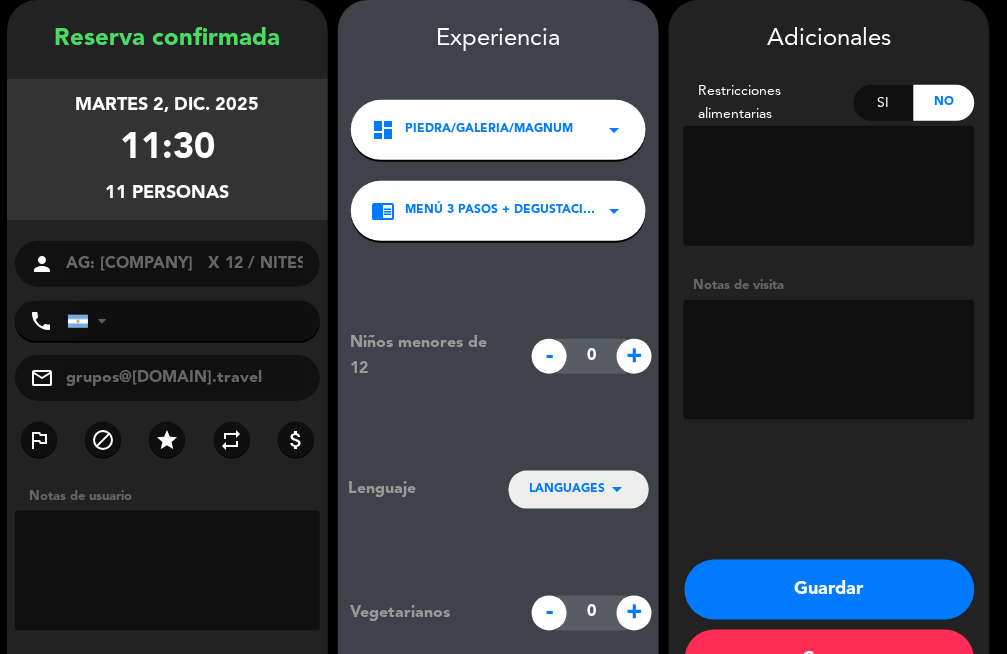 click at bounding box center (829, 360) 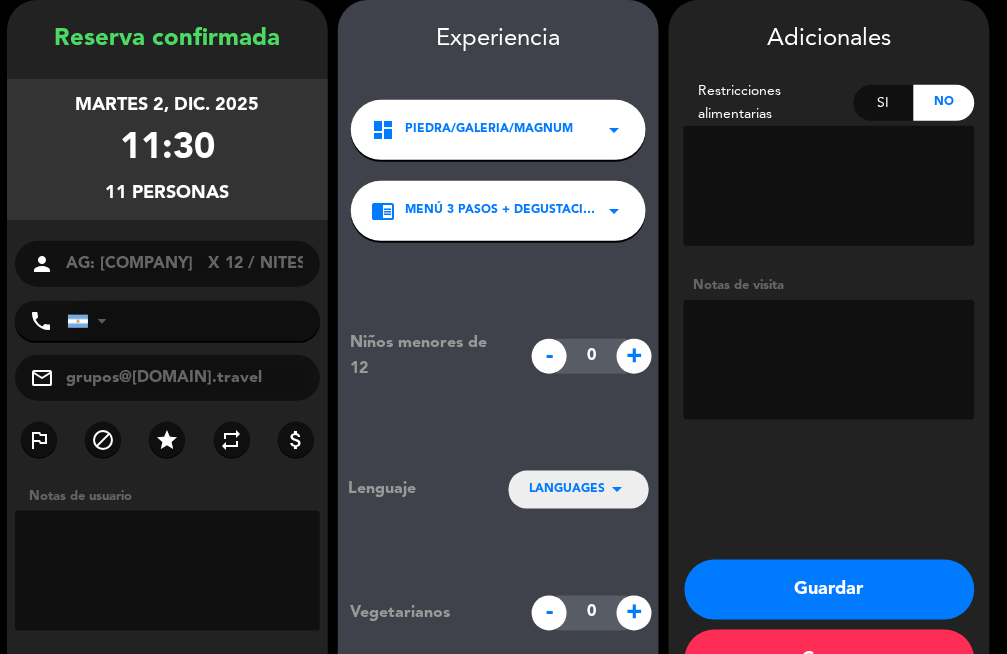 click at bounding box center (829, 360) 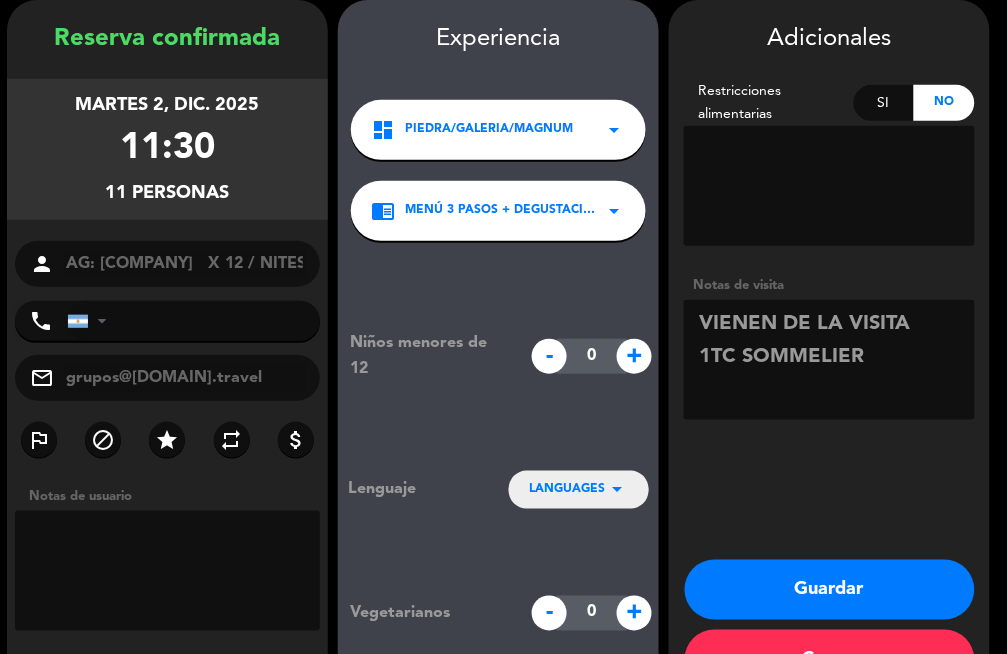 click at bounding box center [829, 360] 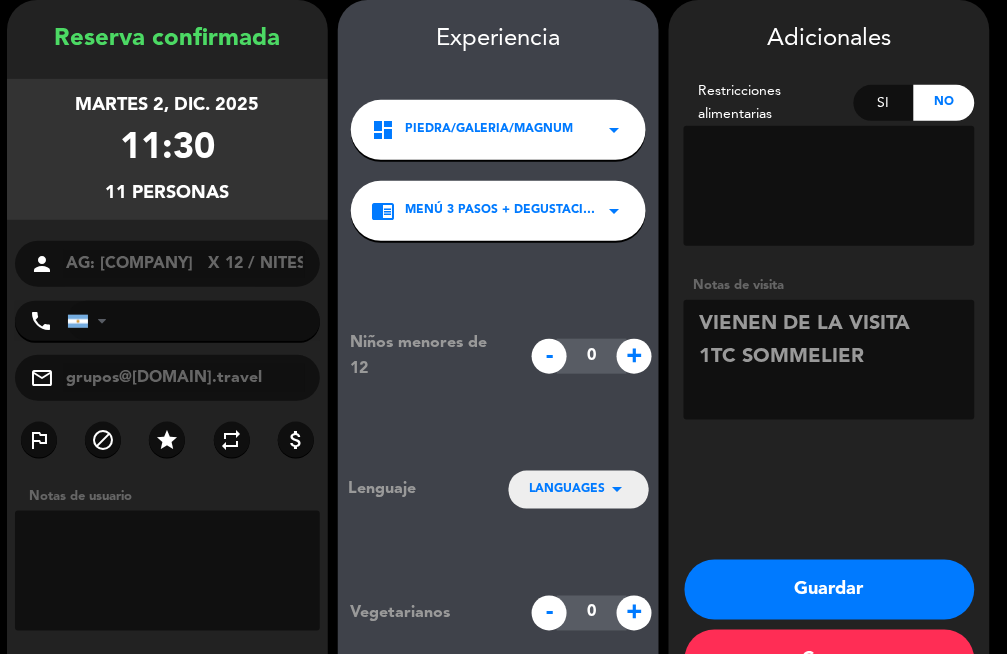 click at bounding box center [829, 360] 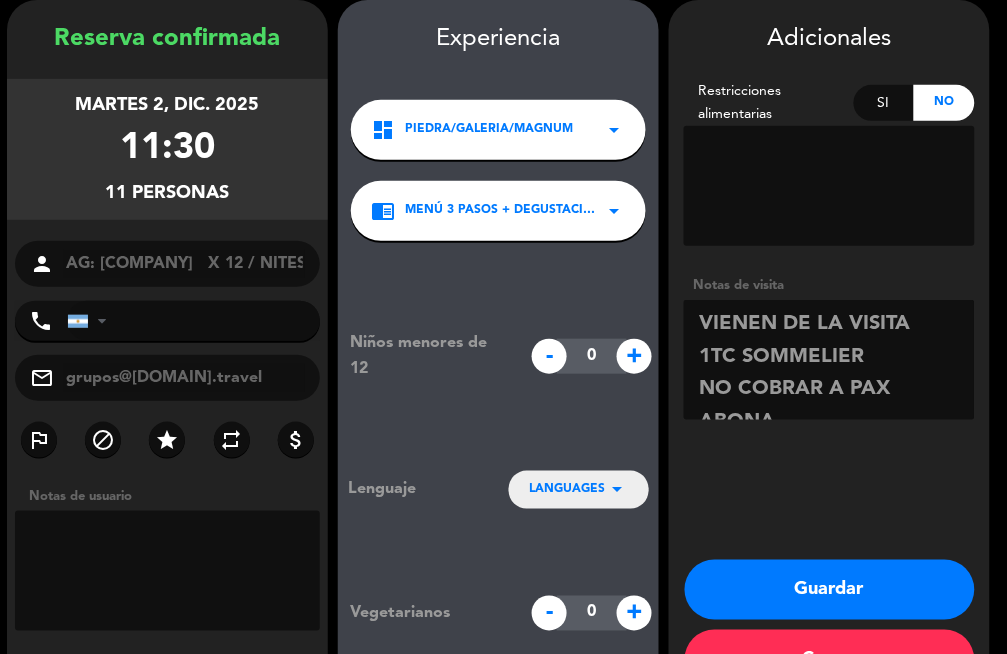 scroll, scrollTop: 14, scrollLeft: 0, axis: vertical 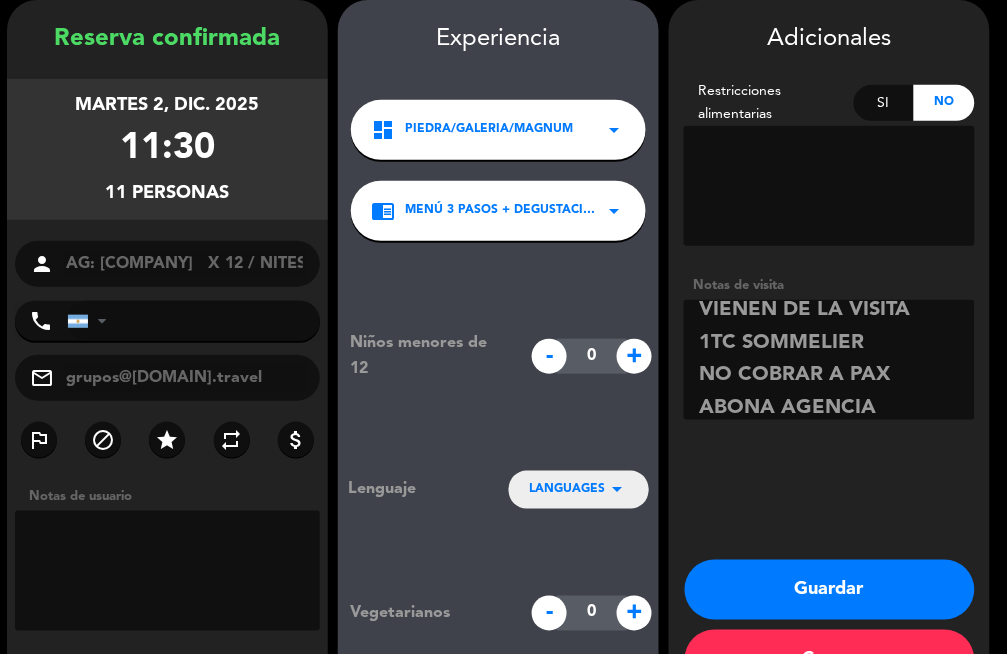 type on "VIENEN DE LA VISITA
1TC SOMMELIER
NO COBRAR A PAX ABONA AGENCIA" 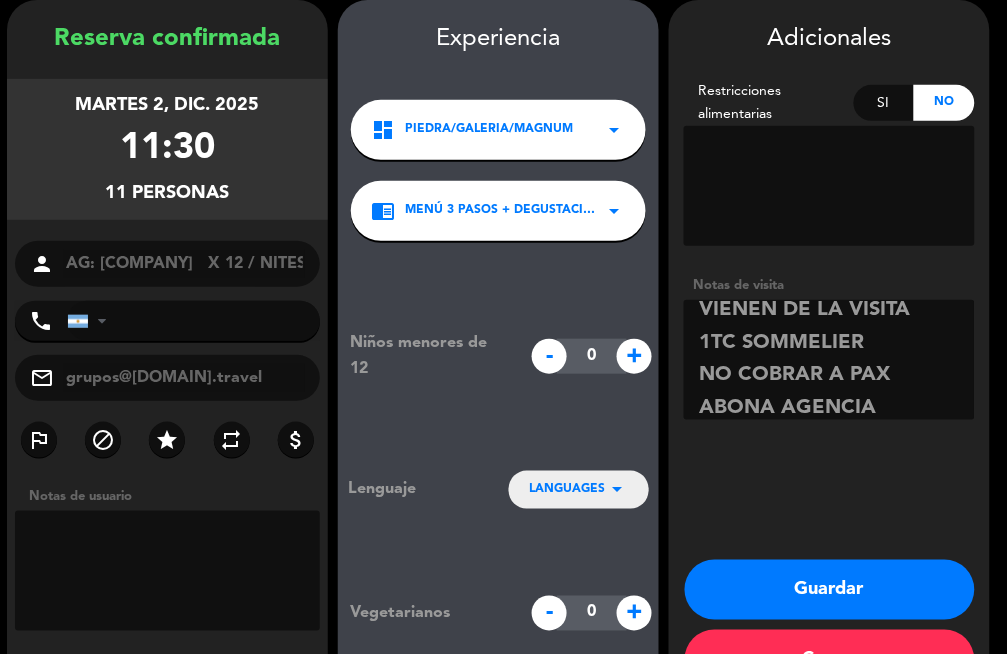 click on "Guardar" at bounding box center (830, 590) 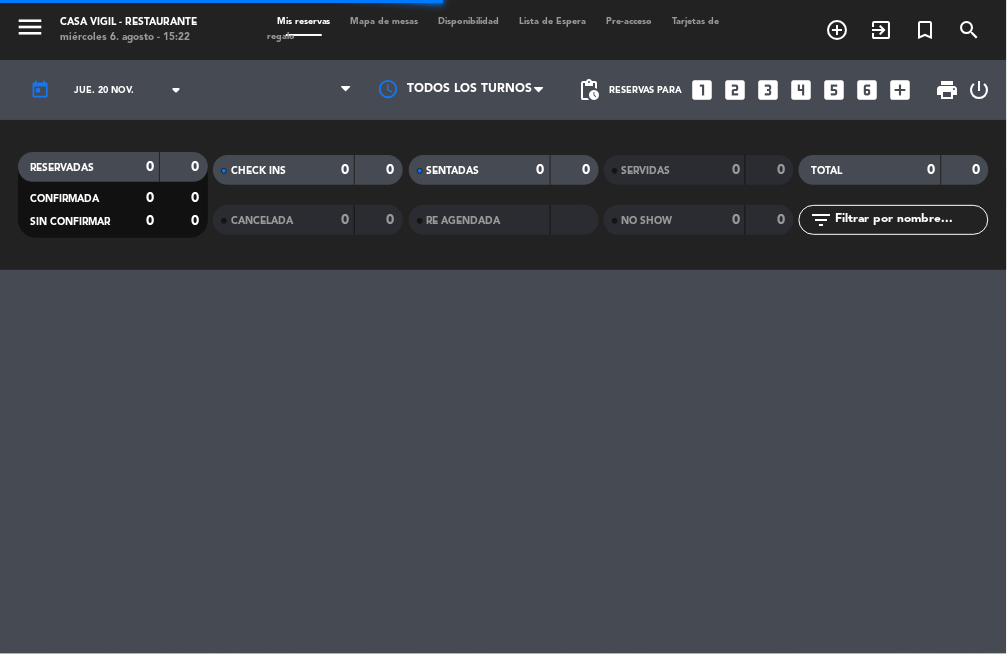 scroll, scrollTop: 0, scrollLeft: 0, axis: both 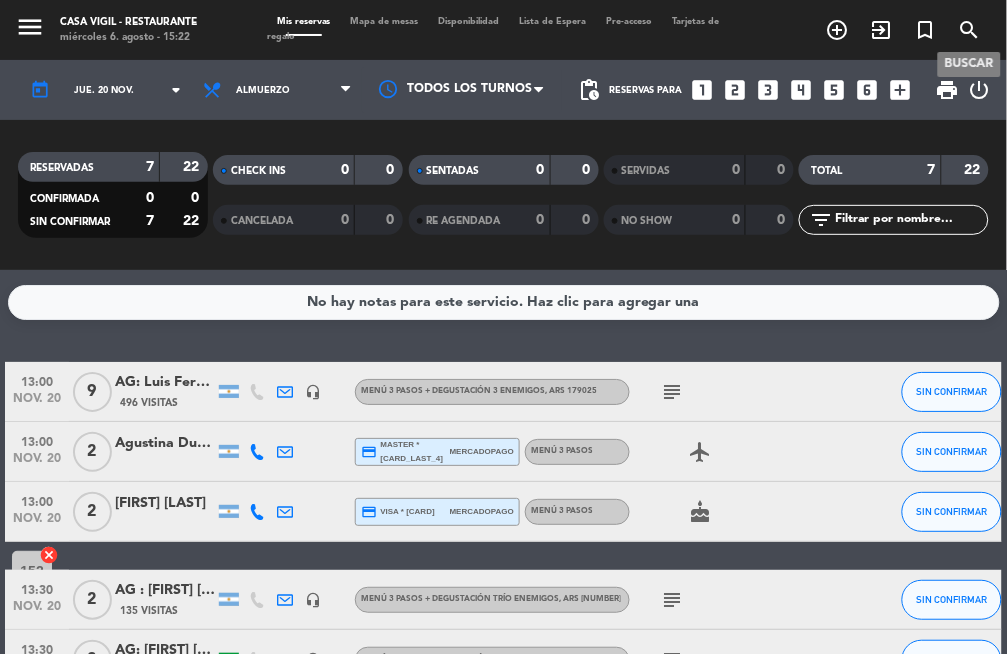 click on "search" at bounding box center (970, 30) 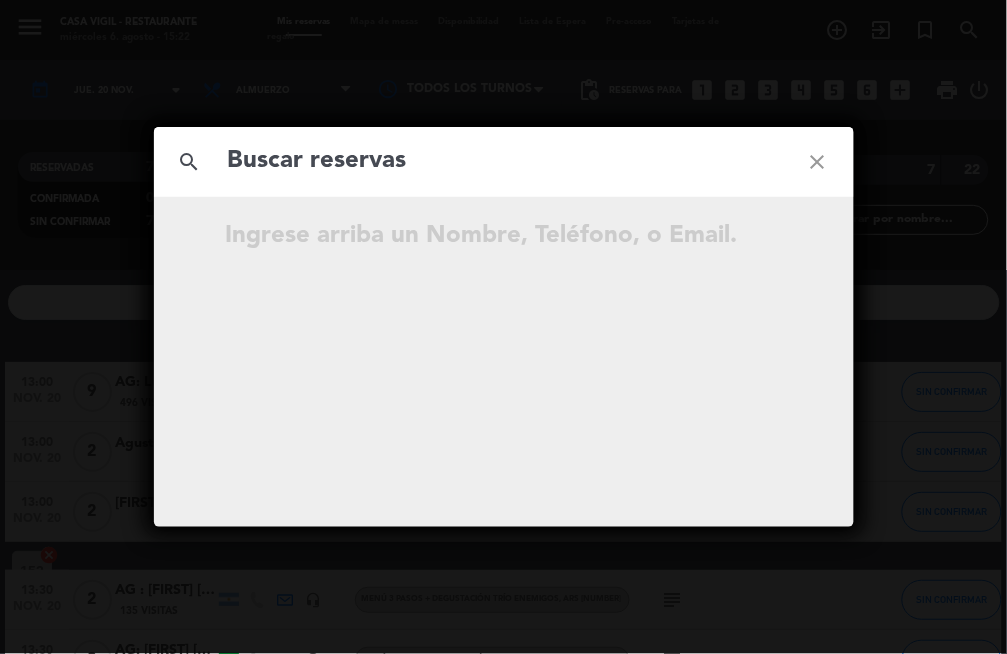click 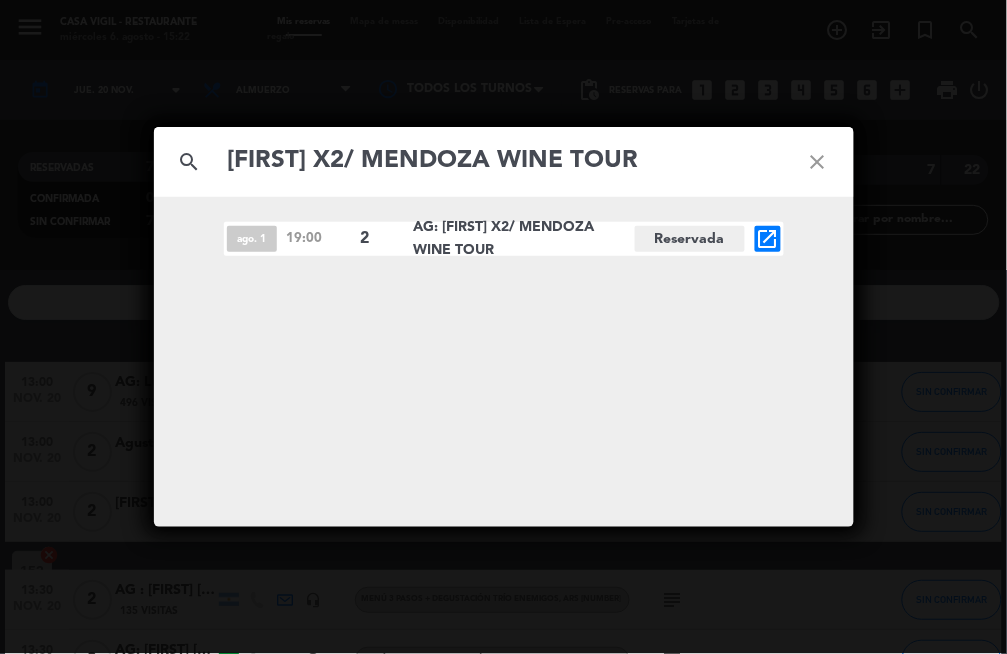 drag, startPoint x: 227, startPoint y: 157, endPoint x: 322, endPoint y: 154, distance: 95.047356 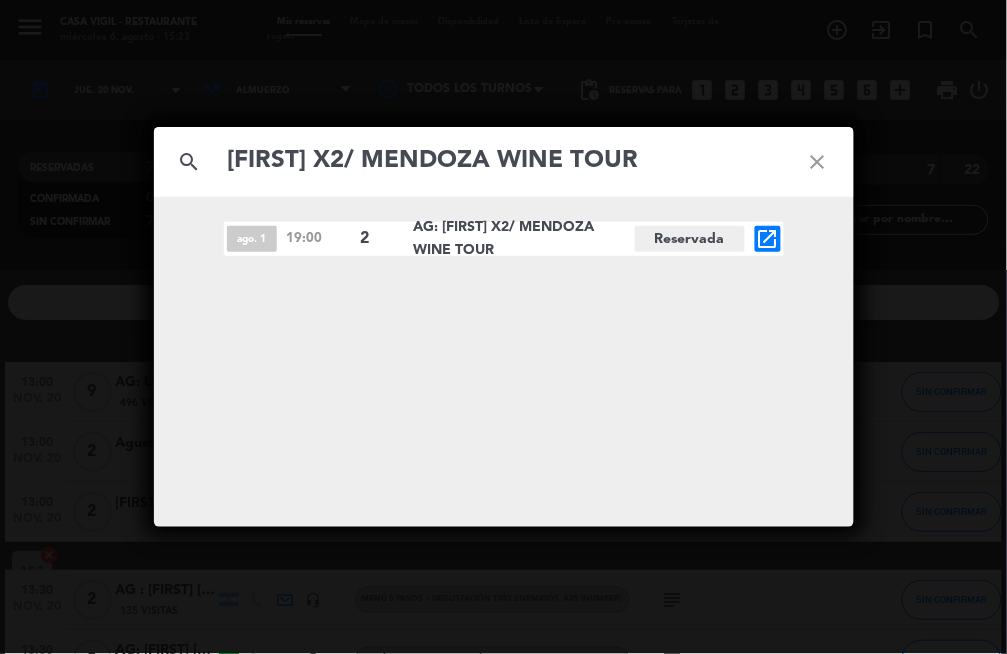 type on "[FIRST] X2/ MENDOZA WINE TOUR" 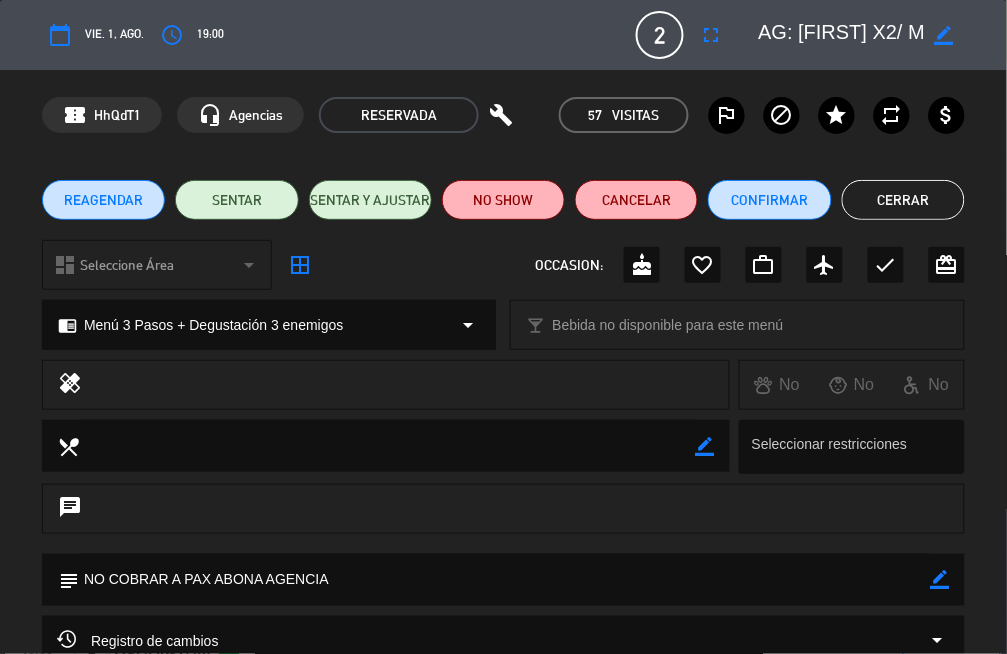 click on "Cerrar" 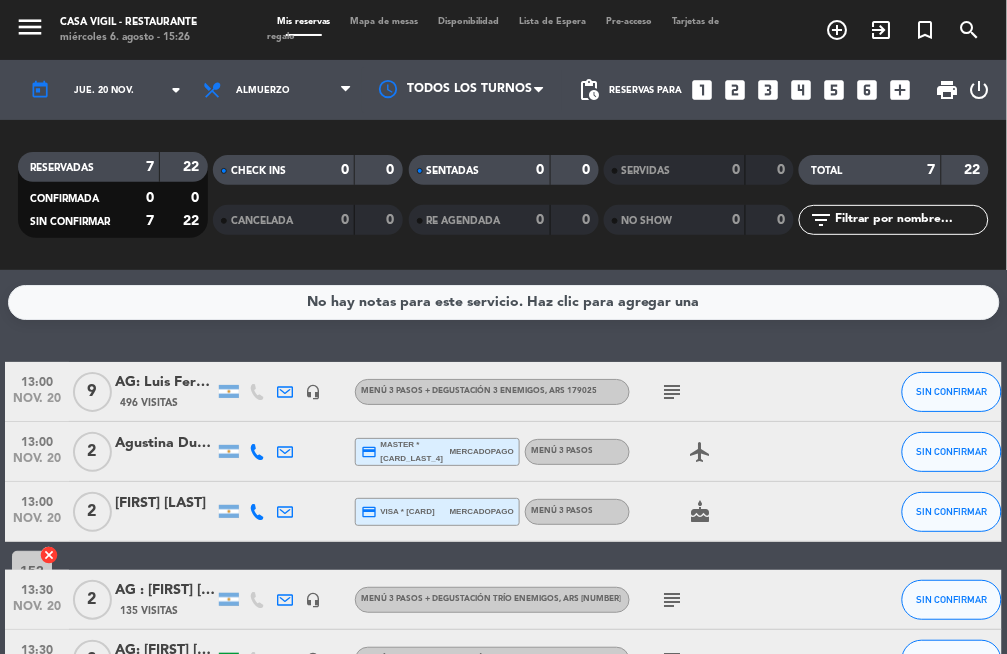click on "TOTAL   7   22" 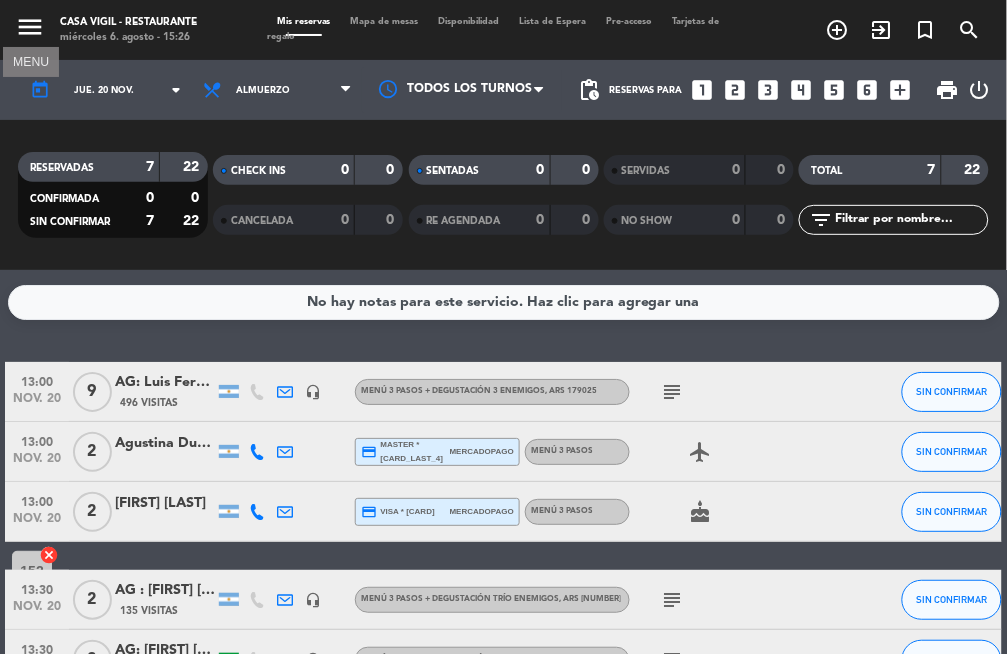 click on "menu" at bounding box center [30, 27] 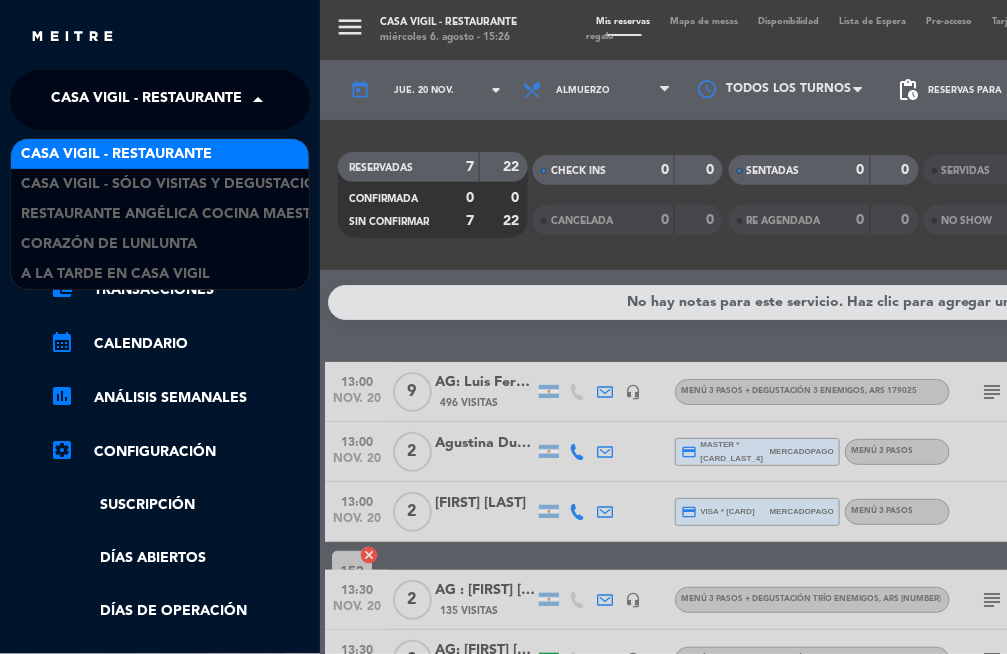 click on "Casa Vigil - Restaurante" 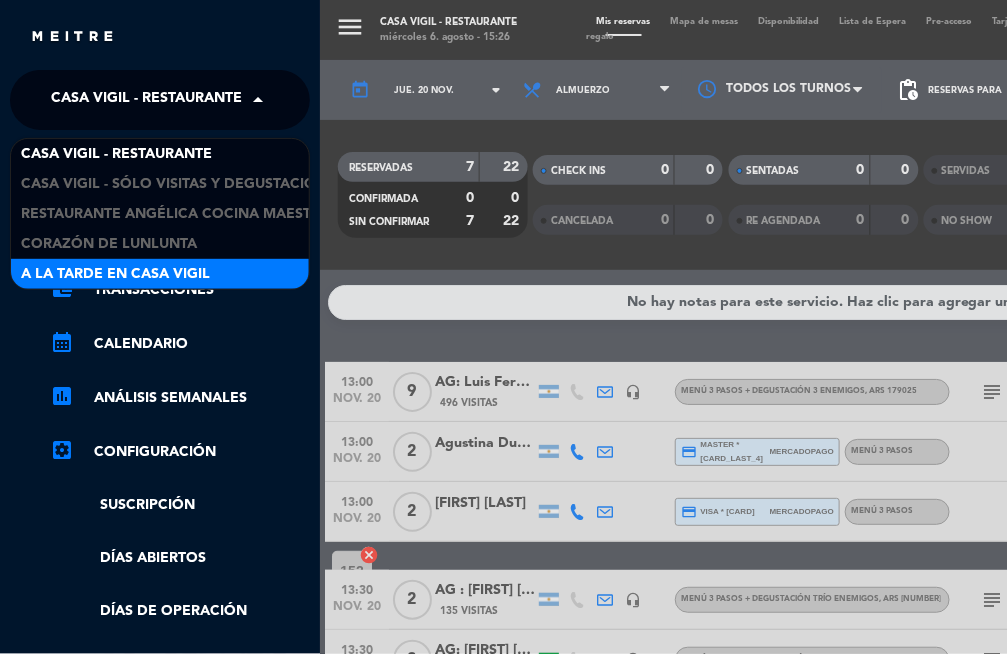 click on "A la tarde en Casa Vigil" at bounding box center [115, 274] 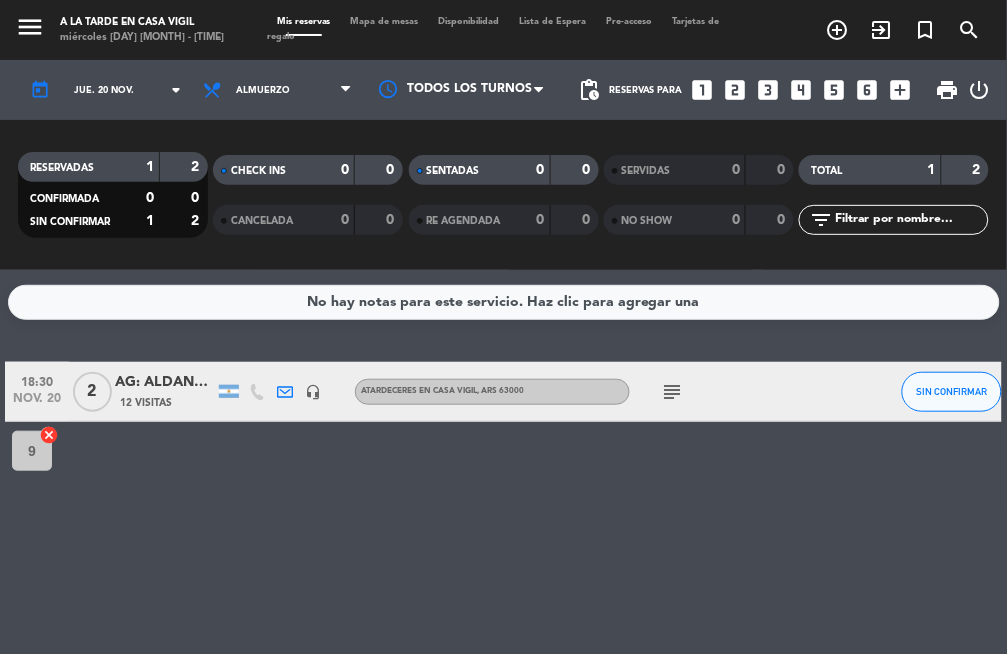 click on "looks_two" at bounding box center [736, 90] 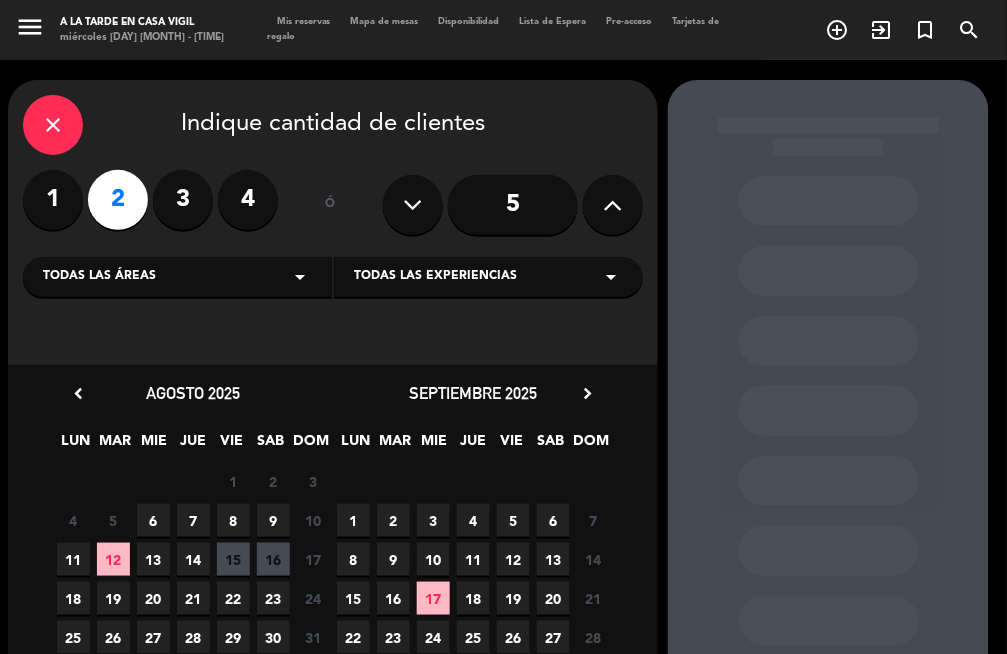 click on "Todas las experiencias" at bounding box center (435, 277) 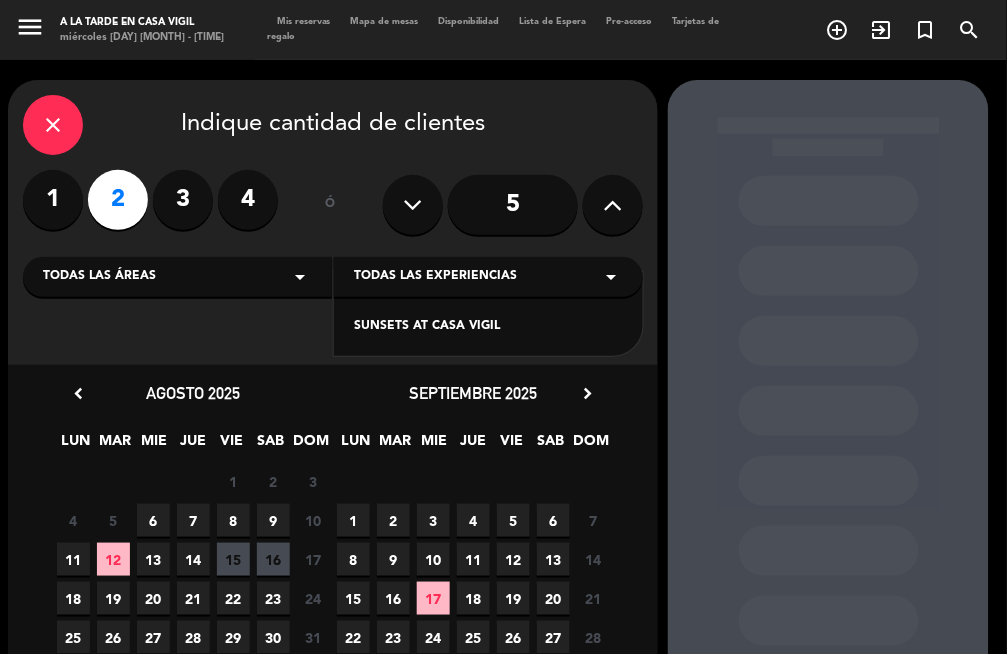 click on "SUNSETS AT CASA VIGIL" at bounding box center [488, 327] 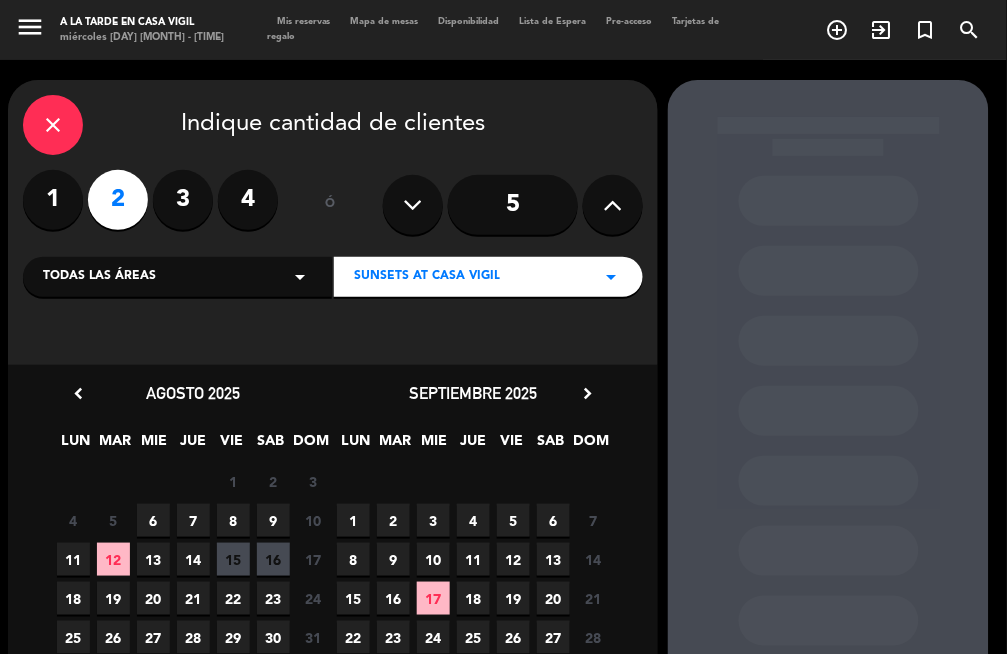 click on "21" at bounding box center [193, 598] 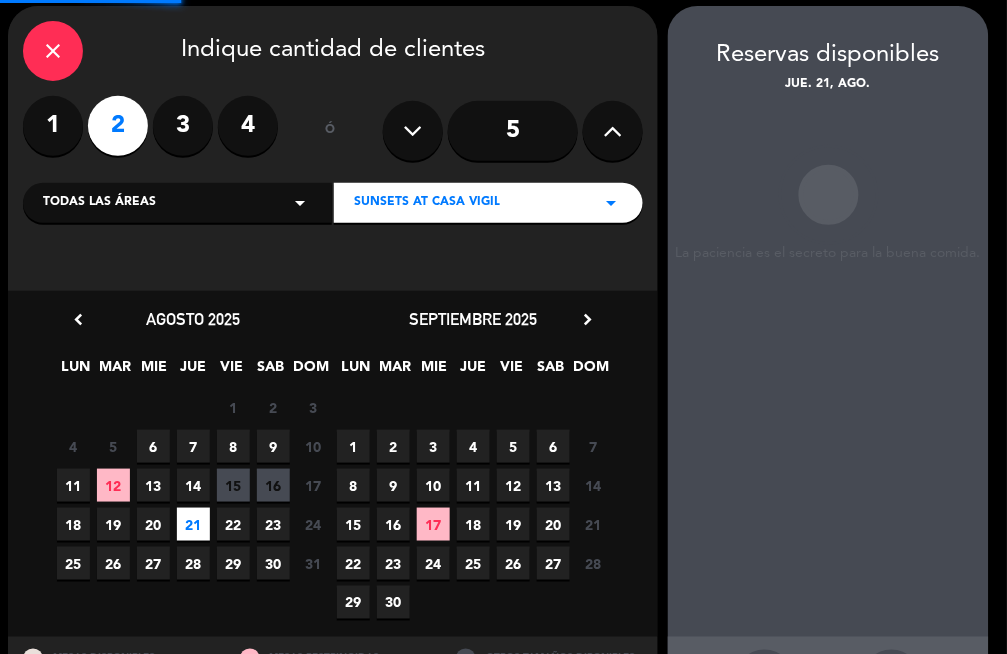 scroll, scrollTop: 80, scrollLeft: 0, axis: vertical 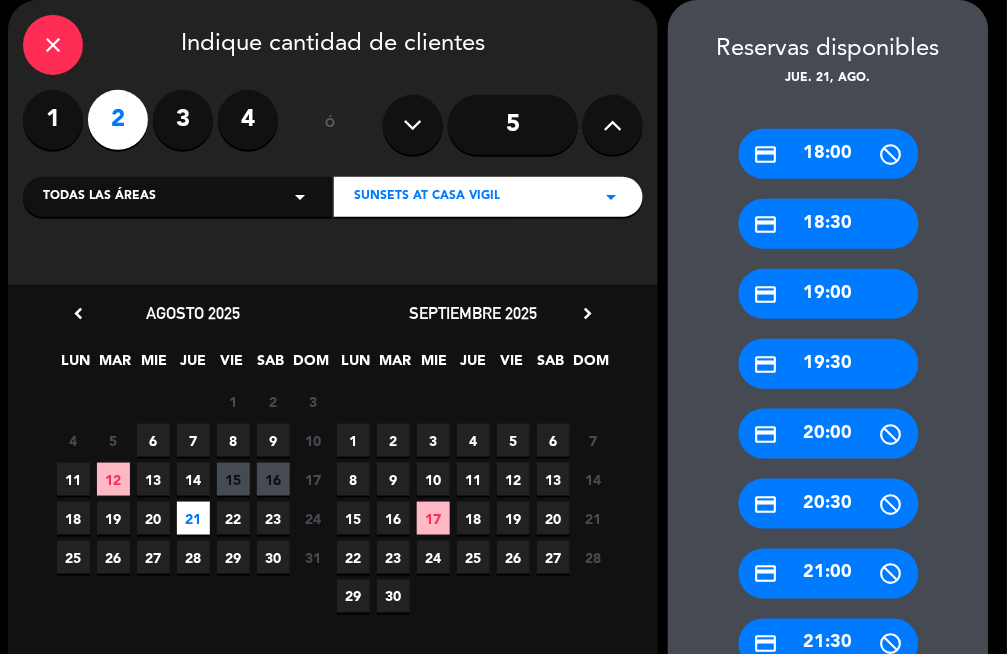 click on "credit_card  18:30" at bounding box center [829, 224] 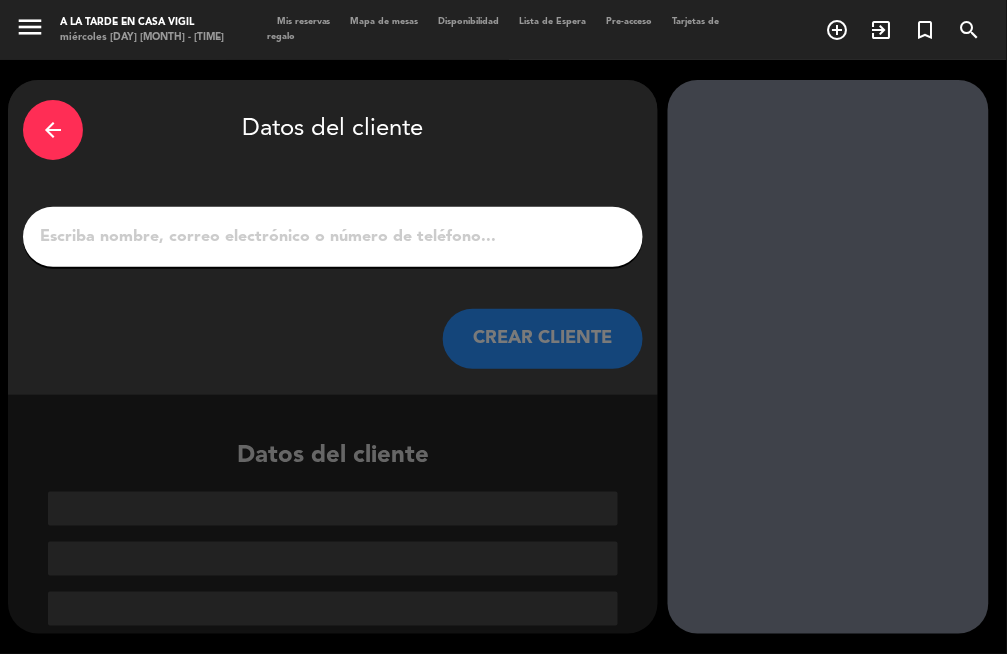 scroll, scrollTop: 0, scrollLeft: 0, axis: both 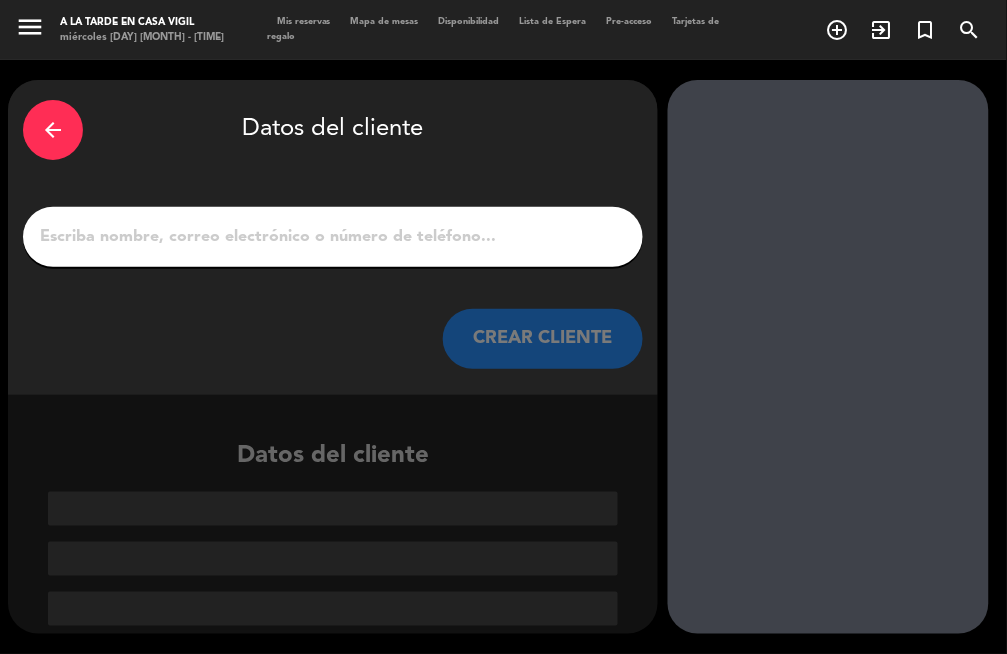 click on "1" at bounding box center (333, 237) 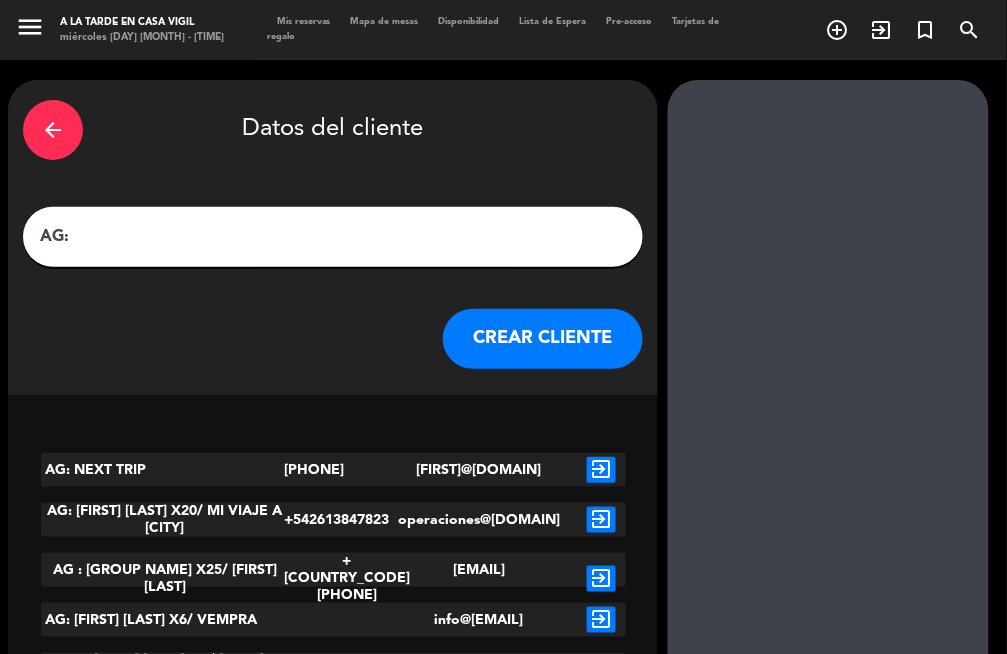 click on "AG:" at bounding box center [333, 237] 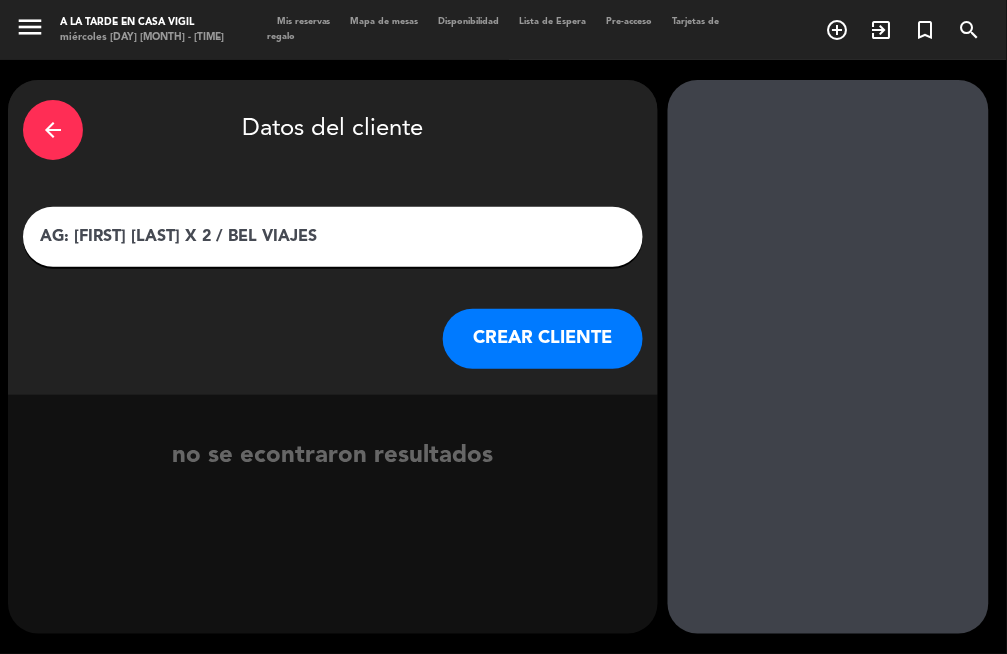 type on "AG: [FIRST] [LAST] X 2 / BEL VIAJES" 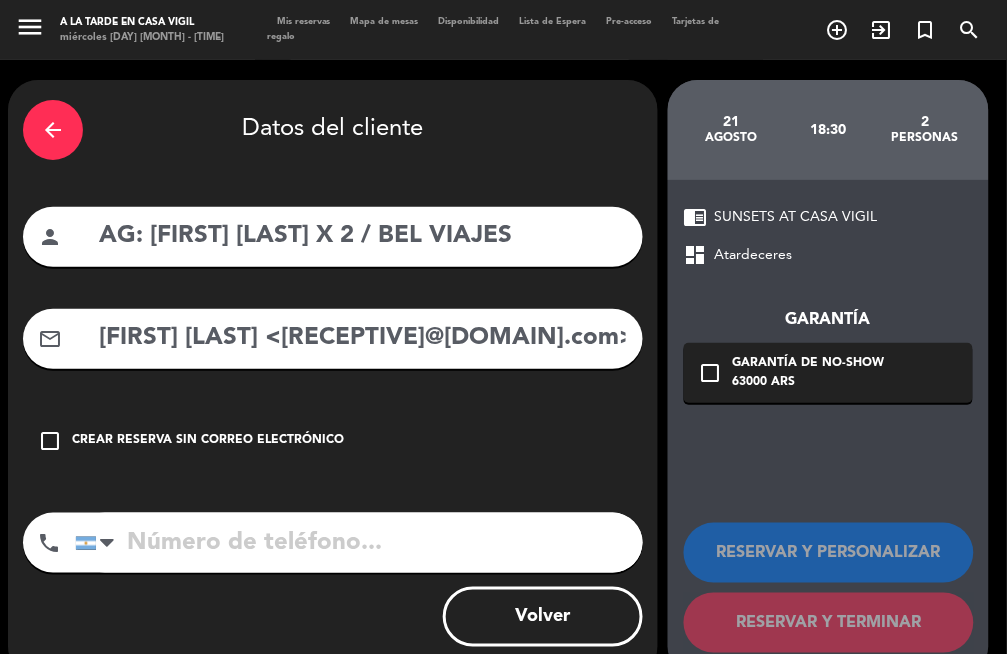 click on "AG: Gabriel Comabella X 2 / BEL VIAJES mail_outline Belu Balunek <receptivo@[EMAIL]> phone United States +1 United Kingdom +44 Peru (Perú) +51 Argentina +54 Brazil (Brasil) +55 Afghanistan (‫افغانستان‬‎) +93 Albania (Shqipëri) +355 Algeria (‫الجزائر‬‎) +213 American Samoa +1684 Andorra +376 Angola +244 Anguilla +1264 Antigua and Barbuda +1268 Argentina +54 Armenia (Հայաստան) +374 Aruba +297 Australia +61 Austria (Österreich) +43 Azerbaijan (Azərbaycan) +994 Bahamas +1242 Bahrain (‫البحرين‬‎) +973 Bangladesh (বাংলাদেশ) +880 Barbados +1246 Belarus (Беларусь) +375 Belgium (België) +32 Belize +501 Benin (Bénin) +229 Bermuda +1441 Bhutan (འབྲུག) +975 Bolivia +591 Bosnia and Herzegovina (Босна и Херцеговина) +387 Botswana +267 Brazil (Brasil) +55 British Indian Ocean Territory +246 +1284 Brunei +673" at bounding box center (333, 378) 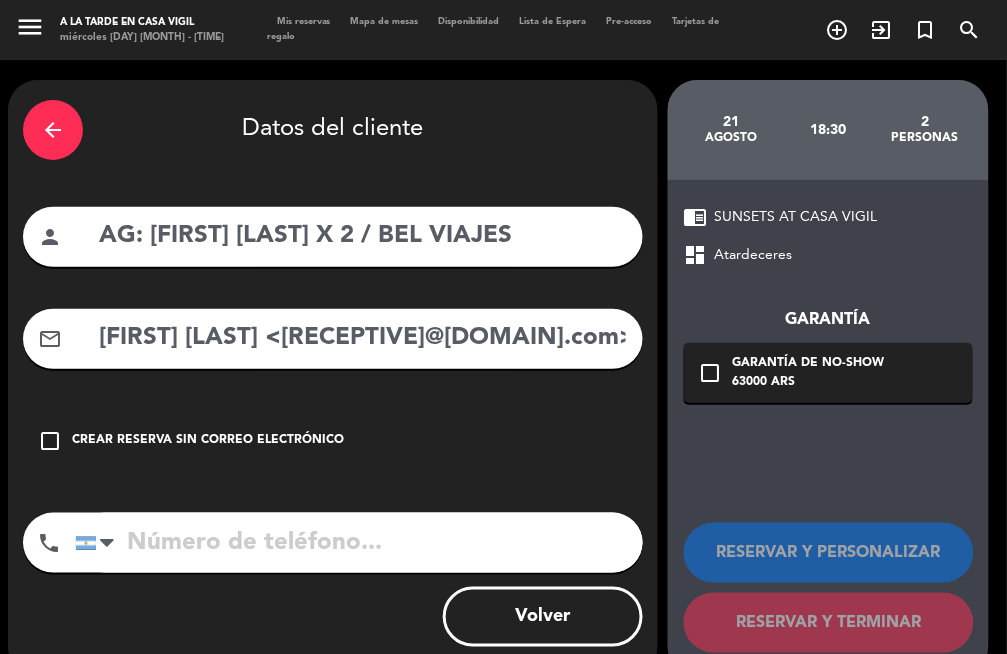 drag, startPoint x: 264, startPoint y: 343, endPoint x: 83, endPoint y: 374, distance: 183.63551 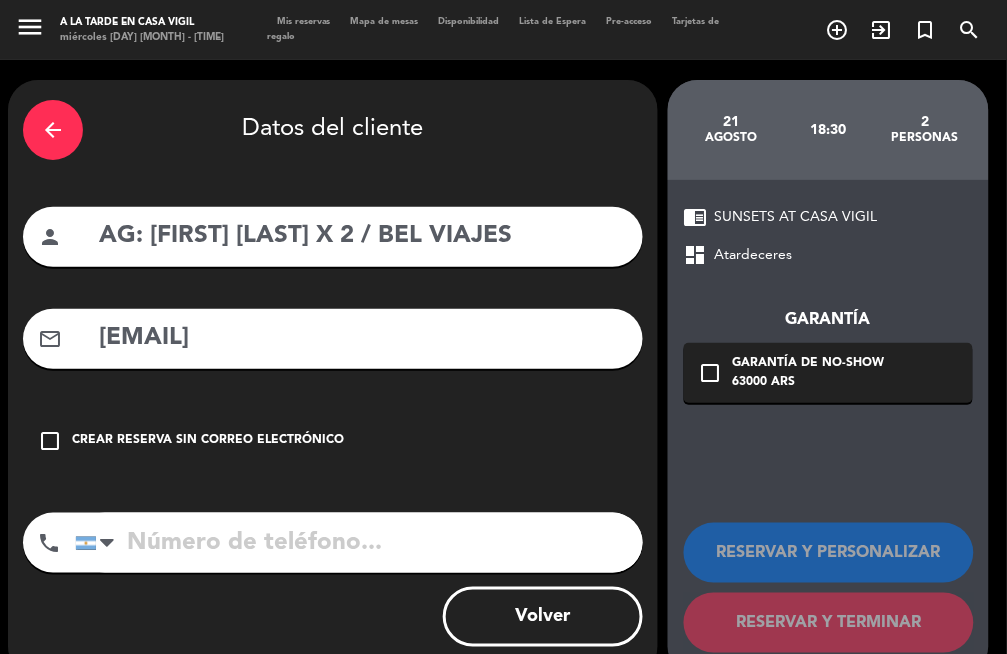 click on "[EMAIL]" at bounding box center [362, 338] 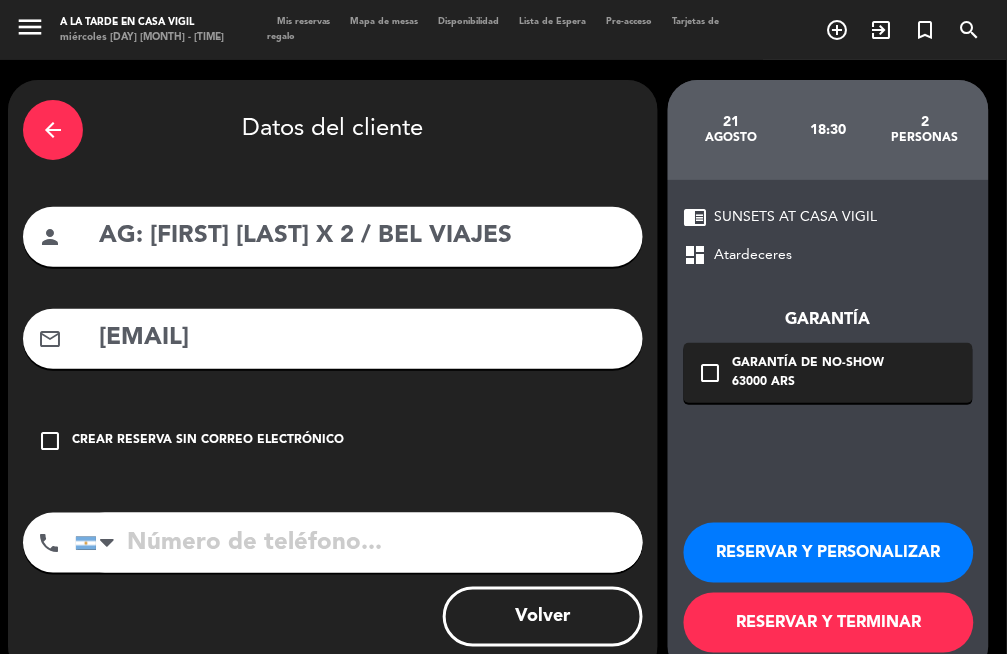 type on "[EMAIL]" 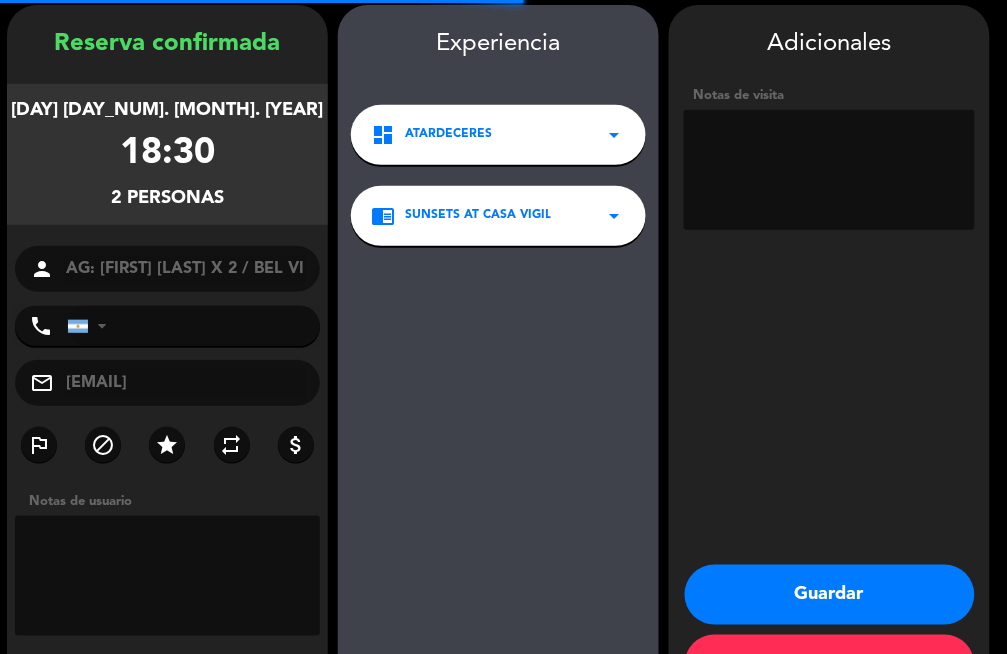 scroll, scrollTop: 80, scrollLeft: 0, axis: vertical 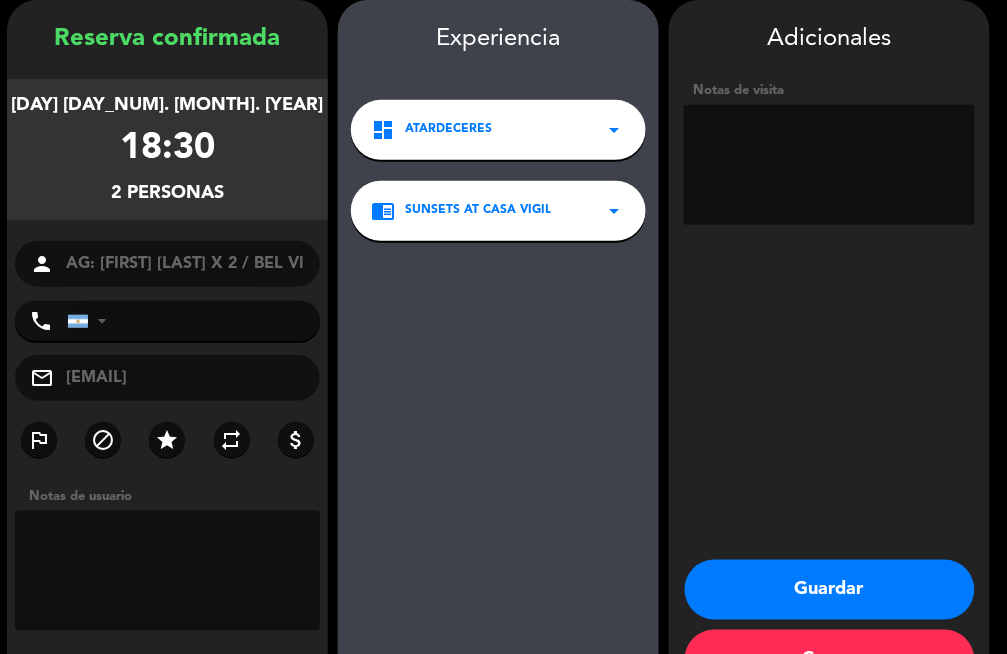 click at bounding box center [829, 165] 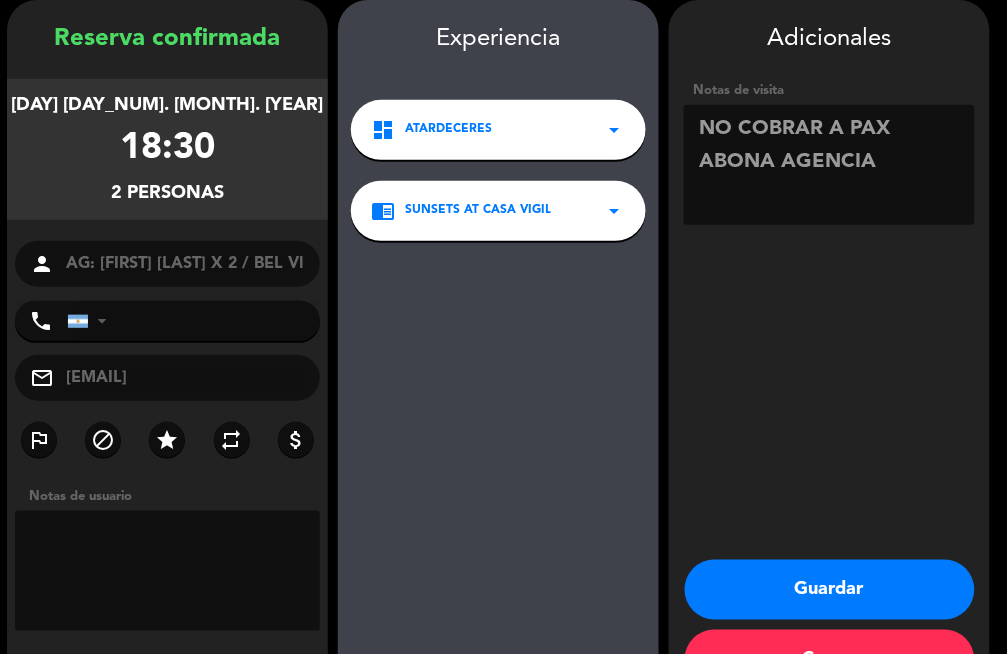 type on "NO COBRAR A PAX ABONA AGENCIA" 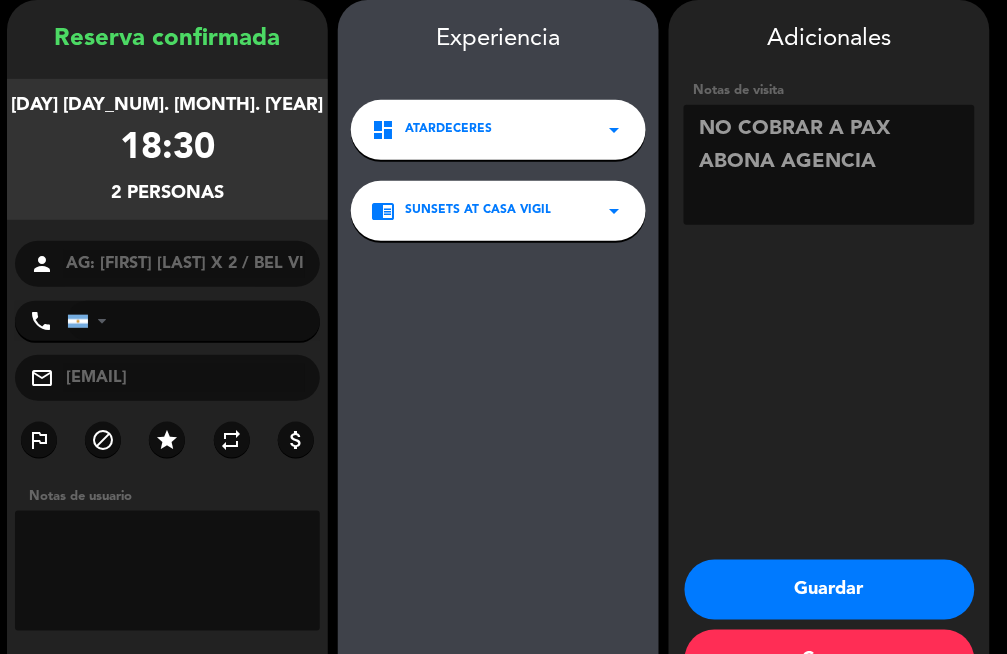 click on "Guardar" at bounding box center [830, 590] 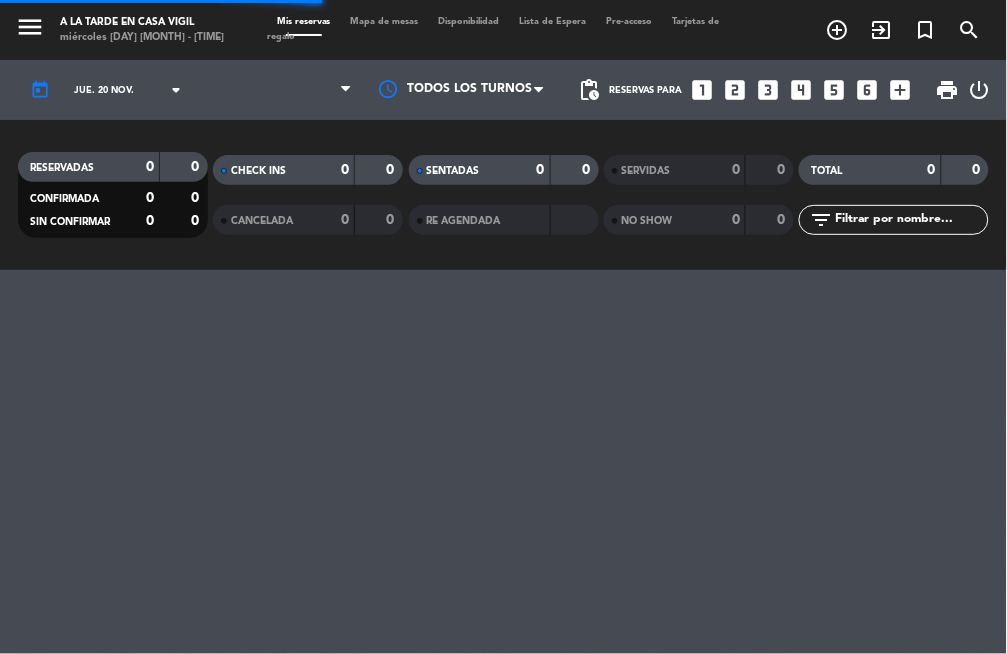 scroll, scrollTop: 0, scrollLeft: 0, axis: both 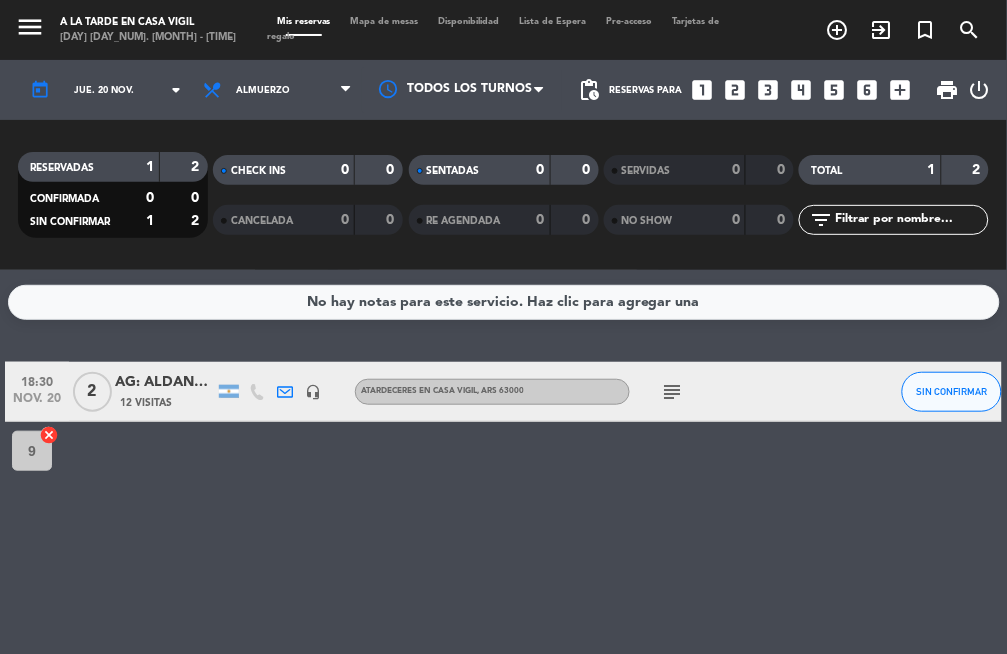 click on "No hay notas para este servicio. Haz clic para agregar una   [TIME]   [MONTH]. [DAY]   [NUMBER]   AG: [FIRST] [LAST] X2/ WINEOBS   12 Visitas   headset_mic   ATARDECERES EN CASA VIGIL  , ARS 63000  subject  SIN CONFIRMAR 9  cancel" 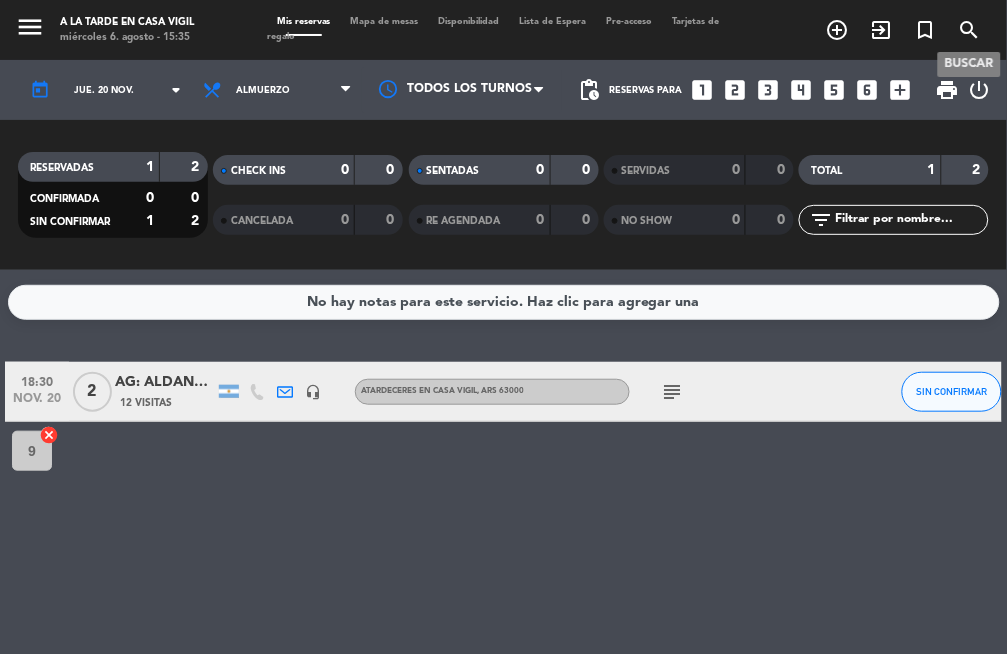 click on "search" at bounding box center (970, 30) 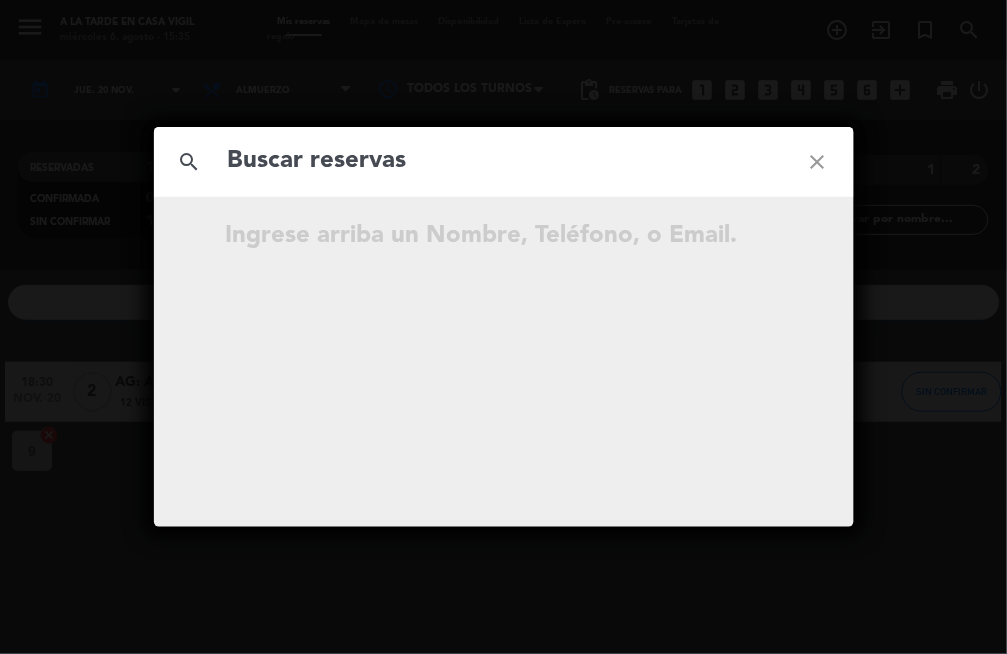 click on "close" 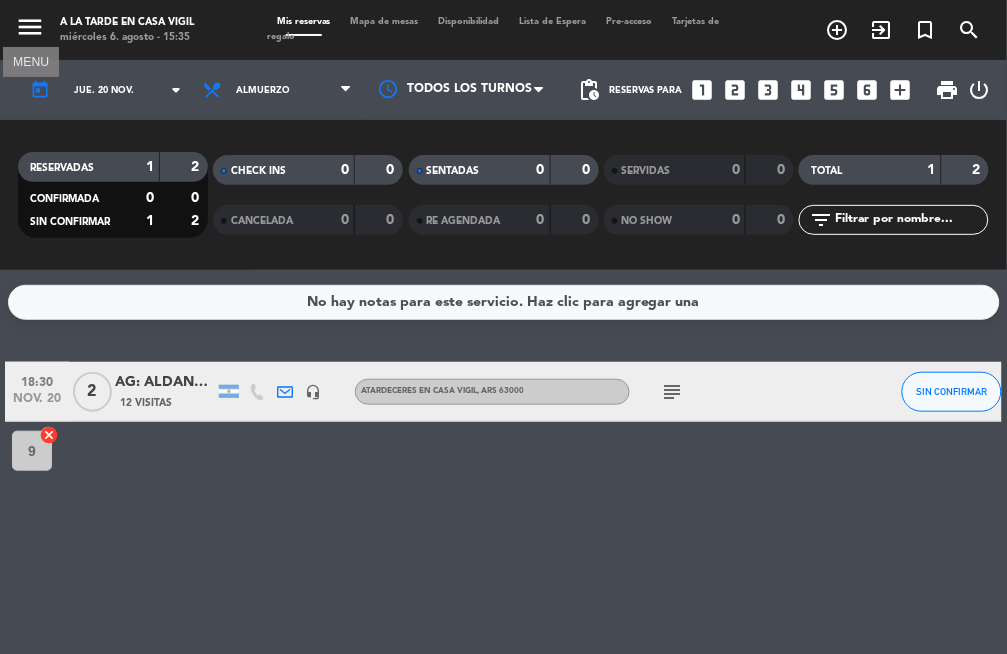 click on "menu" at bounding box center (30, 27) 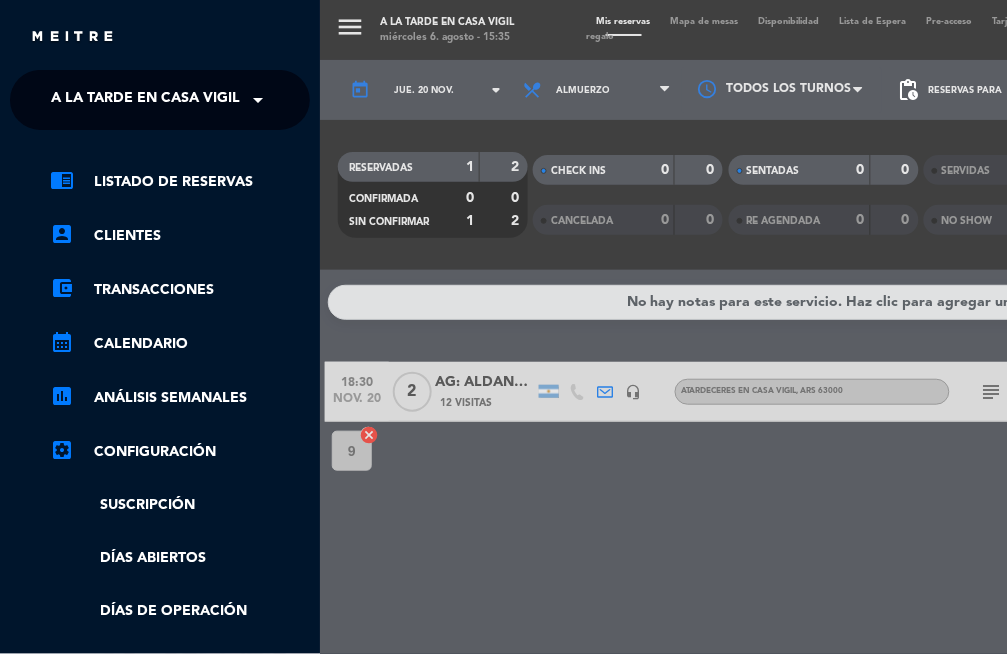click on "A la tarde en Casa Vigil" 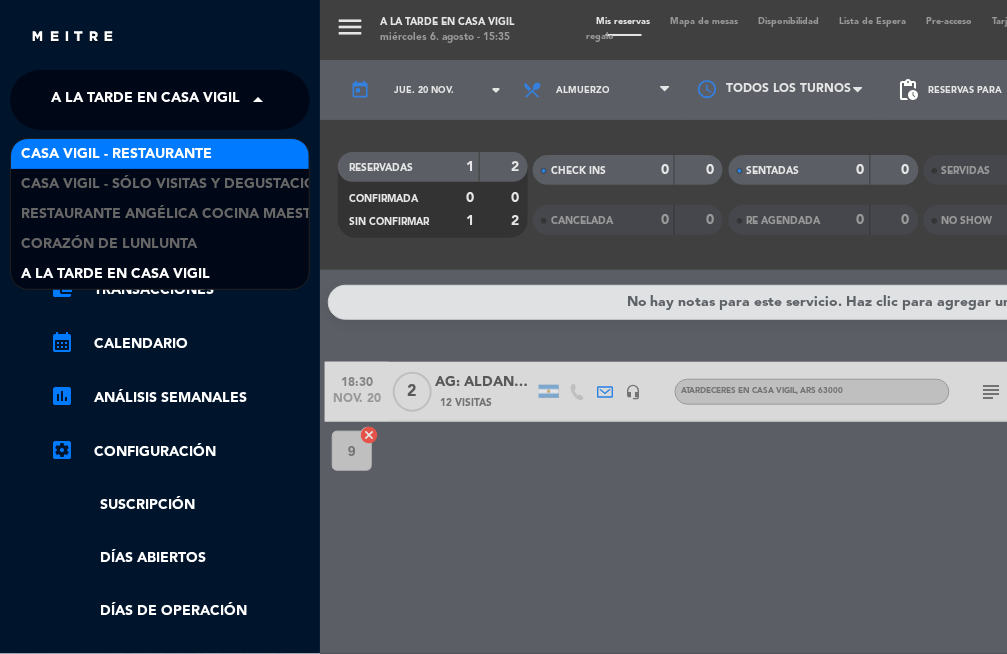 click on "Casa Vigil - Restaurante" at bounding box center [116, 154] 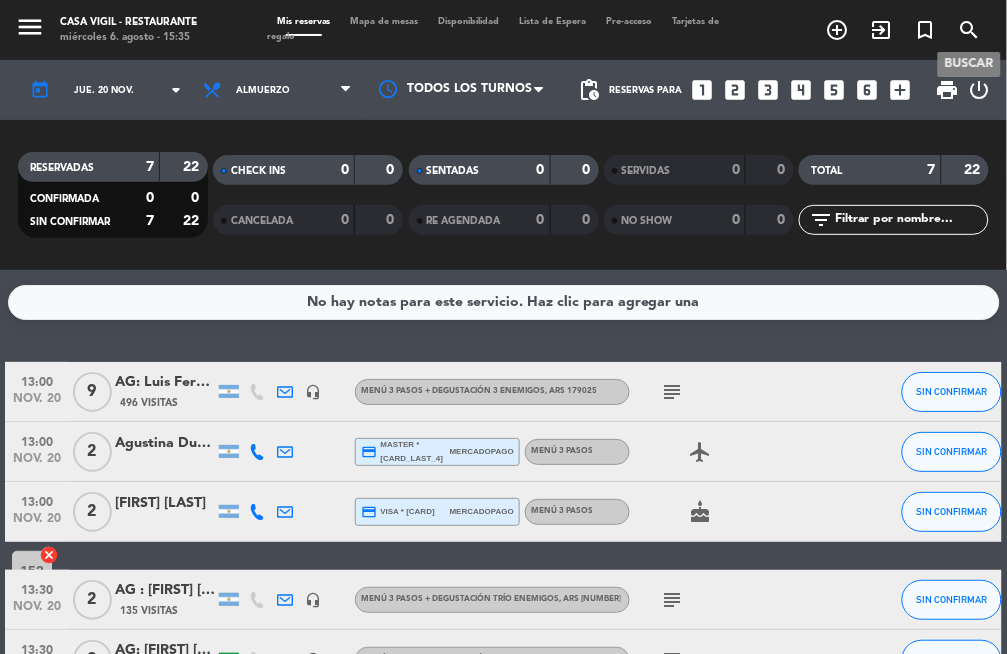 click on "search" at bounding box center (970, 30) 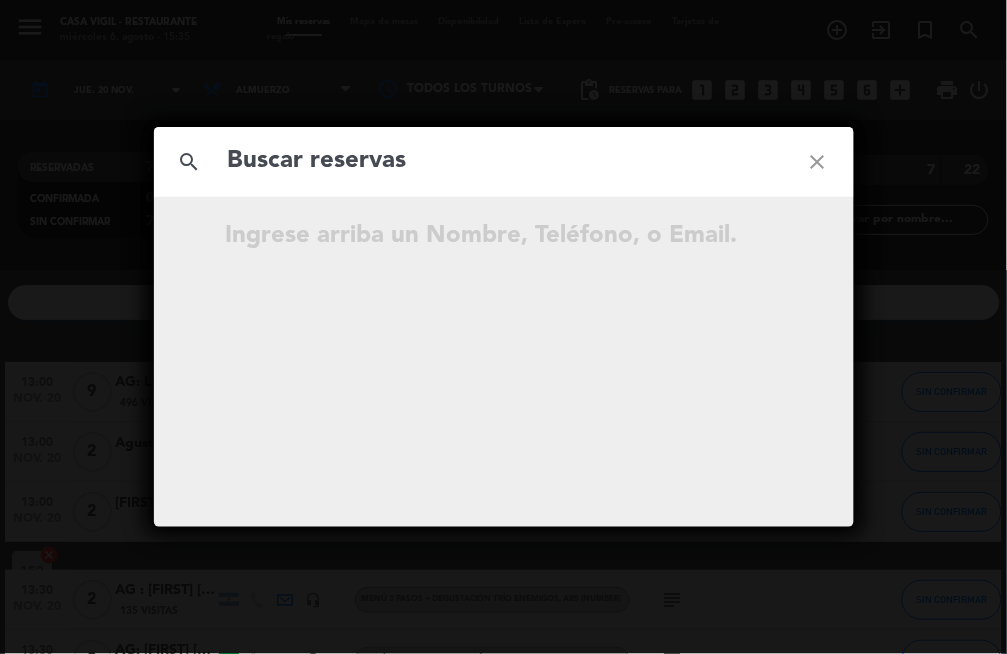 click 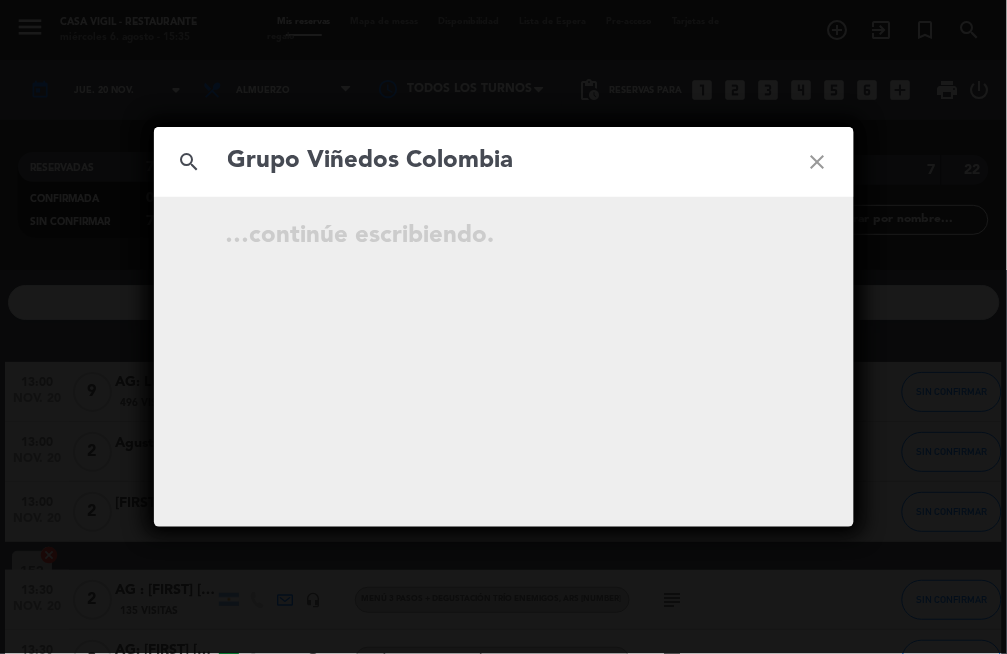 type on "Grupo Viñedos Colombia" 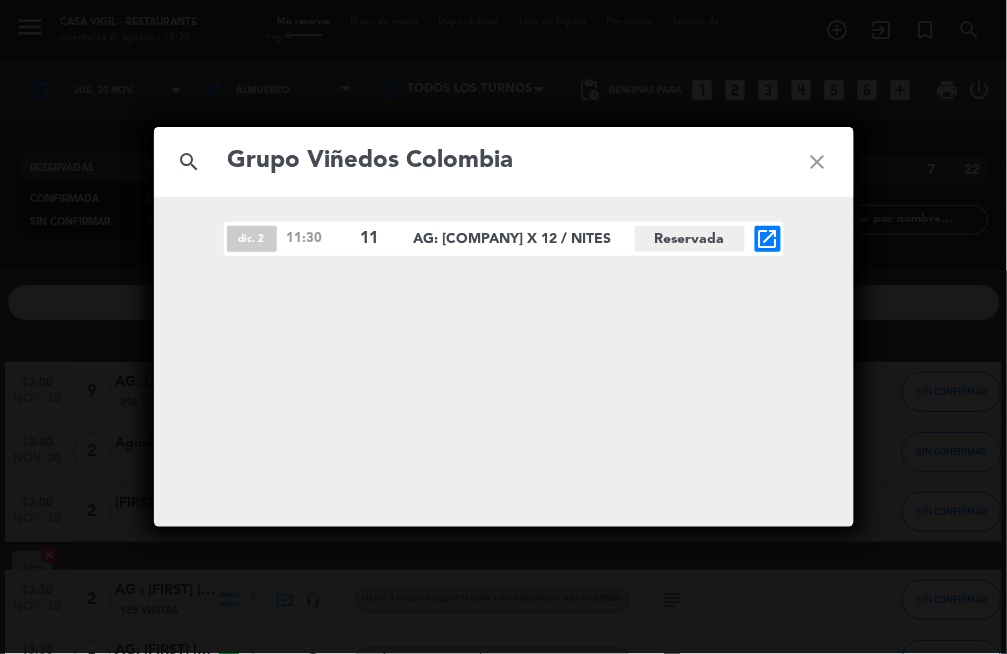 click on "close" 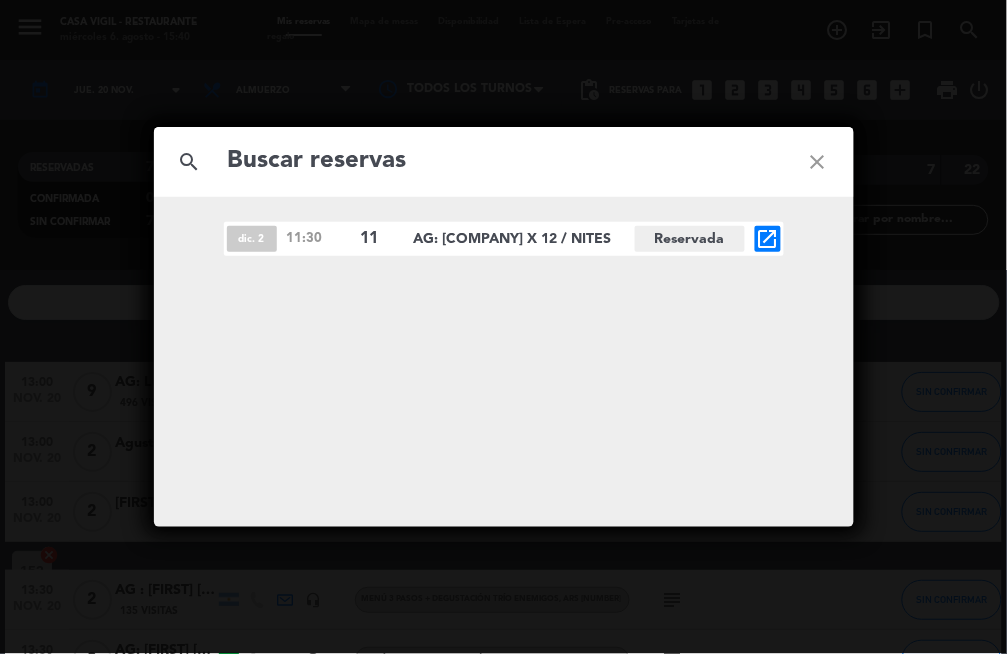 click on "close" 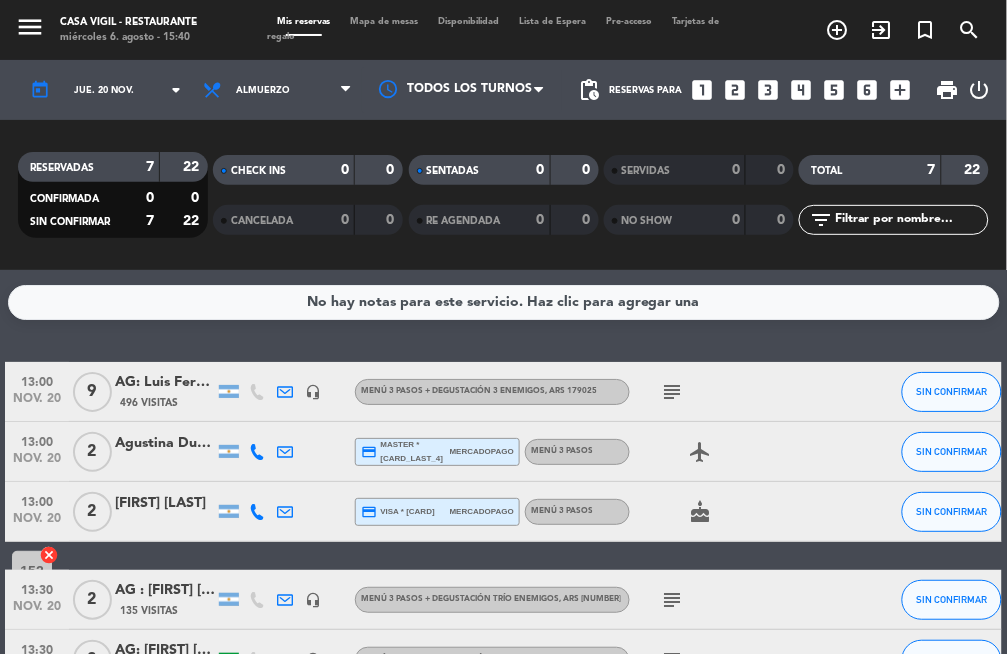 click on "No hay notas para este servicio. Haz clic para agregar una   [TIME]   [MONTH] [DAY]   9   AG:  [FIRST] [LAST] [LAST] x8 / SUNTRIP                 496 Visitas   headset_mic   Menú 3 Pasos + Degustación 3 enemigos , ARS [PRICE]  subject  SIN CONFIRMAR 105  cancel   [TIME]   [MONTH] [DAY]   2   [FIRST] [LAST]  credit_card  master * [LAST 4 DIGITS]   mercadopago   Menú 3 Pasos  airplanemode_active  SIN CONFIRMAR 153  cancel   [TIME]   [MONTH] [DAY]   2   [FIRST] [LAST]  credit_card  visa * [LAST 4 DIGITS]   mercadopago   Menú 3 Pasos  cake  SIN CONFIRMAR 152  cancel   [TIME]   [MONTH] [DAY]   2   AG:  [FIRST] [LAST] x 2 / ARGENTINA WINE TOUR   135 Visitas   headset_mic   Menú 3 pasos + Degustación trío enemigos  , ARS [PRICE]  subject  SIN CONFIRMAR 102  cancel   [TIME]   [MONTH] [DAY]   2   AG: [FIRST] [LAST] [LAST]  X2/ ALMA TRIP   12 Visitas   headset_mic   Menú 3 Pasos + Degustación 3 enemigos , ARS [PRICE]  subject  SIN CONFIRMAR E8  cancel   [TIME]   [MONTH] [DAY]   2   AG: [FIRST] [LAST] X2/ SINEUS    1026 Visitas   headset_mic  , ARS [PRICE]" 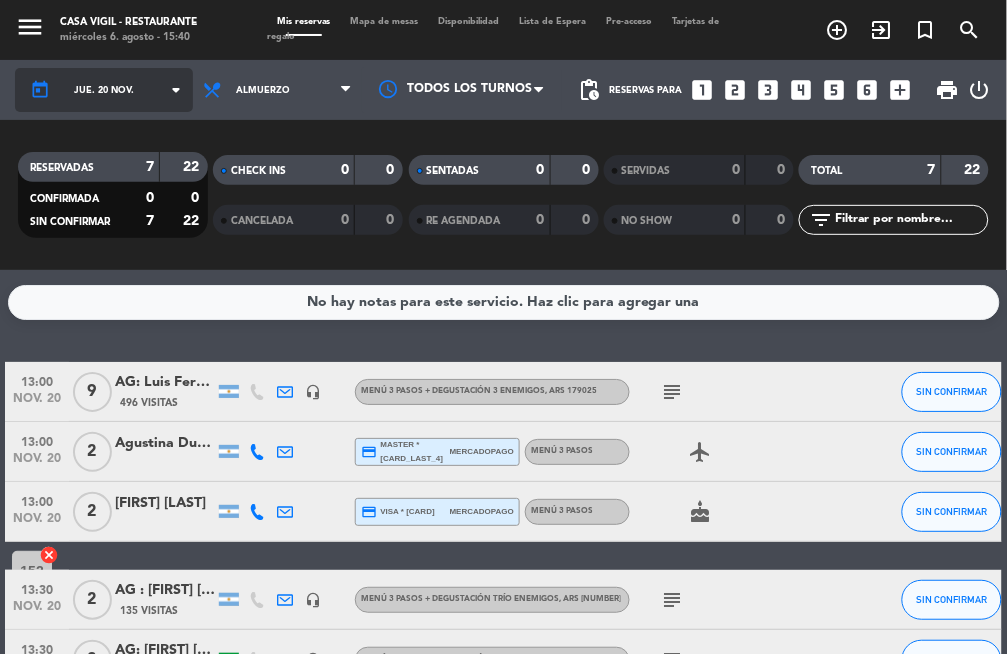 click on "jue. 20 nov." 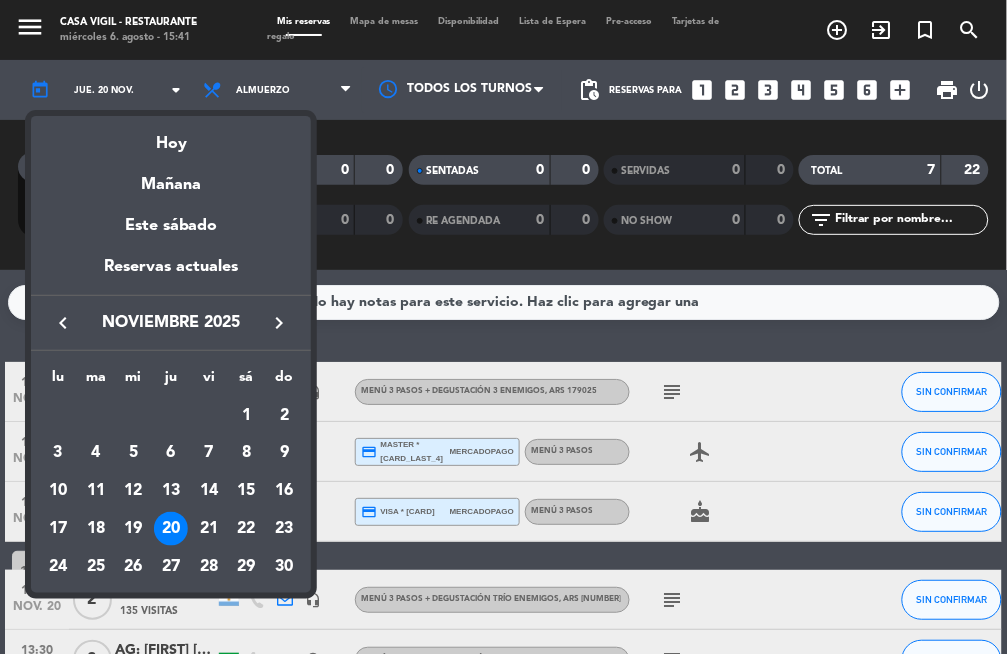 drag, startPoint x: 130, startPoint y: 520, endPoint x: 177, endPoint y: 510, distance: 48.052055 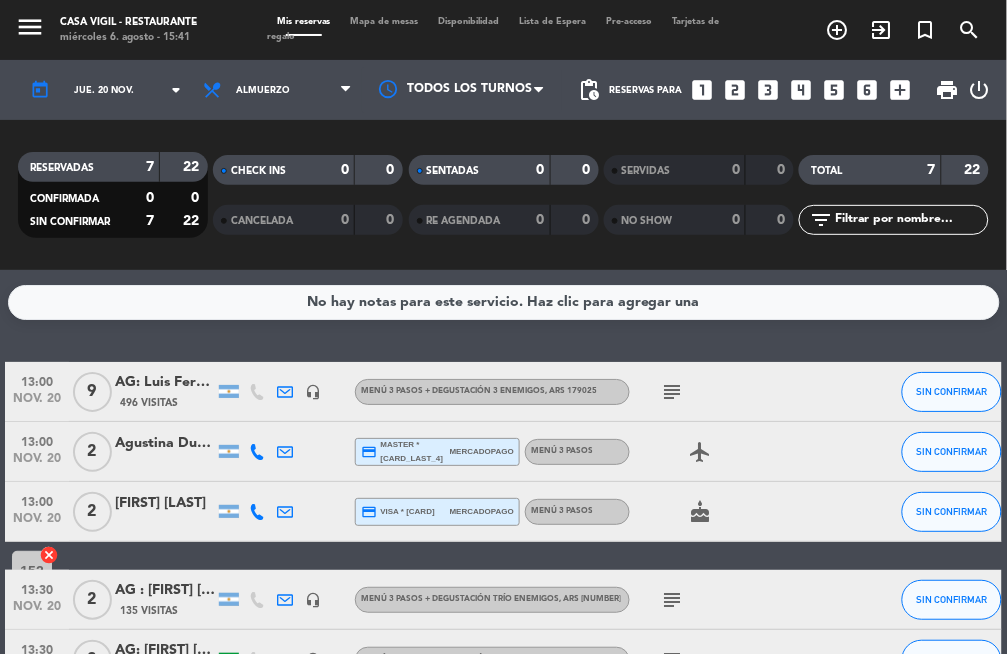 type on "mié. [DAY] [MONTH]." 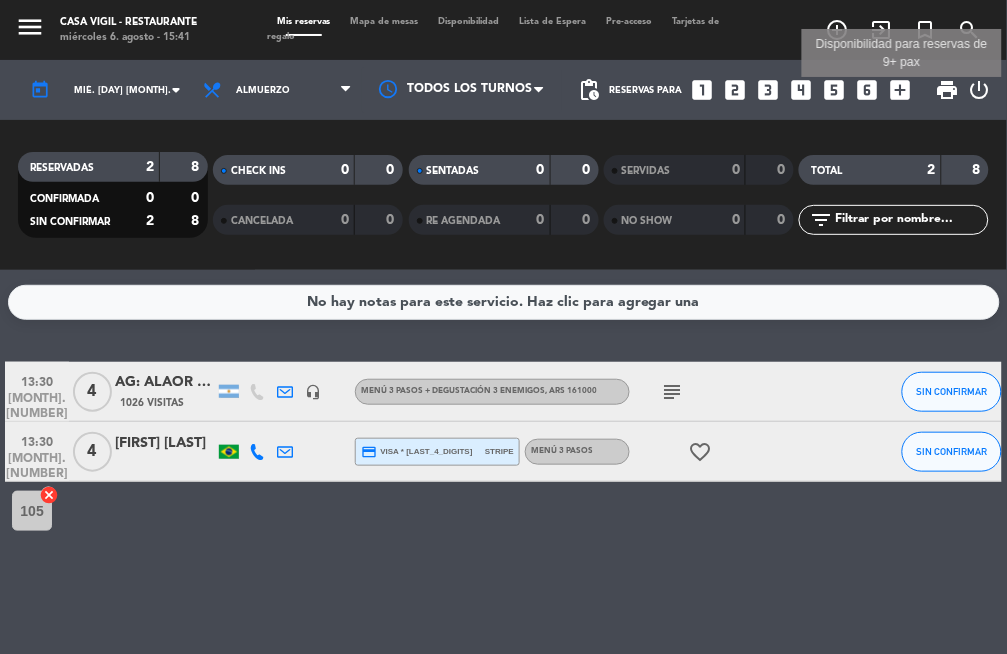 click on "add_box" at bounding box center [901, 90] 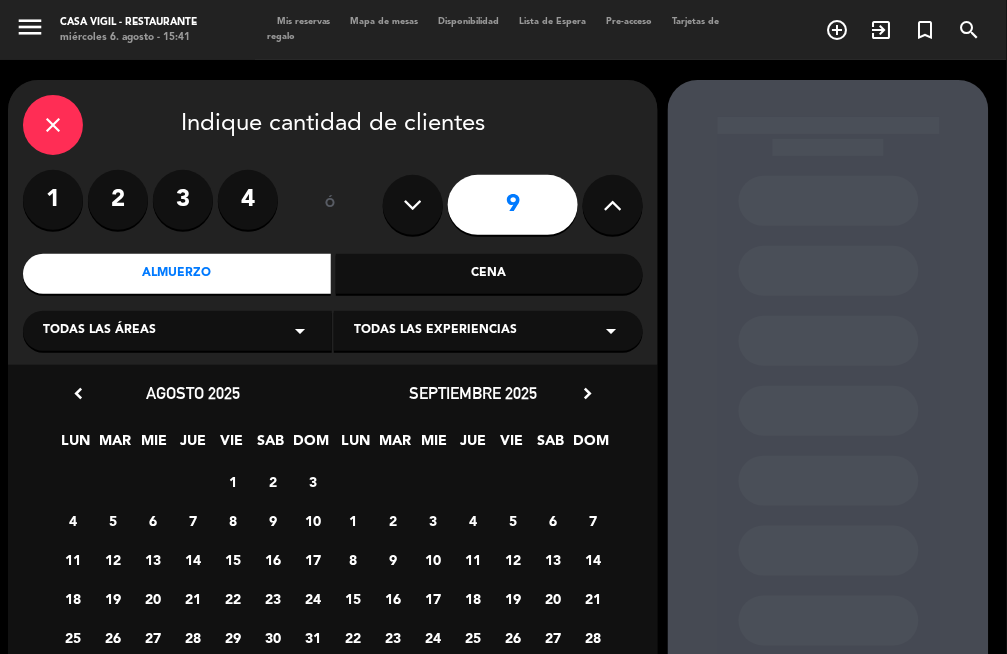 click on "close" at bounding box center [53, 125] 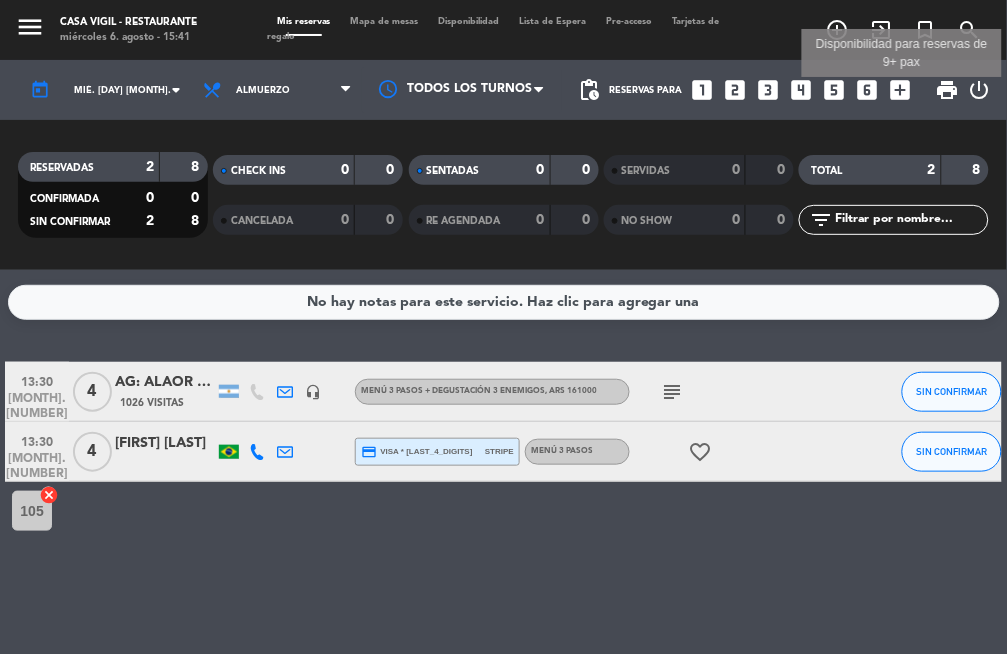 click on "add_box" at bounding box center (901, 90) 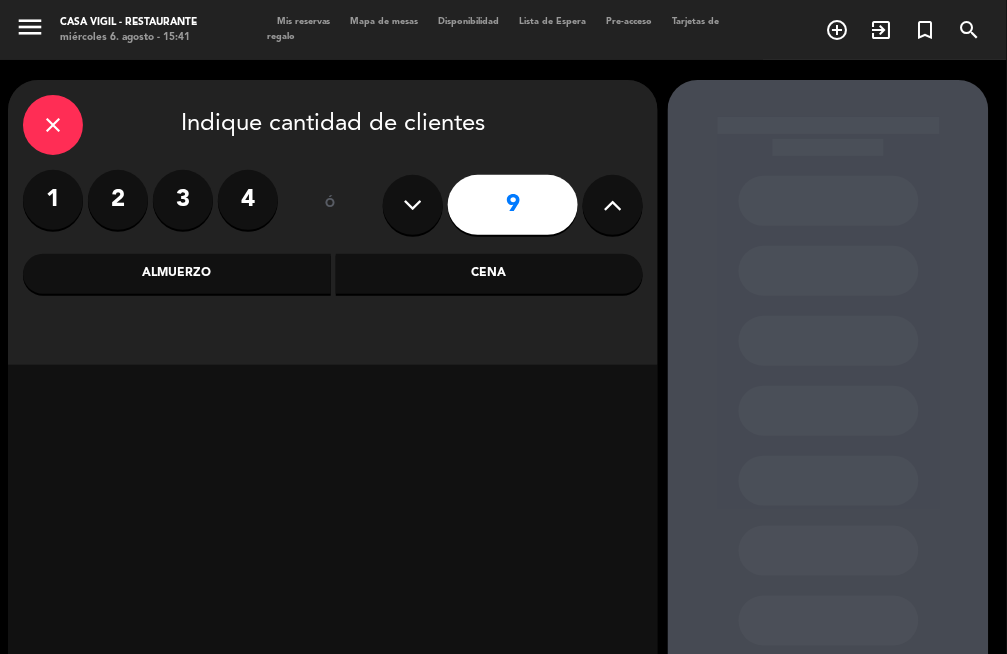 drag, startPoint x: 215, startPoint y: 271, endPoint x: 231, endPoint y: 288, distance: 23.345236 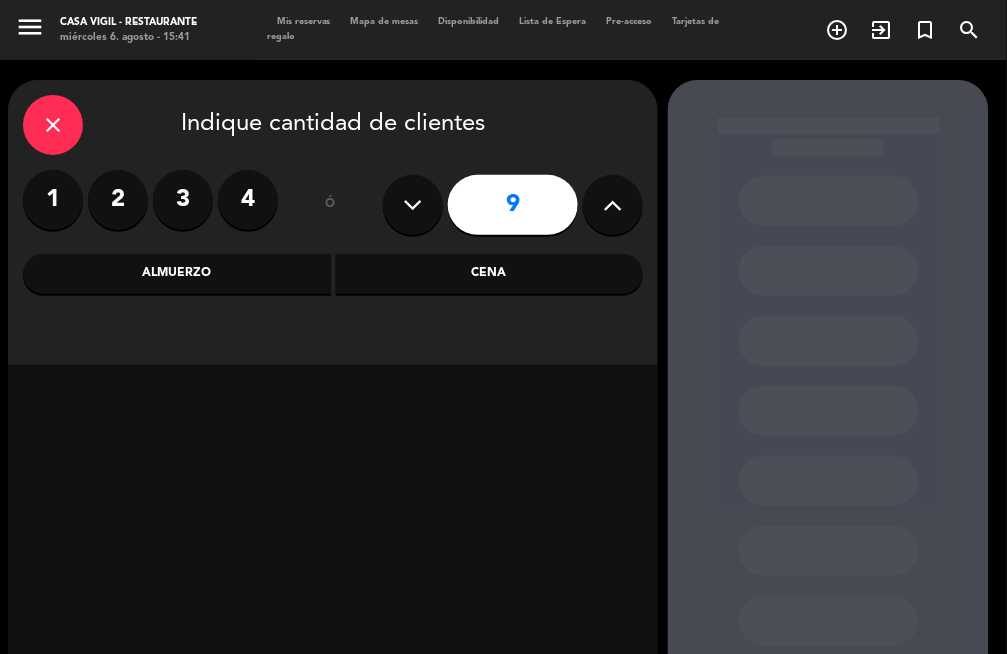 click on "Almuerzo" at bounding box center [177, 274] 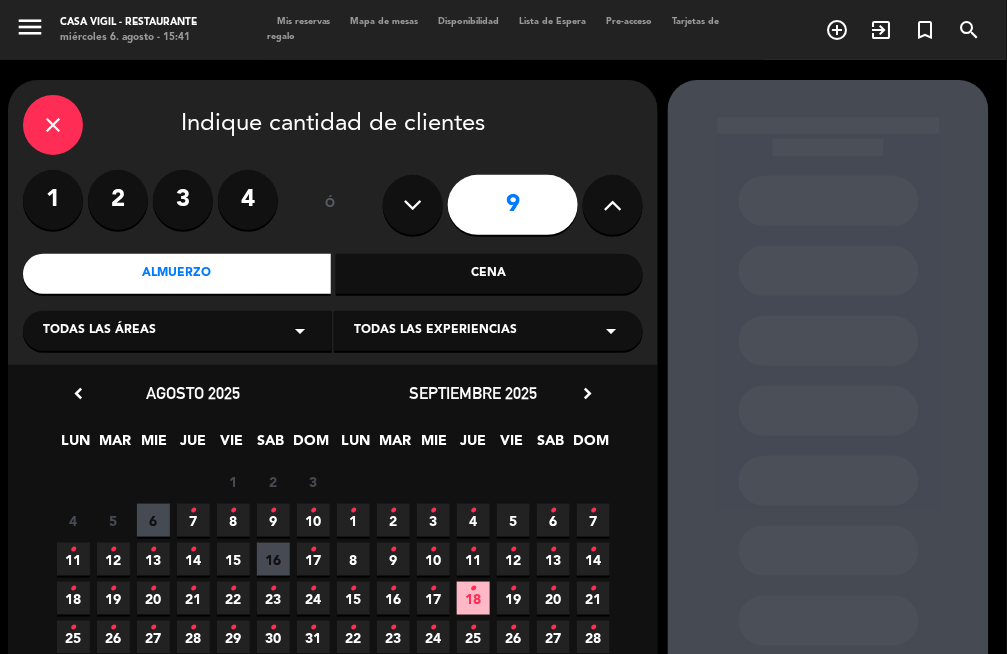 click on "Cena" at bounding box center (490, 274) 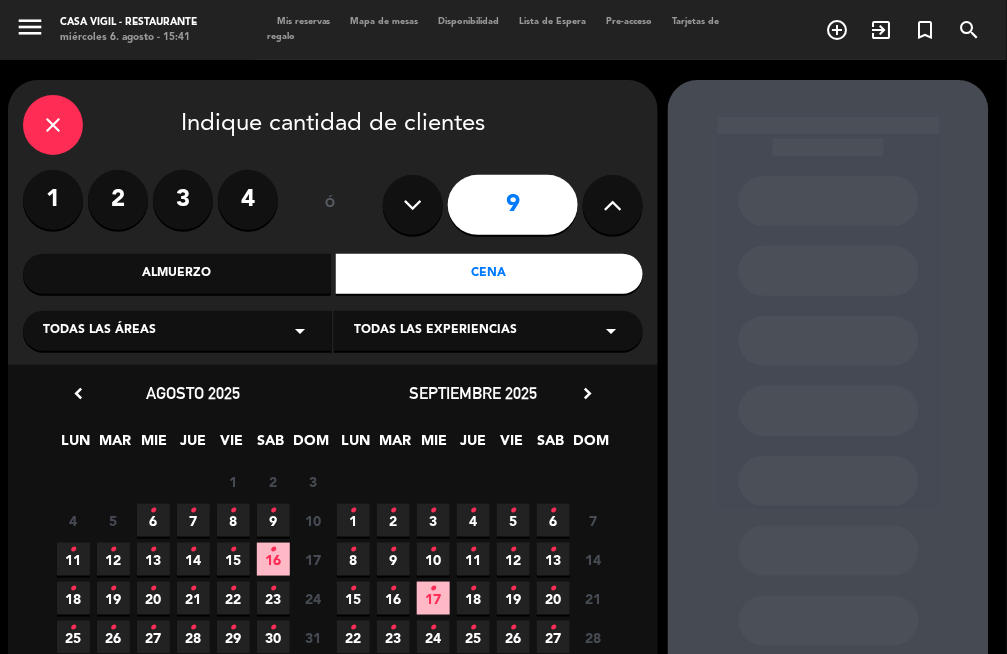 click on "Todas las experiencias" at bounding box center [435, 331] 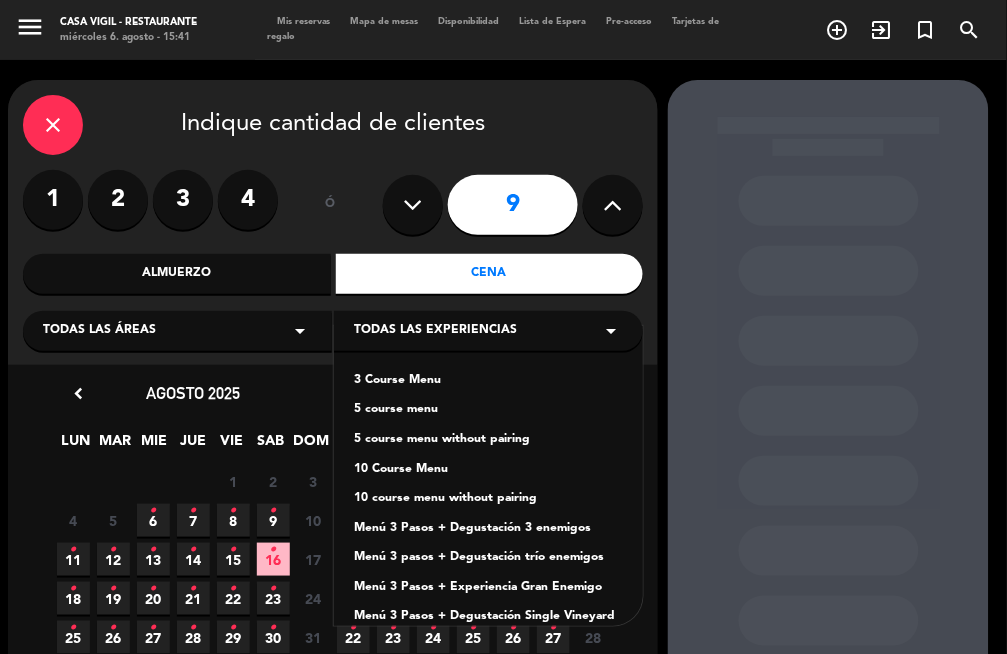 click on "10 Course Menu" at bounding box center [488, 470] 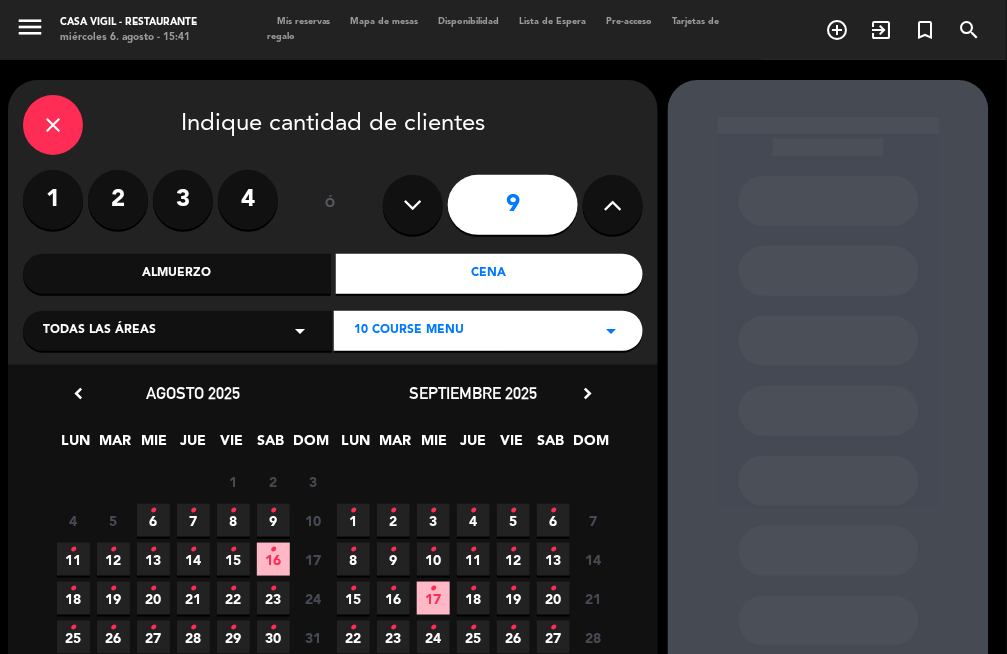 click on "chevron_right" at bounding box center (587, 393) 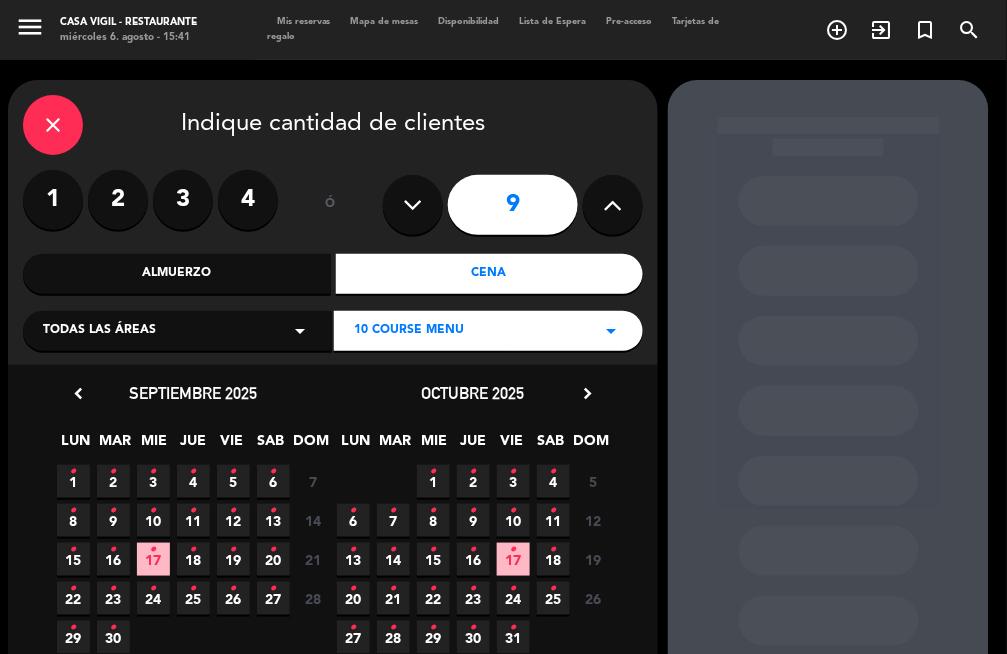 click on "[MONTH] [YEAR]" at bounding box center (473, 393) 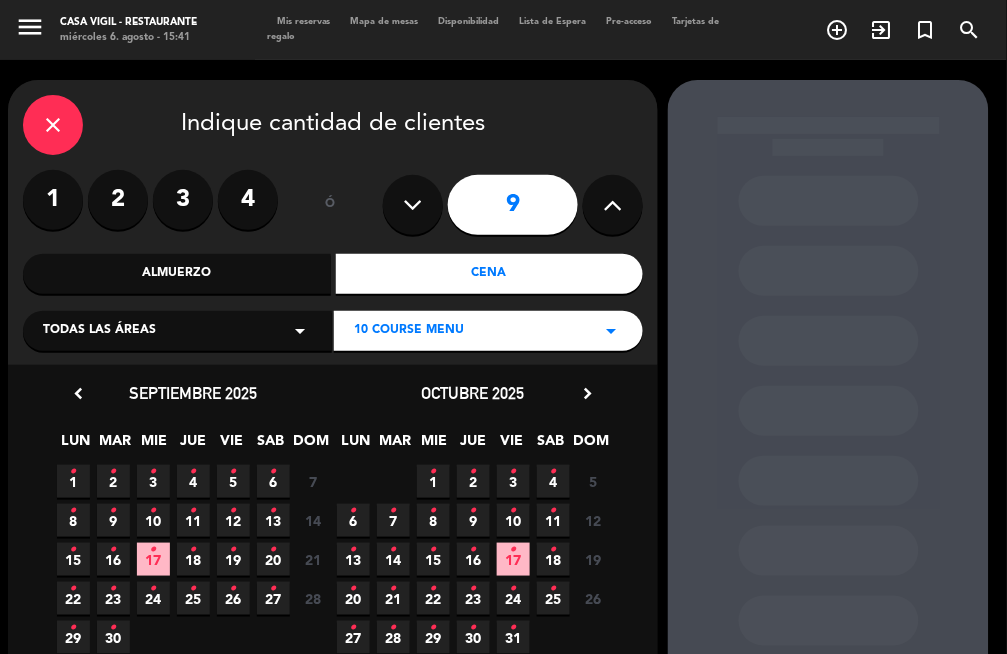 click on "chevron_right" at bounding box center (587, 393) 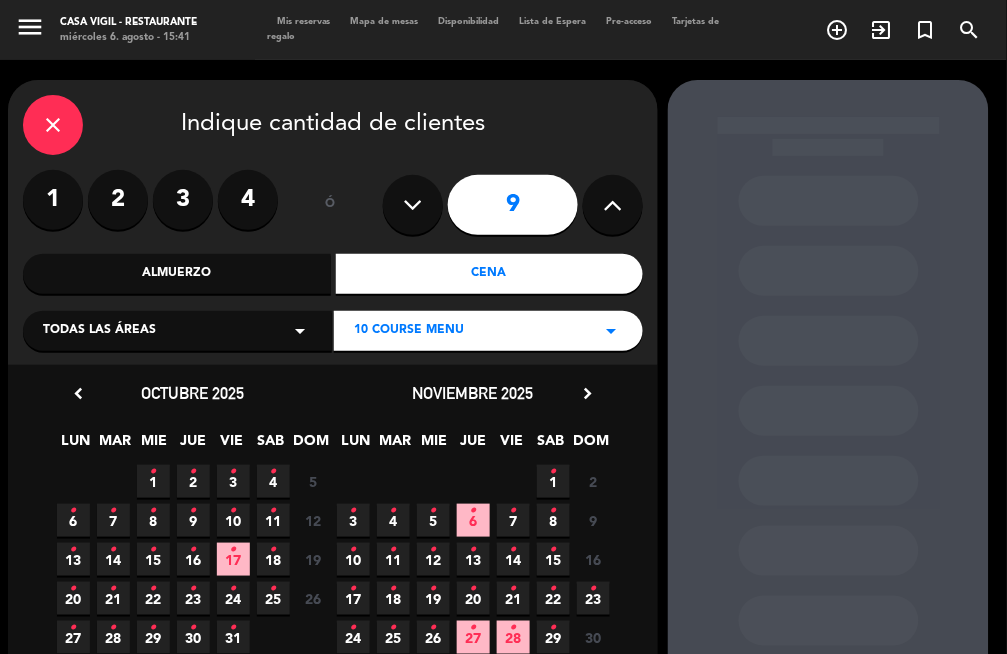 click on "•" at bounding box center (433, 589) 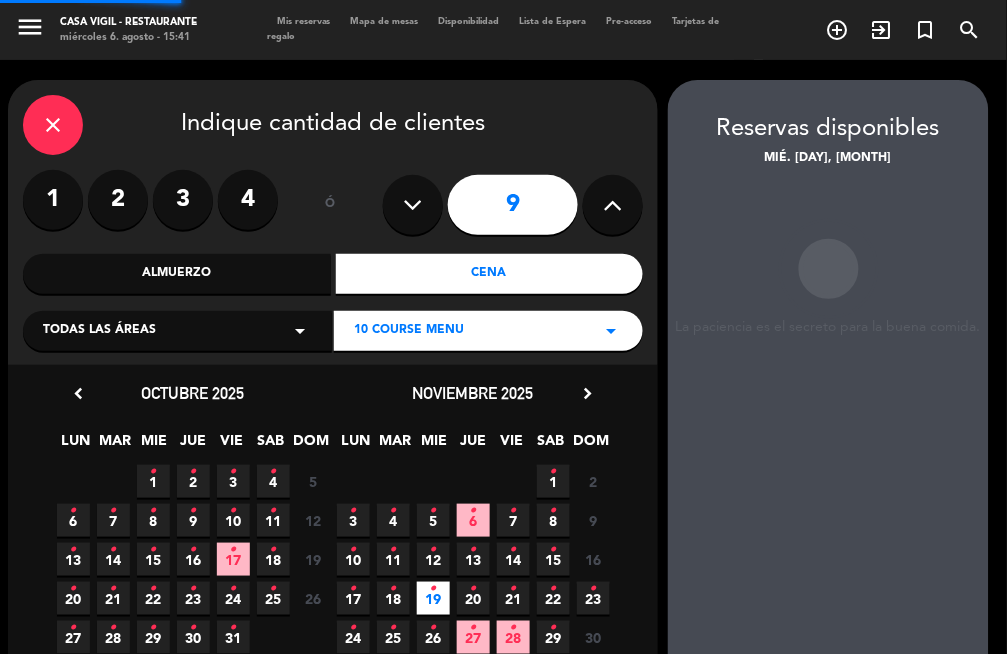 scroll, scrollTop: 80, scrollLeft: 0, axis: vertical 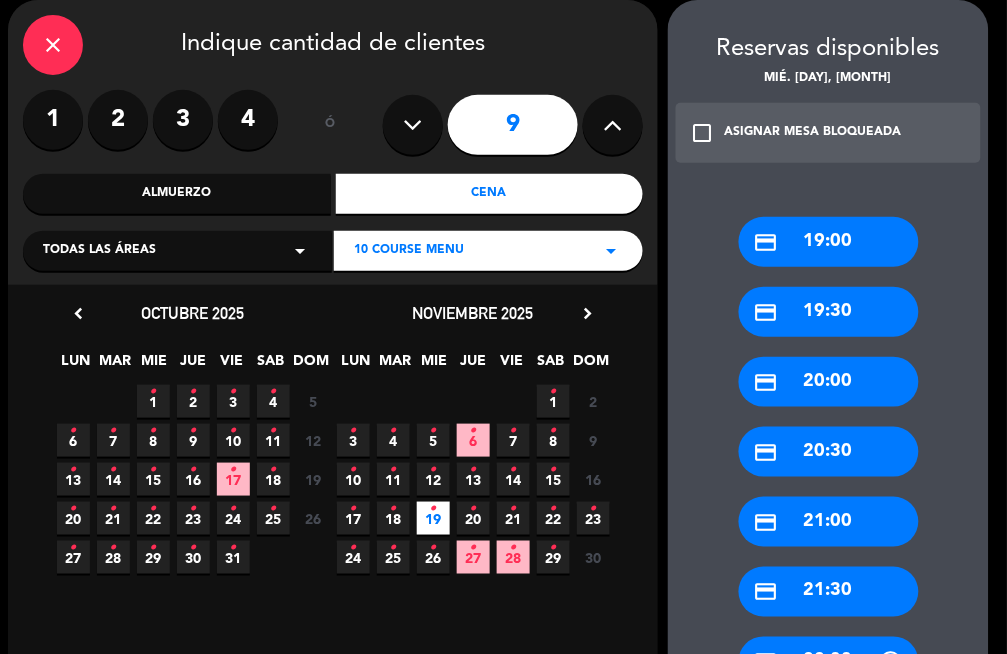 drag, startPoint x: 846, startPoint y: 300, endPoint x: 698, endPoint y: 254, distance: 154.98387 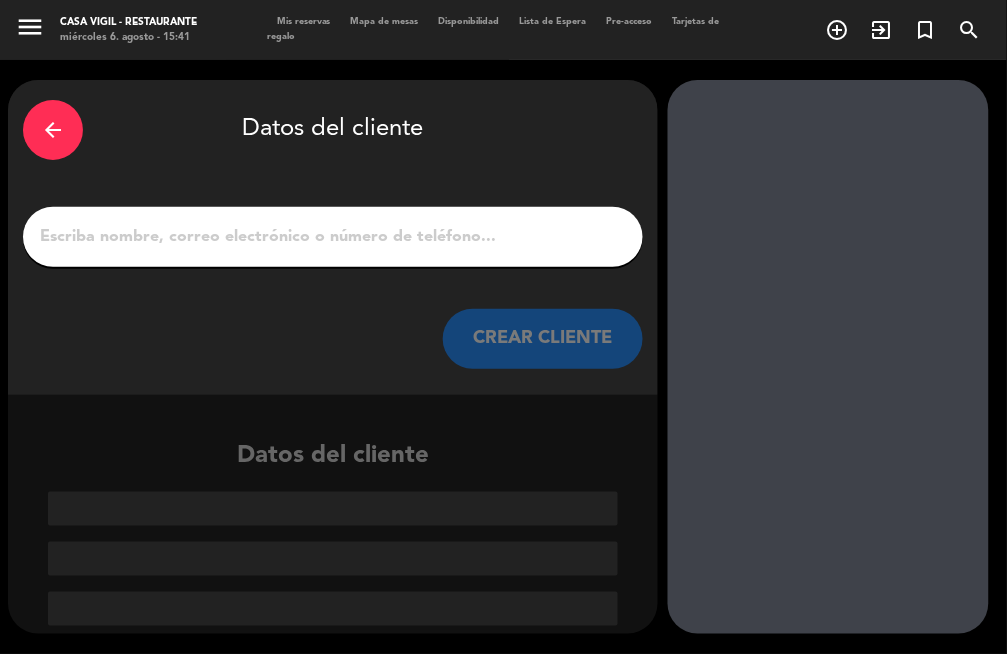 scroll, scrollTop: 0, scrollLeft: 0, axis: both 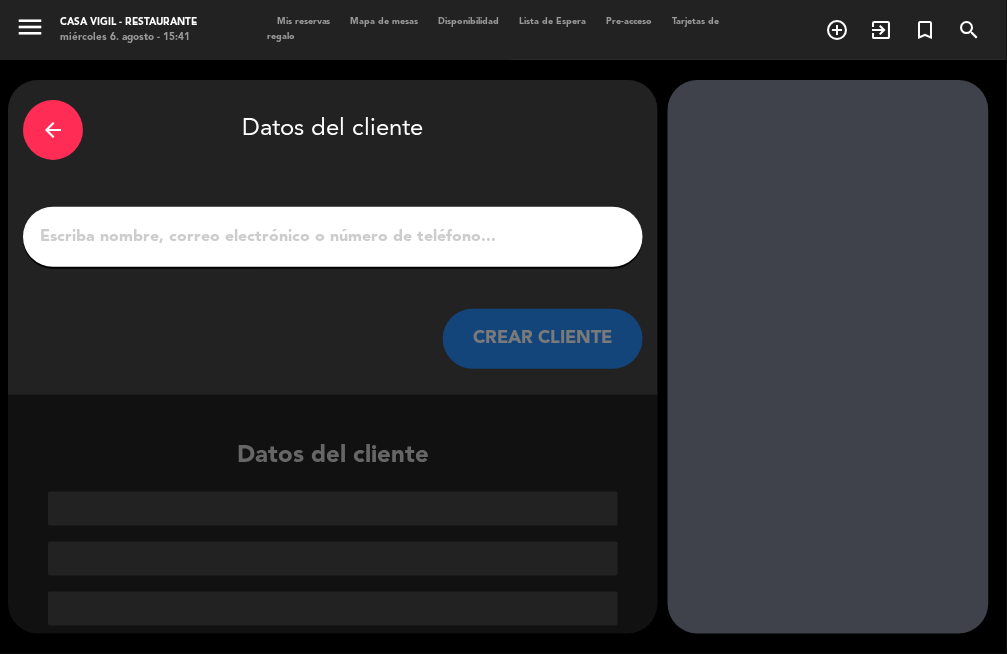 type on "g" 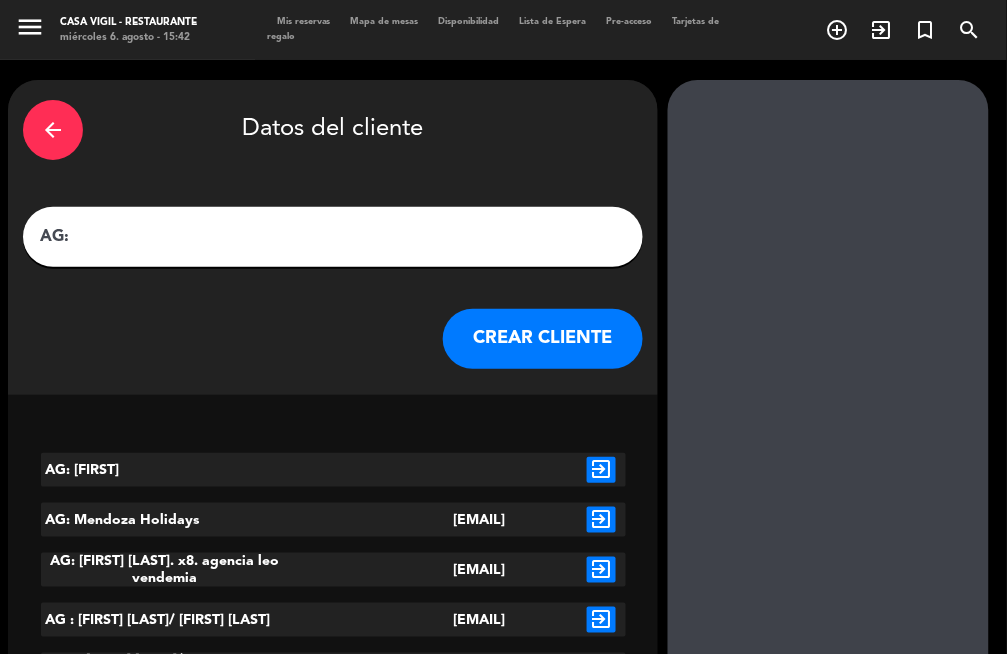 click on "AG:" at bounding box center (333, 237) 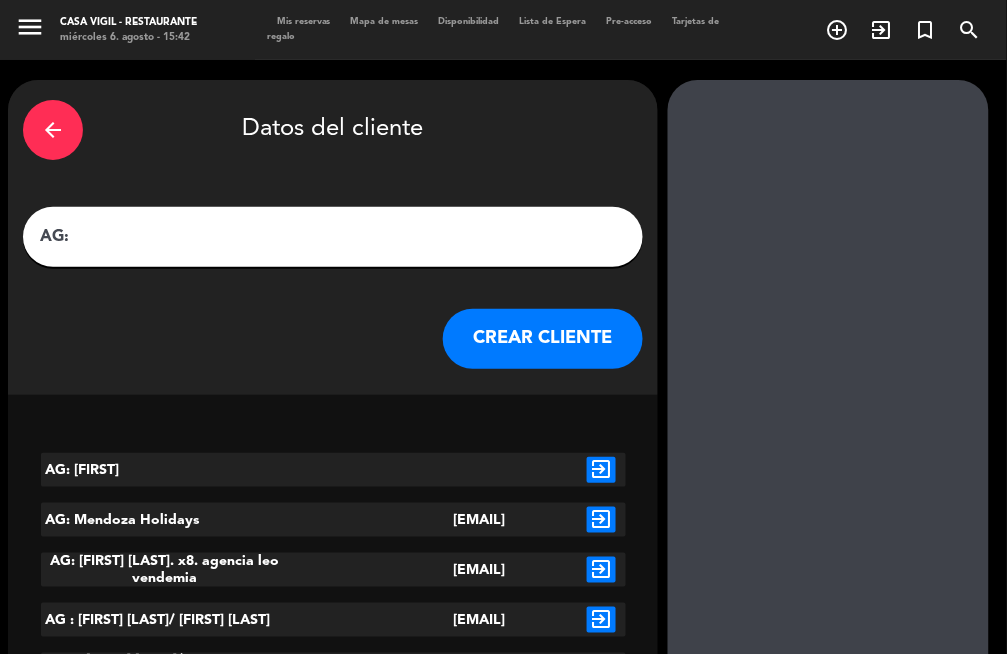 paste on "Bruna Nakano" 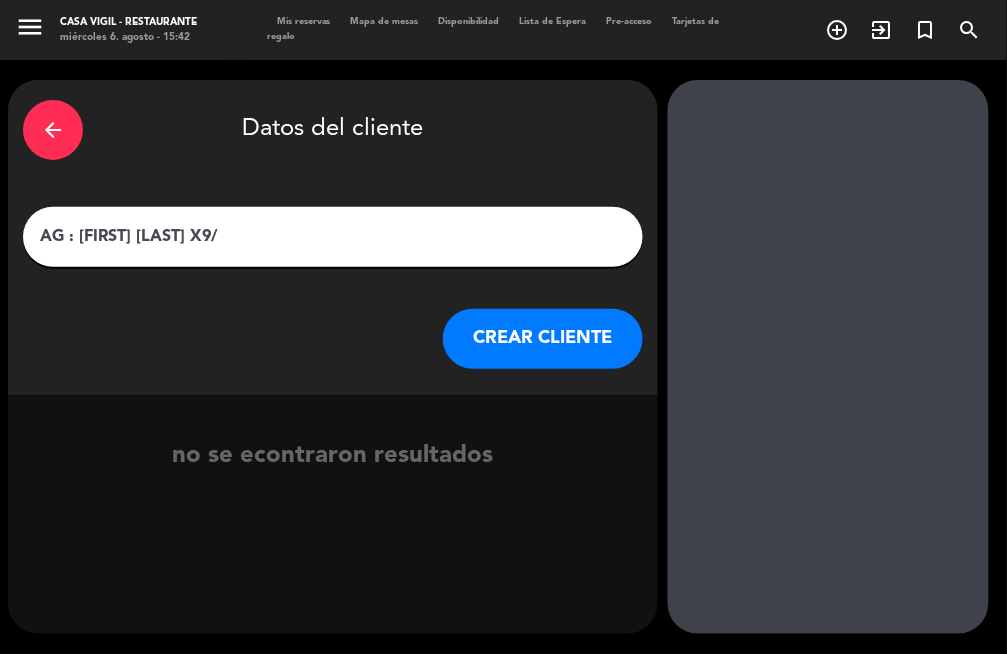 click on "AG : [FIRST] [LAST] X9/" at bounding box center (333, 237) 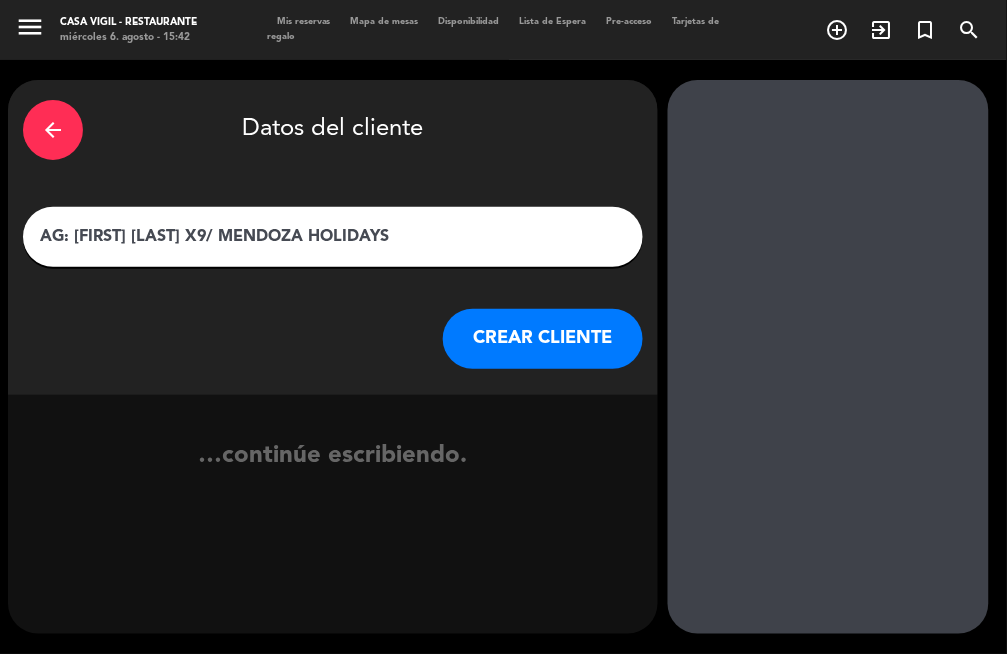 type on "AG: [FIRST] [LAST] X9/ MENDOZA HOLIDAYS" 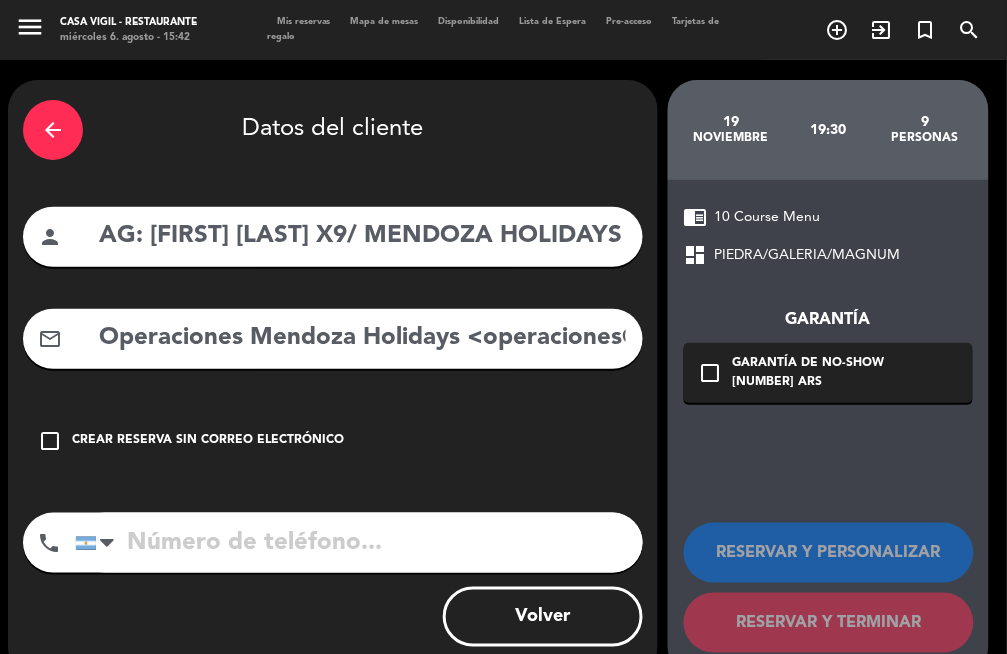 click on "Operaciones Mendoza Holidays <operaciones@[EXAMPLE.COM]>" at bounding box center [362, 338] 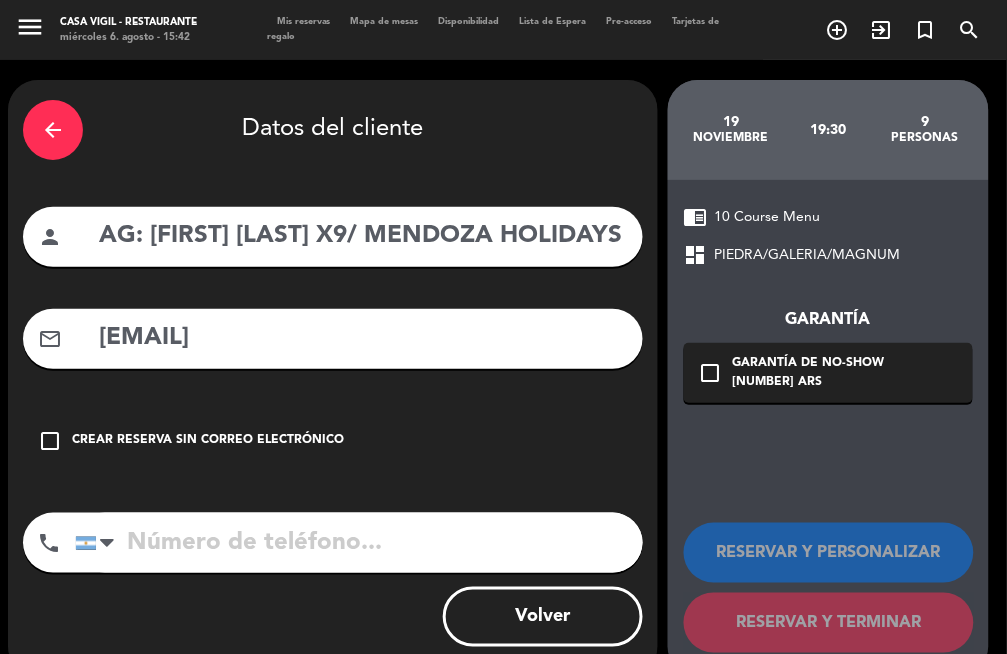 drag, startPoint x: 552, startPoint y: 343, endPoint x: 591, endPoint y: 391, distance: 61.846584 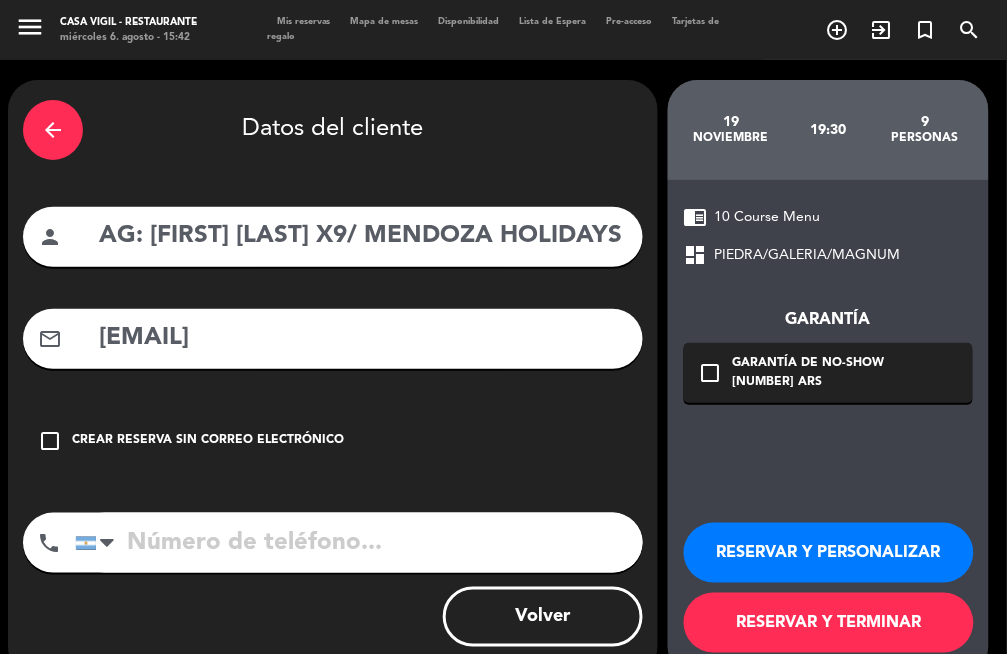 type on "[EMAIL]" 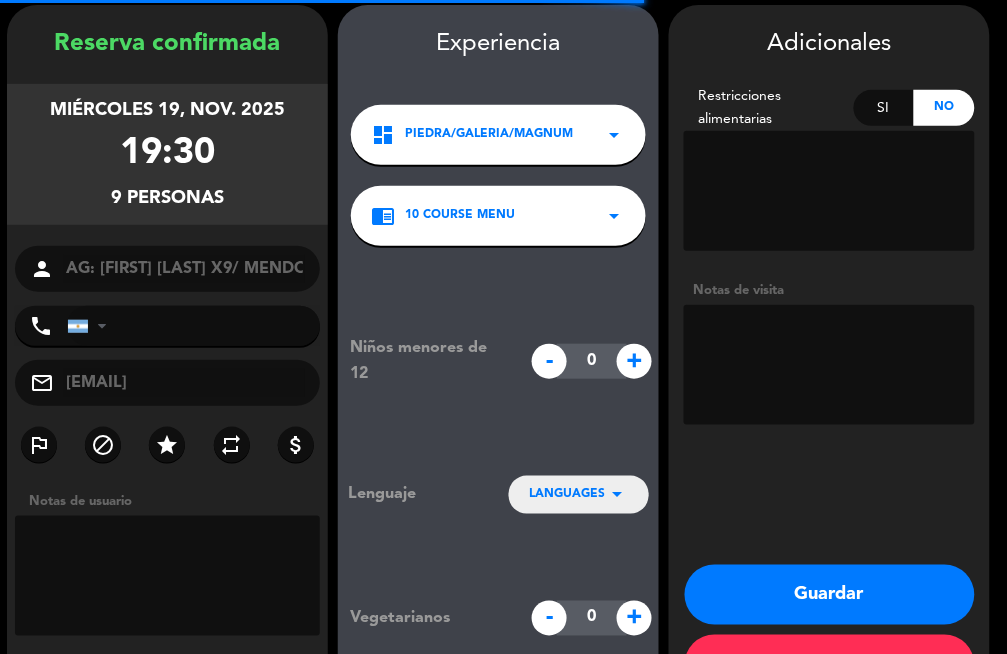 scroll, scrollTop: 80, scrollLeft: 0, axis: vertical 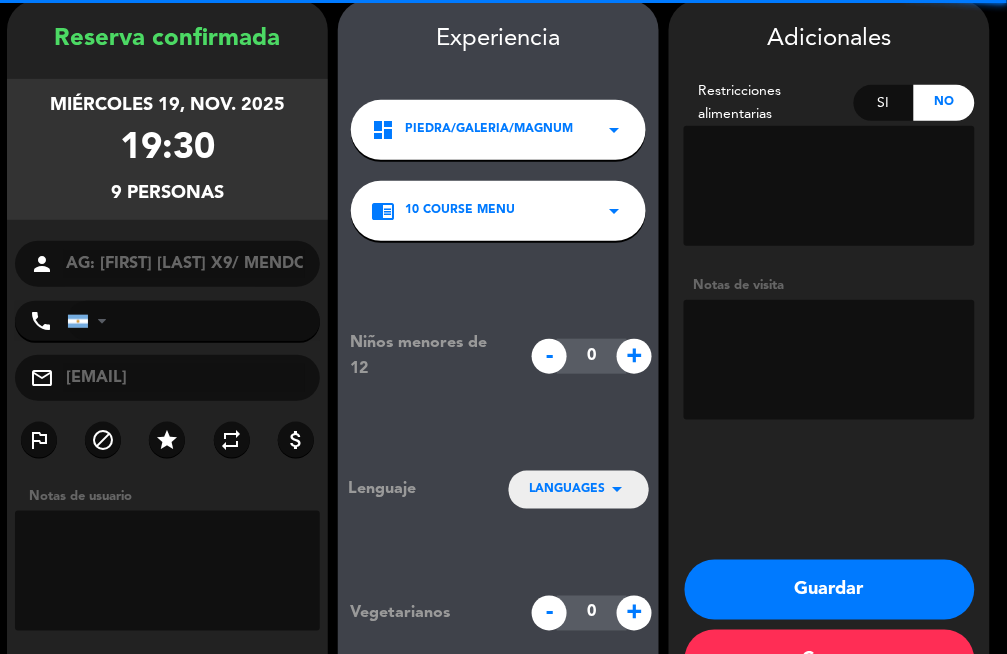 click at bounding box center (829, 360) 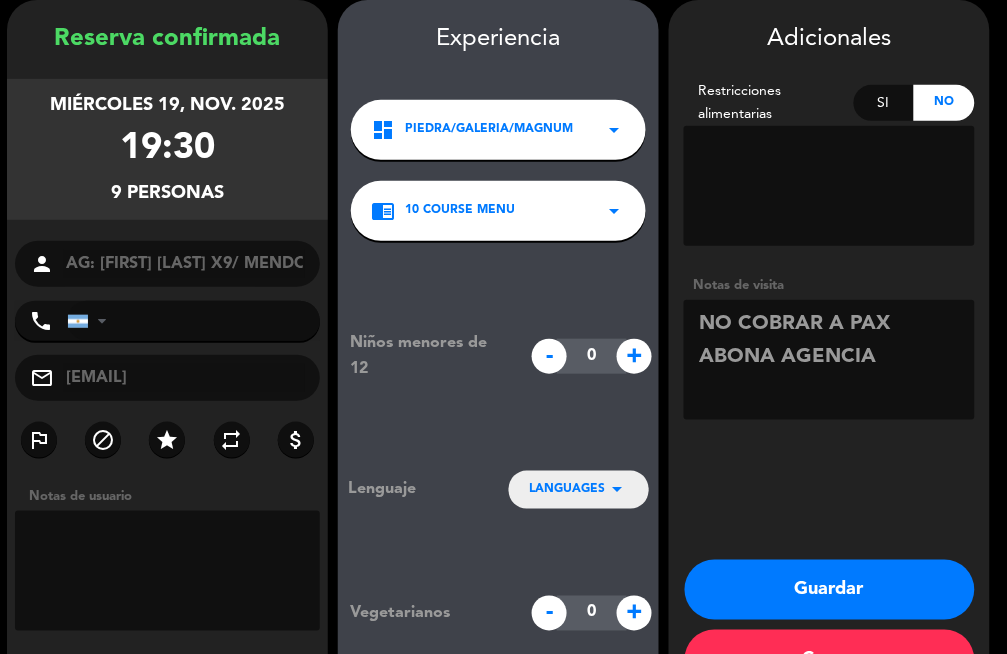click at bounding box center [829, 360] 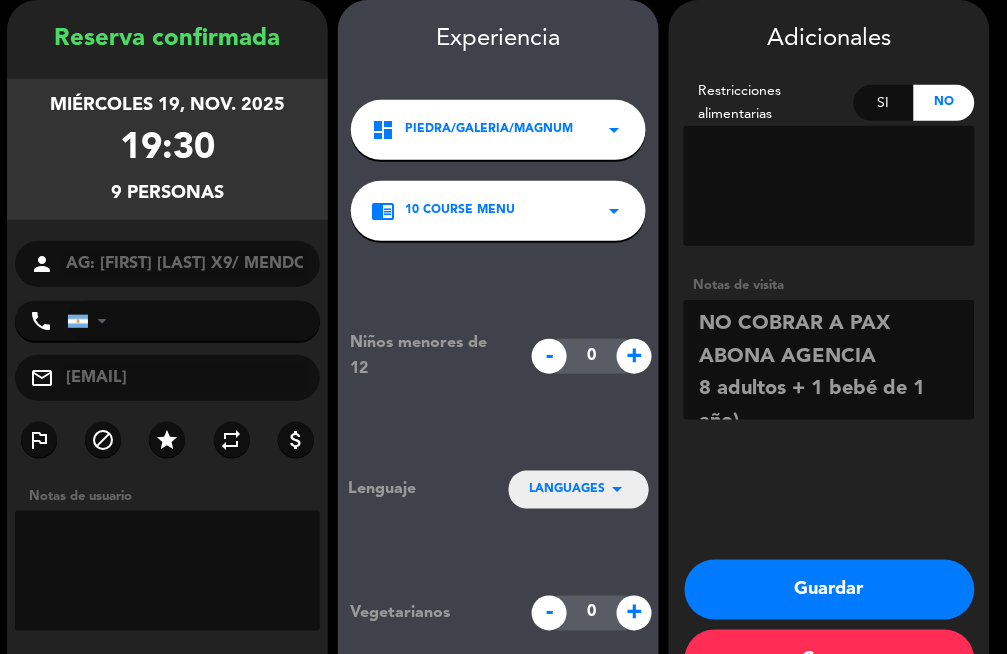 scroll, scrollTop: 14, scrollLeft: 0, axis: vertical 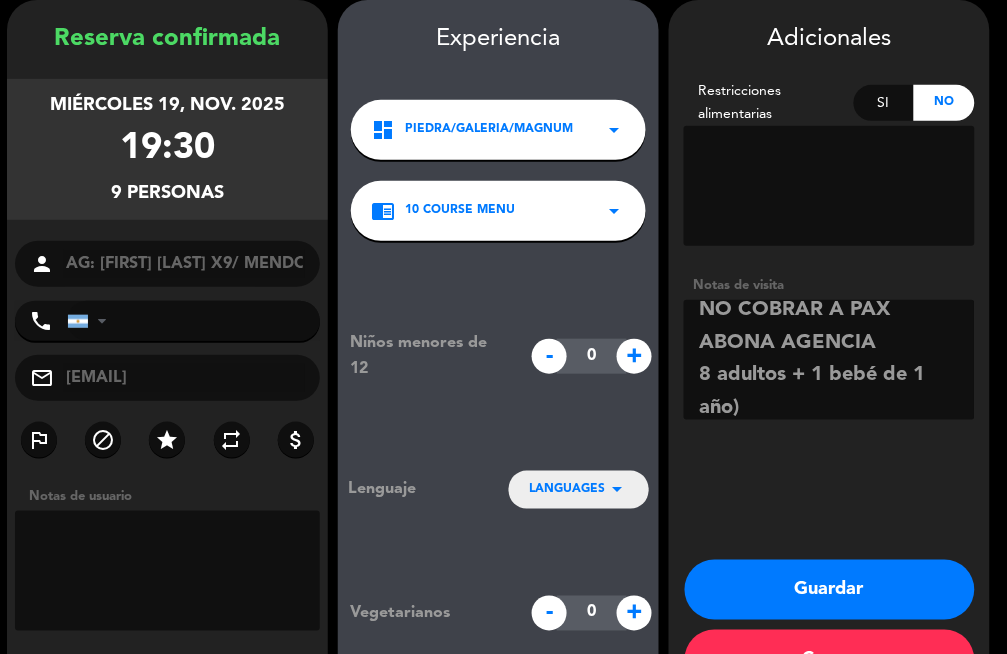 type on "NO COBRAR A PAX ABONA AGENCIA
8 adultos + 1 bebé de 1 año)" 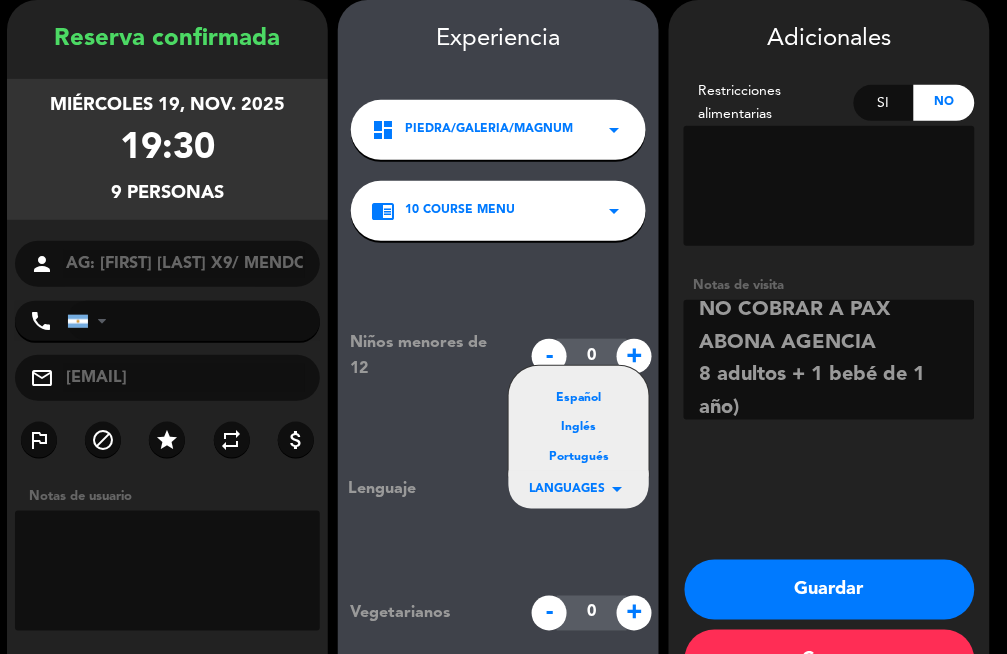 click on "Portugués" at bounding box center [579, 458] 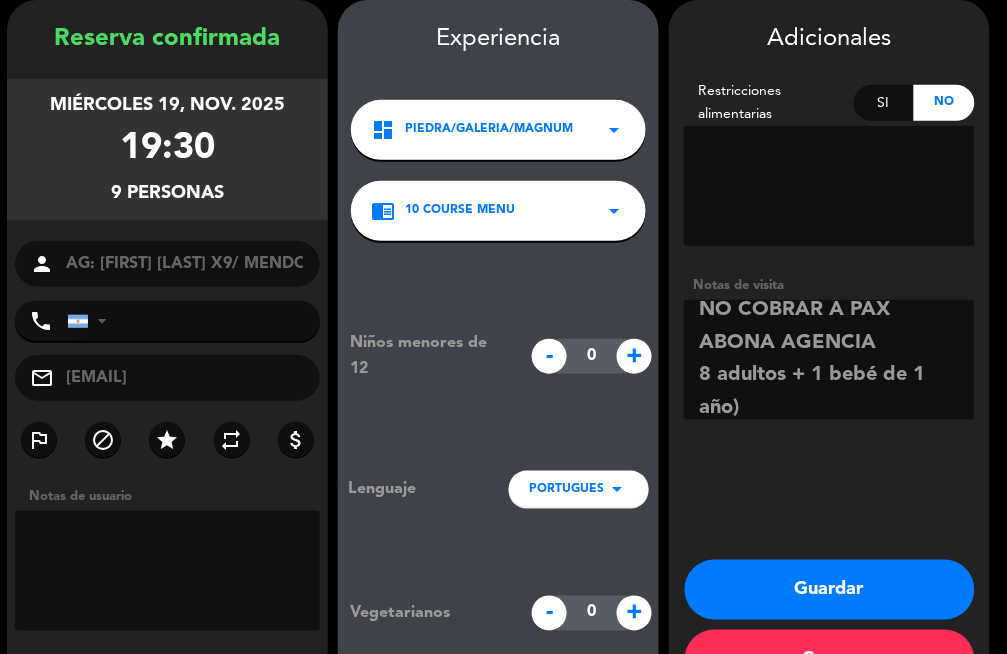 drag, startPoint x: 824, startPoint y: 576, endPoint x: 907, endPoint y: 608, distance: 88.95505 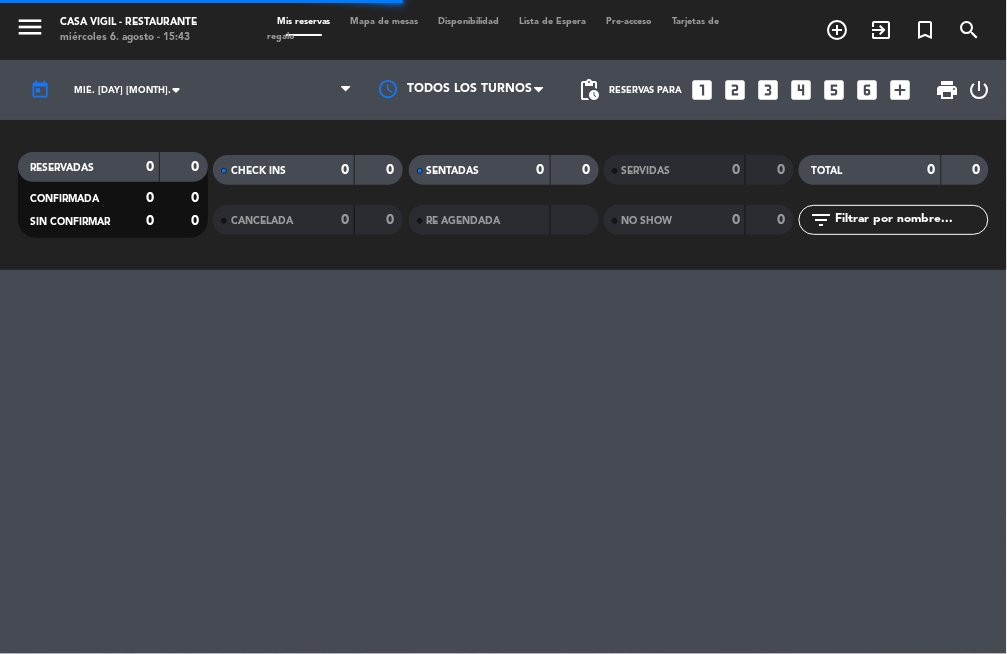 scroll, scrollTop: 0, scrollLeft: 0, axis: both 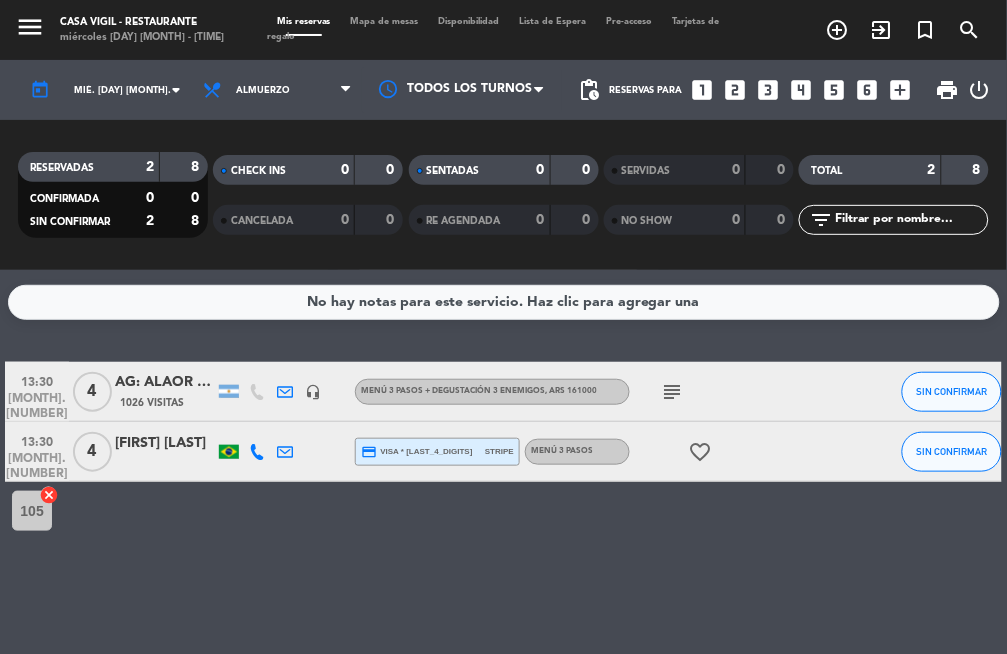 click on "No hay notas para este servicio. Haz clic para agregar una   13:30   nov. 19   4   AG: ALAOR SCHEIN X4/ SINEUS   1026 Visitas   headset_mic   Menú 3 Pasos + Degustación 3 enemigos , ARS 161000  subject  SIN CONFIRMAR E18  cancel   13:30   nov. 19   4   Luciana albuquerque  credit_card  visa * 0225   stripe   Menú 3 Pasos  favorite_border  SIN CONFIRMAR 105  cancel" 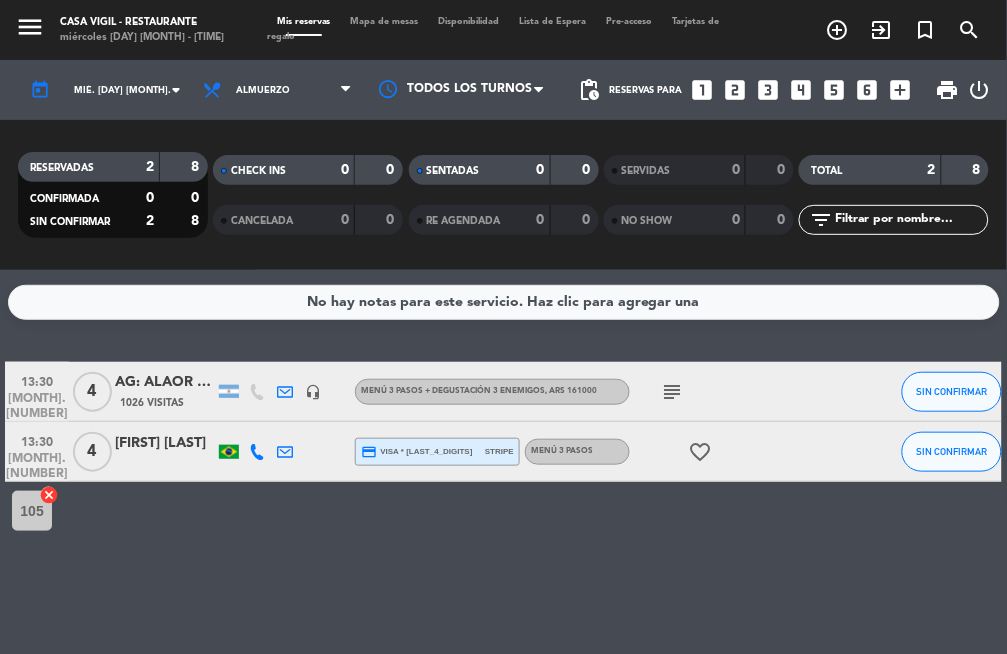 click on "No hay notas para este servicio. Haz clic para agregar una   13:30   nov. 19   4   AG: ALAOR SCHEIN X4/ SINEUS   1026 Visitas   headset_mic   Menú 3 Pasos + Degustación 3 enemigos , ARS 161000  subject  SIN CONFIRMAR E18  cancel   13:30   nov. 19   4   Luciana albuquerque  credit_card  visa * 0225   stripe   Menú 3 Pasos  favorite_border  SIN CONFIRMAR 105  cancel" 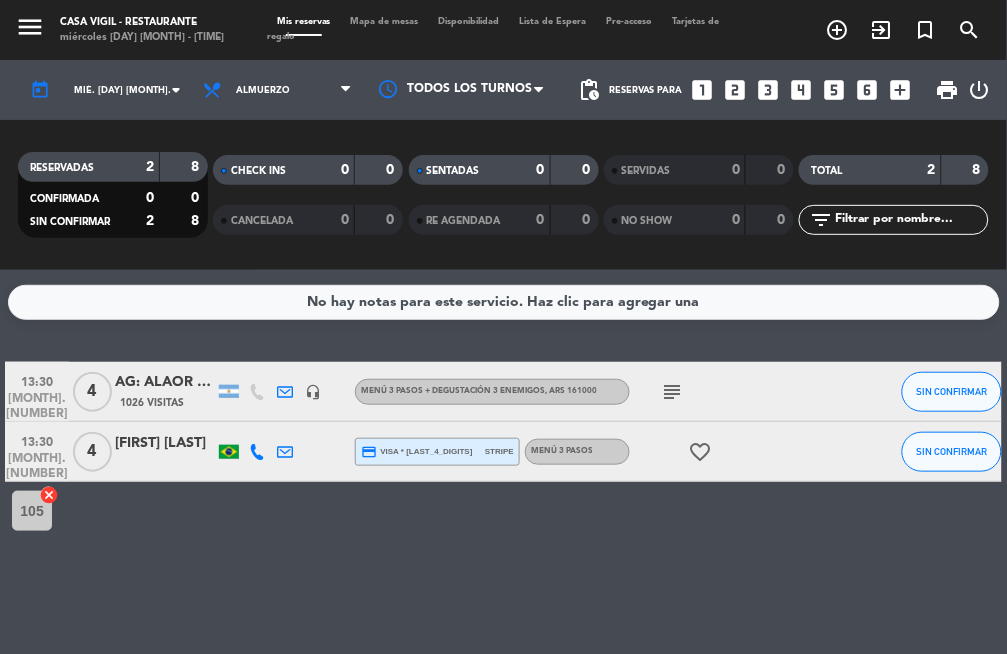 click on "looks_two" at bounding box center [736, 90] 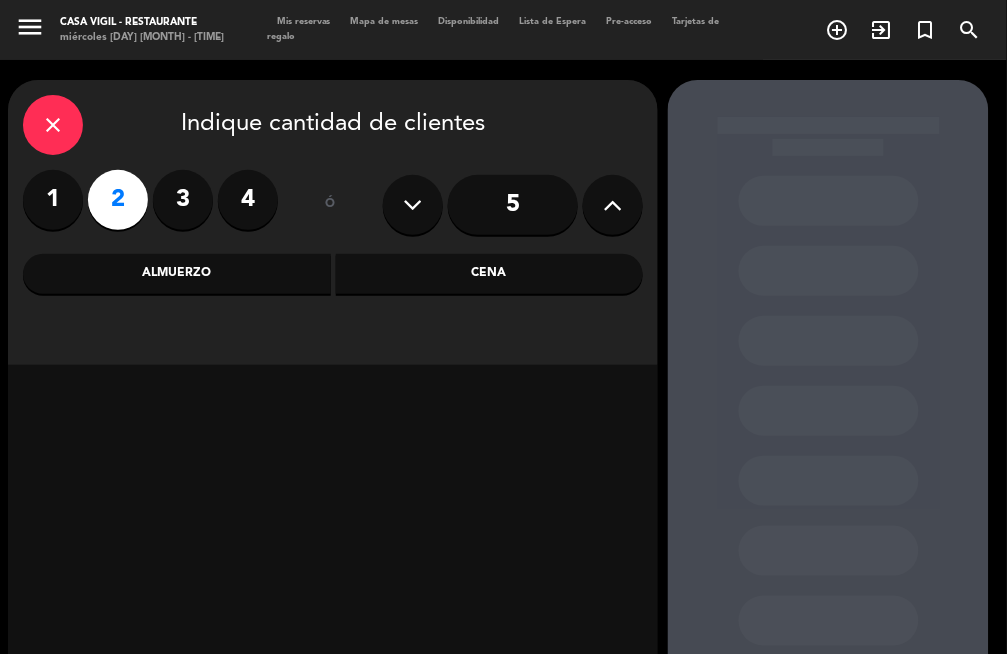 click on "Almuerzo" at bounding box center (177, 274) 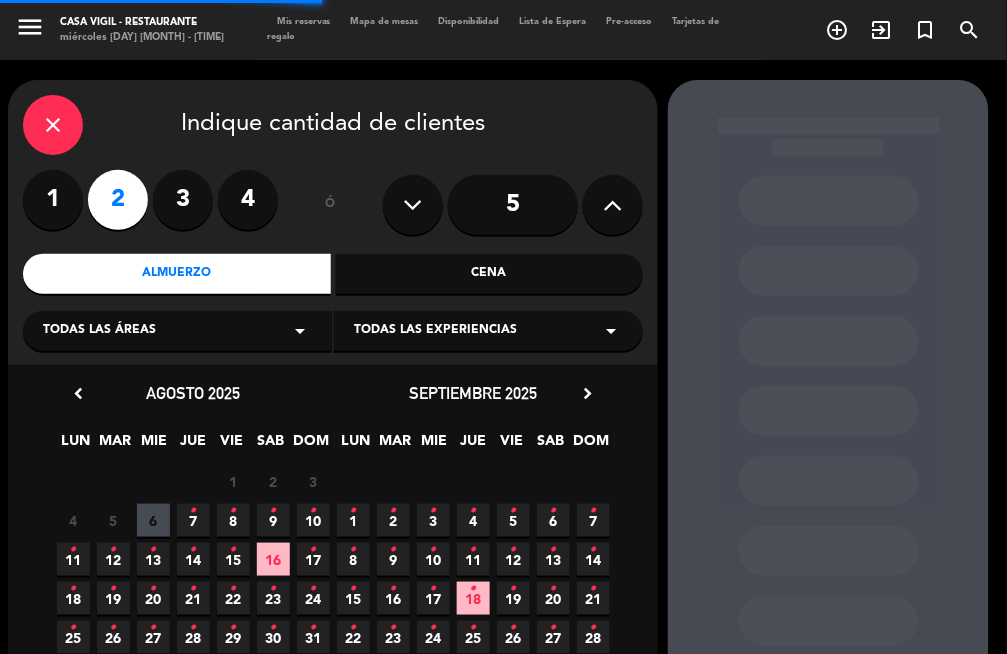 click on "Todas las experiencias" at bounding box center (435, 331) 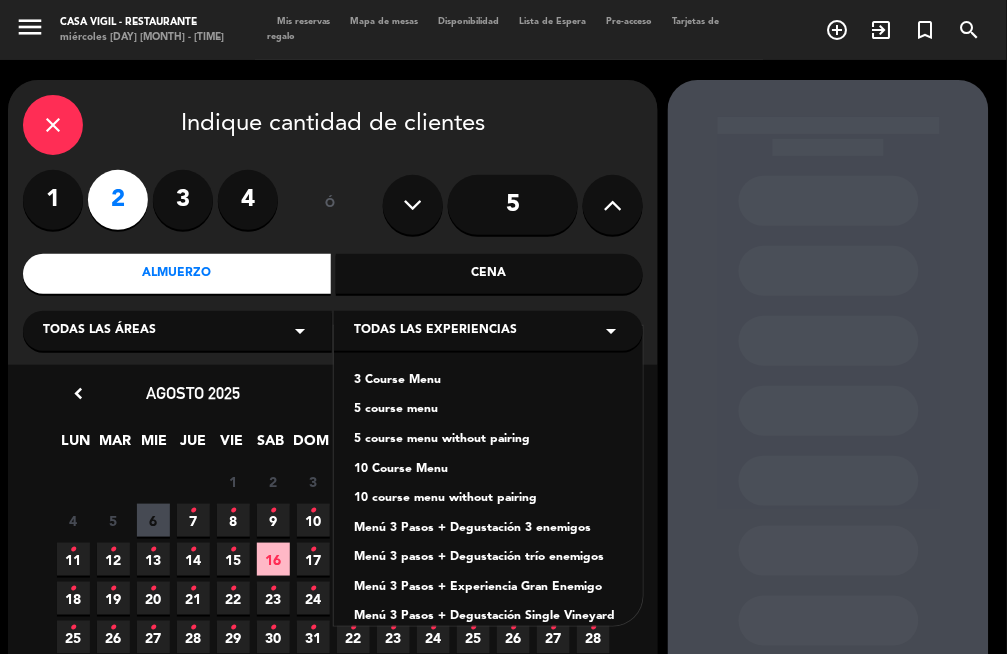 click on "Menú 3 Pasos + Degustación 3 enemigos" at bounding box center [488, 529] 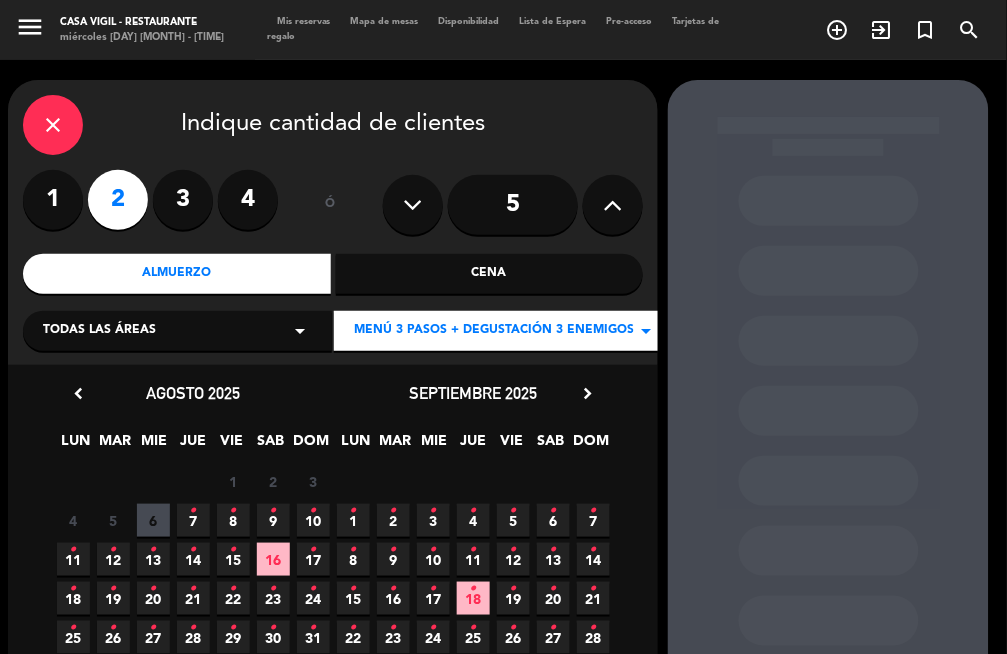 scroll, scrollTop: 111, scrollLeft: 0, axis: vertical 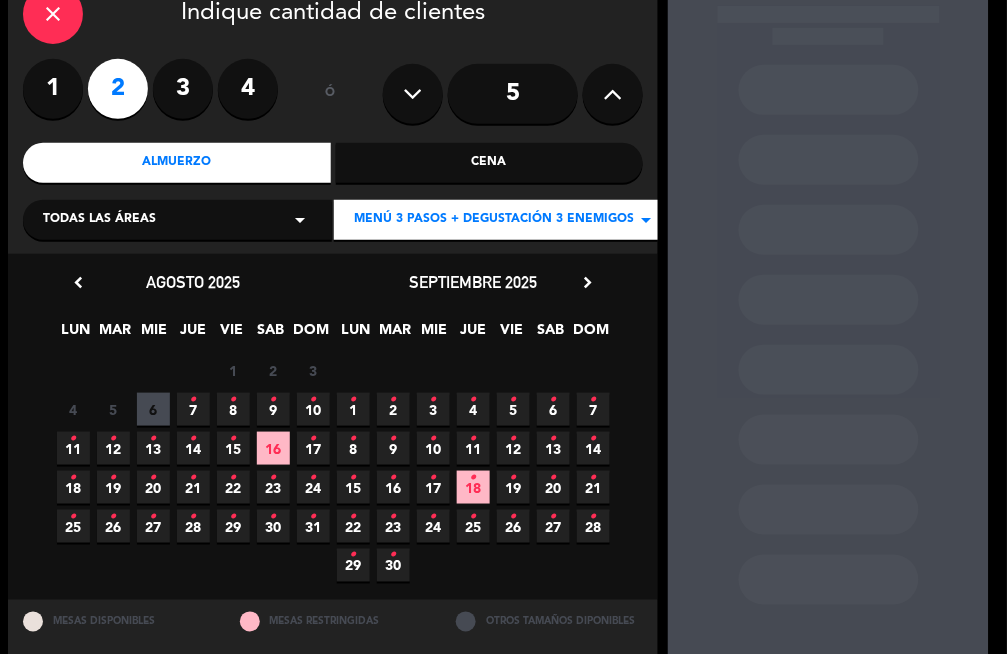 click on "30  •" at bounding box center [273, 526] 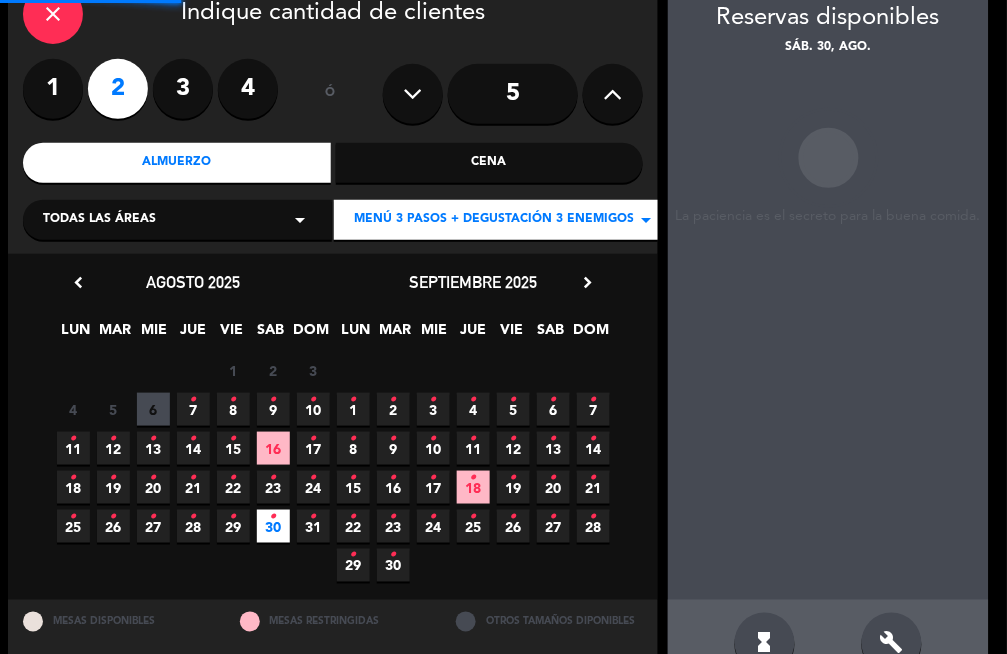 scroll, scrollTop: 80, scrollLeft: 0, axis: vertical 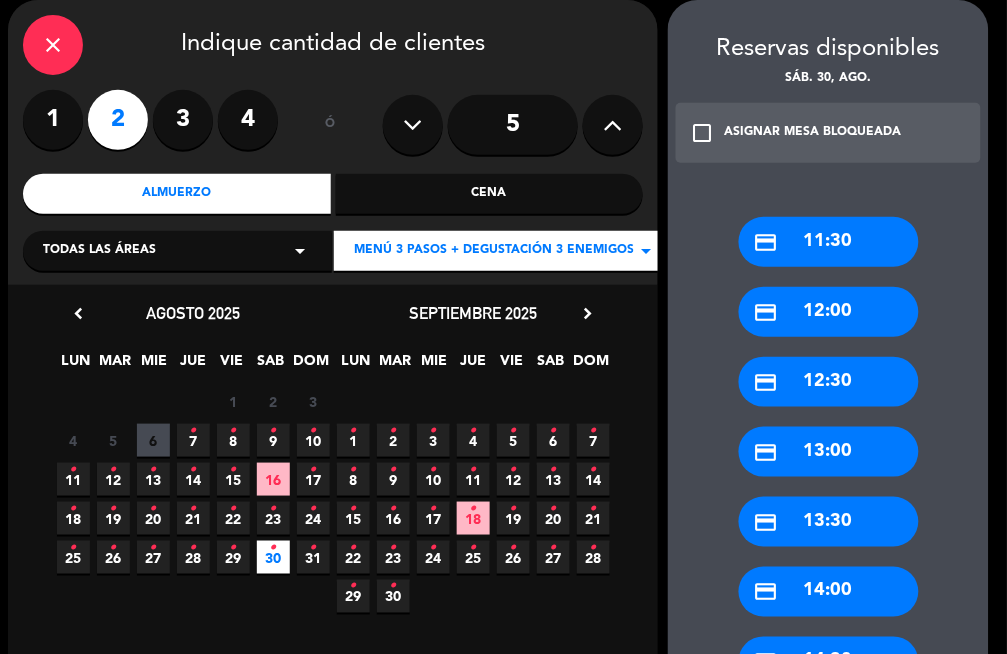 drag, startPoint x: 785, startPoint y: 577, endPoint x: 773, endPoint y: 556, distance: 24.186773 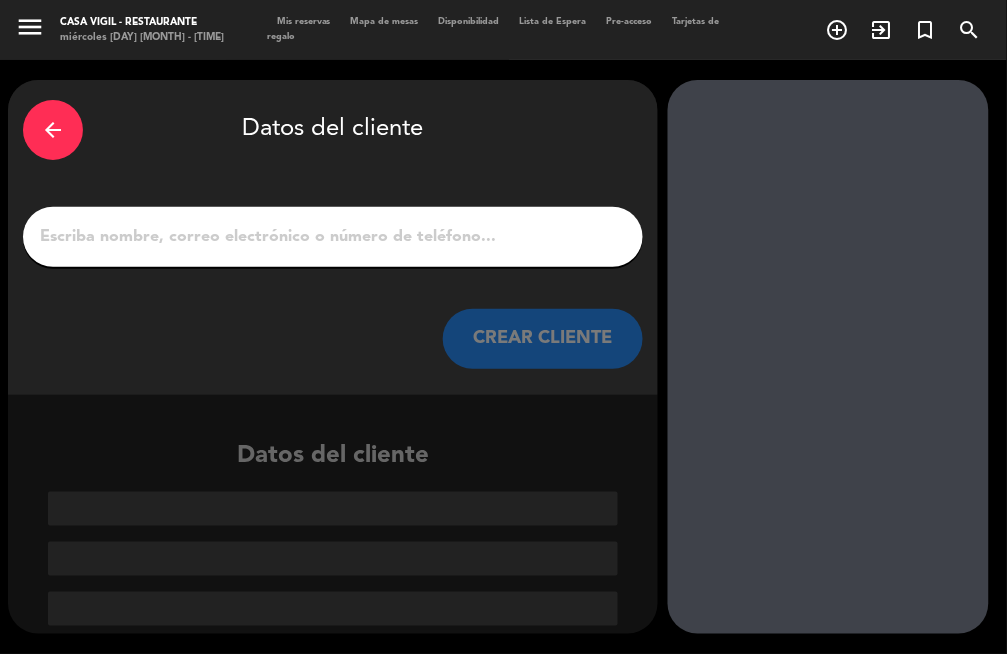 scroll, scrollTop: 0, scrollLeft: 0, axis: both 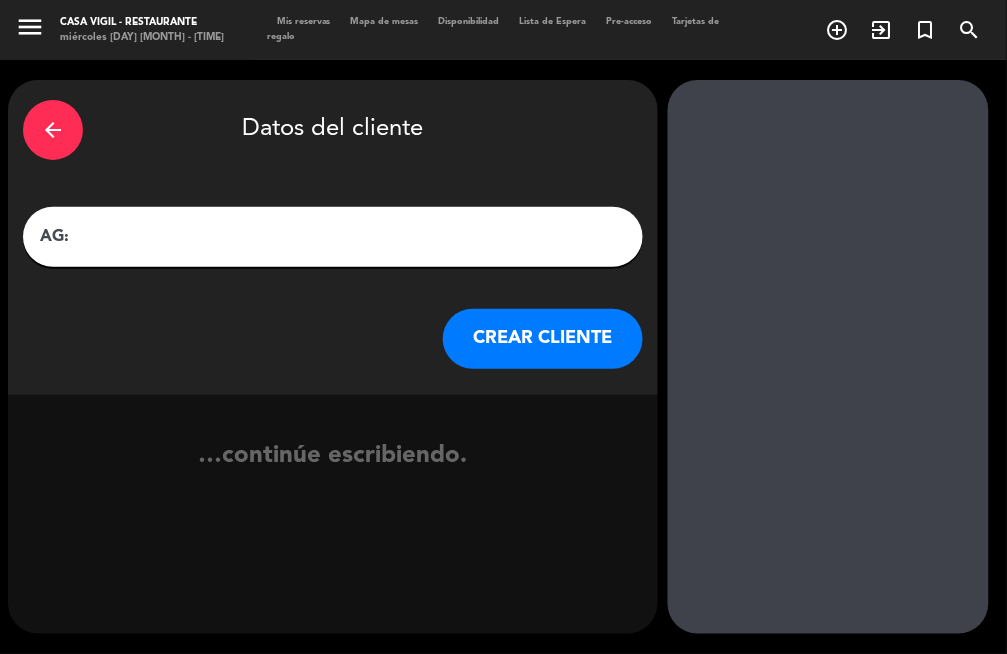click on "AG:" at bounding box center (333, 237) 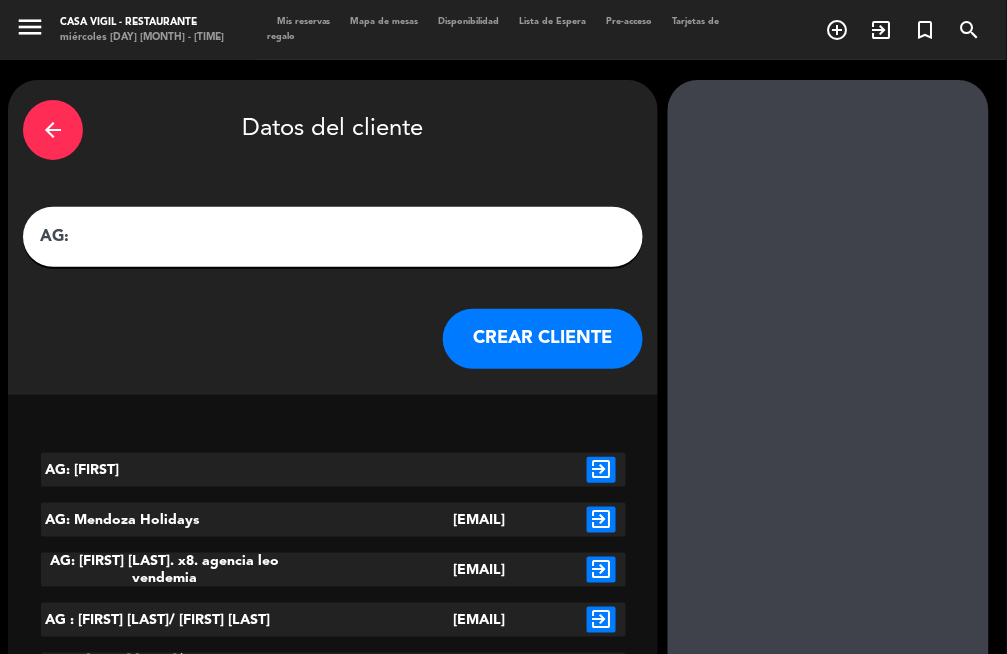 paste on "[FIRST] [LAST]" 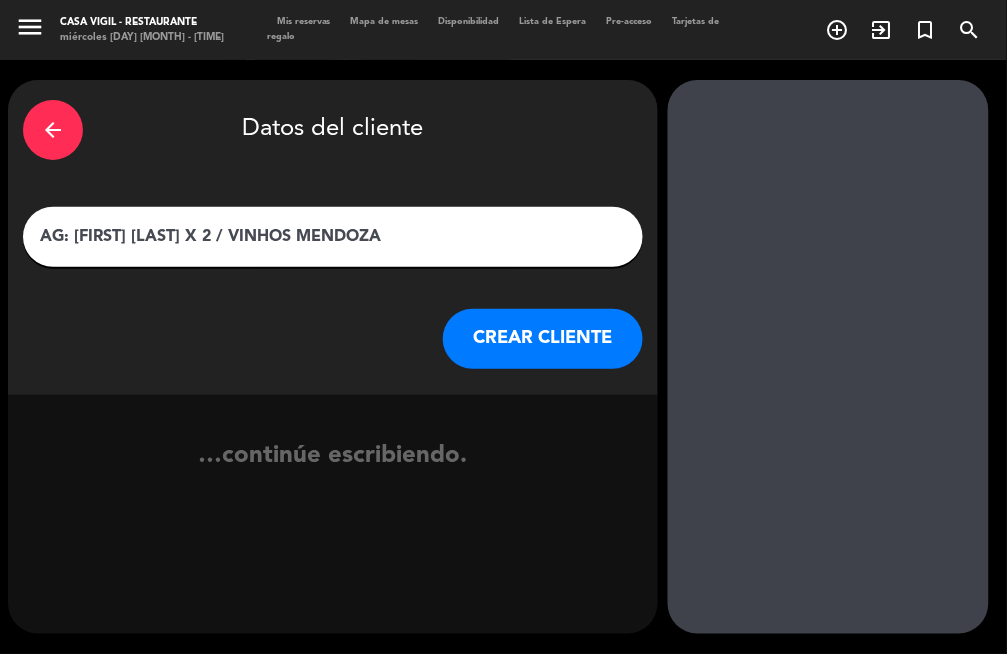 type on "AG: [FIRST] [LAST] X 2 / VINHOS MENDOZA" 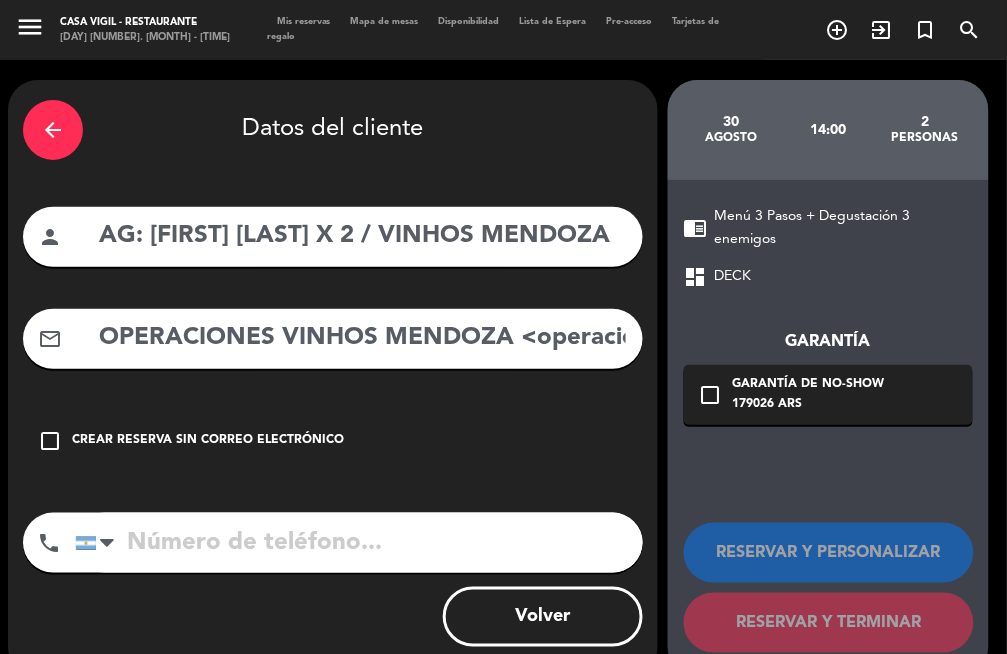 drag, startPoint x: 443, startPoint y: 375, endPoint x: 508, endPoint y: 353, distance: 68.622154 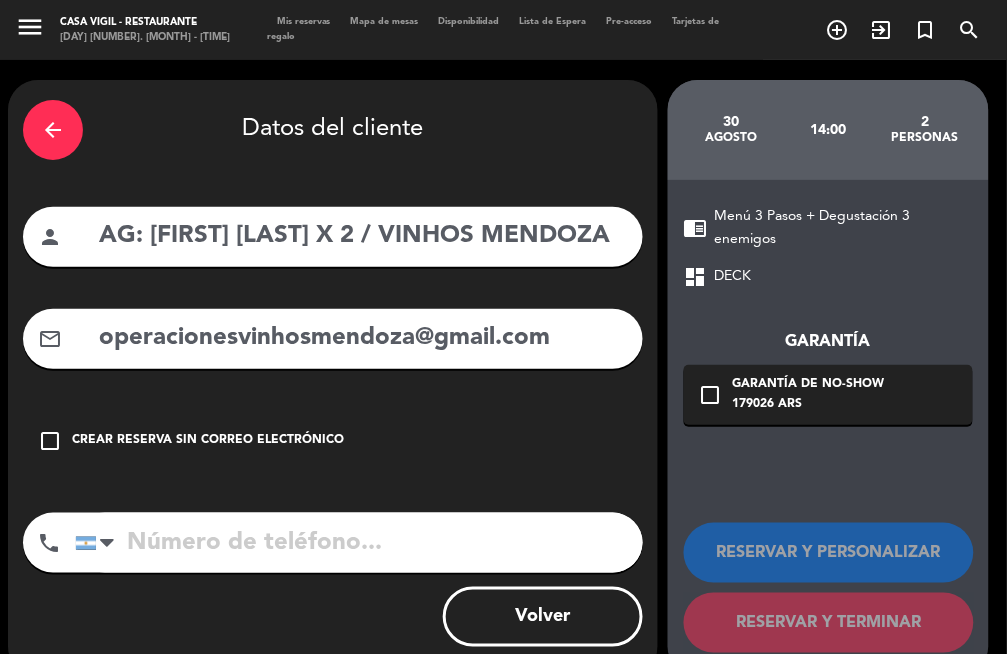 click on "operacionesvinhosmendoza@gmail.com" at bounding box center [362, 338] 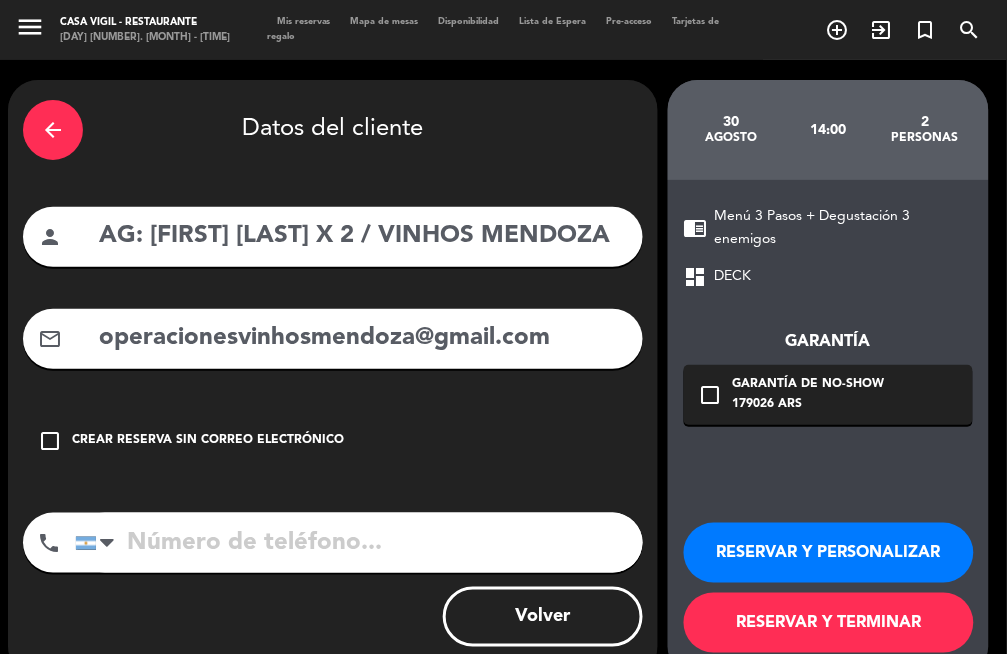 type on "operacionesvinhosmendoza@gmail.com" 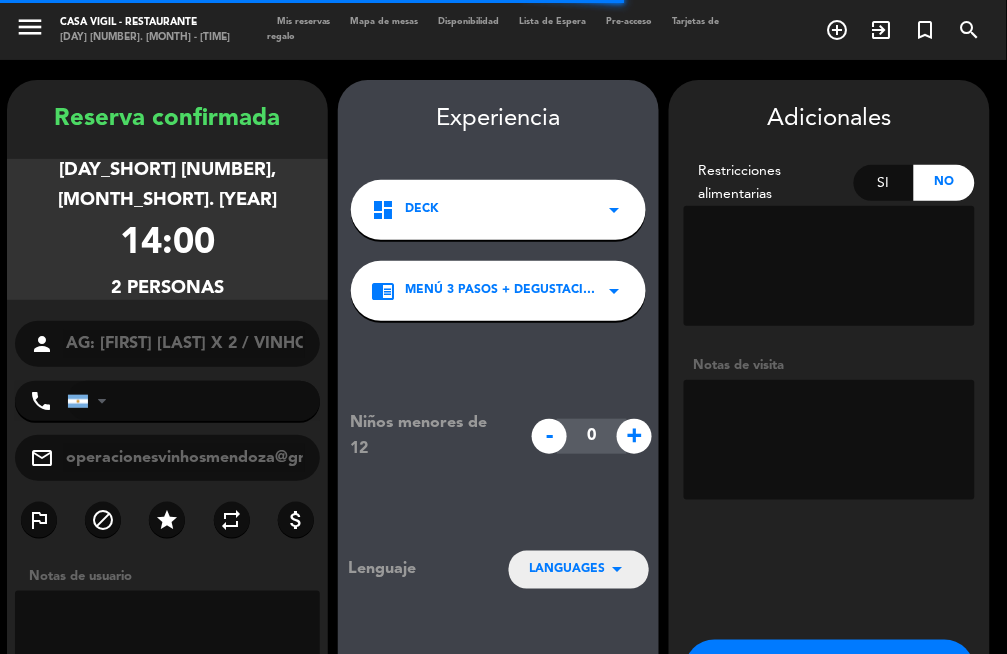 scroll, scrollTop: 80, scrollLeft: 0, axis: vertical 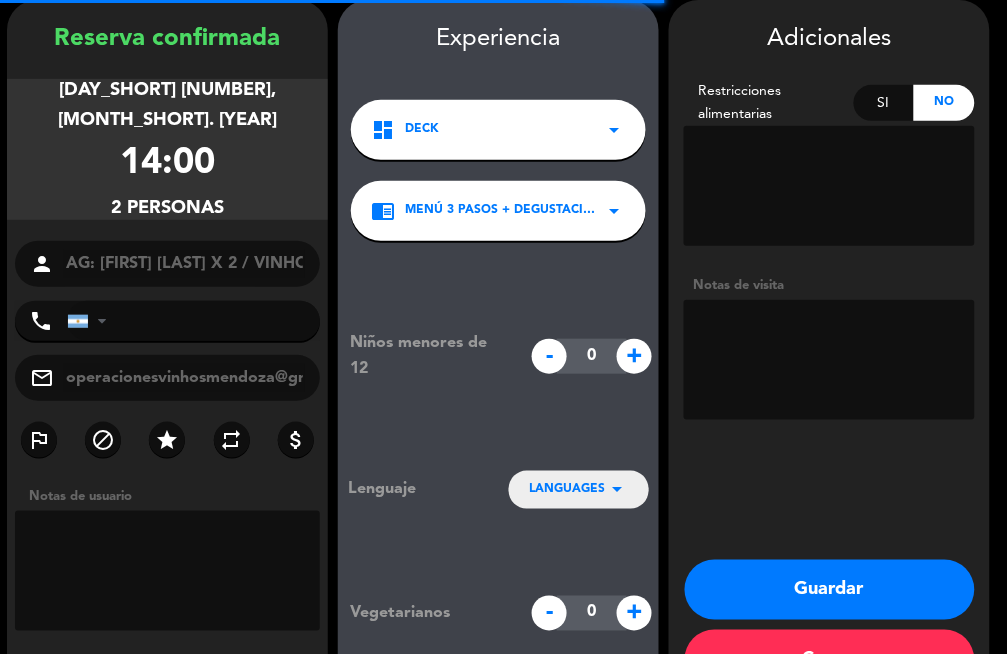 click at bounding box center (829, 360) 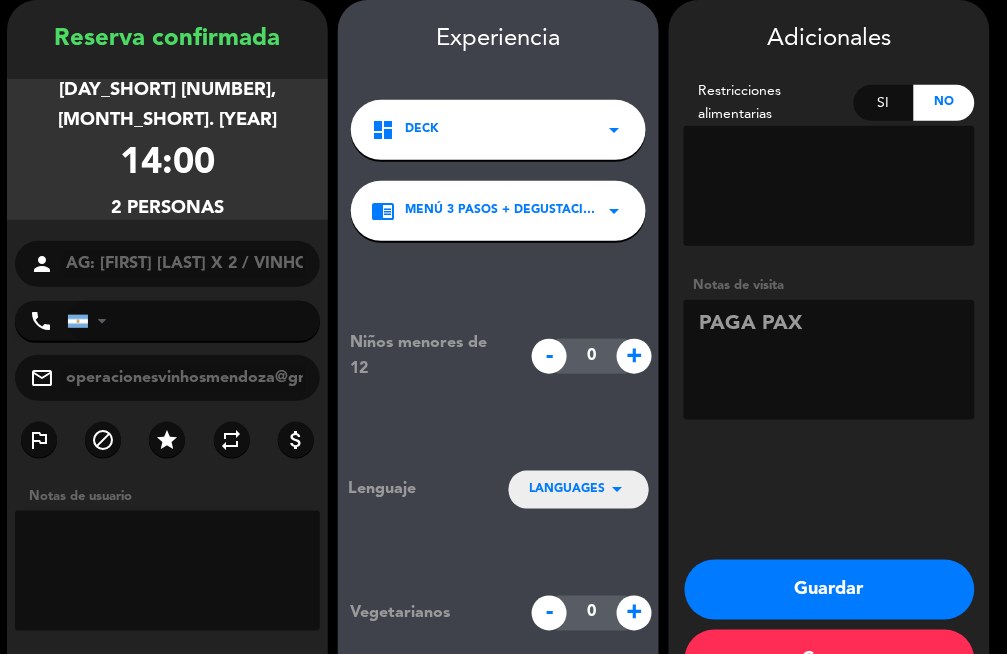 type on "PAGA PAX" 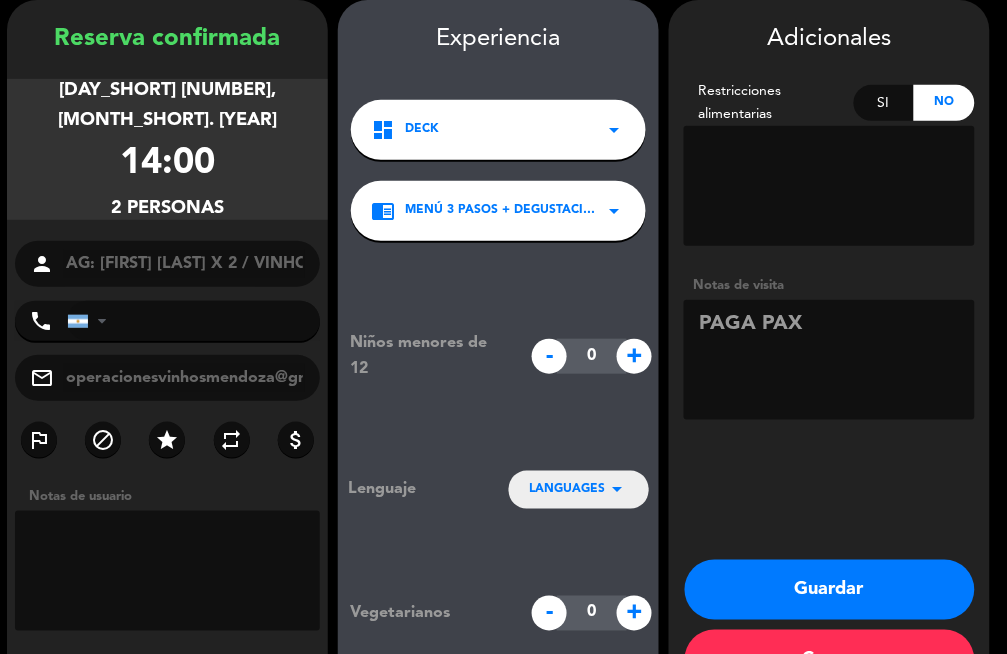 click on "arrow_drop_down" at bounding box center (617, 489) 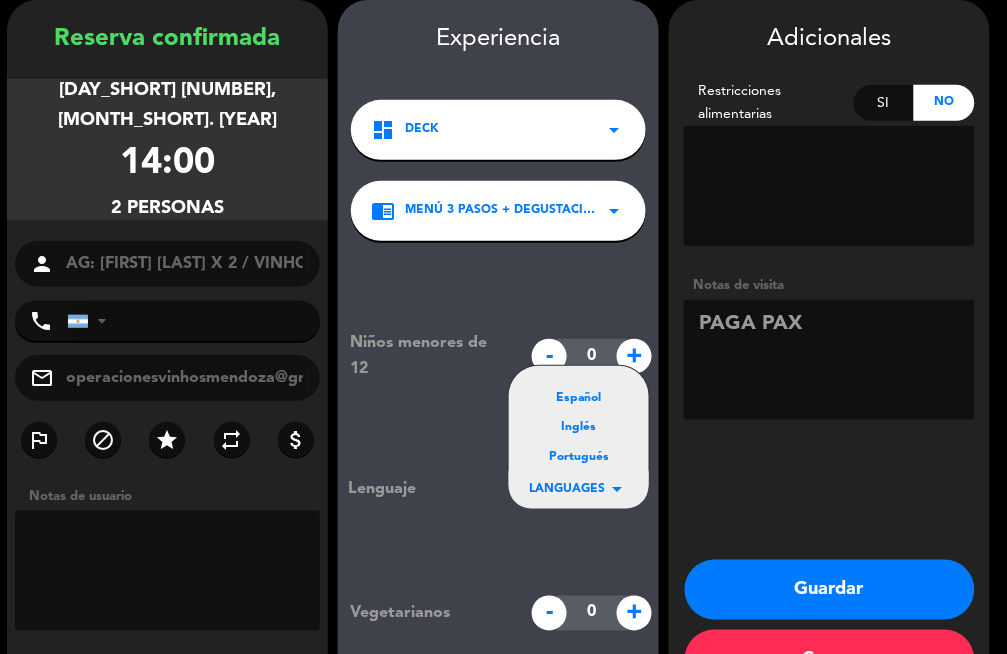 click on "Portugués" at bounding box center [579, 458] 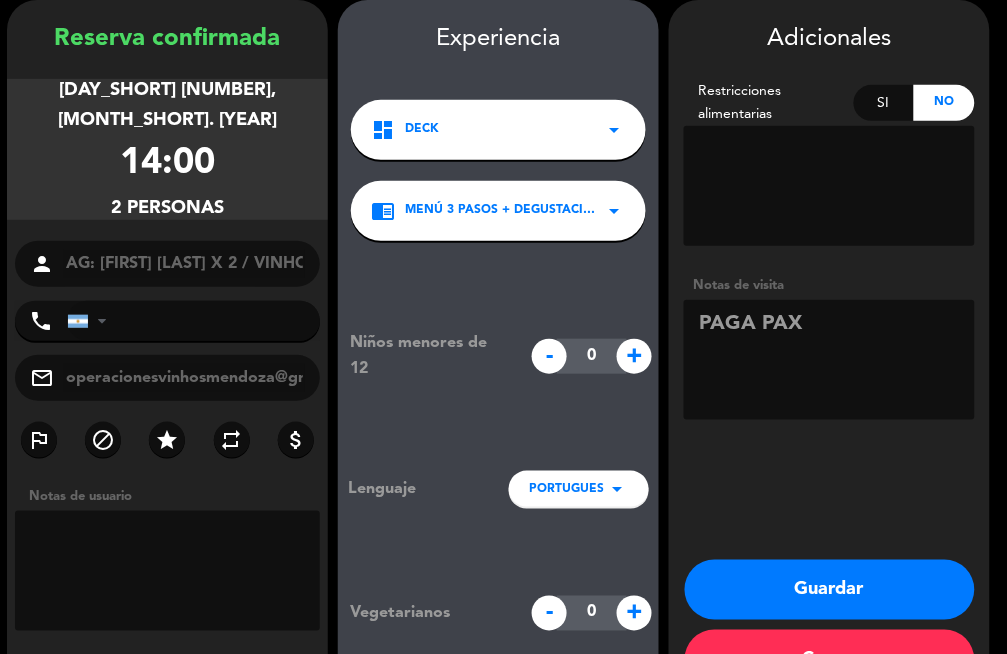 click on "Guardar" at bounding box center (830, 590) 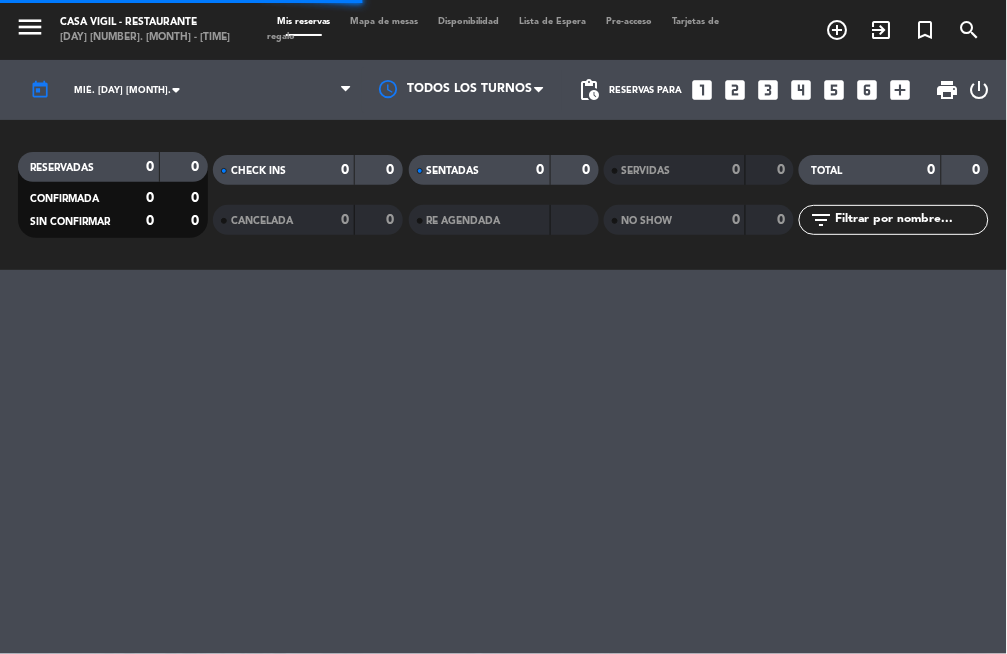 scroll, scrollTop: 0, scrollLeft: 0, axis: both 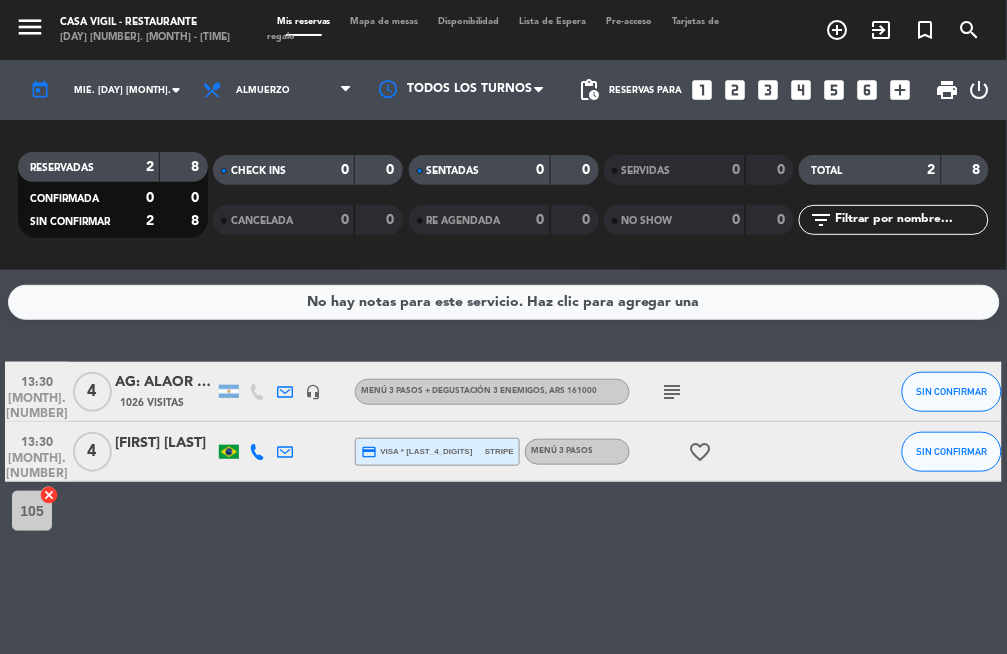 click on "No hay notas para este servicio. Haz clic para agregar una   13:30   nov. 19   4   AG: ALAOR SCHEIN X4/ SINEUS   1026 Visitas   headset_mic   Menú 3 Pasos + Degustación 3 enemigos , ARS 161000  subject  SIN CONFIRMAR E18  cancel   13:30   nov. 19   4   Luciana albuquerque  credit_card  visa * 0225   stripe   Menú 3 Pasos  favorite_border  SIN CONFIRMAR 105  cancel" 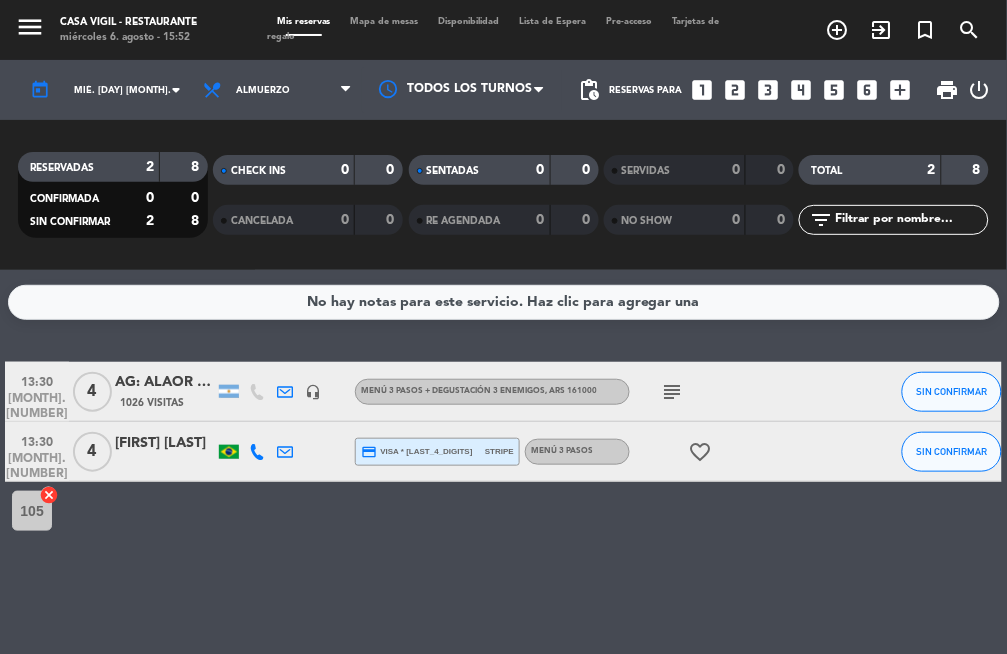 click on "looks_4" at bounding box center (802, 90) 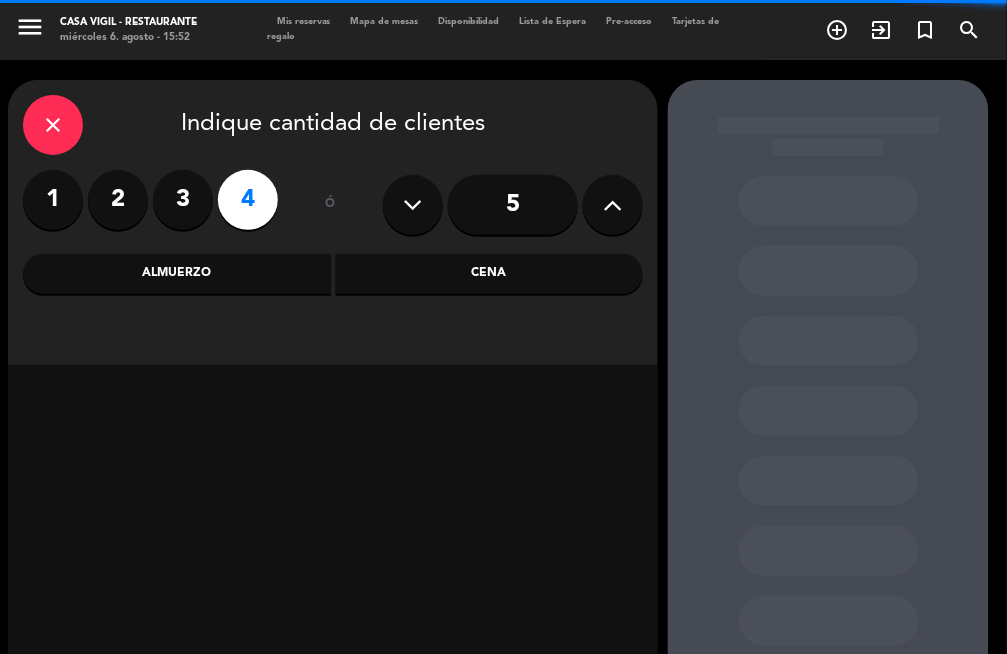 drag, startPoint x: 196, startPoint y: 273, endPoint x: 242, endPoint y: 294, distance: 50.566788 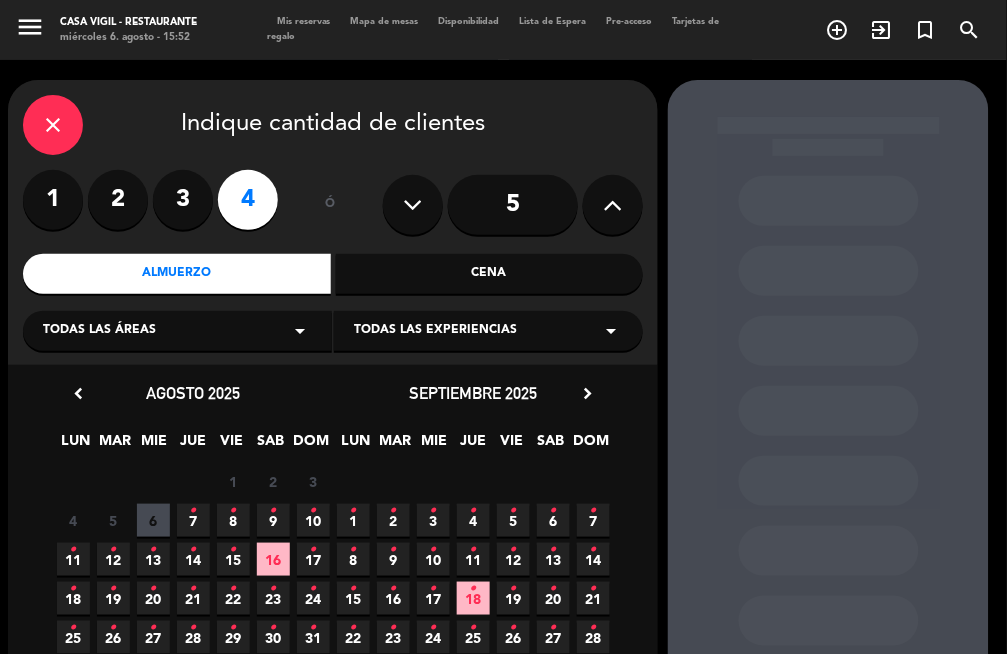 click on "Todas las experiencias" at bounding box center (435, 331) 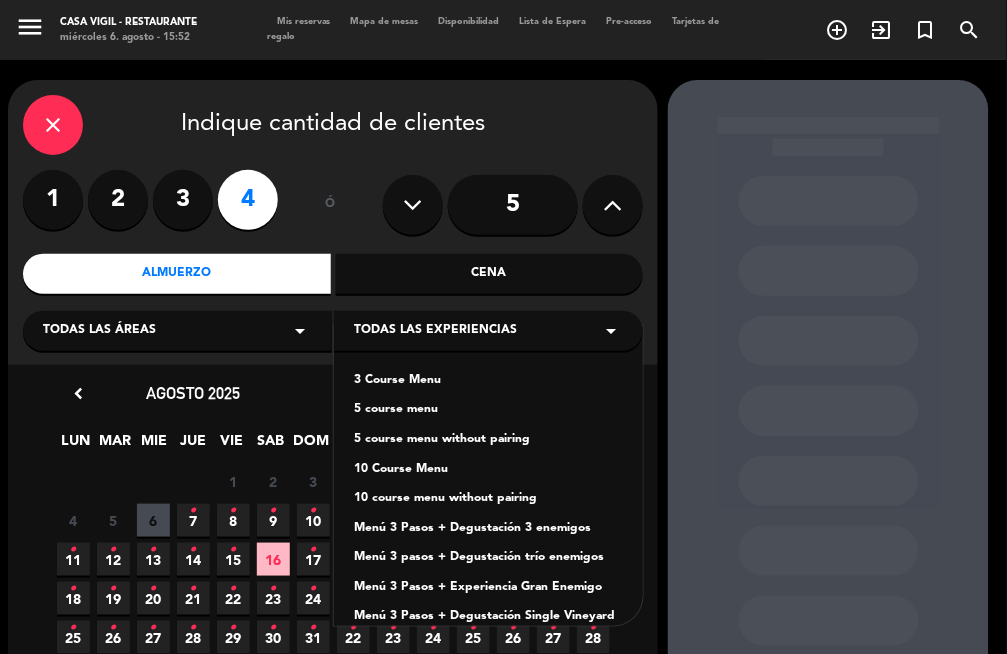 click on "Menú 3 Pasos + Experiencia Gran Enemigo" at bounding box center [488, 588] 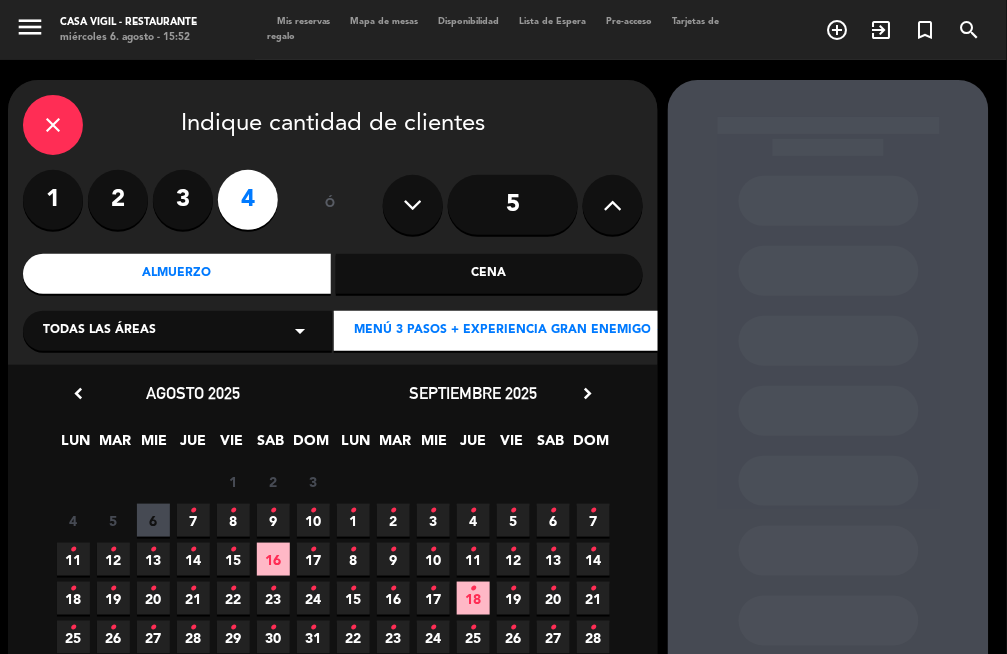click on "10  •" at bounding box center [433, 559] 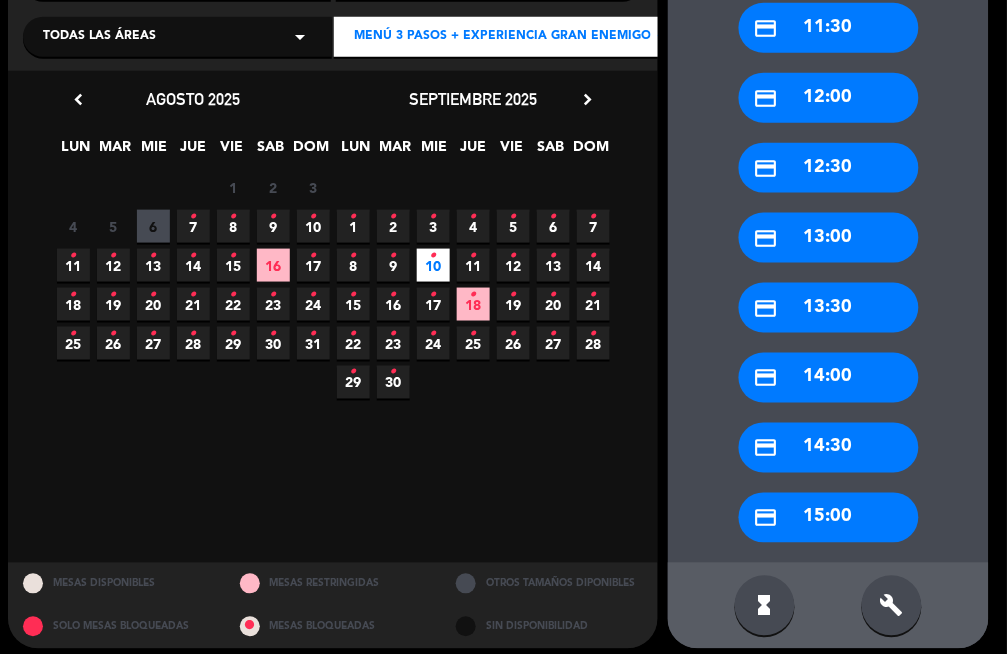 scroll, scrollTop: 302, scrollLeft: 0, axis: vertical 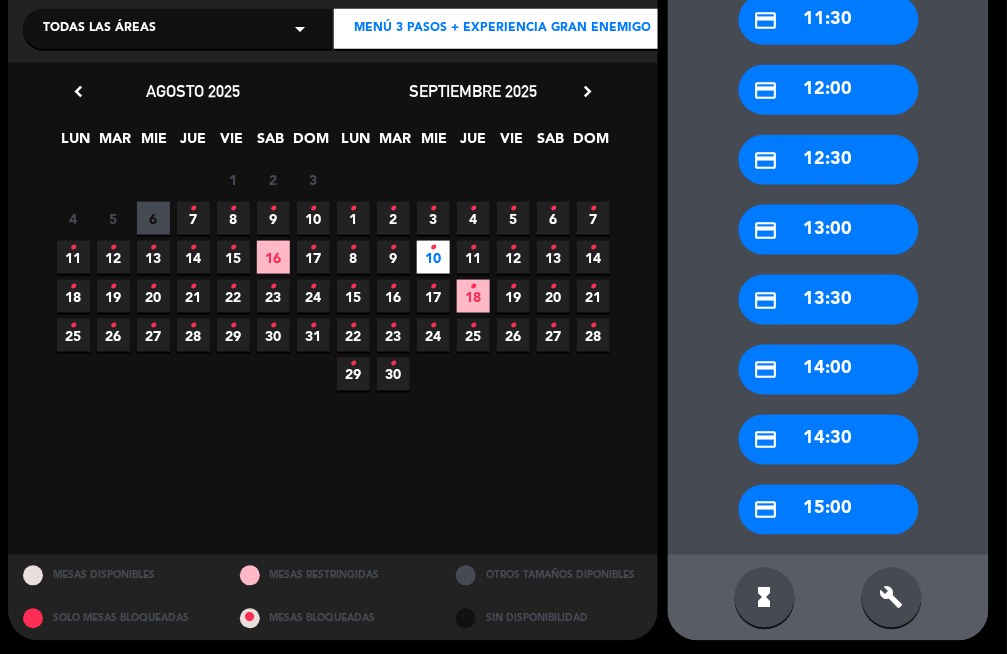 click on "credit_card  14:30" at bounding box center [829, 440] 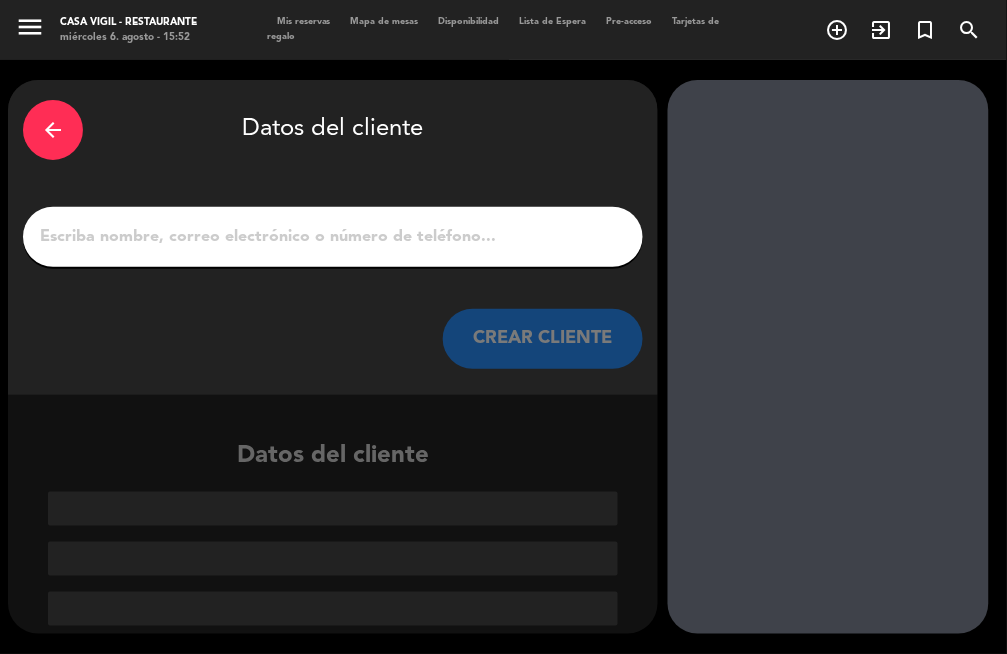 scroll, scrollTop: 0, scrollLeft: 0, axis: both 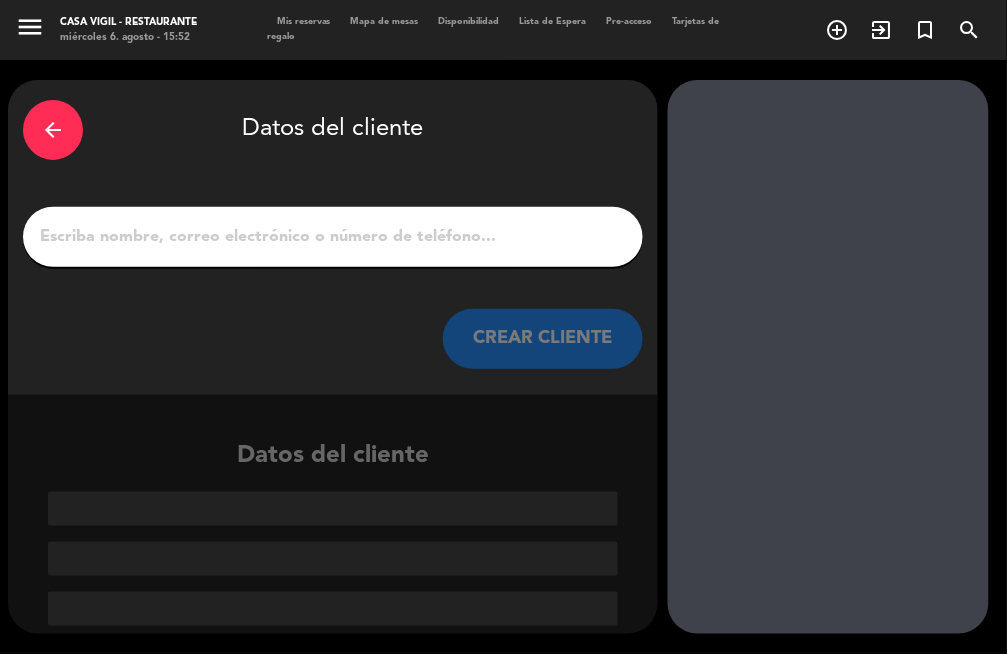 click on "1" at bounding box center (333, 237) 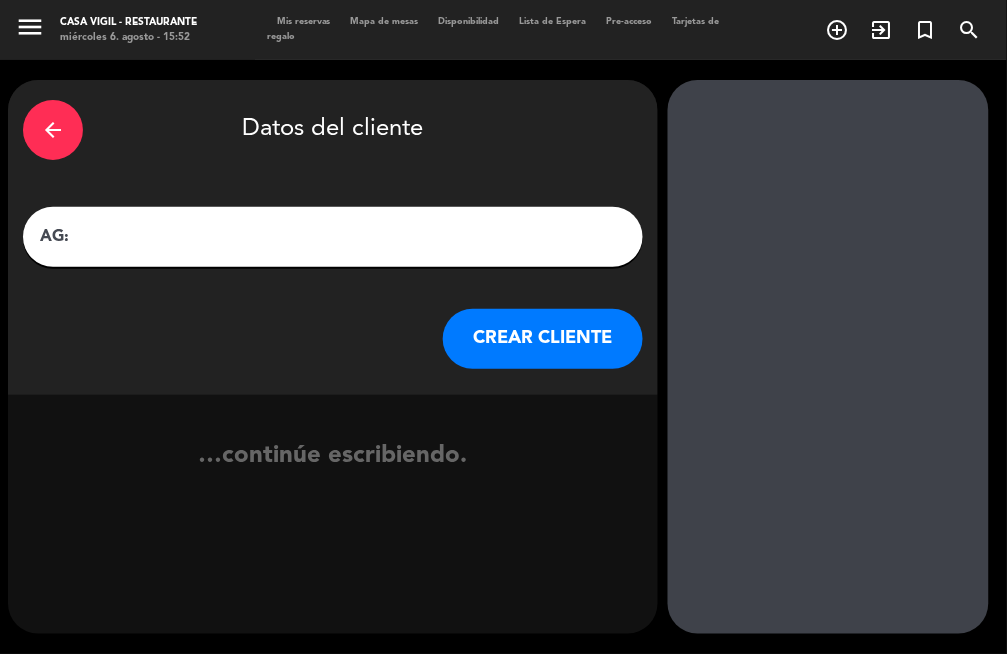 paste on "Paulo Henrique Saddi" 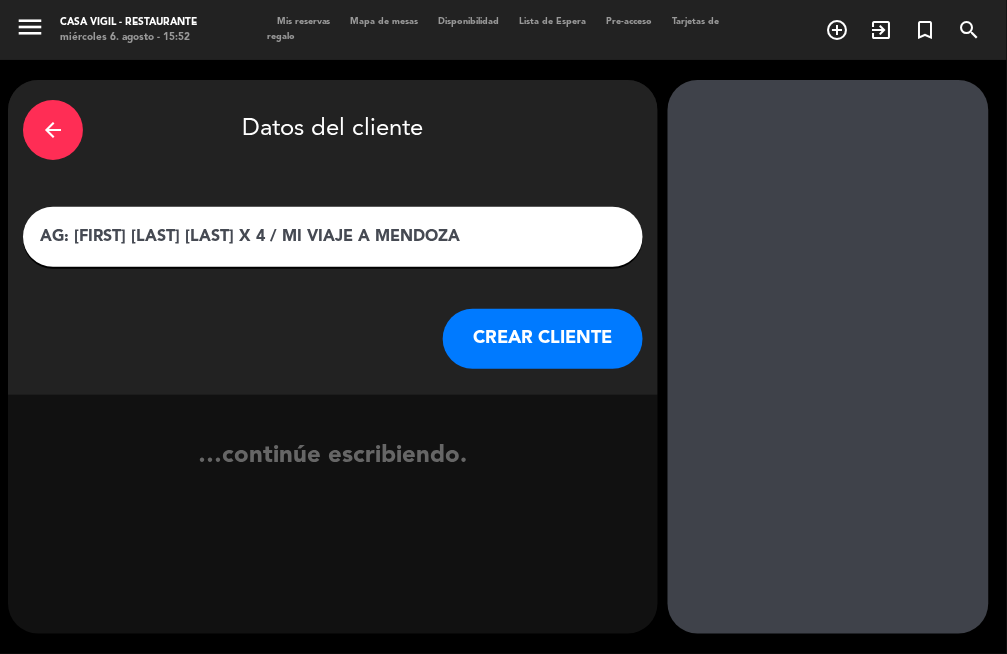 type on "AG: [FIRST] [LAST] [LAST] X 4 / MI VIAJE A MENDOZA" 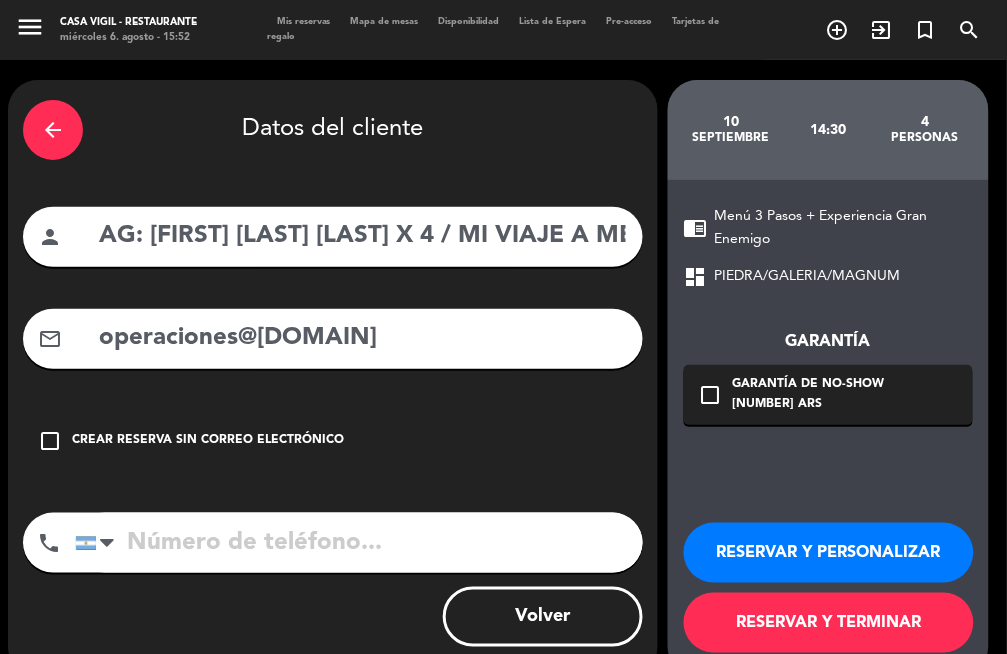 type on "operaciones@[DOMAIN]" 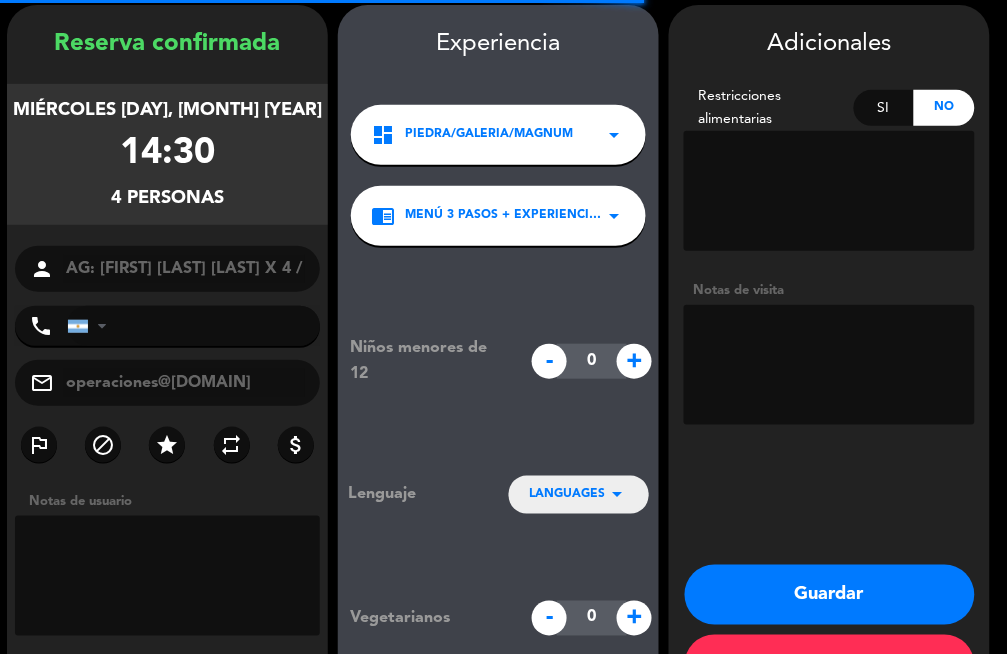 scroll, scrollTop: 80, scrollLeft: 0, axis: vertical 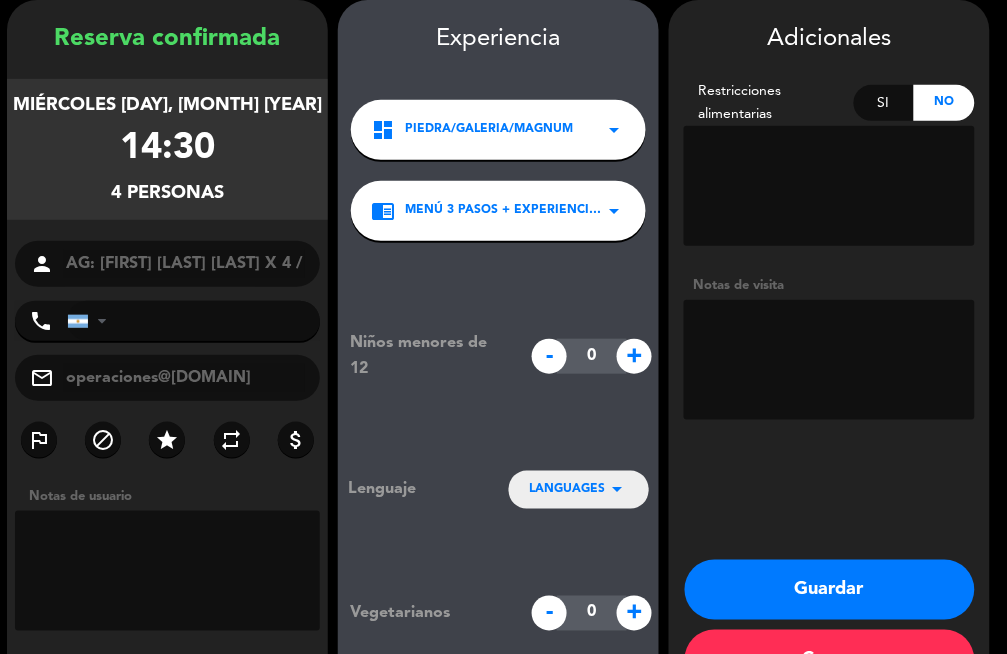 click at bounding box center (829, 360) 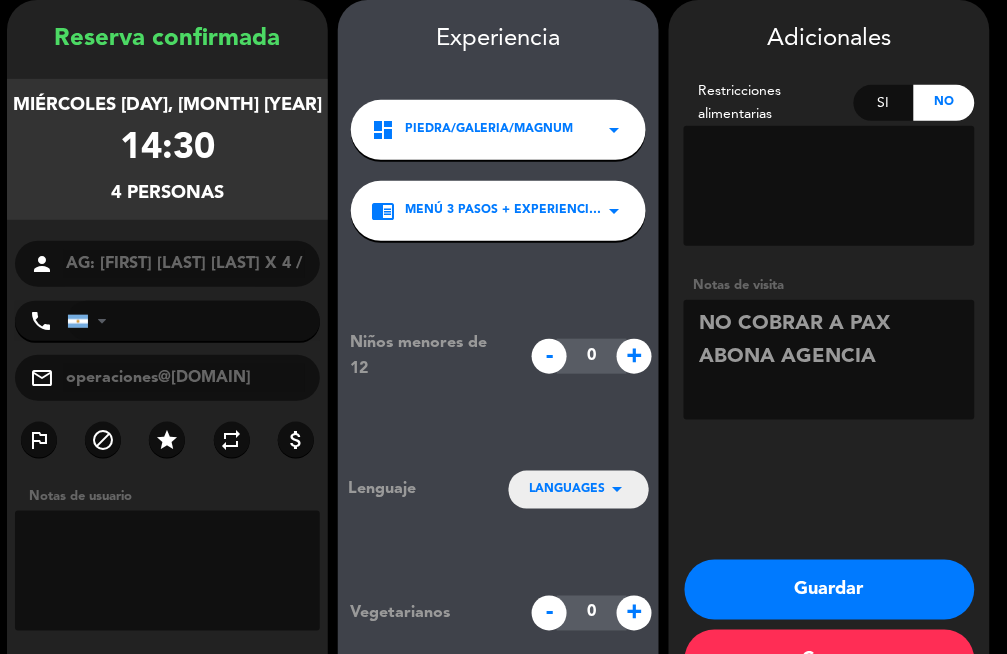 type on "NO COBRAR A PAX ABONA AGENCIA" 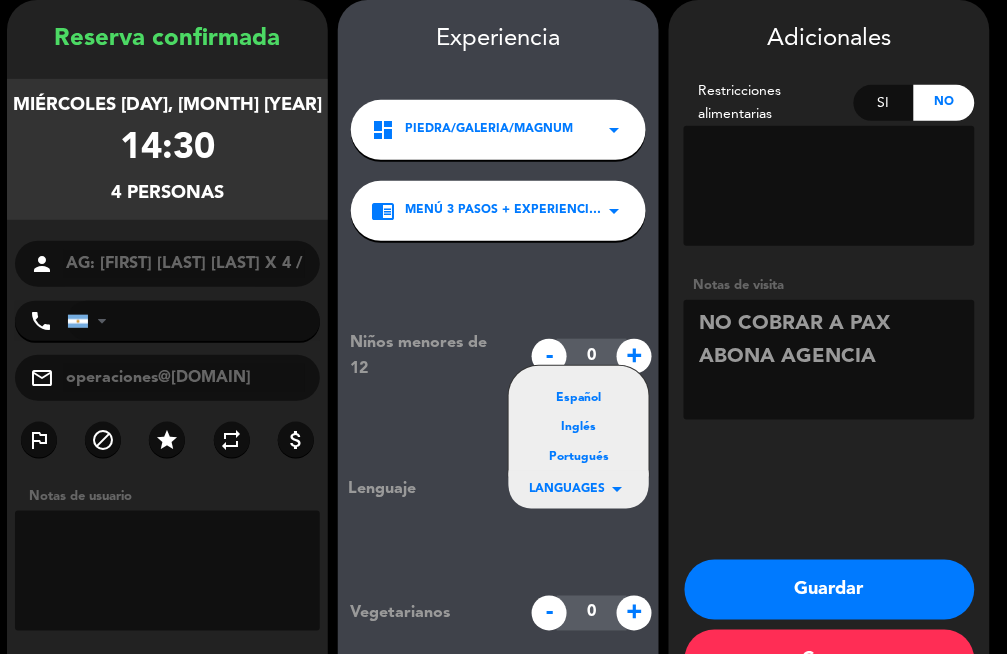 click on "Portugués" at bounding box center (579, 458) 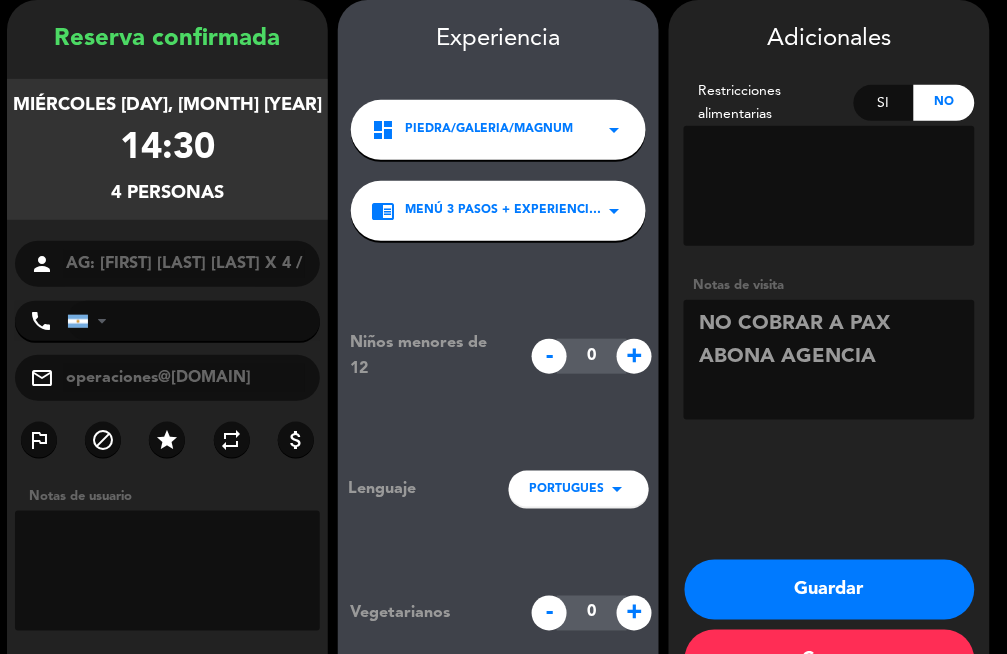click on "Guardar" at bounding box center (830, 590) 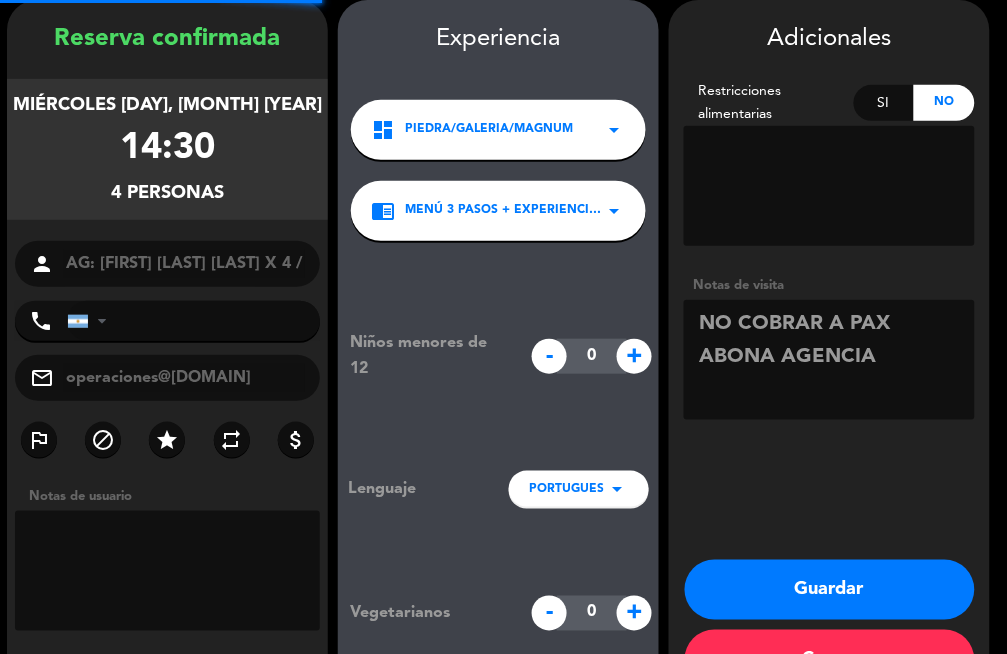 scroll, scrollTop: 0, scrollLeft: 0, axis: both 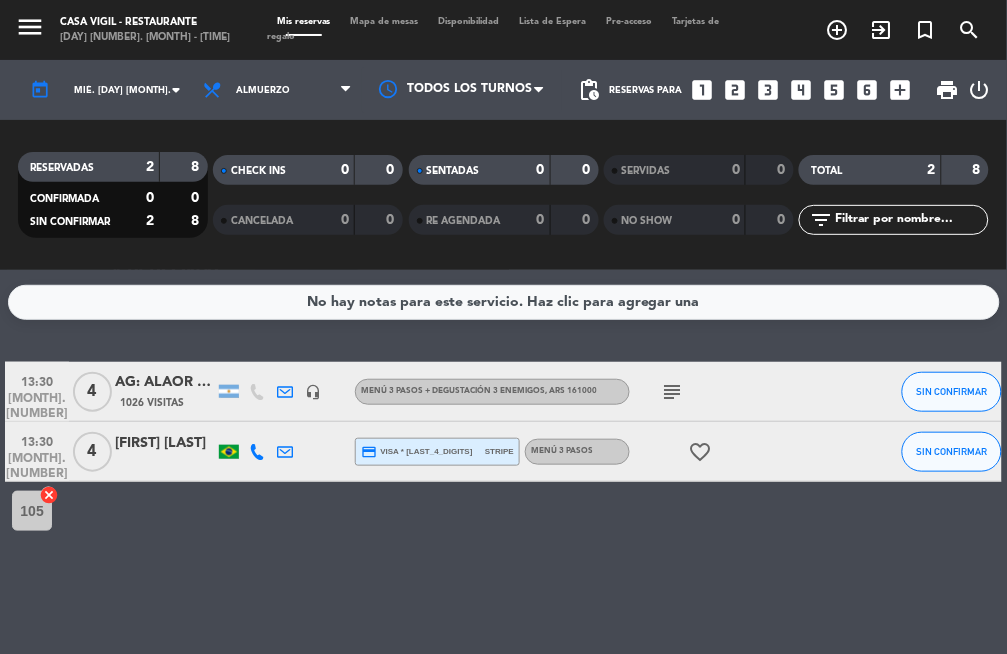drag, startPoint x: 596, startPoint y: 583, endPoint x: 595, endPoint y: 555, distance: 28.01785 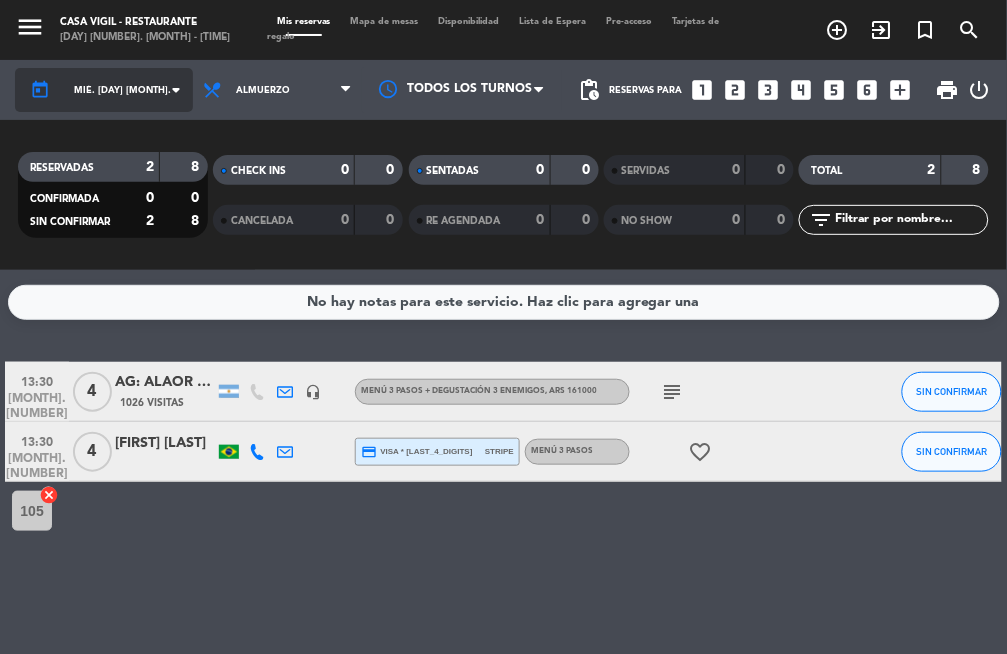 click on "arrow_drop_down" 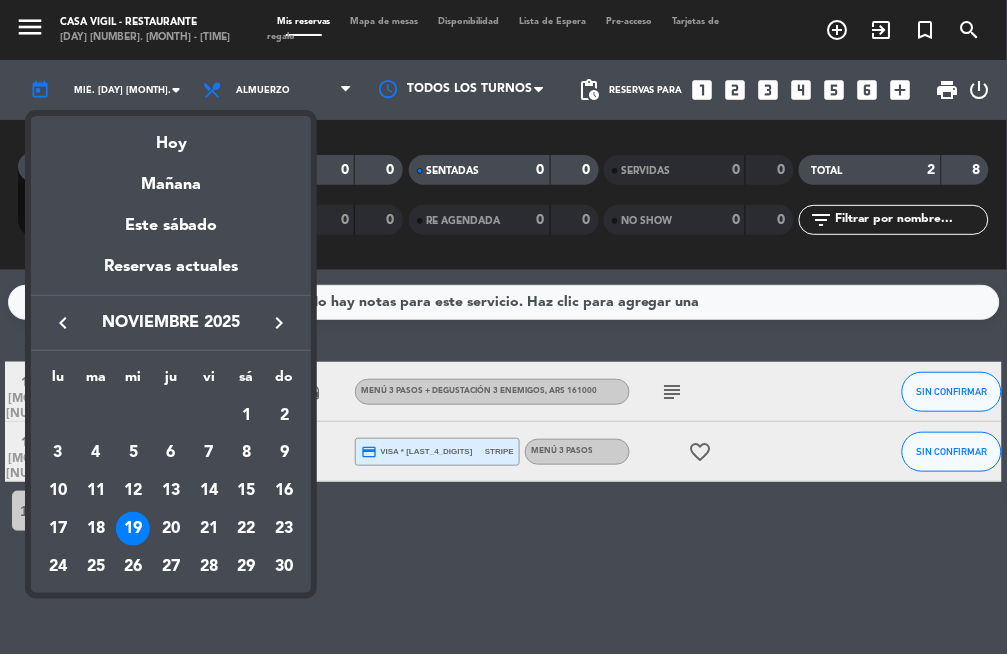 click on "keyboard_arrow_left" at bounding box center [63, 323] 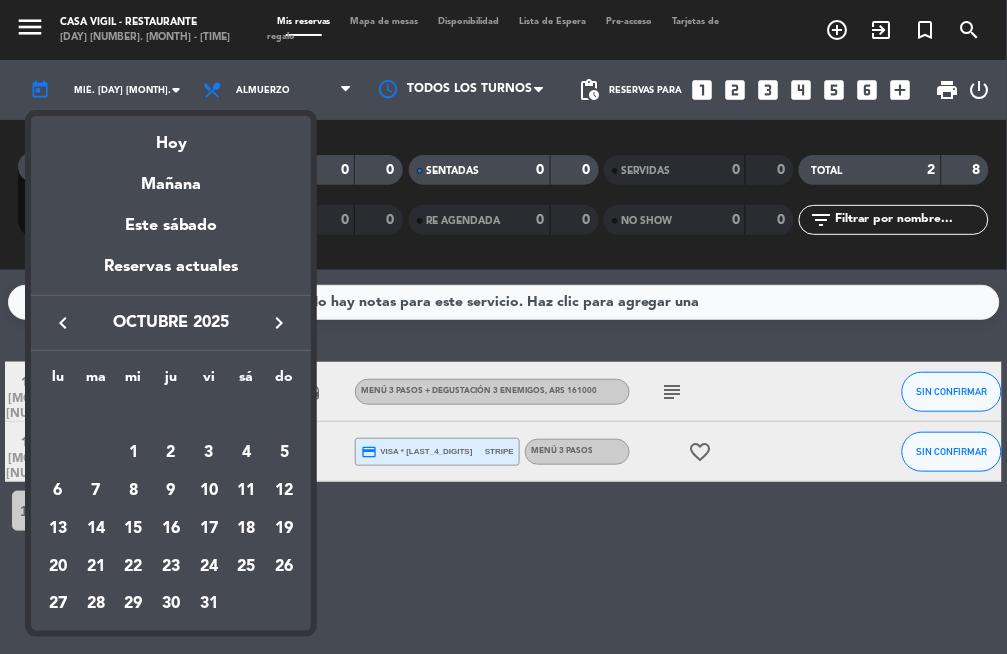click on "keyboard_arrow_left" at bounding box center [63, 323] 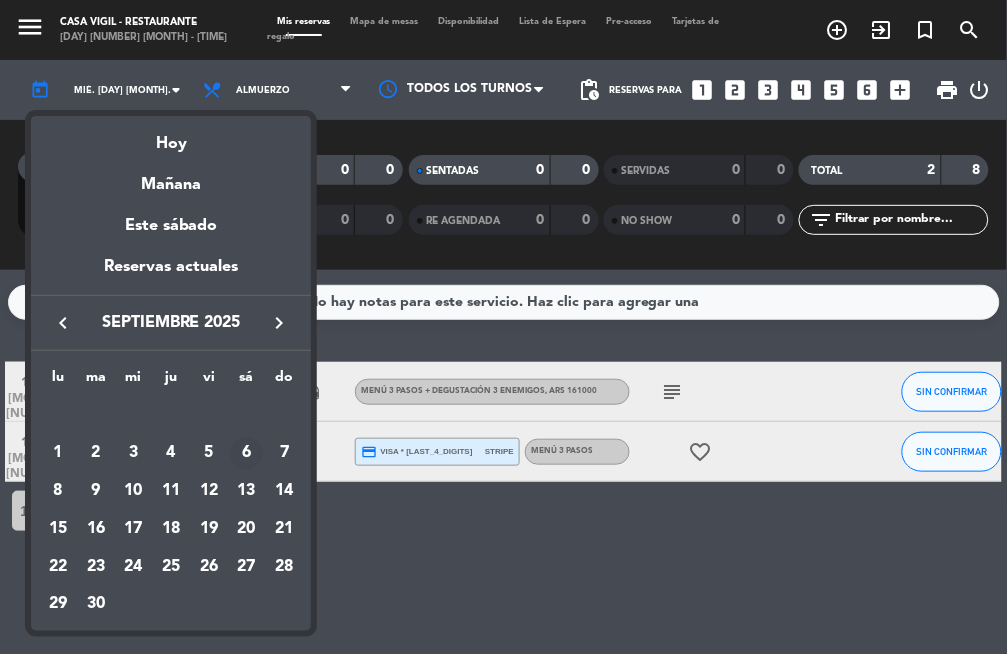click on "6" at bounding box center [247, 454] 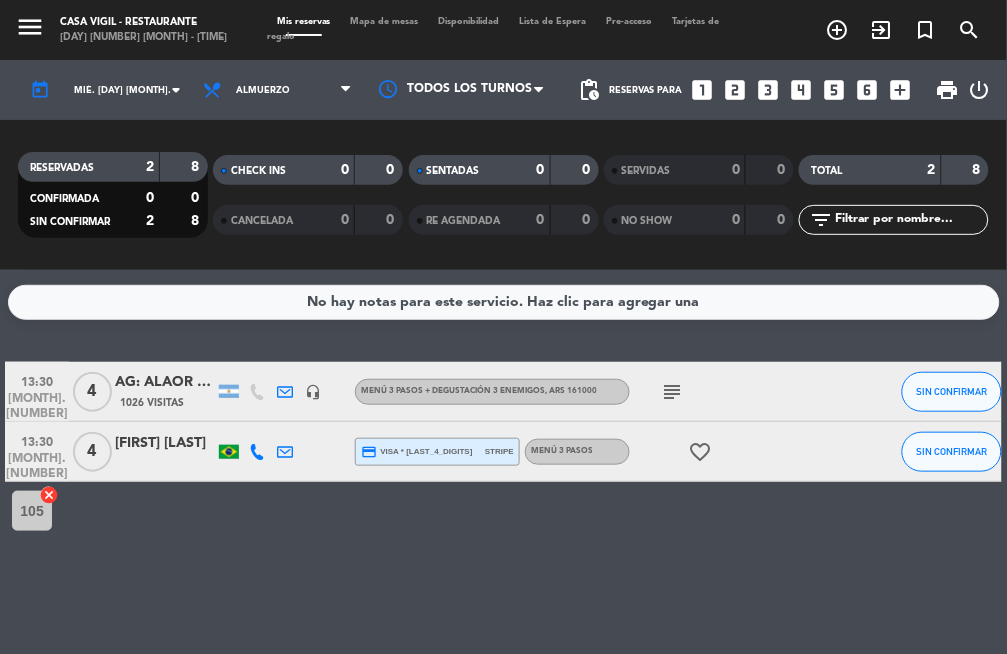 type on "sáb. 6 sep." 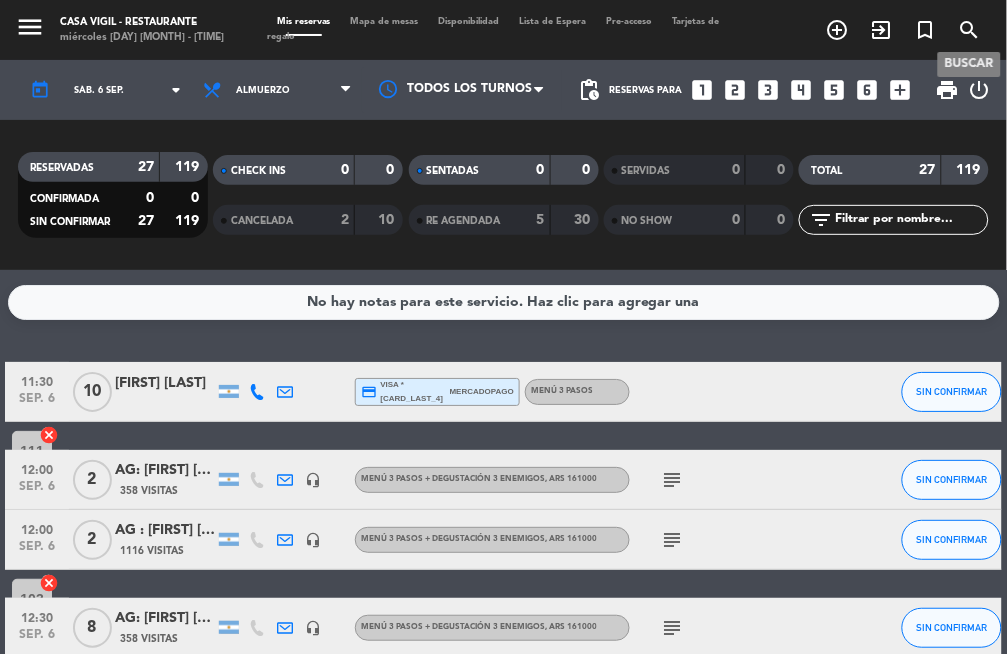 click on "search" at bounding box center [970, 30] 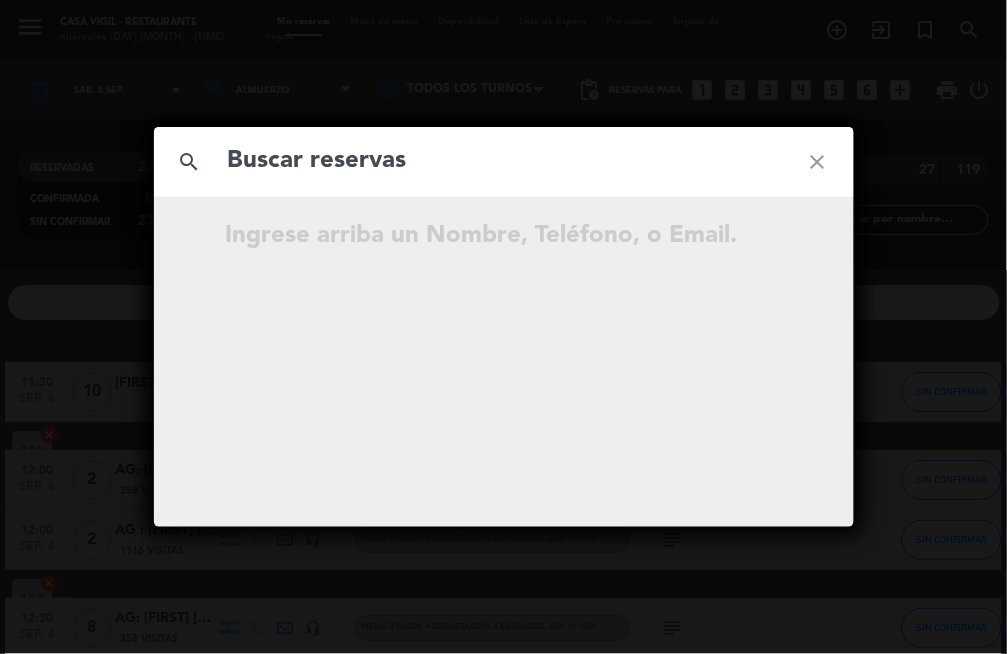 click 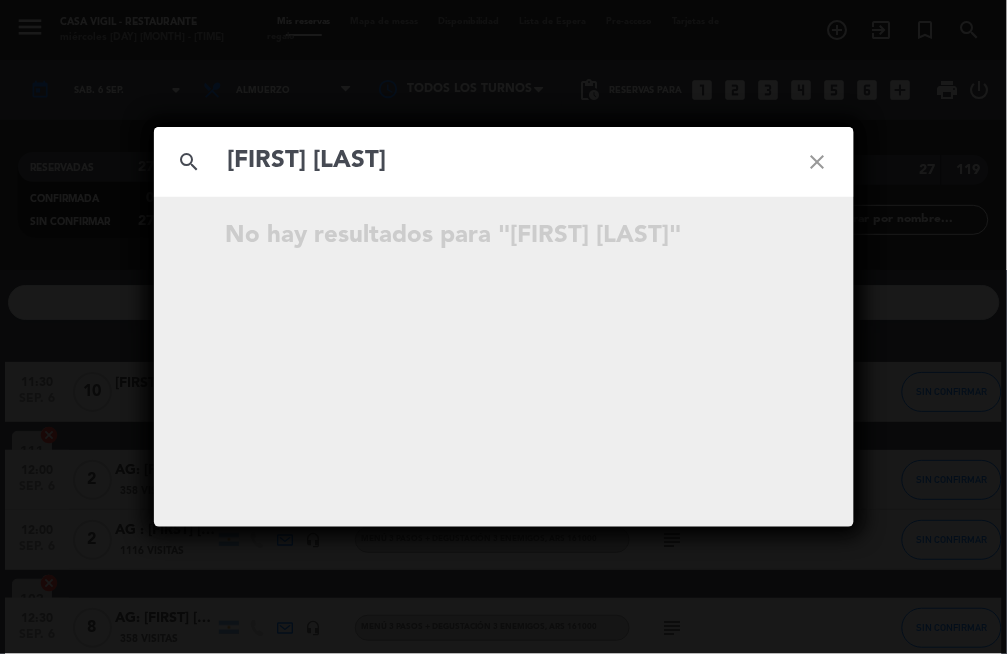 type on "[FIRST] [LAST]" 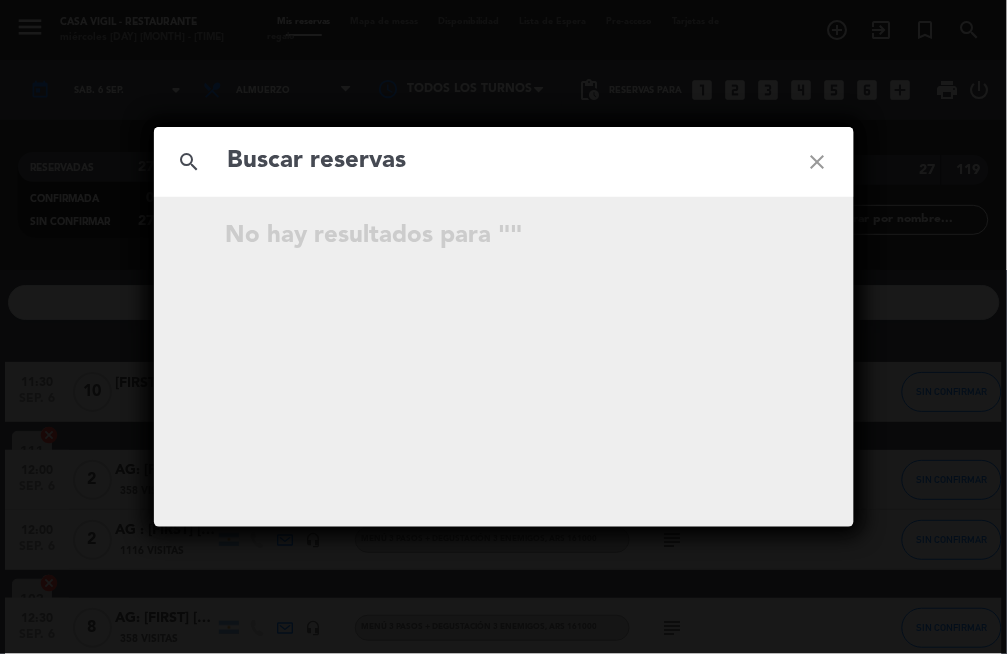 click on "close" 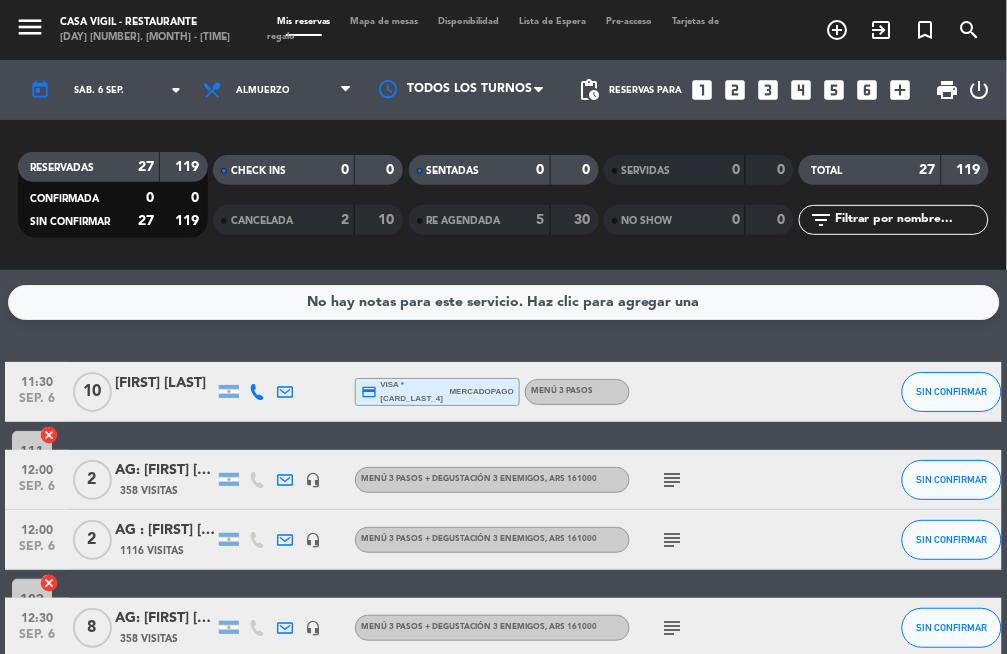 click on "looks_4" at bounding box center [802, 90] 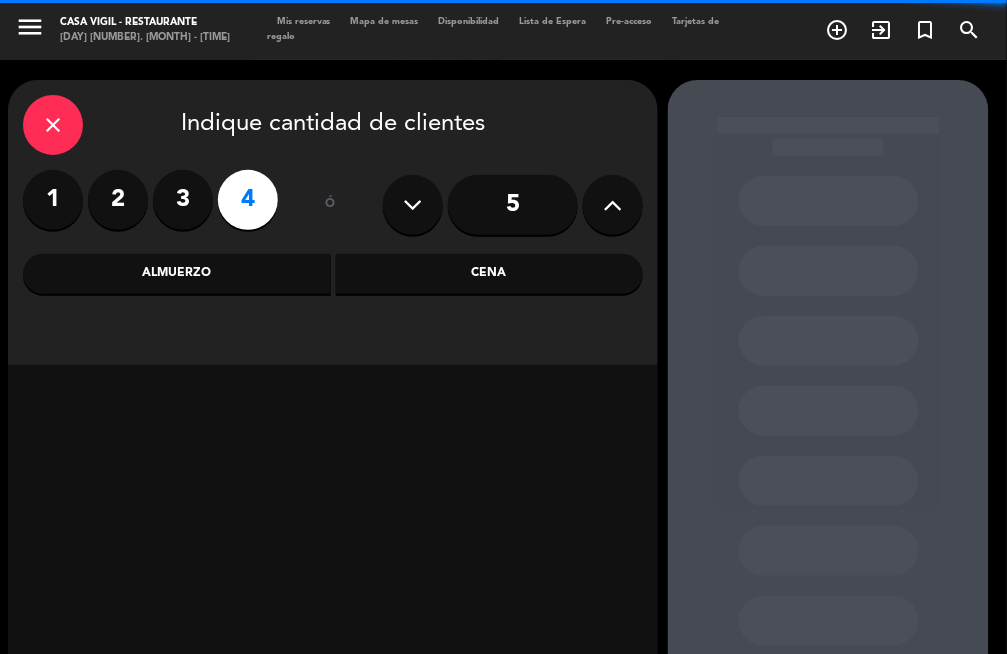 click on "Almuerzo" at bounding box center [177, 274] 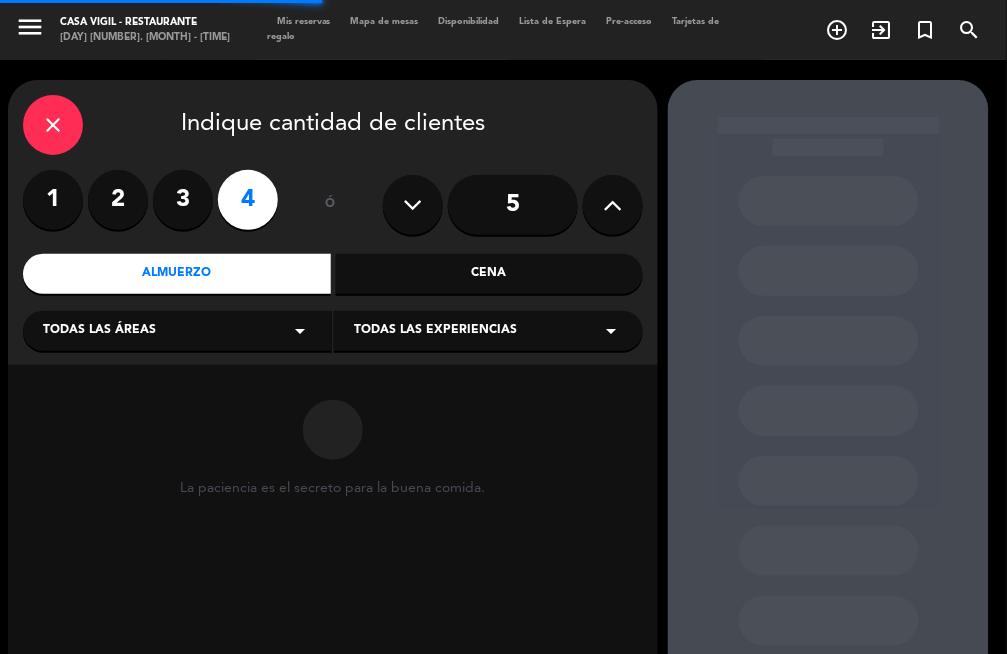 click on "Todas las experiencias   arrow_drop_down" at bounding box center [488, 331] 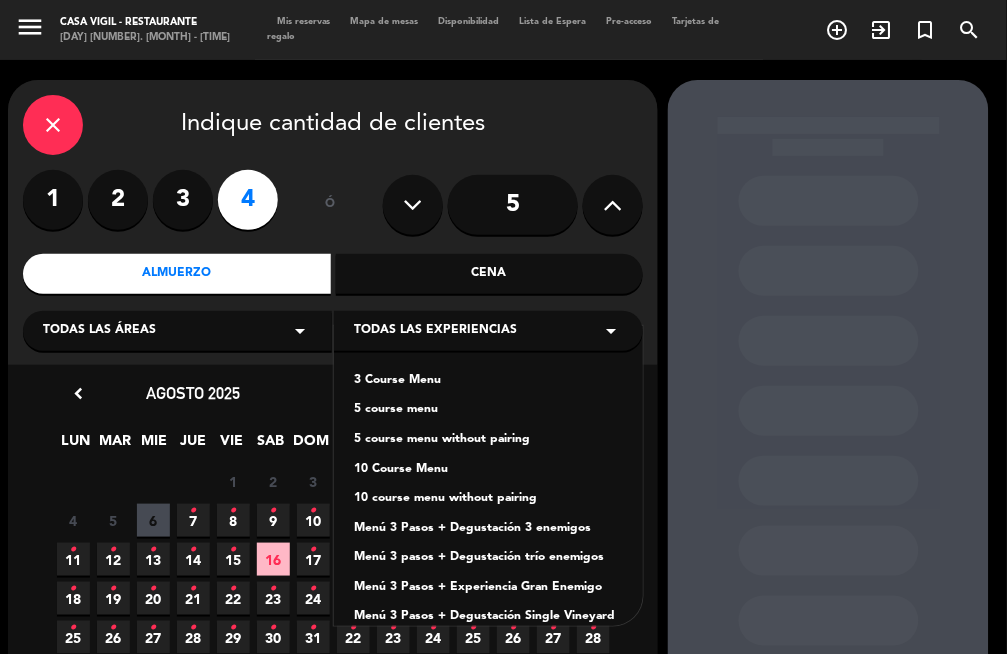click on "Menú 3 pasos + Degustación trío enemigos" at bounding box center [488, 558] 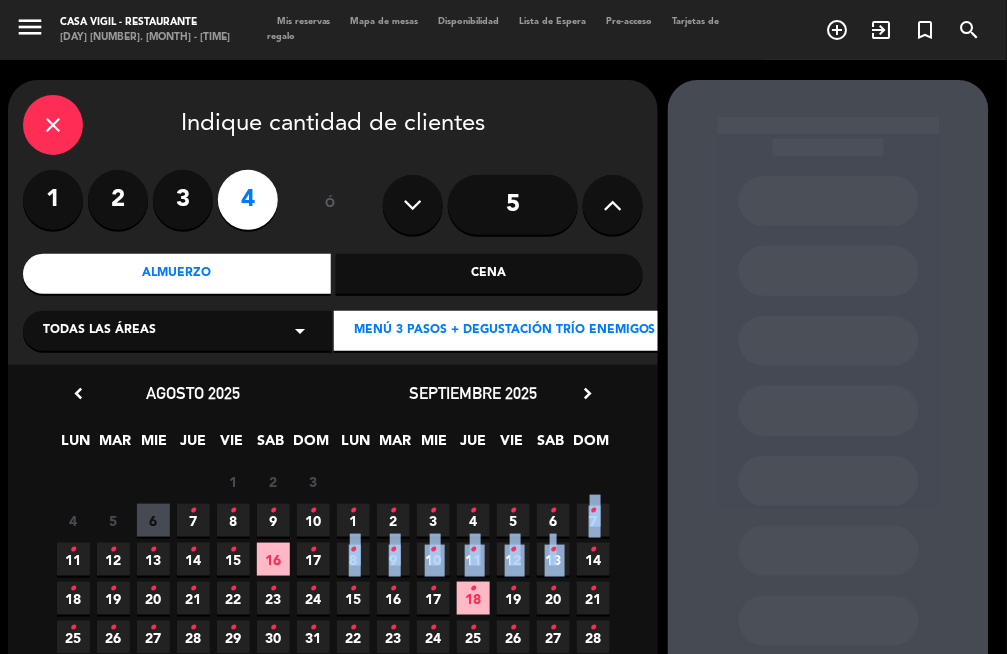 click on "septiembre 2025 chevron_right LUN MAR MIE JUE VIE SAB DOM  25  •  26  •  27  •  28  •  29  •  30  •  31  •  1  •  2  •  3  •  4  •  5  •  6  •  7  •  8  •  9  •  10  •  11  •  12  •  13  •  14  •  15  •  16  •  17  •  18  •  19  •  20  •  21  •  22  •  23  •  24  •  25  •  26  •  27  •  28  •  29  •  30  •  1  •  2  •  3  •  4  •  5  •" at bounding box center (473, 538) 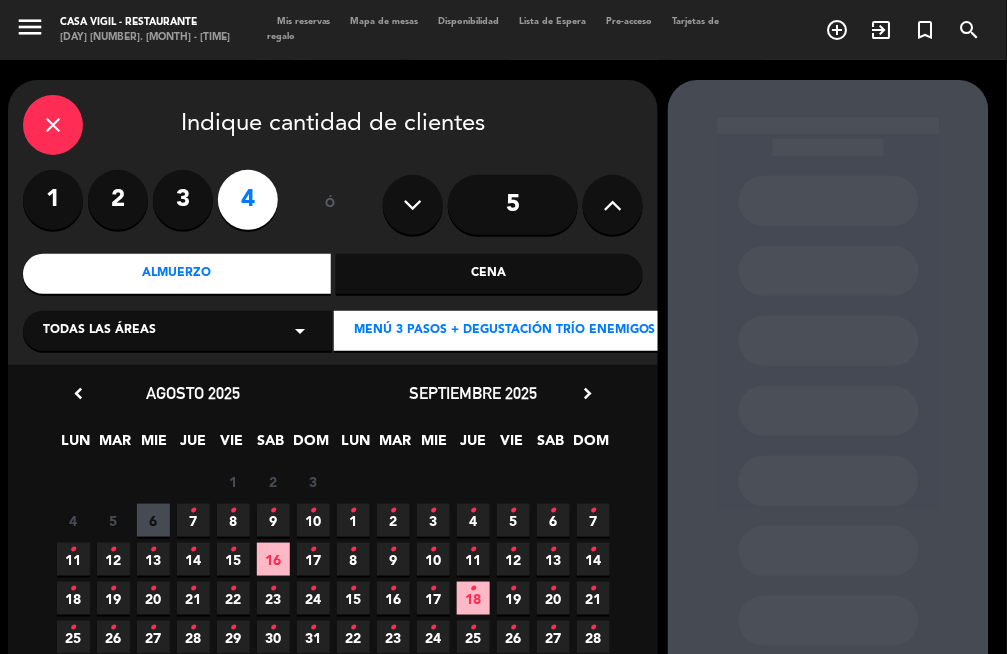 click on "•" at bounding box center [553, 511] 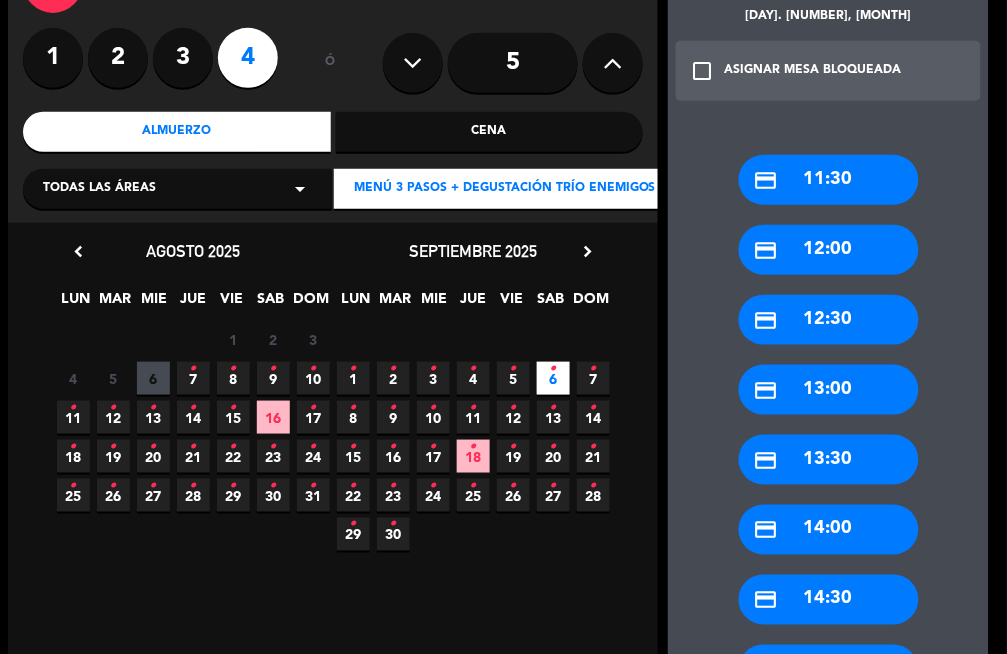 scroll, scrollTop: 191, scrollLeft: 0, axis: vertical 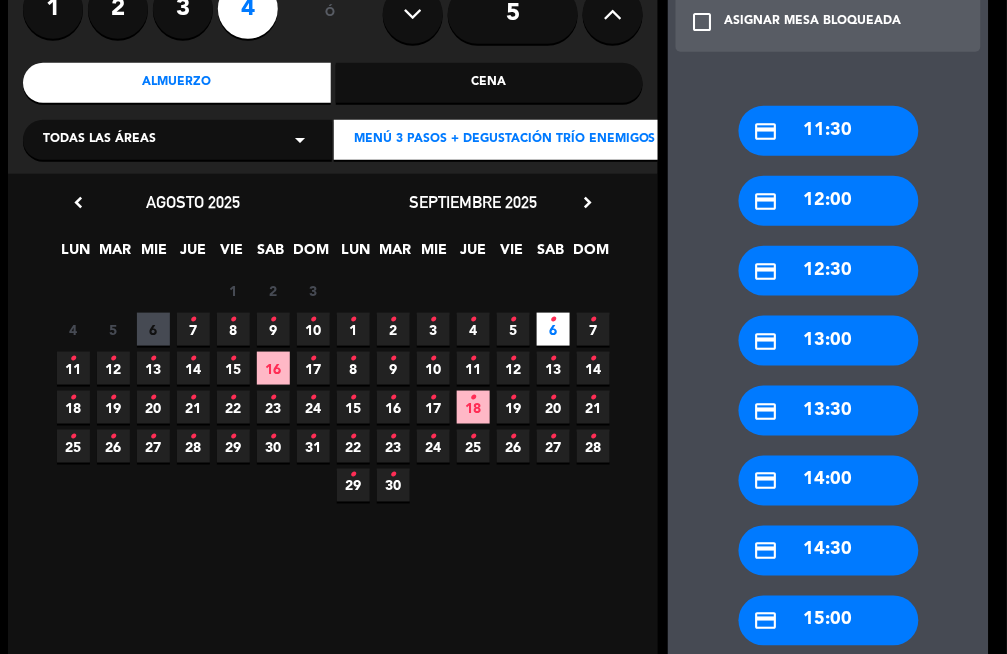 drag, startPoint x: 857, startPoint y: 548, endPoint x: 812, endPoint y: 474, distance: 86.608315 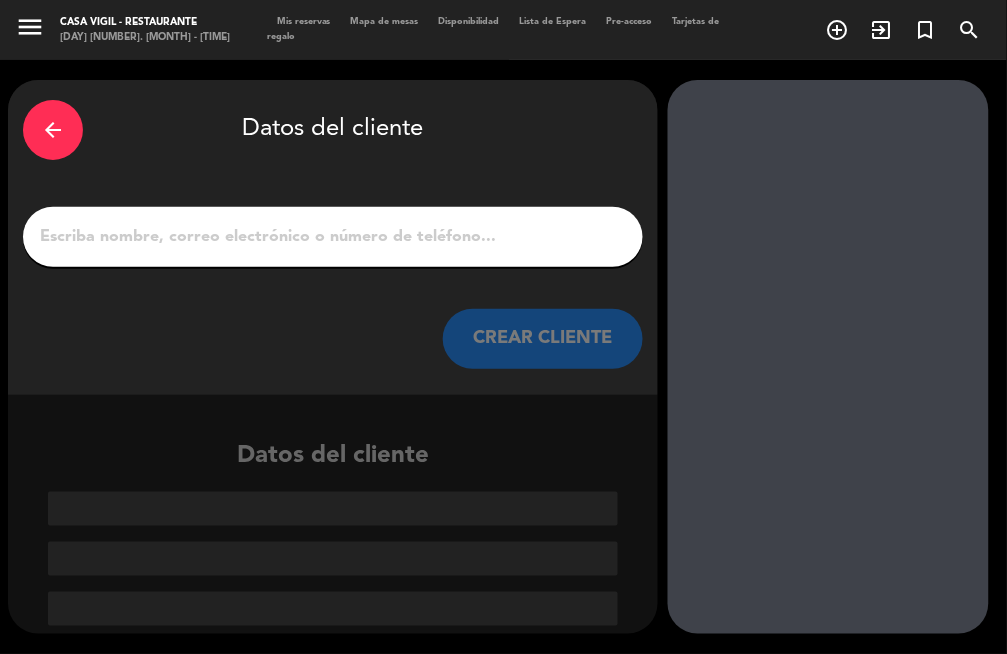 scroll, scrollTop: 0, scrollLeft: 0, axis: both 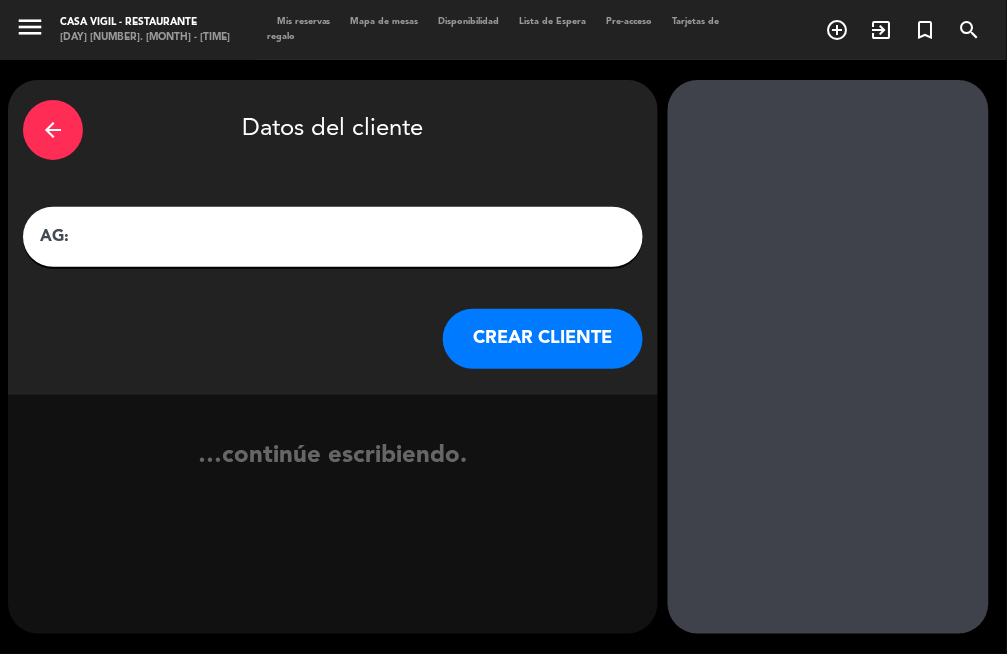 paste on "[FIRST] [LAST]" 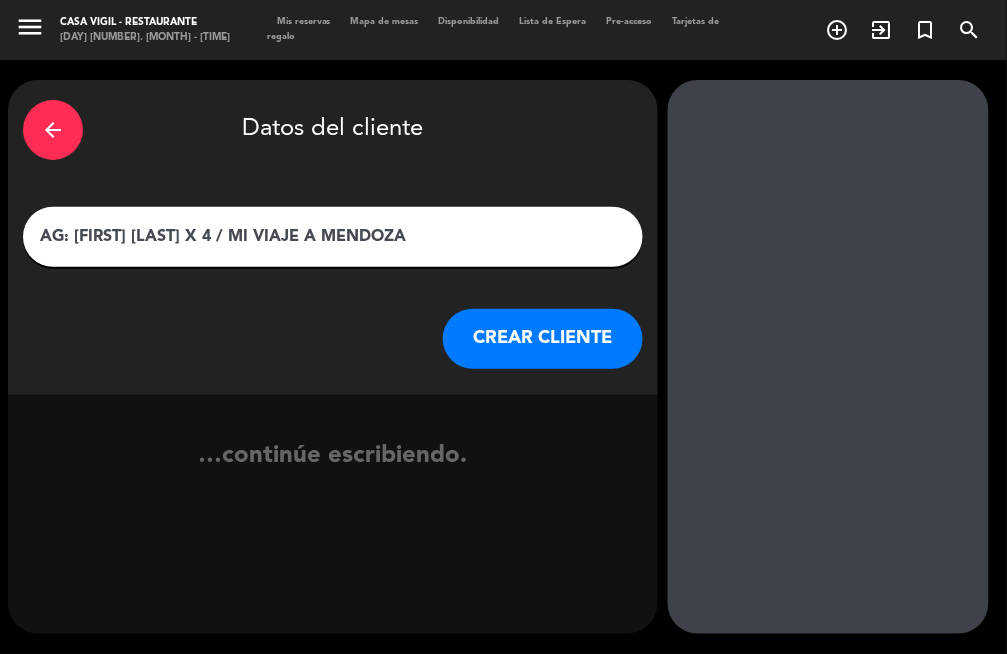 type on "AG: [FIRST] [LAST] X 4 / MI VIAJE A MENDOZA" 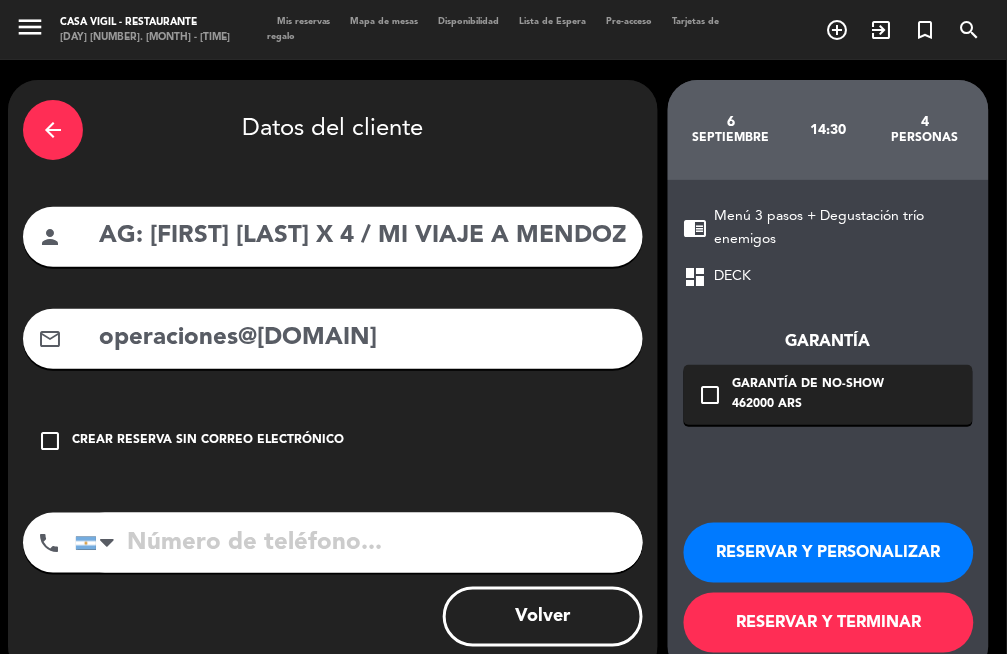type on "operaciones@[DOMAIN]" 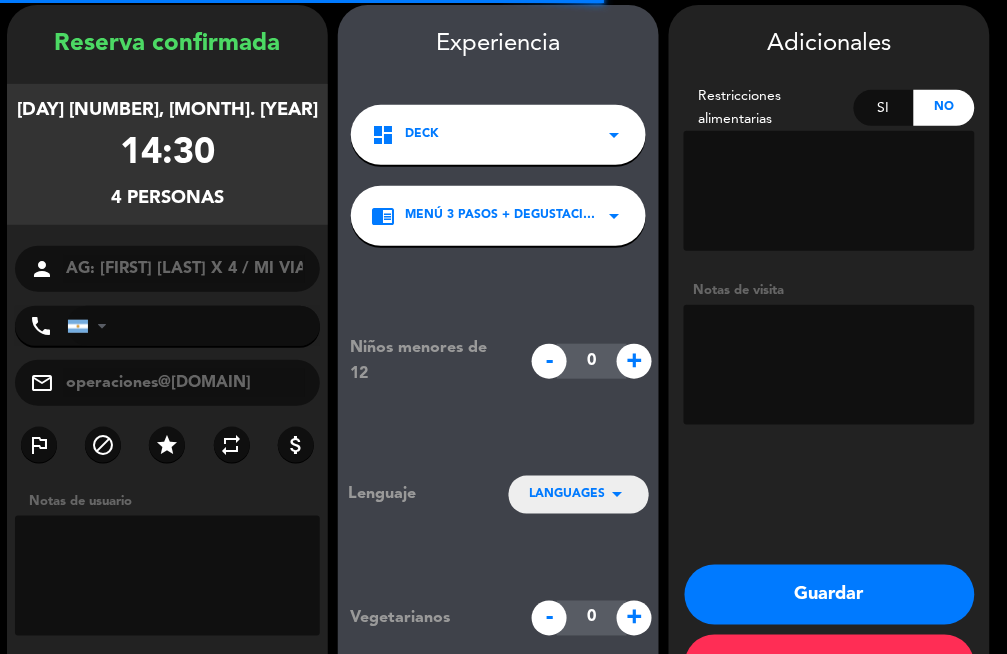 scroll, scrollTop: 80, scrollLeft: 0, axis: vertical 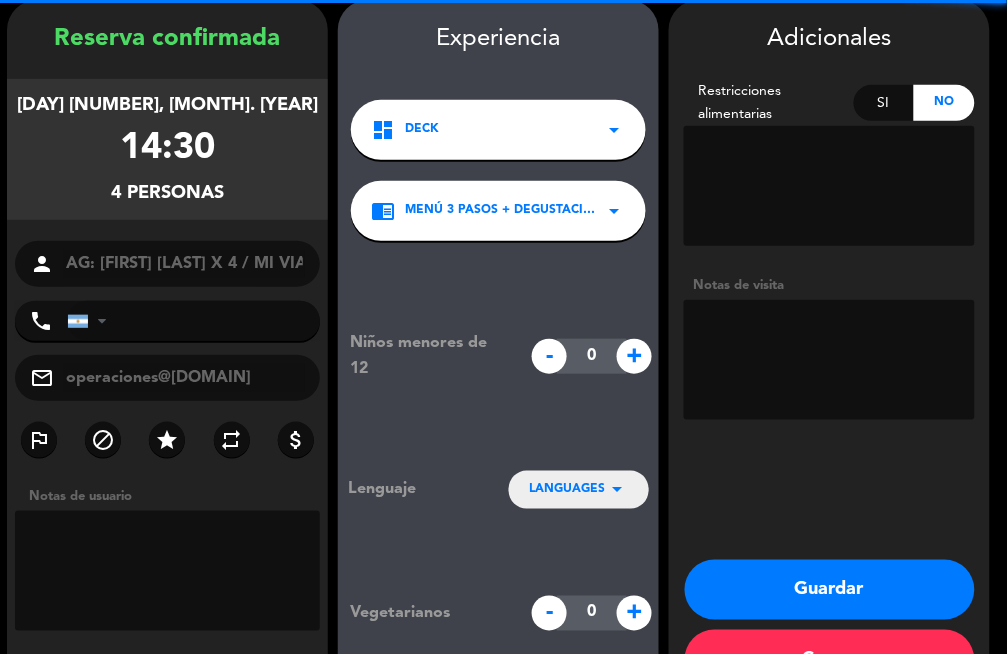 drag, startPoint x: 731, startPoint y: 346, endPoint x: 713, endPoint y: 320, distance: 31.622776 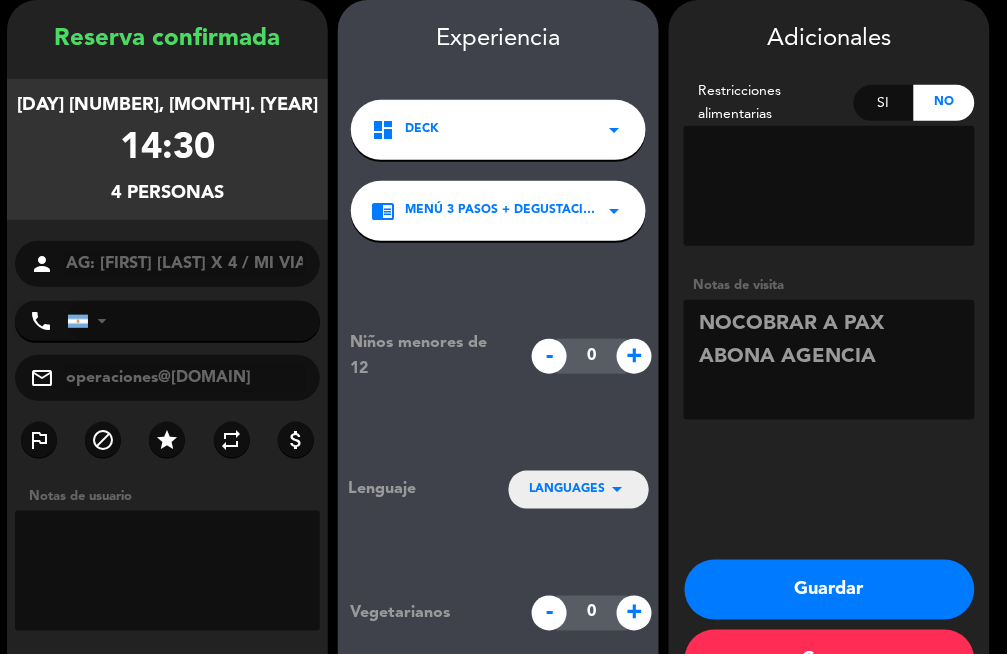 type on "NOCOBRAR A PAX ABONA AGENCIA" 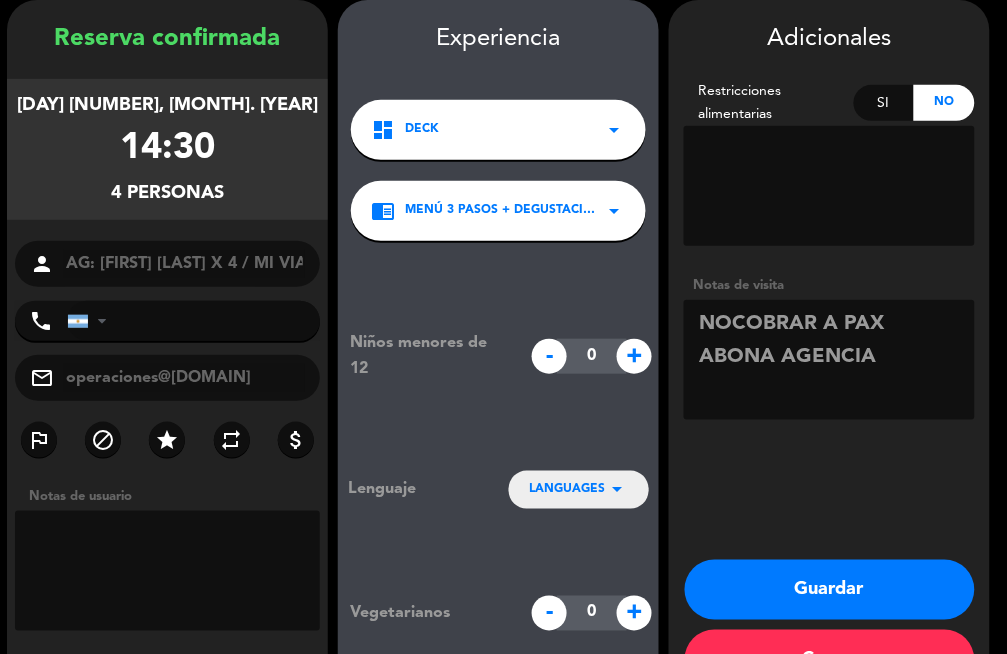 click on "LANGUAGES" at bounding box center (567, 490) 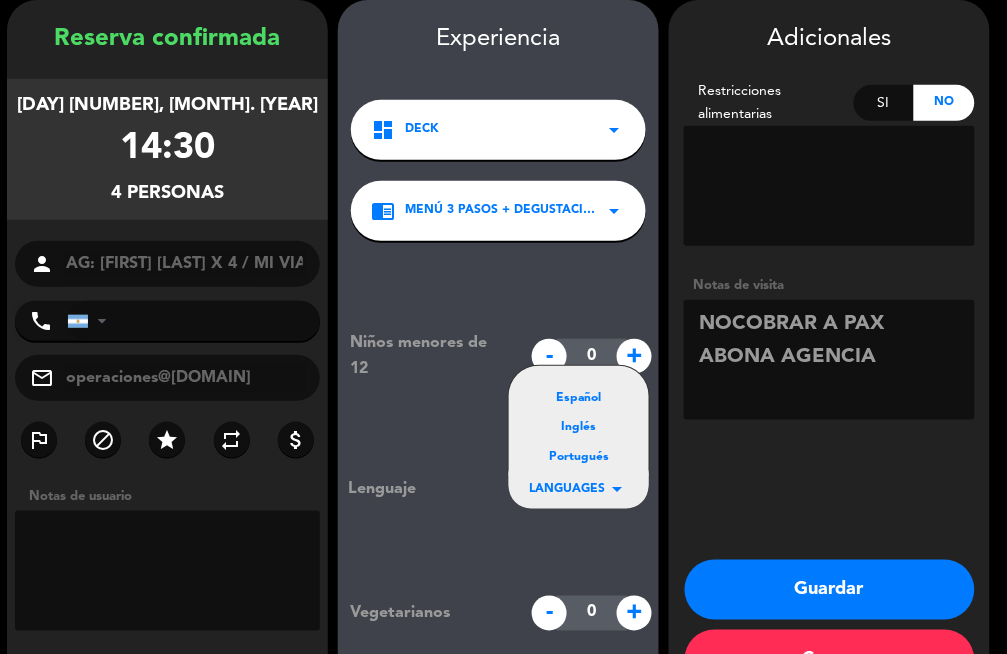 click on "Portugués" at bounding box center (579, 458) 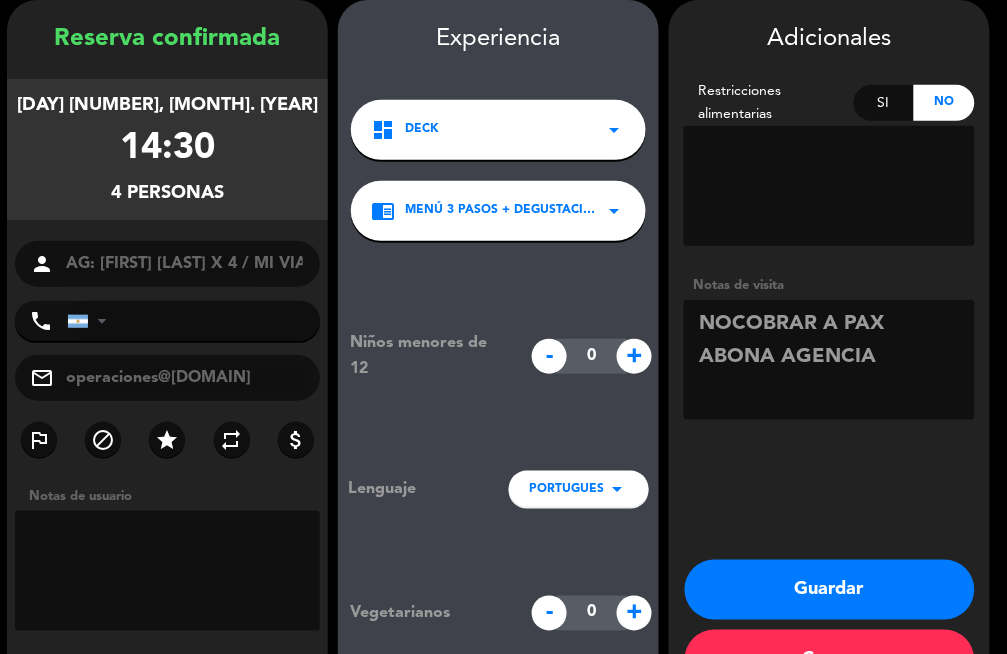 drag, startPoint x: 805, startPoint y: 594, endPoint x: 82, endPoint y: 267, distance: 793.50995 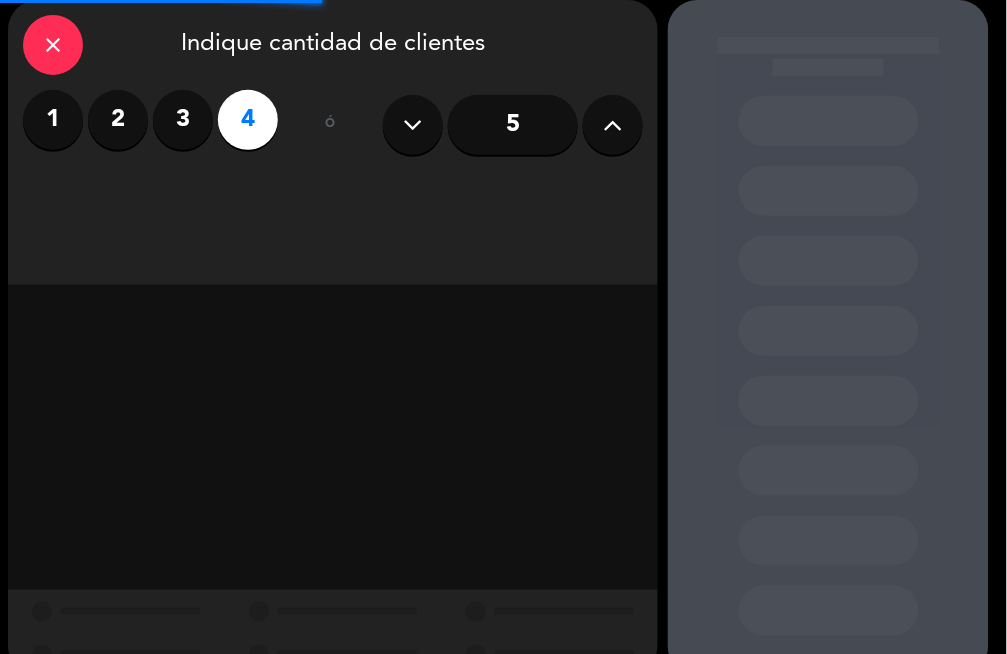 scroll, scrollTop: 0, scrollLeft: 0, axis: both 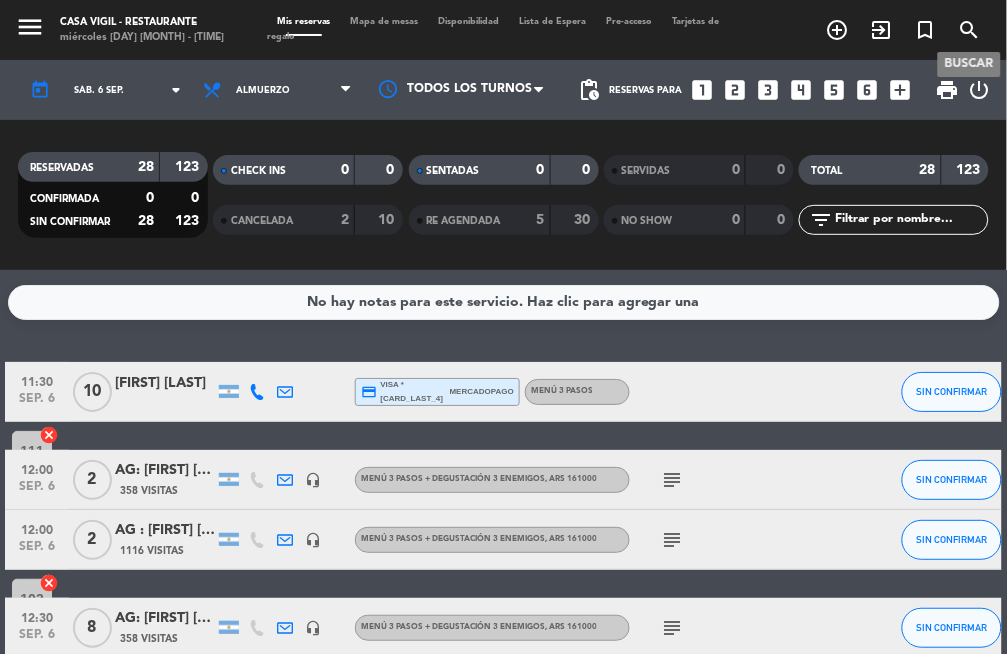 click on "search" at bounding box center (970, 30) 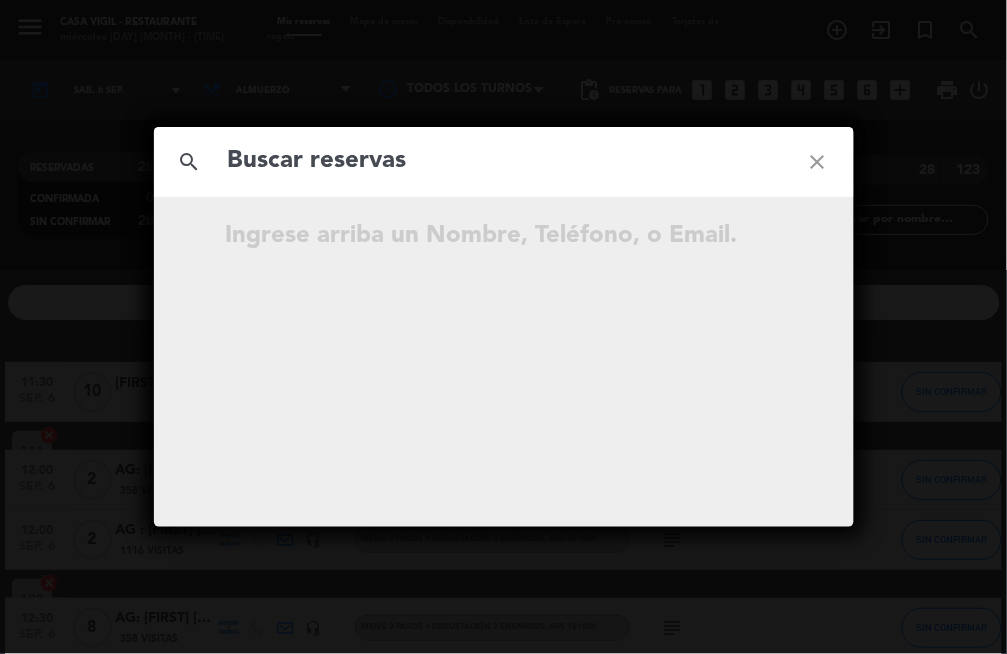 click 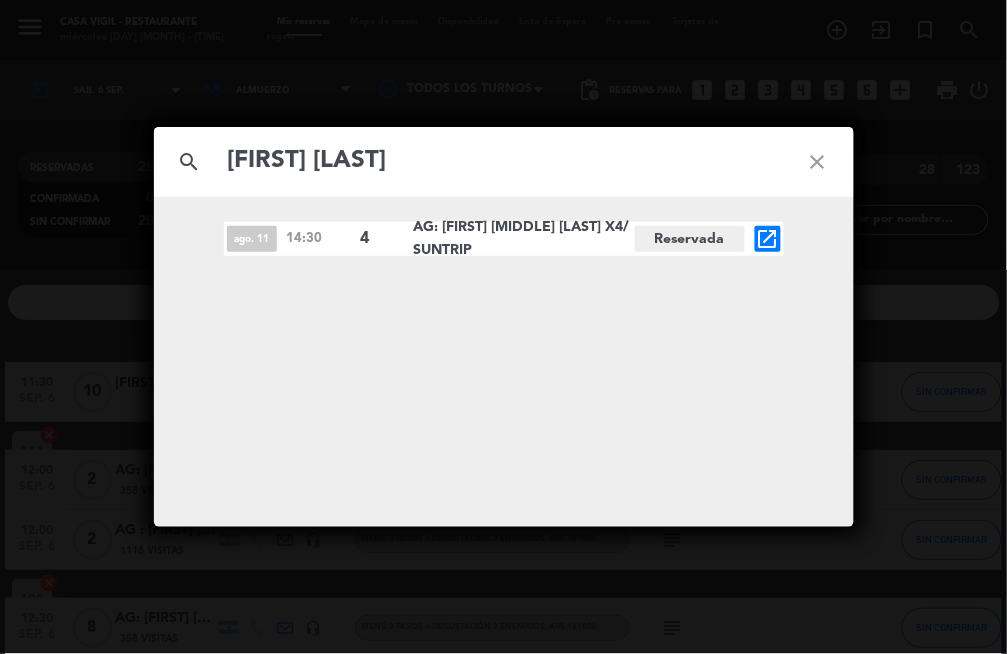 type on "[FIRST] [LAST]" 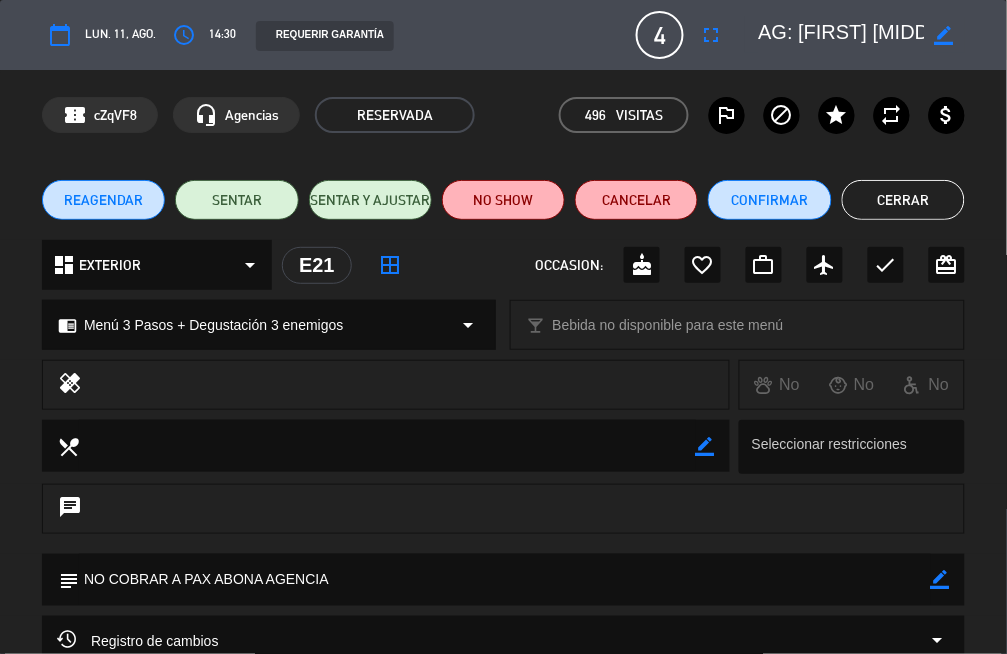 click on "border_color" 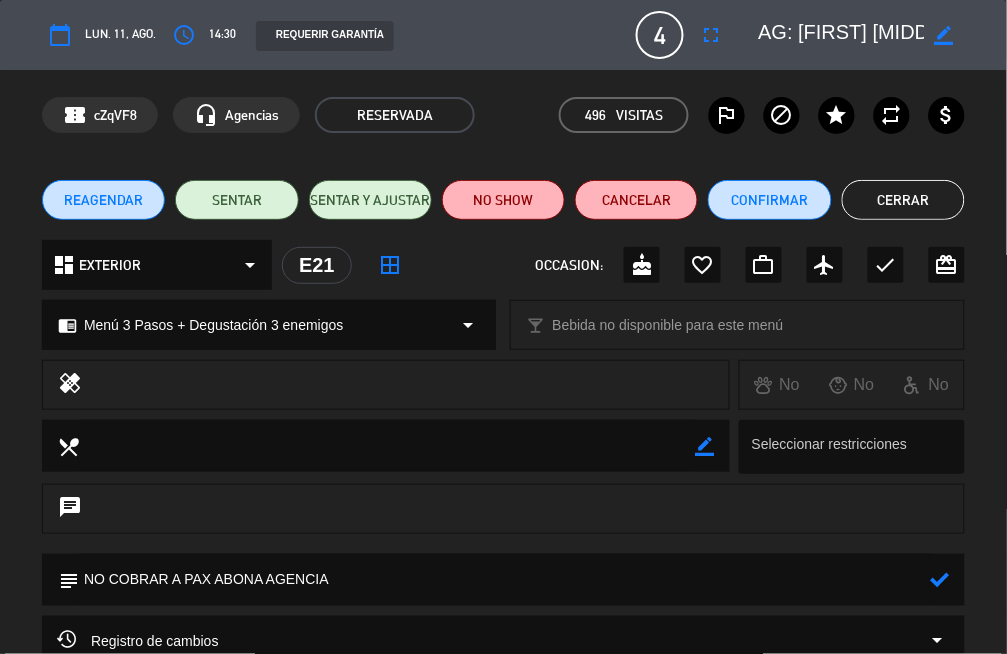 click 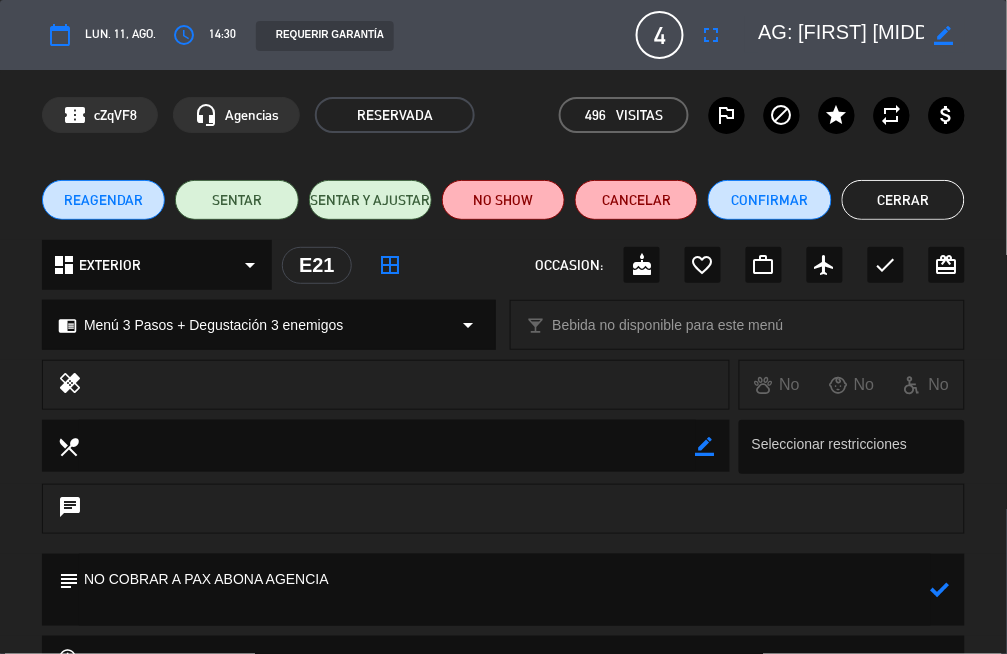 paste on "1 pax não come carne vermelha e frango" 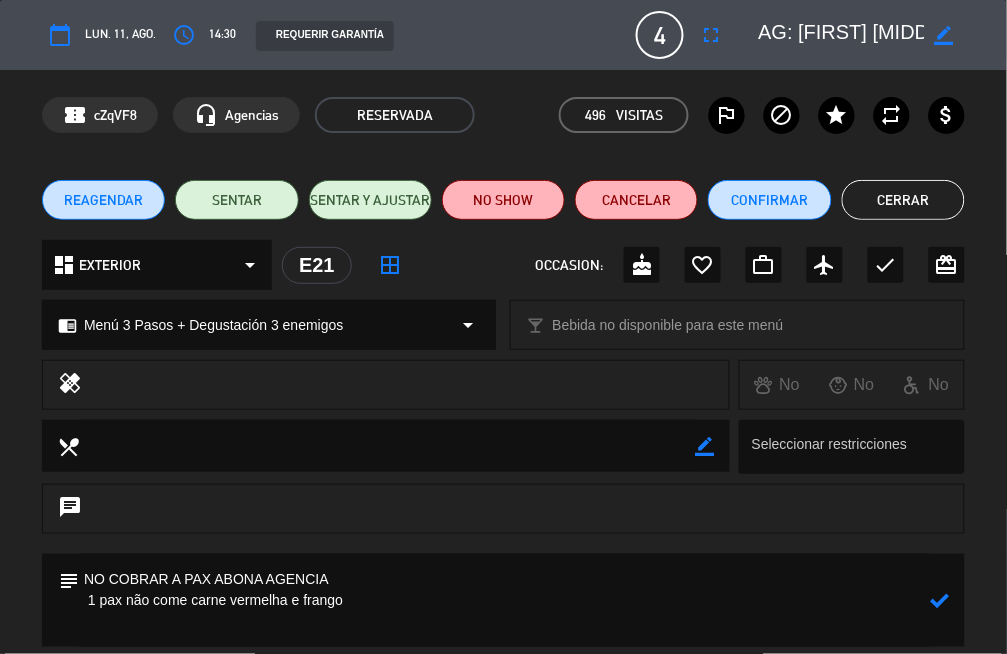 click 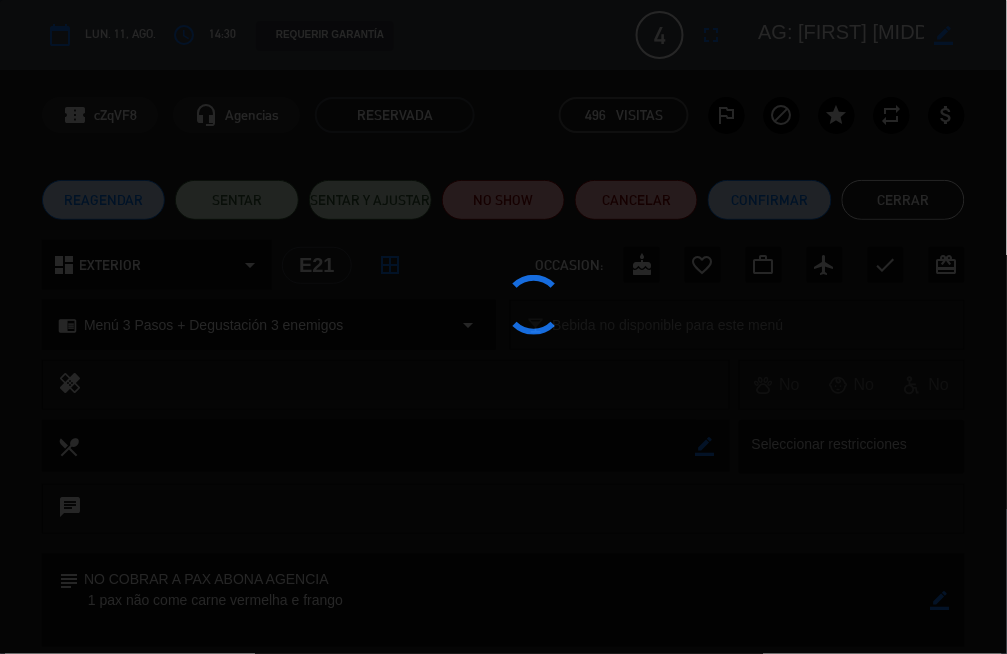 type on "NO COBRAR A PAX ABONA AGENCIA
1 pax não come carne vermelha e frango" 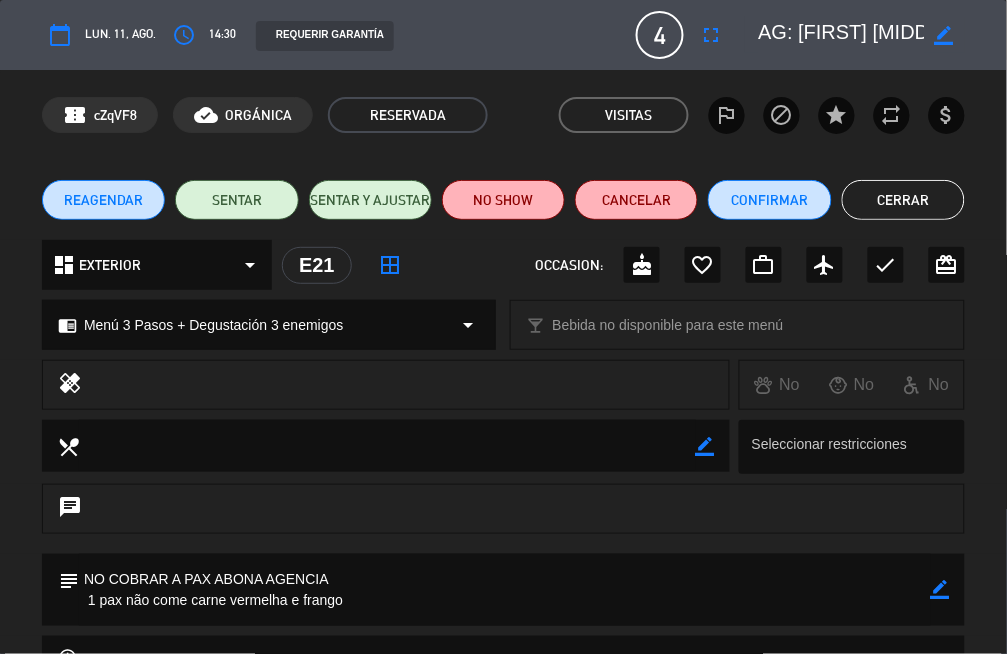 click on "Cerrar" 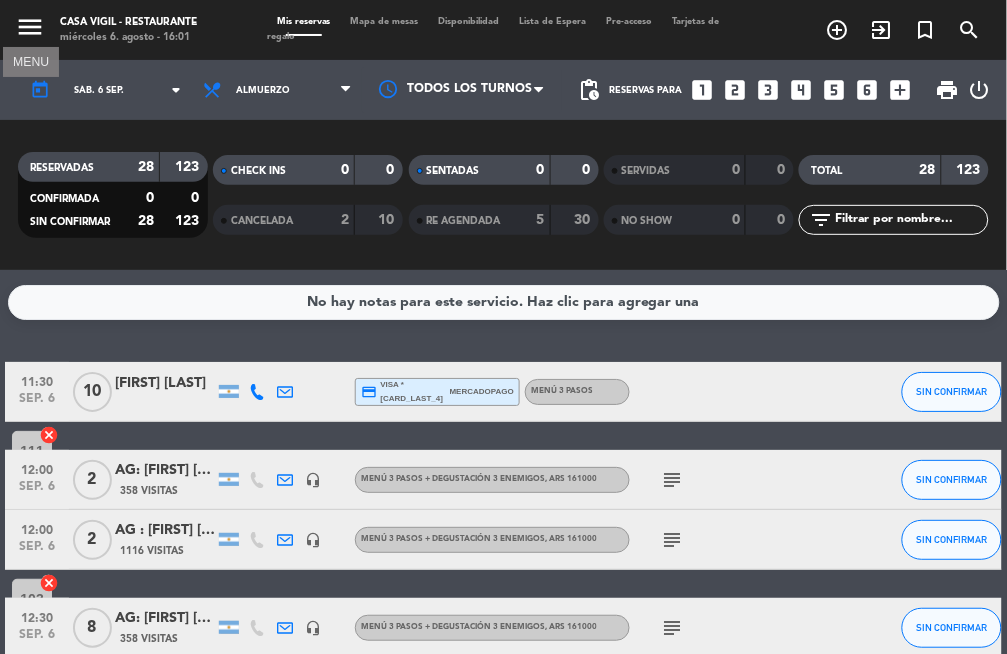 click on "menu" at bounding box center (30, 27) 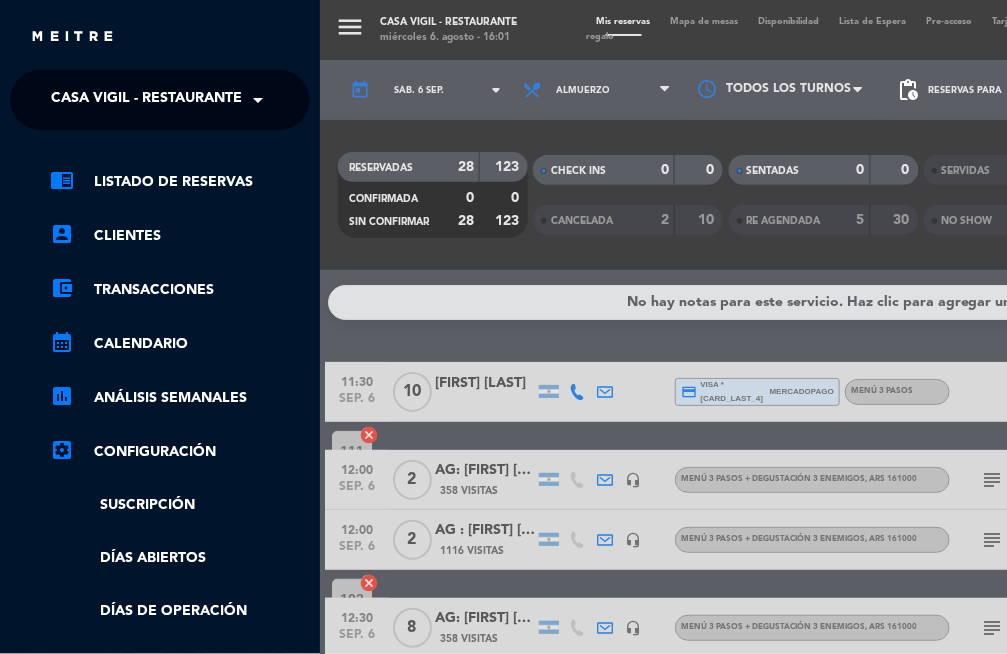 click on "Casa Vigil - Restaurante" 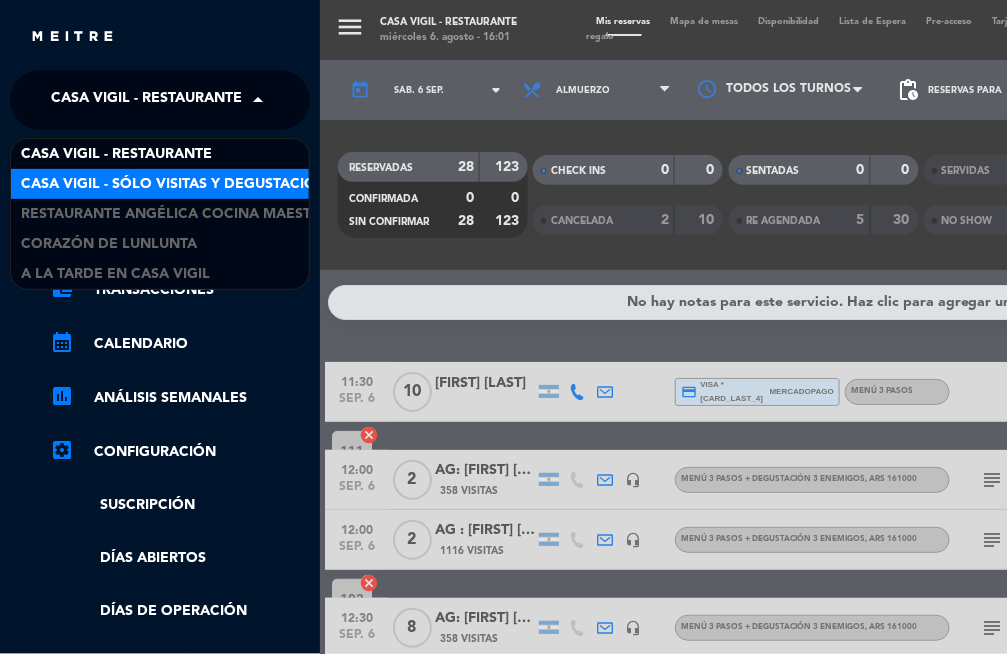 drag, startPoint x: 154, startPoint y: 175, endPoint x: 184, endPoint y: 181, distance: 30.594116 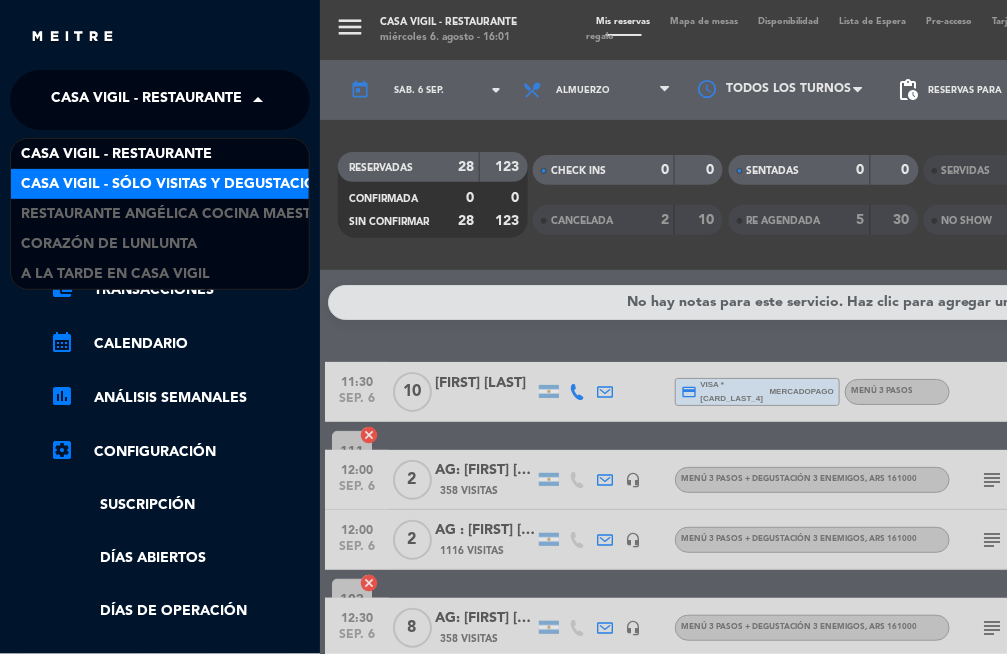 click on "Casa Vigil - SÓLO Visitas y Degustaciones" at bounding box center [182, 184] 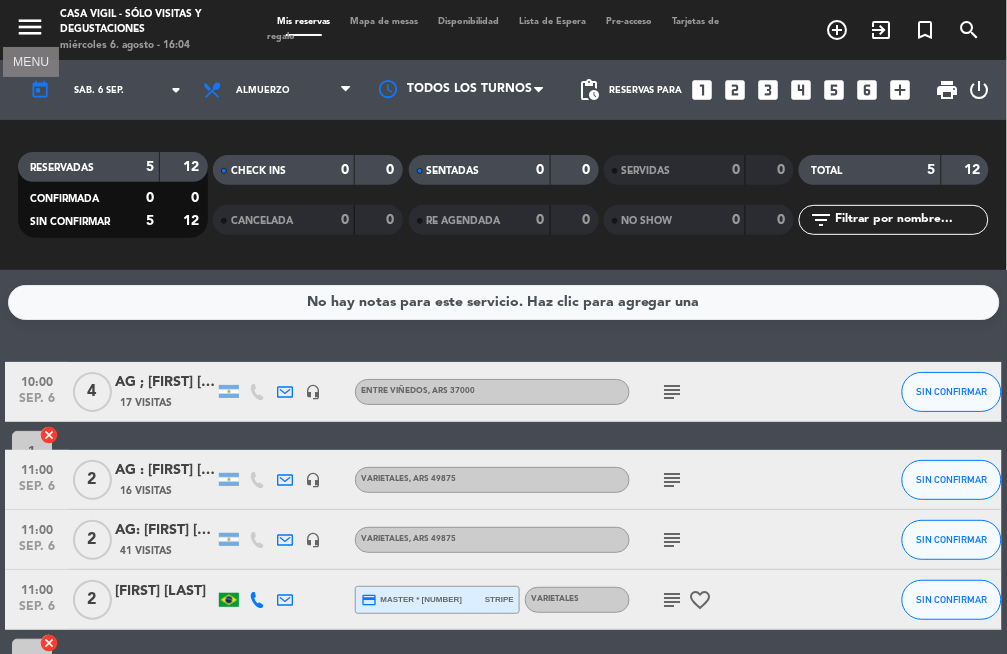 click on "menu" at bounding box center (30, 27) 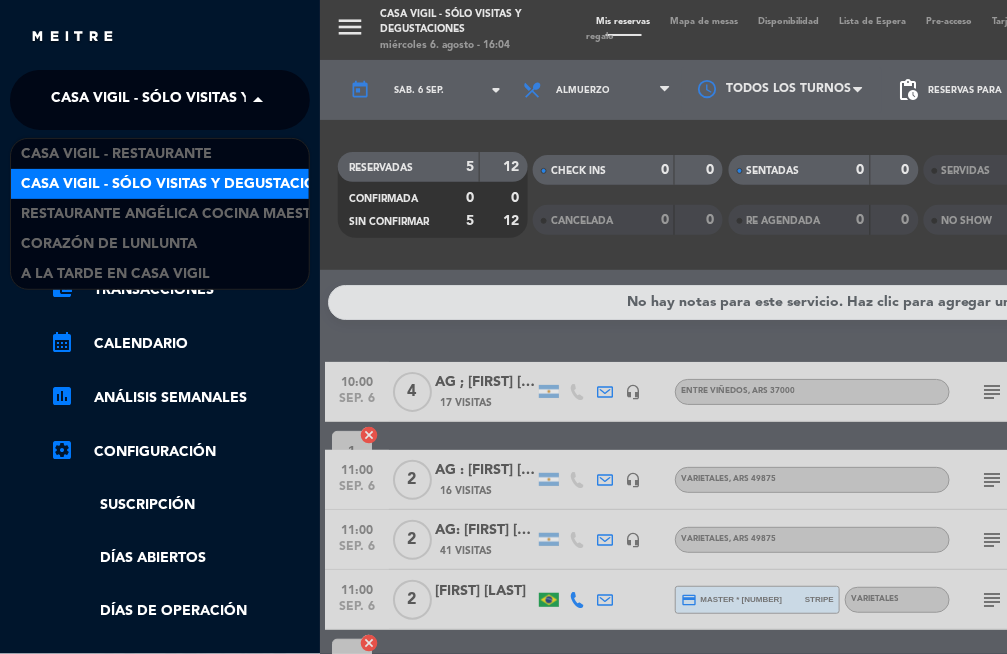 click on "Casa Vigil - SÓLO Visitas y Degustaciones" 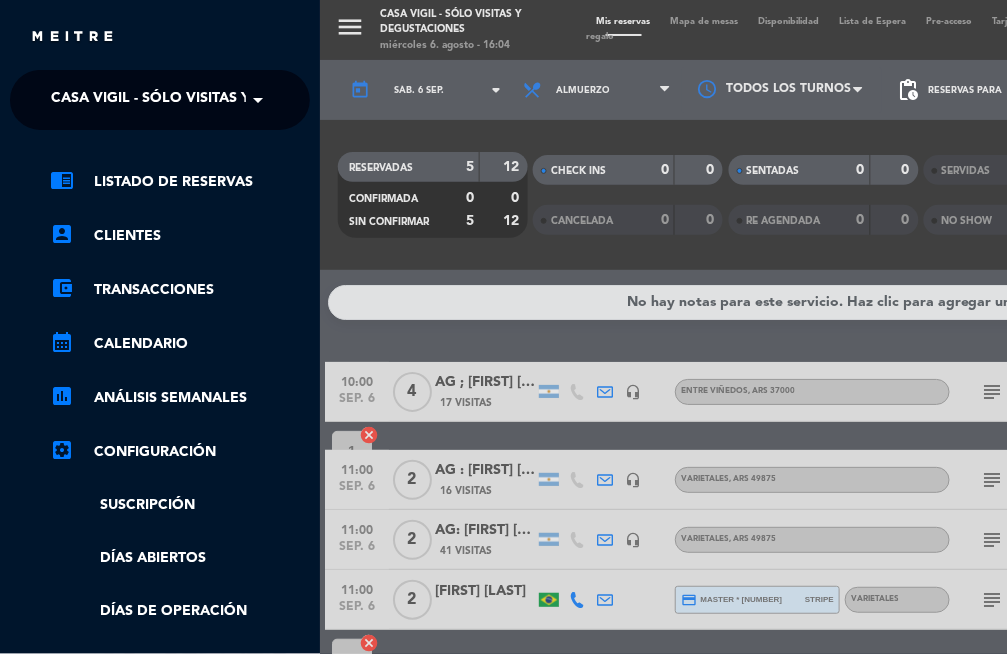 click on "menu Casa Vigil - SÓLO Visitas y Degustaciones [DAY] [NUMBER] [MONTH] - [TIME] Mis reservas Mapa de mesas Disponibilidad Lista de Espera Pre-acceso Tarjetas de regalo add_circle_outline exit_to_app turned_in_not search today [DAY] [NUMBER] [MONTH] arrow_drop_down Todos los servicios Almuerzo Cena Almuerzo Todos los servicios Almuerzo Cena Todos los turnos pending_actions Reservas para looks_one looks_two looks_3 looks_4 looks_5 looks_6 add_box print power_settings_new RESERVADAS 5 12 CONFIRMADA 0 0 SIN CONFIRMAR 5 12 CHECK INS 0 0 CANCELADA 0 0 SENTADAS 0 0 RE AGENDADA 0 0 SERVIDAS 0 0 NO SHOW 0 0 TOTAL 5 12 filter_list No hay notas para este servicio. Haz clic para agregar una [TIME] [MONTH] [NUMBER] 4 AG; [FIRST] [LAST] X 4 / FALAK 17 Visitas headset_mic Entre Viñedos , ARS 37000 subject SIN CONFIRMAR 1 cancel [TIME] [MONTH] [NUMBER] 2 AG : [FIRST] [LAST] [LAST] [LAST] X 2/ LAUKE 16 Visitas headset_mic" at bounding box center (823, 327) 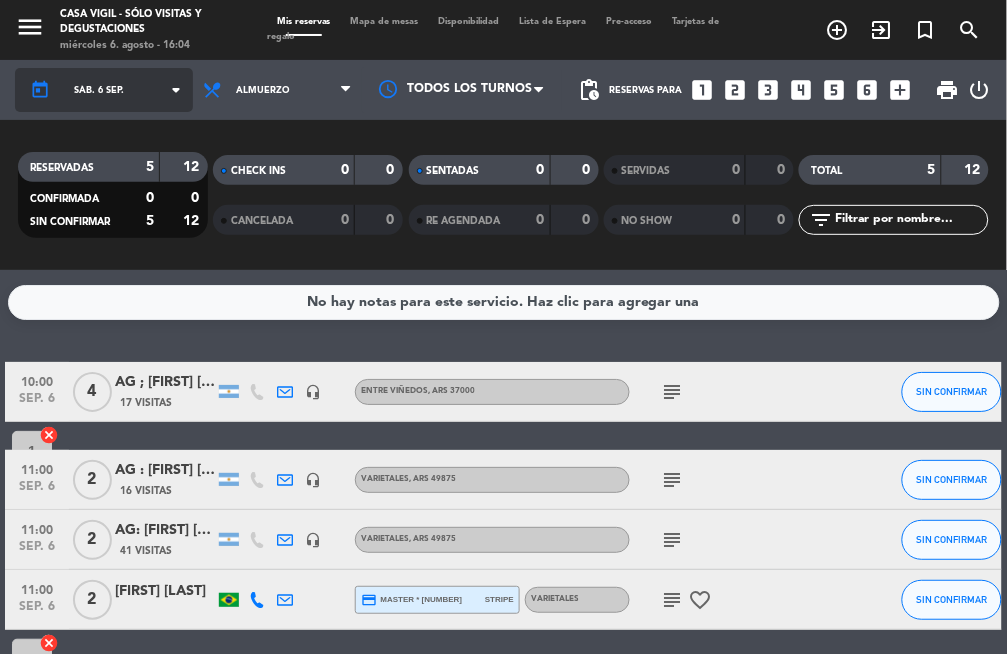click on "sáb. 6 sep." 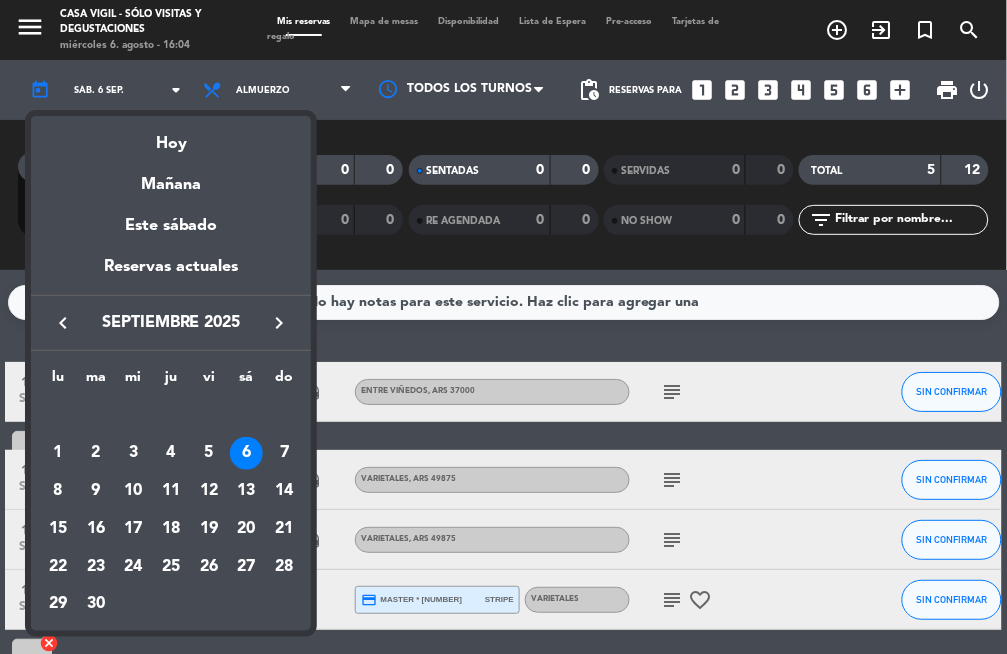 click on "11" at bounding box center (171, 491) 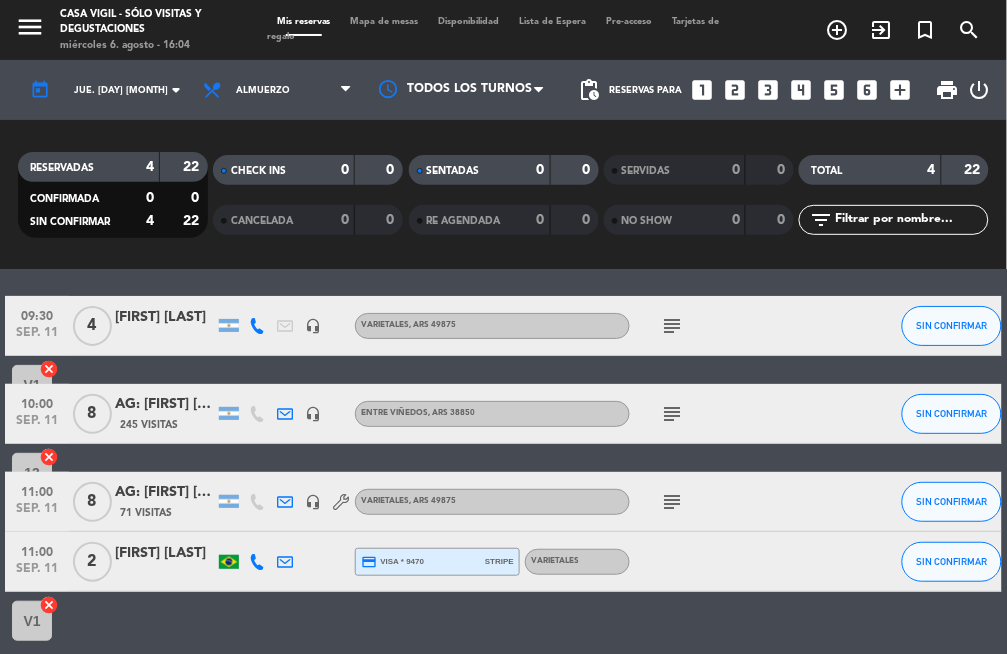 scroll, scrollTop: 103, scrollLeft: 0, axis: vertical 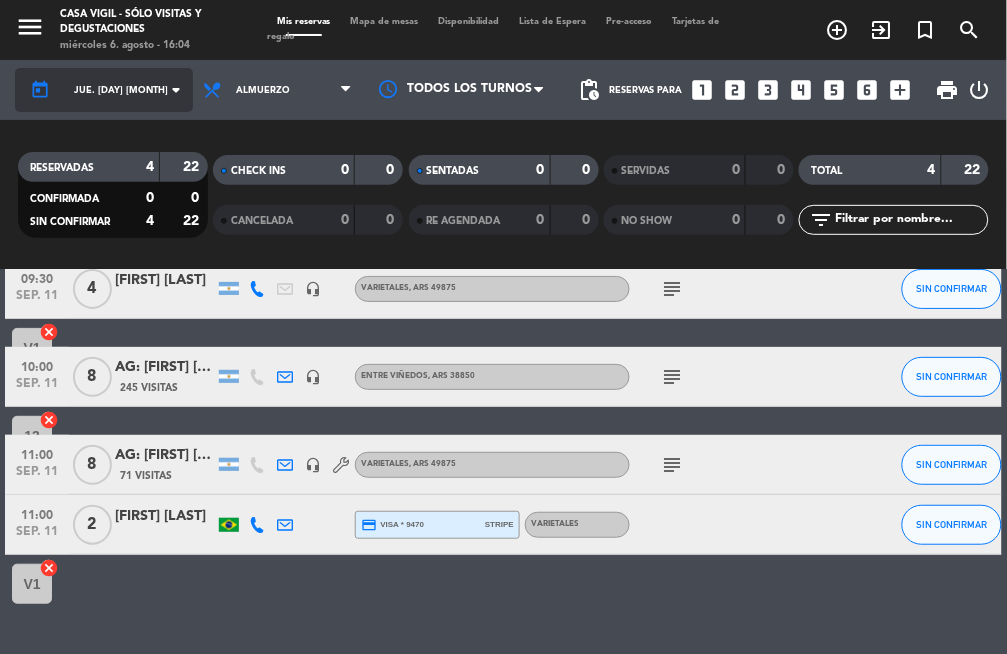 click on "jue. [DAY] [MONTH]" 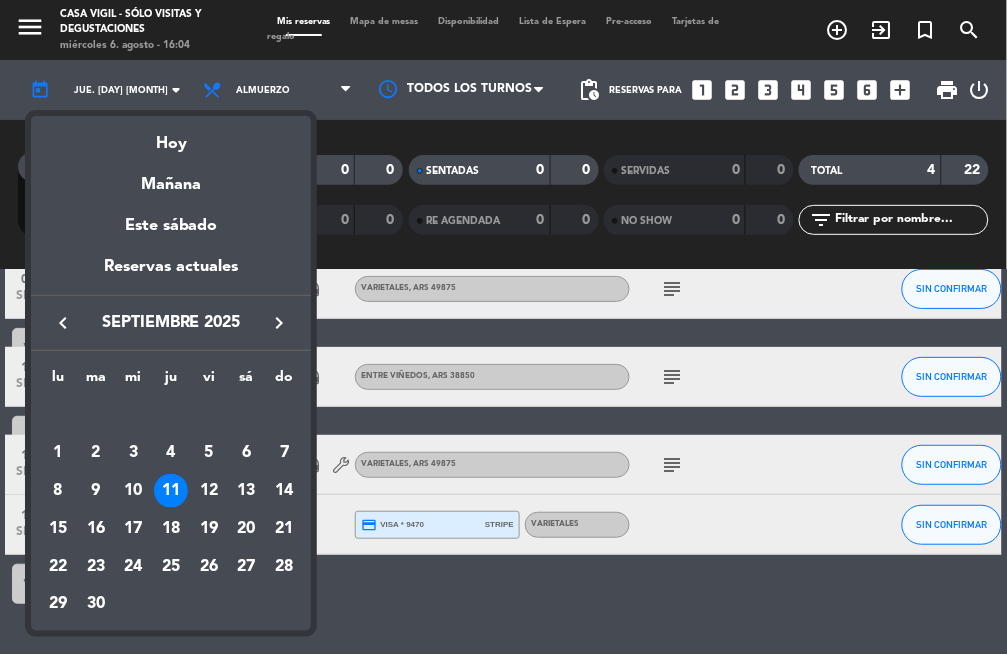 drag, startPoint x: 203, startPoint y: 485, endPoint x: 220, endPoint y: 471, distance: 22.022715 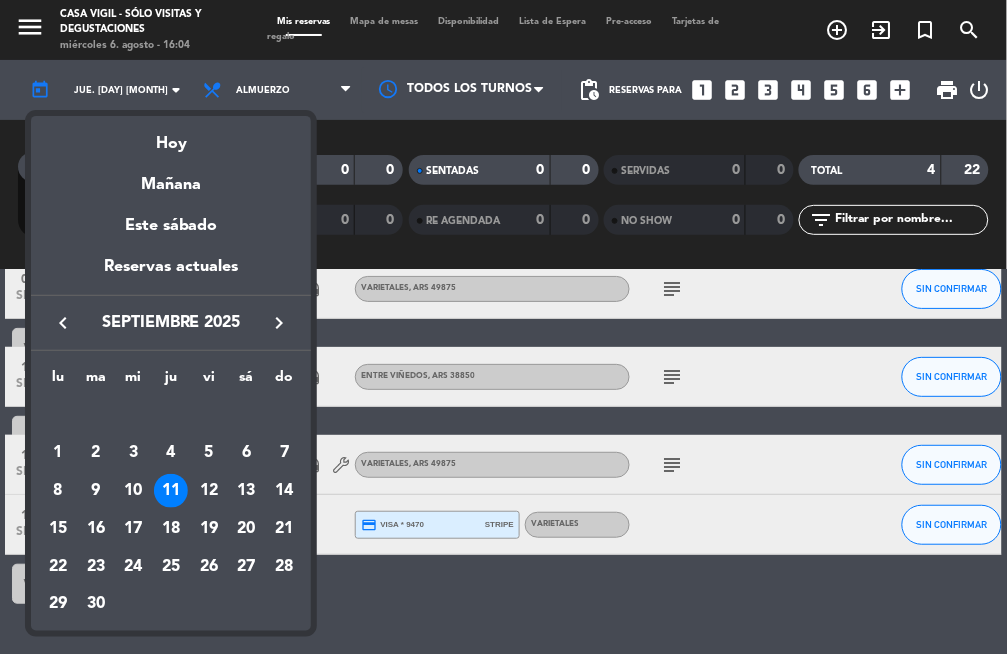 click on "12" at bounding box center [209, 491] 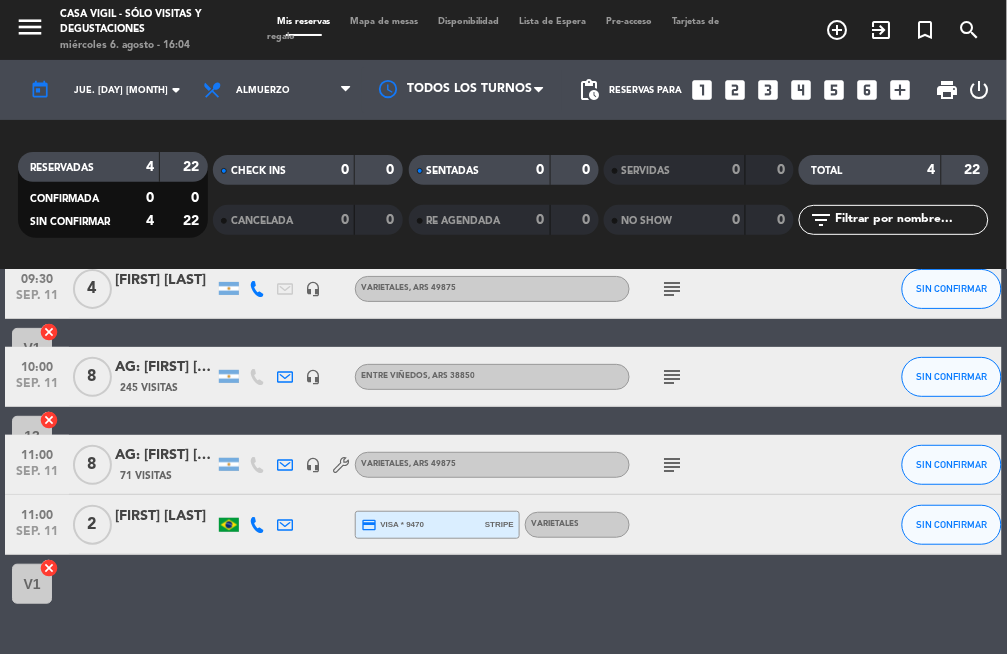 type on "vie. 12 sep." 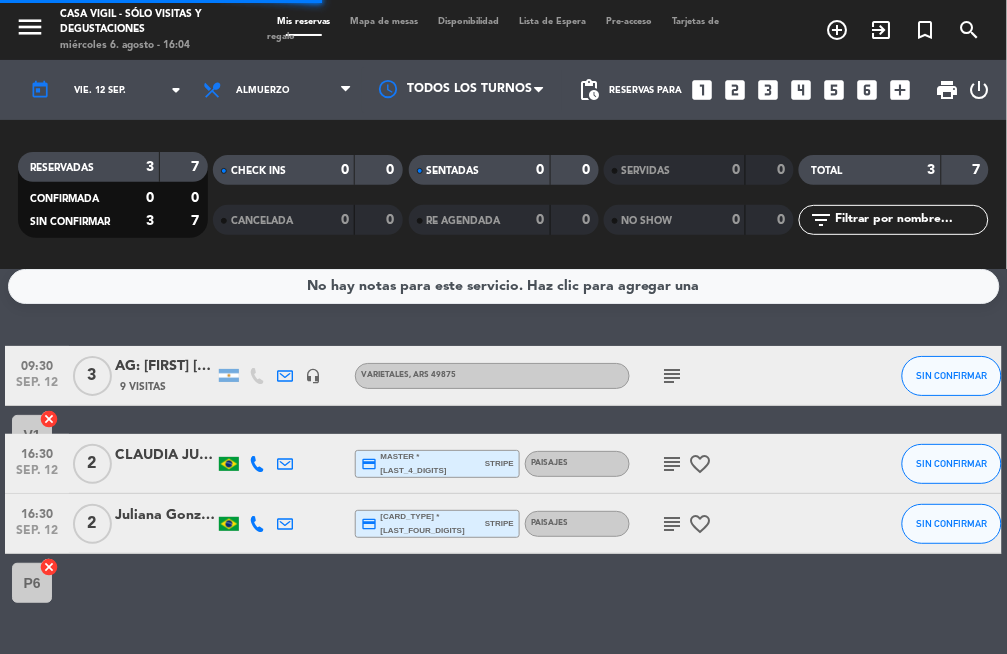scroll, scrollTop: 15, scrollLeft: 0, axis: vertical 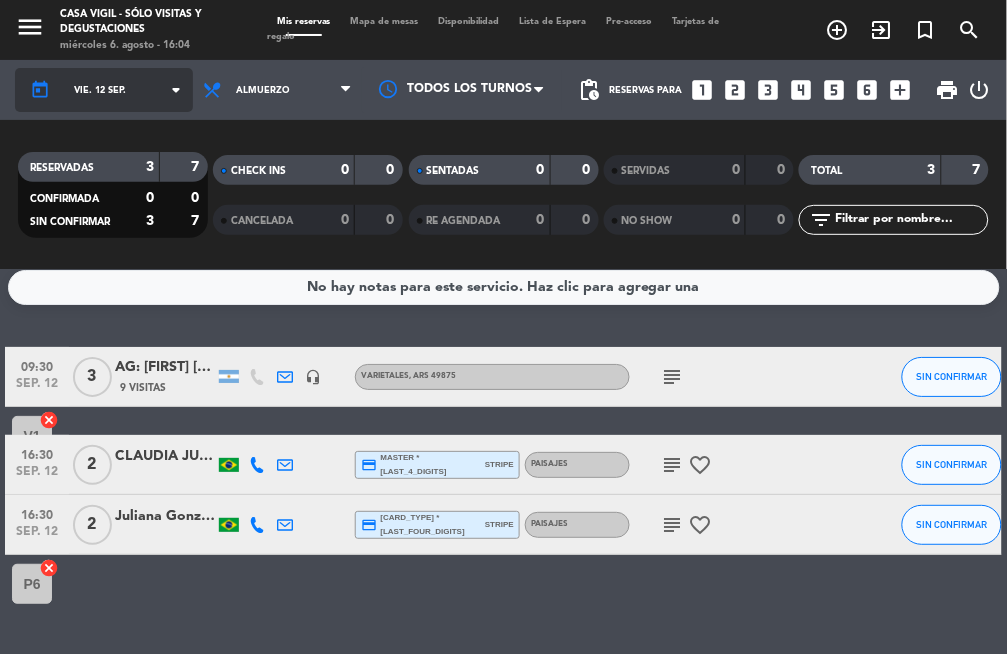 click on "arrow_drop_down" 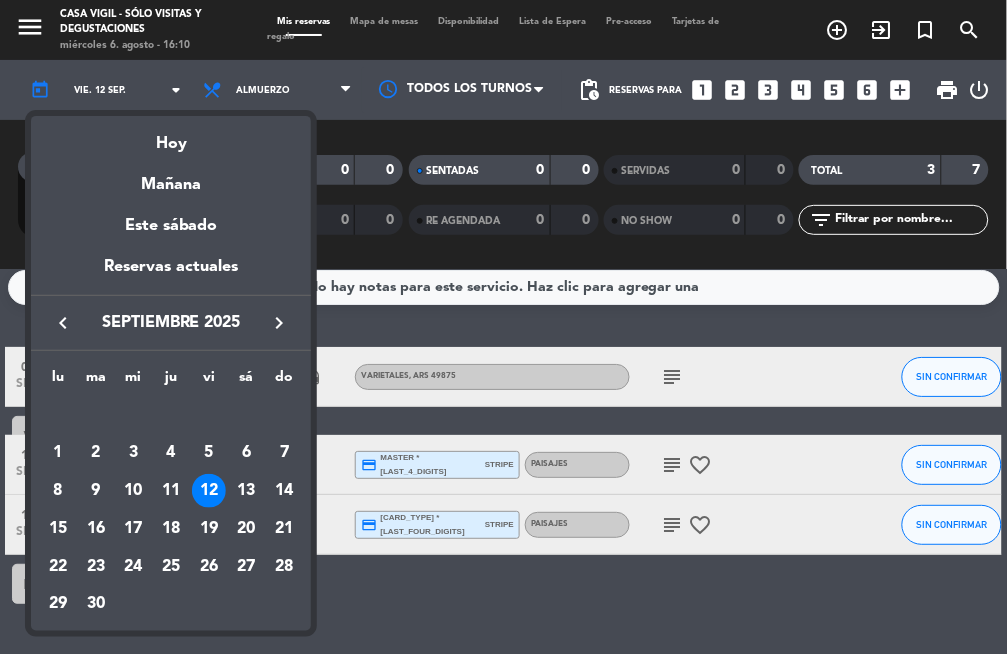 click at bounding box center [503, 327] 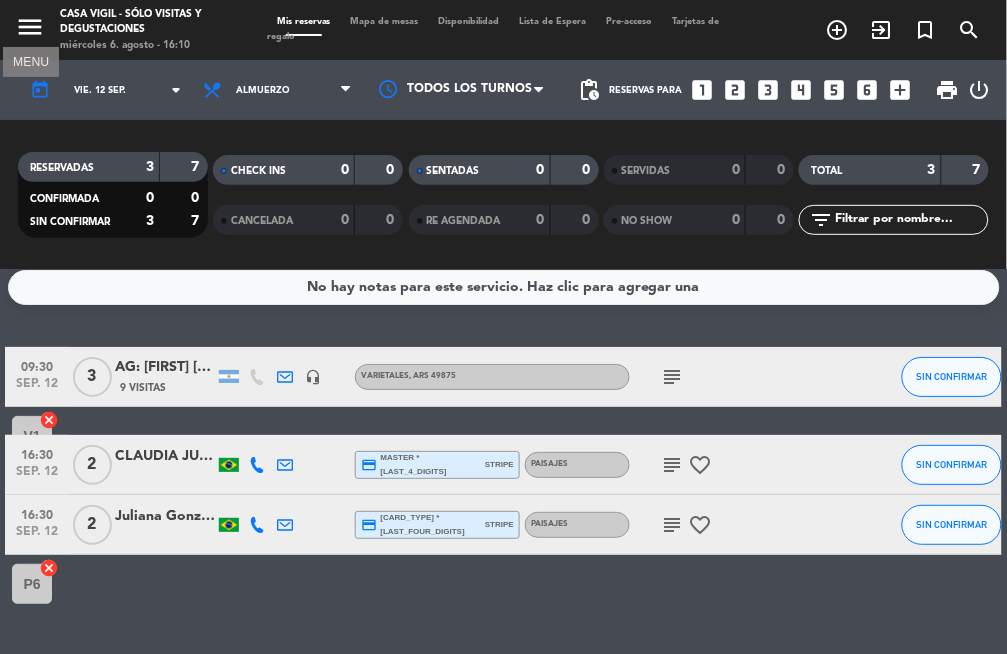 click on "menu" at bounding box center (30, 27) 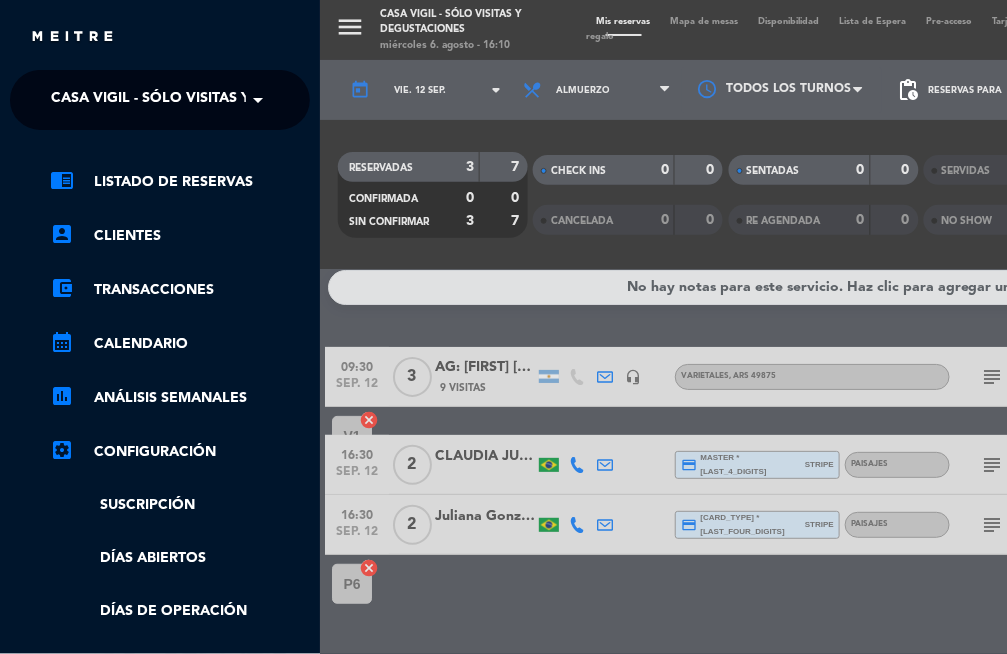click on "Casa Vigil - SÓLO Visitas y Degustaciones" 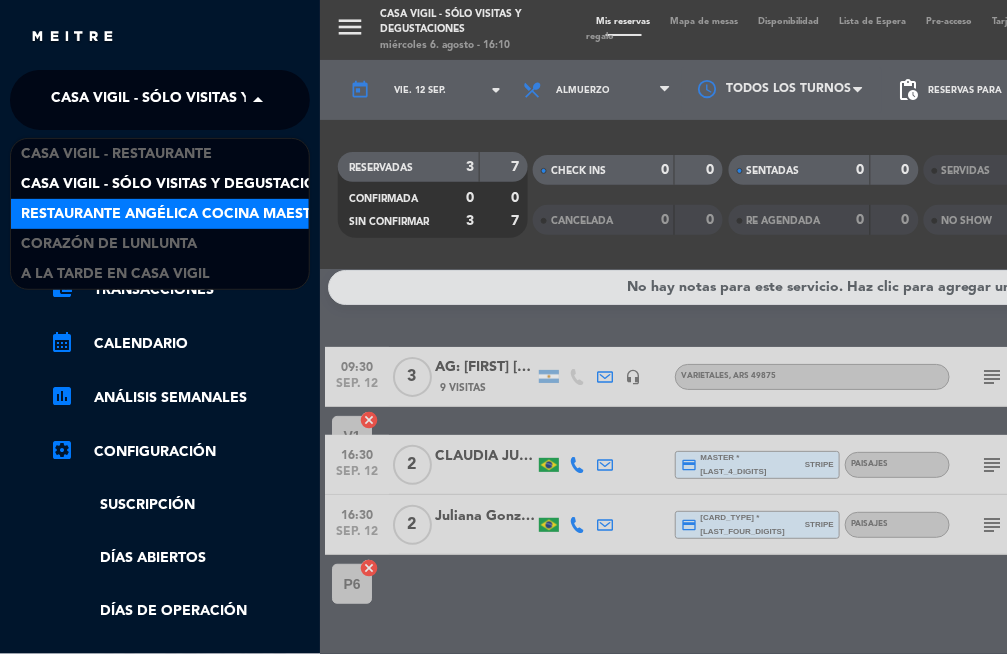 click on "Restaurante Angélica Cocina Maestra" at bounding box center (175, 214) 